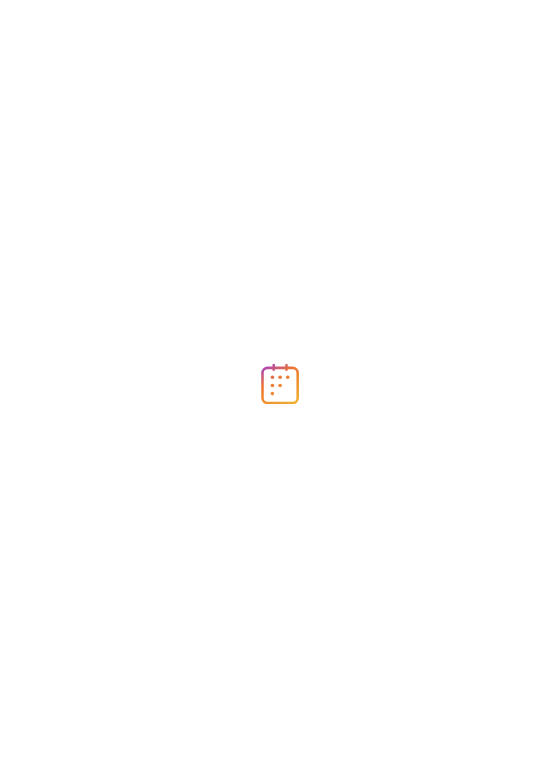 scroll, scrollTop: 0, scrollLeft: 0, axis: both 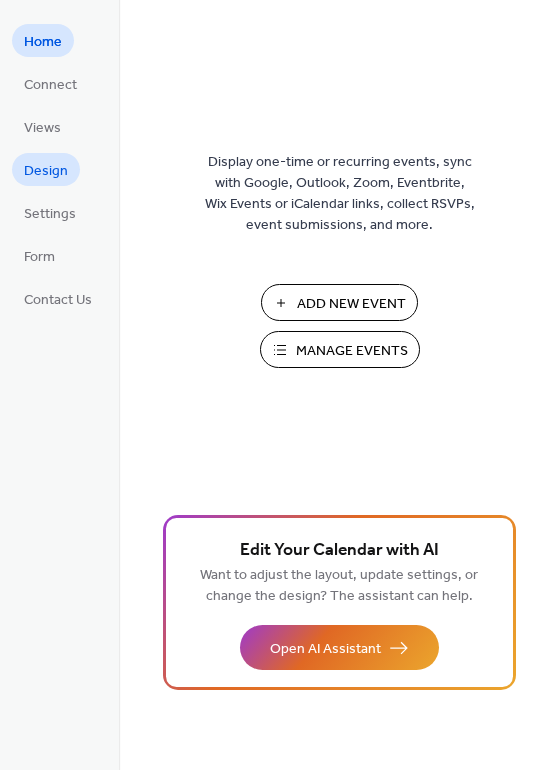 click on "Design" at bounding box center [46, 171] 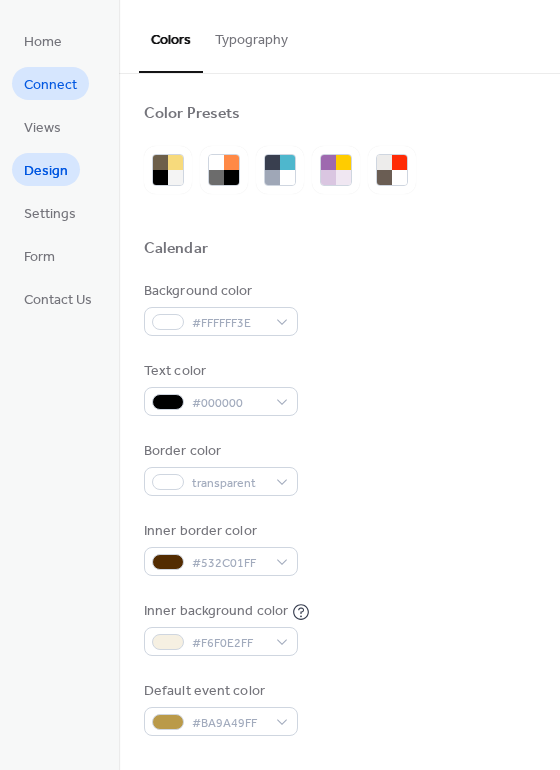 click on "Connect" at bounding box center (50, 85) 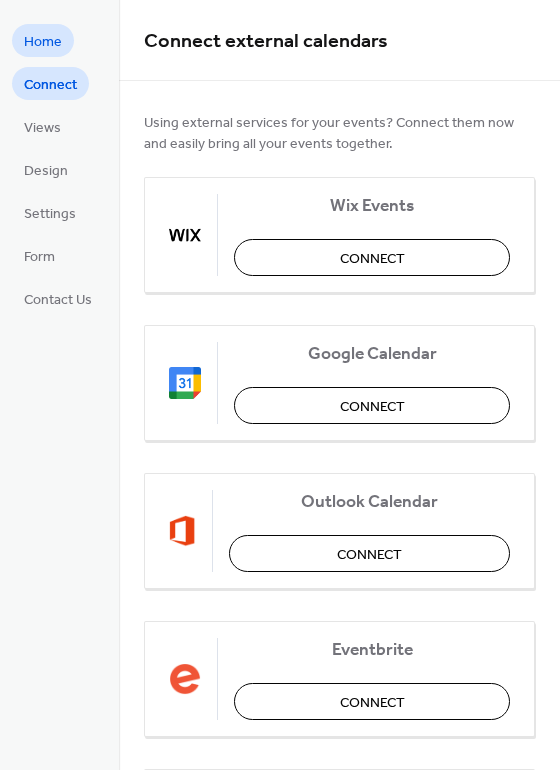 click on "Home" at bounding box center [43, 42] 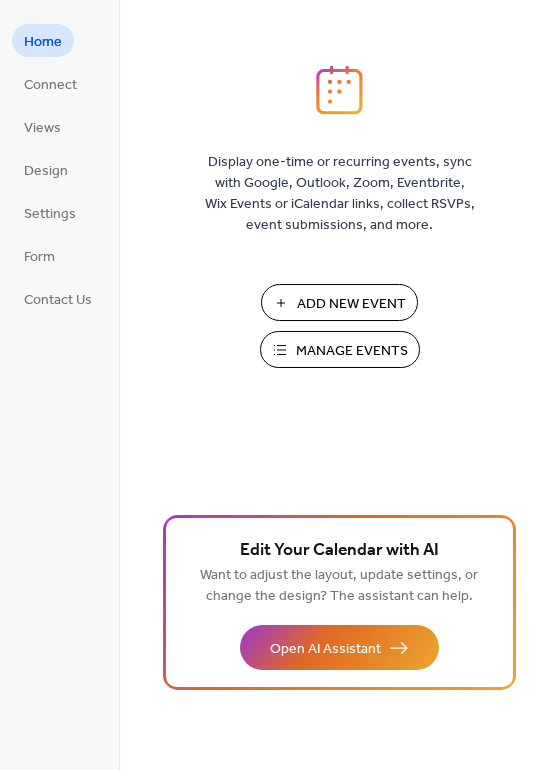 click on "Add New Event" at bounding box center [351, 304] 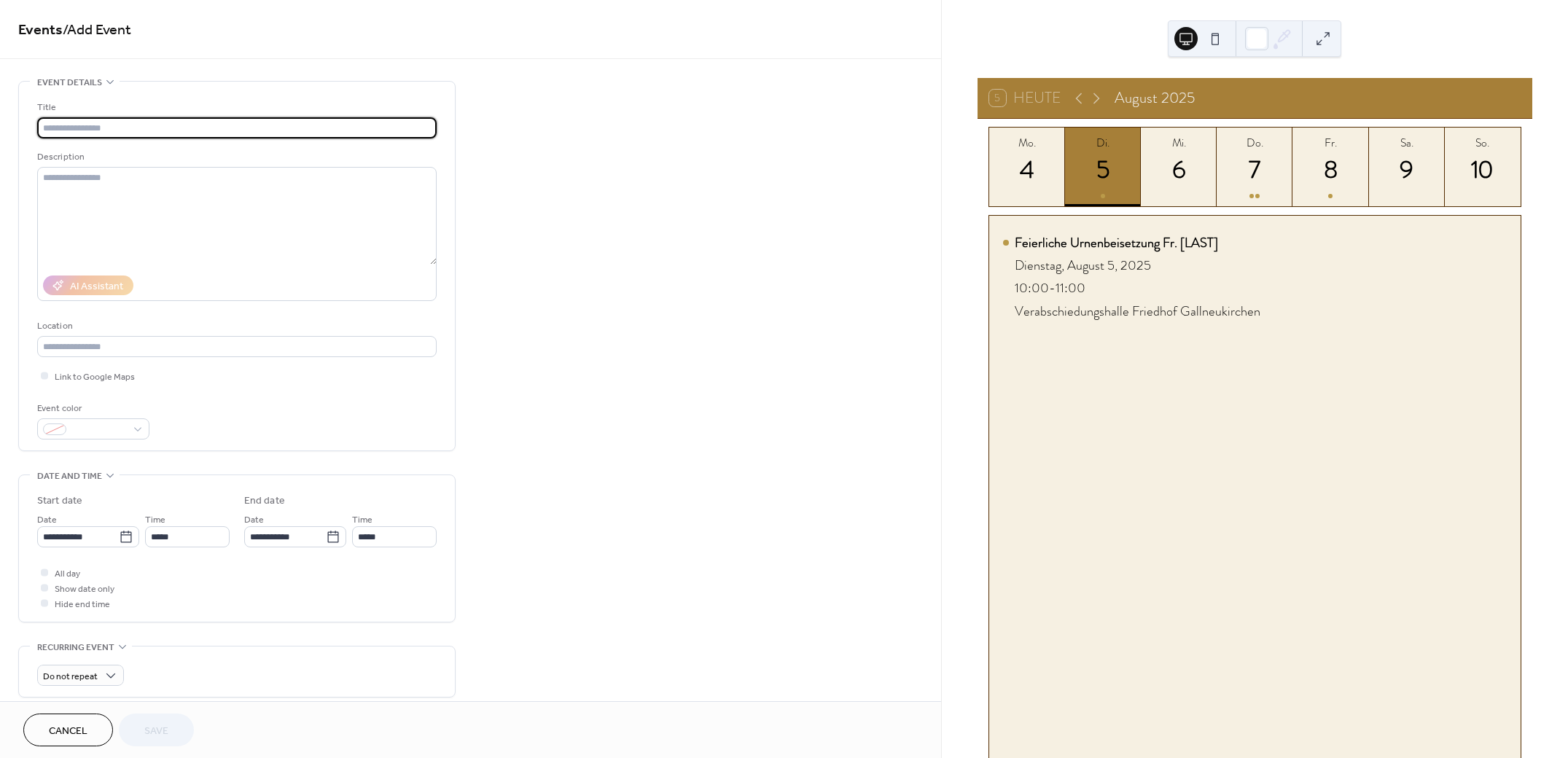 scroll, scrollTop: 0, scrollLeft: 0, axis: both 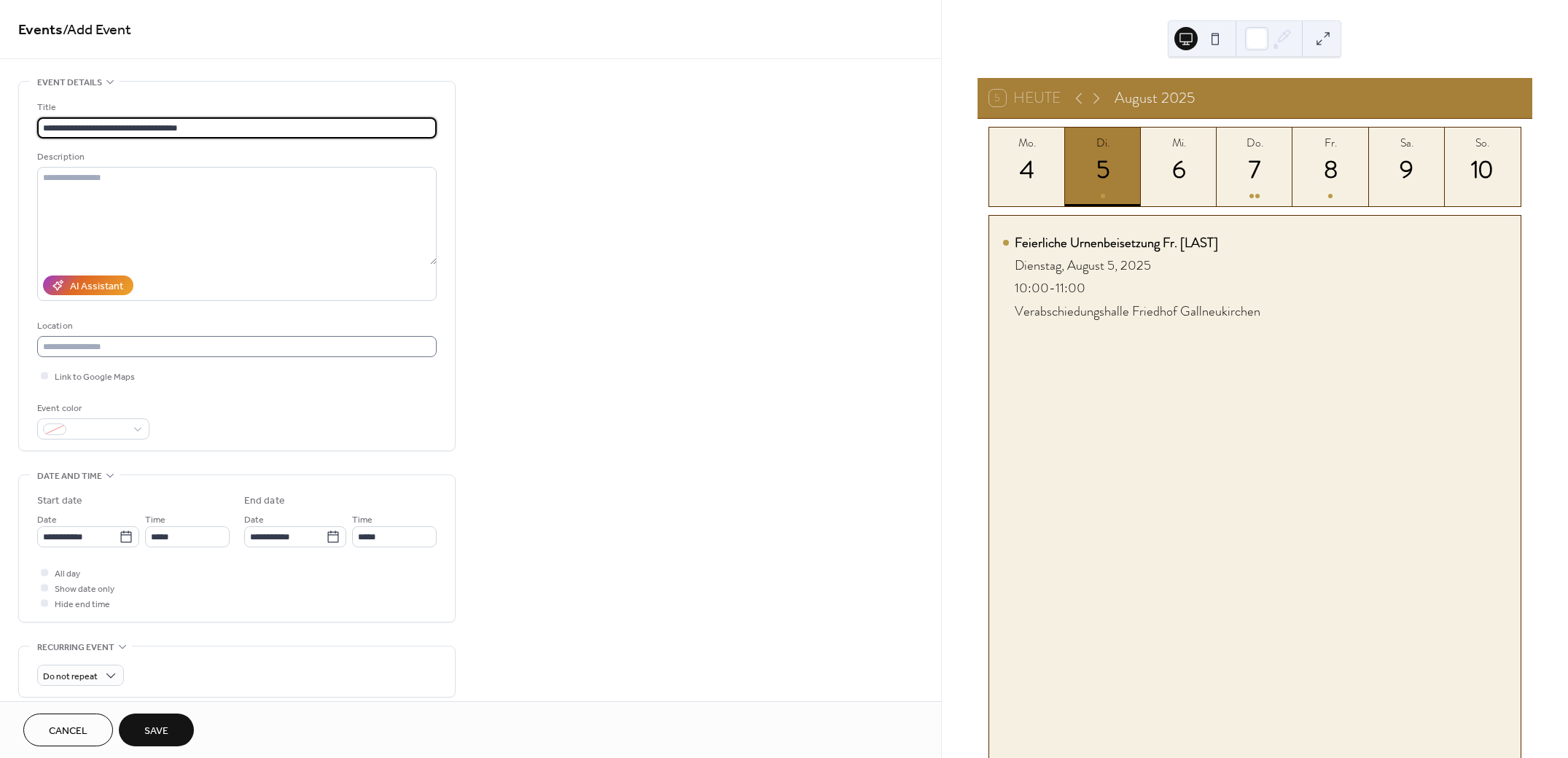 type on "**********" 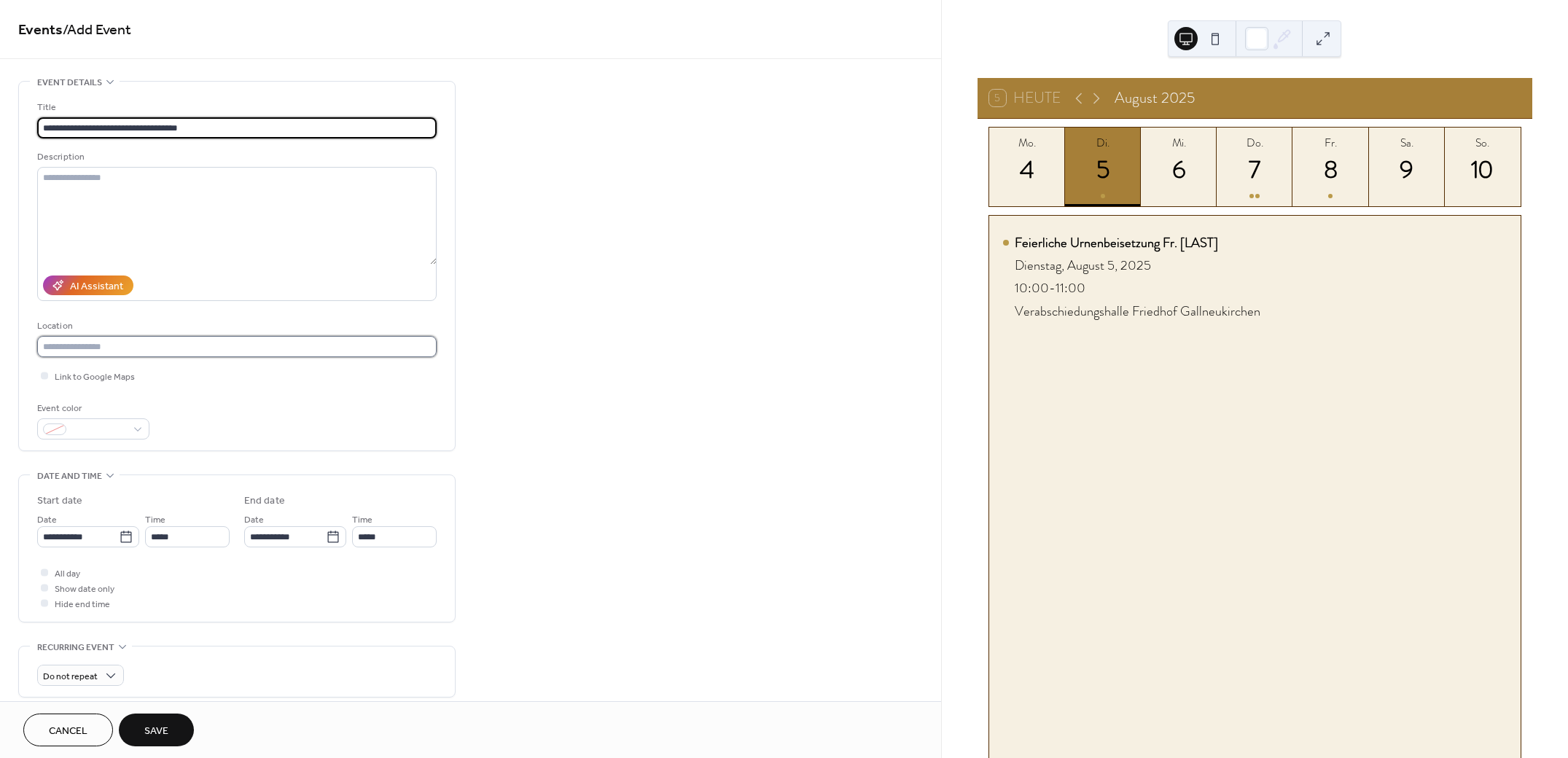 click at bounding box center (237, 346) 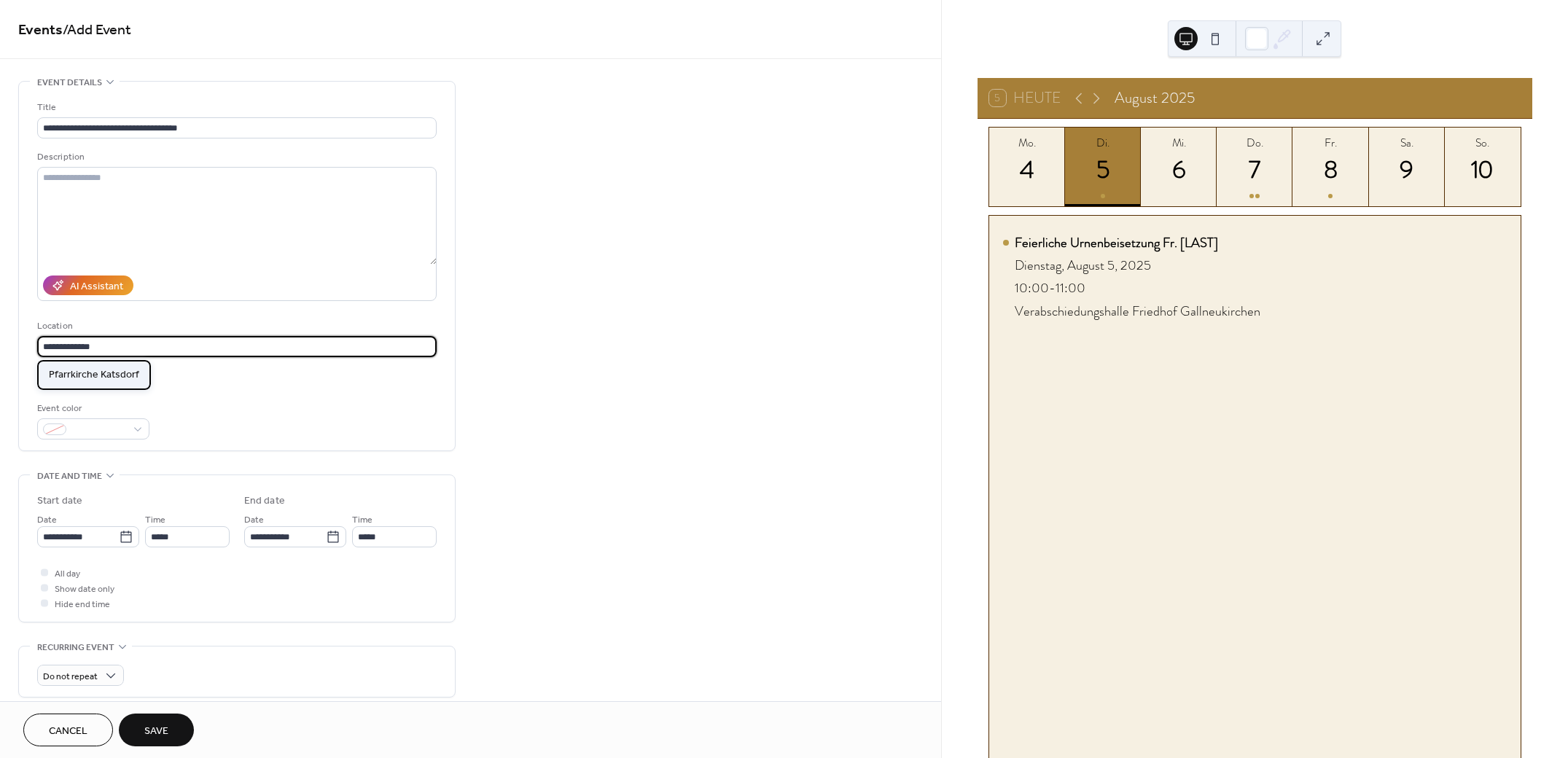 click on "Pfarrkirche Katsdorf" at bounding box center (94, 375) 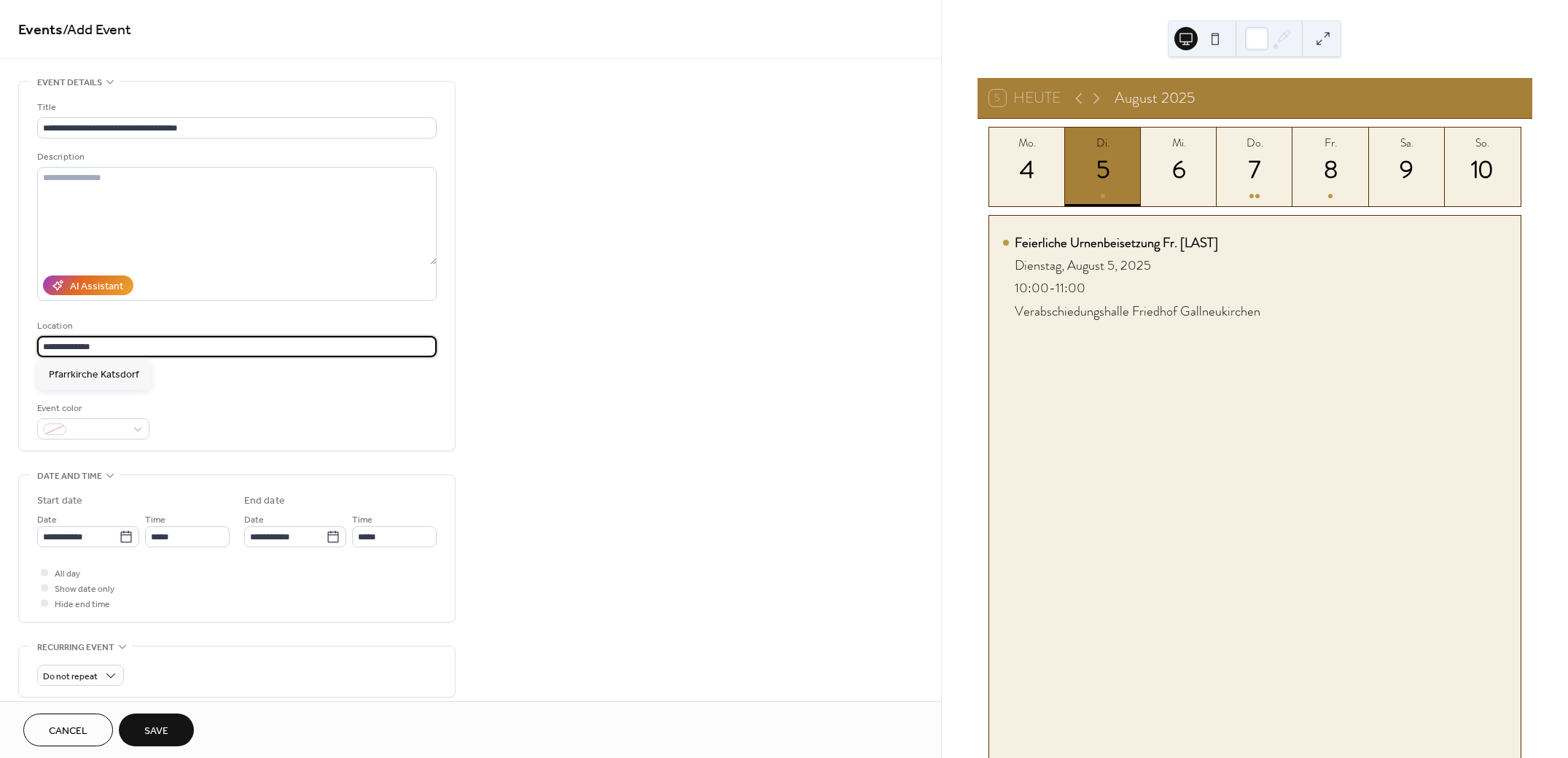 type on "**********" 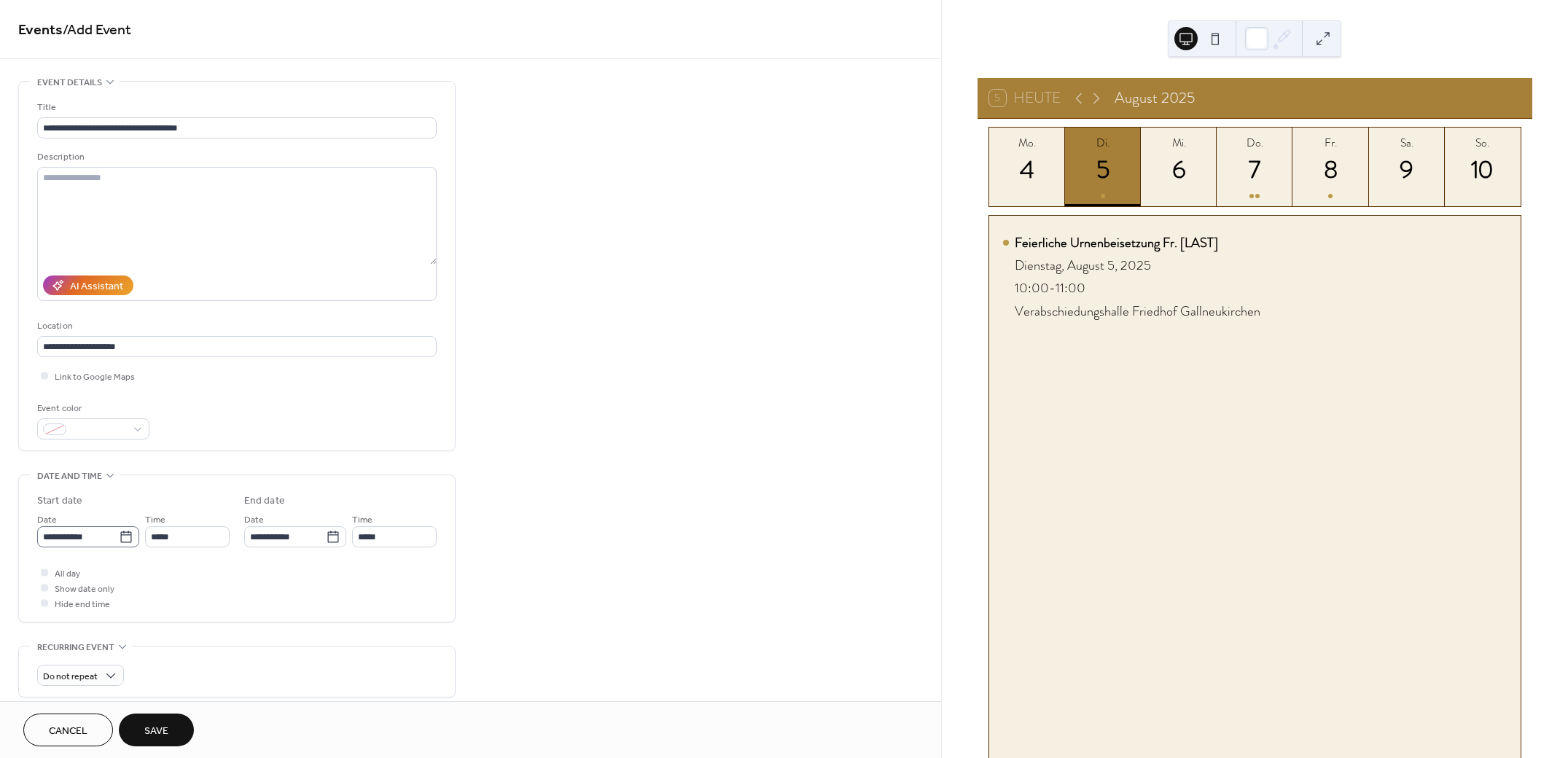 click 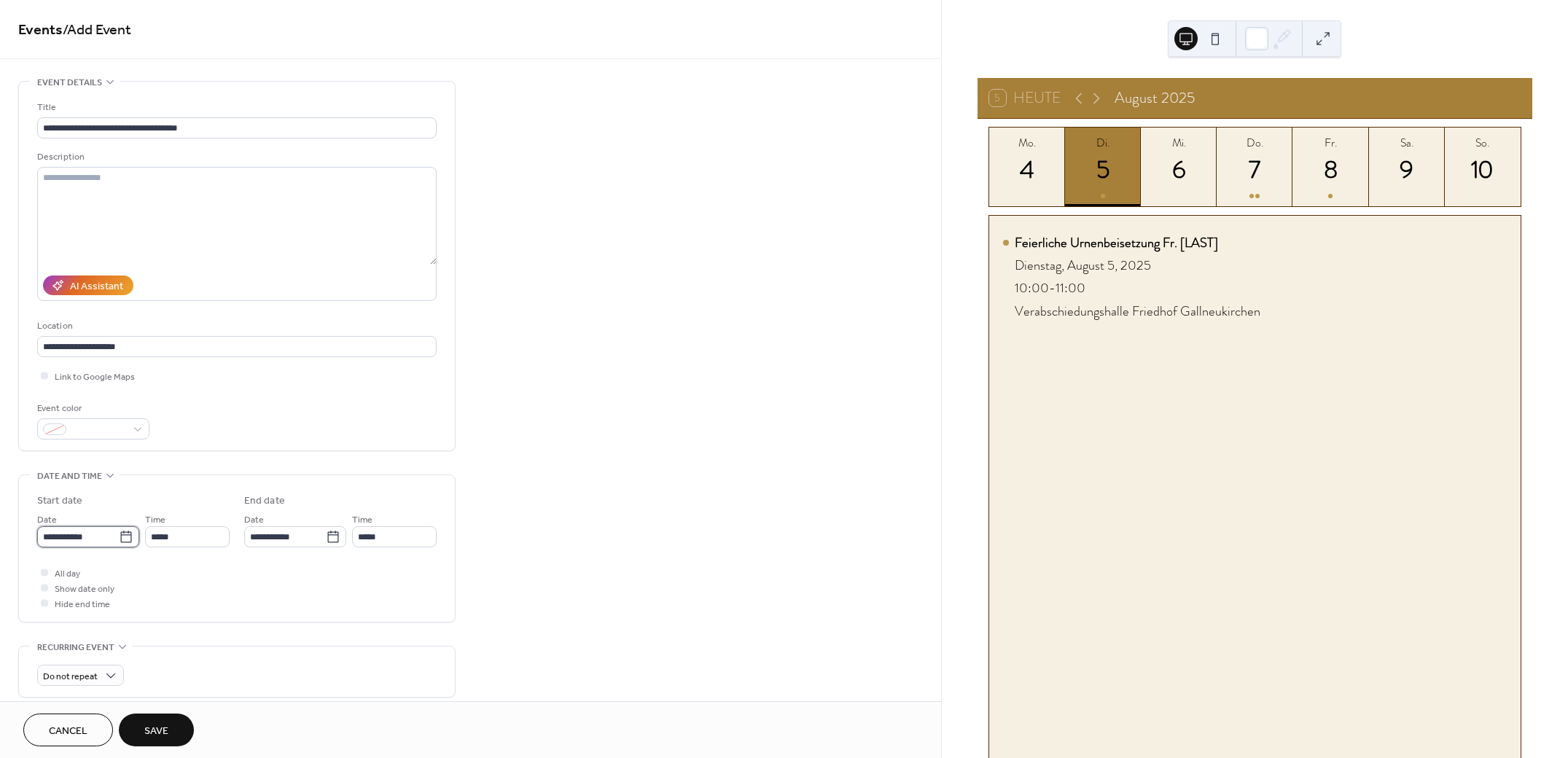 click on "**********" at bounding box center [78, 536] 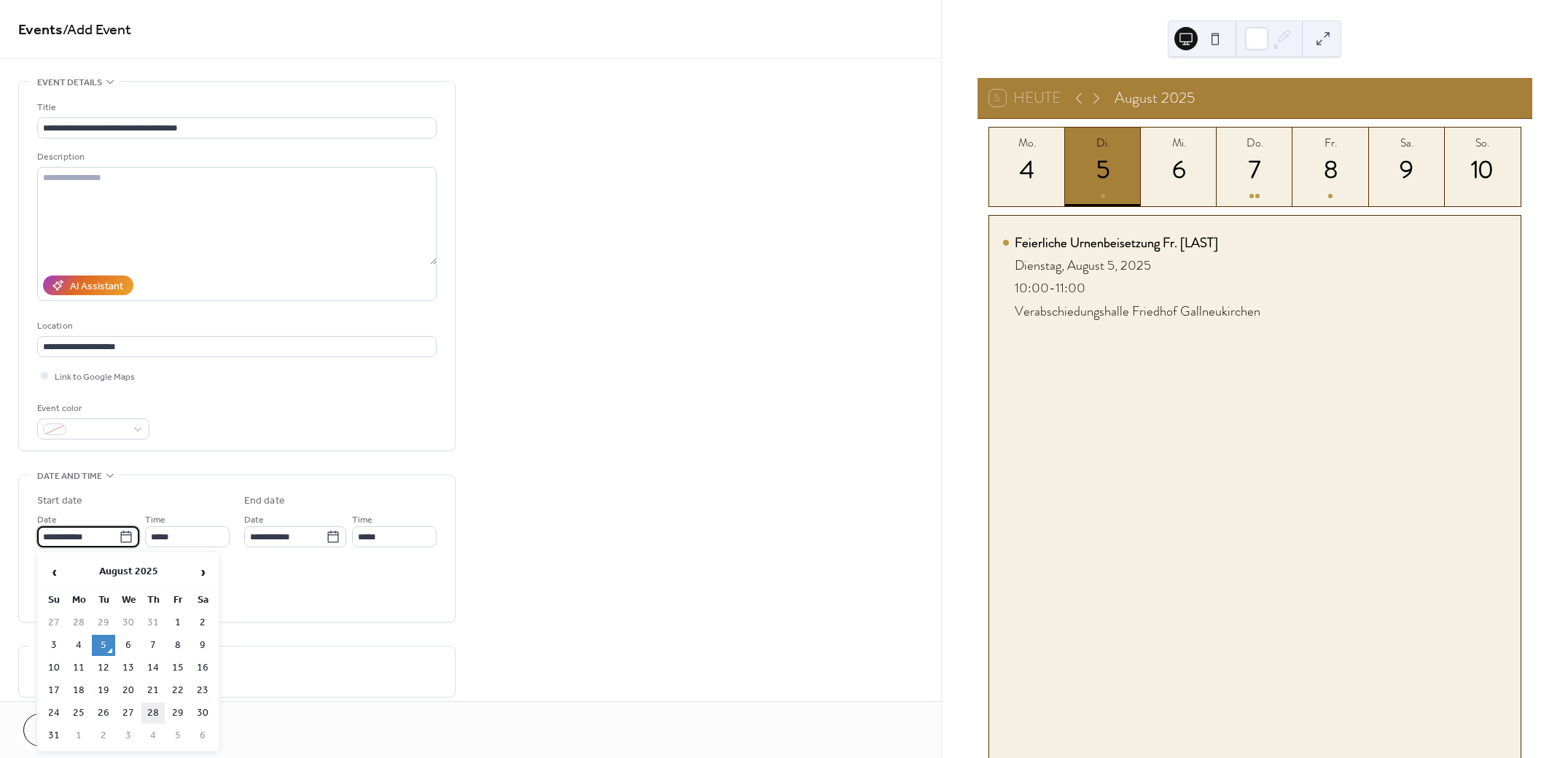 click on "28" at bounding box center (153, 713) 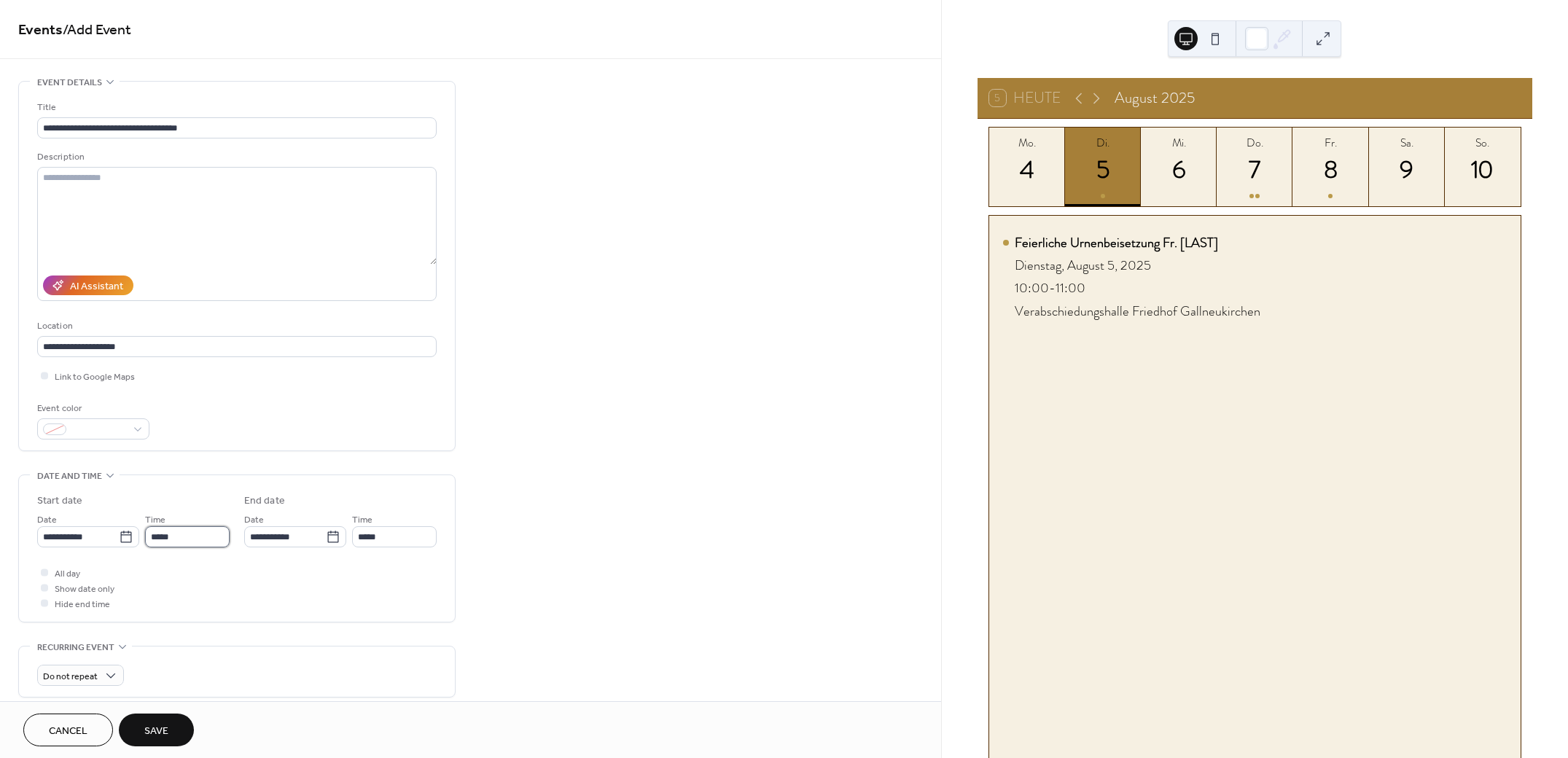 click on "*****" at bounding box center [187, 536] 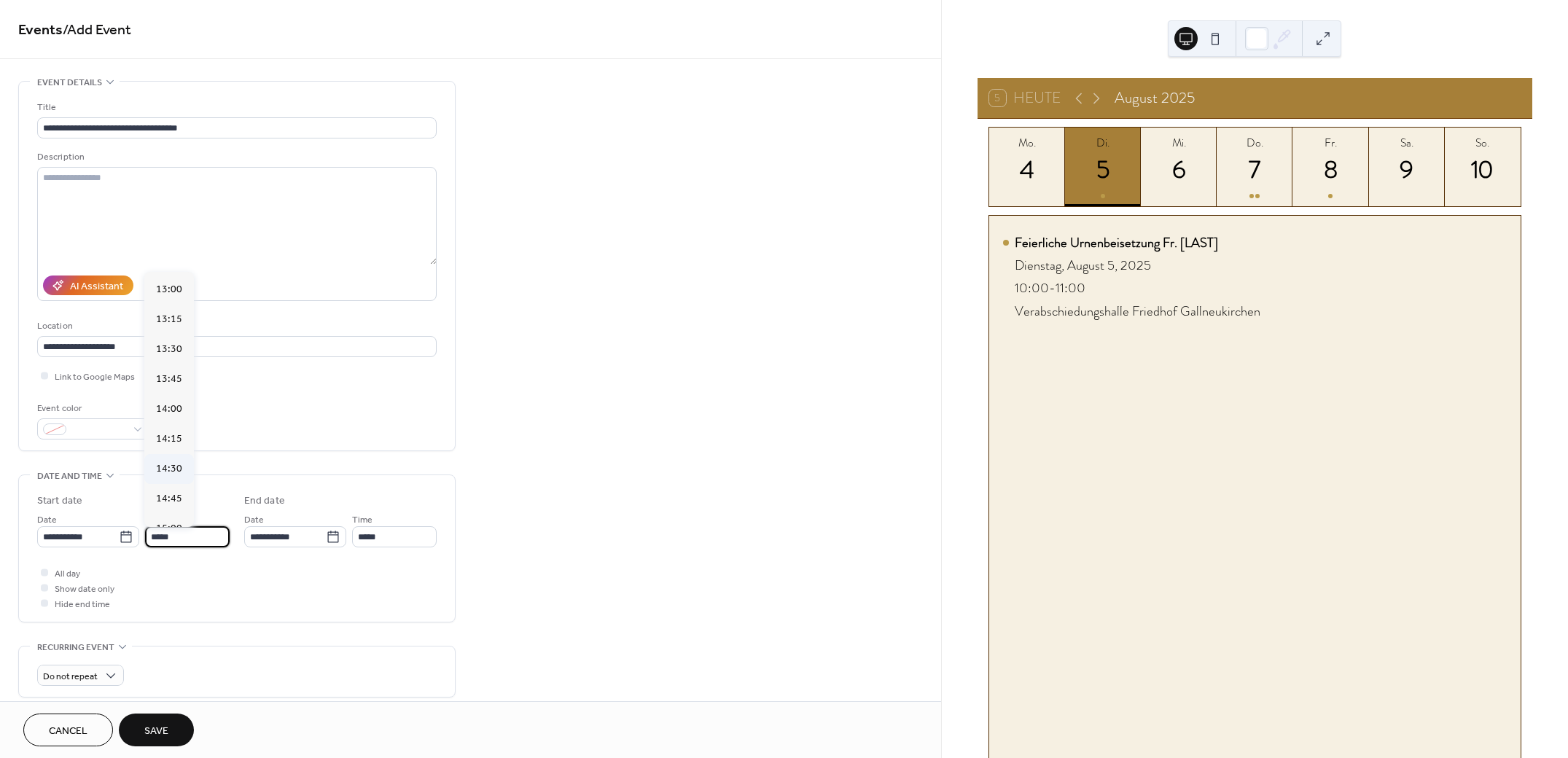 scroll, scrollTop: 1563, scrollLeft: 0, axis: vertical 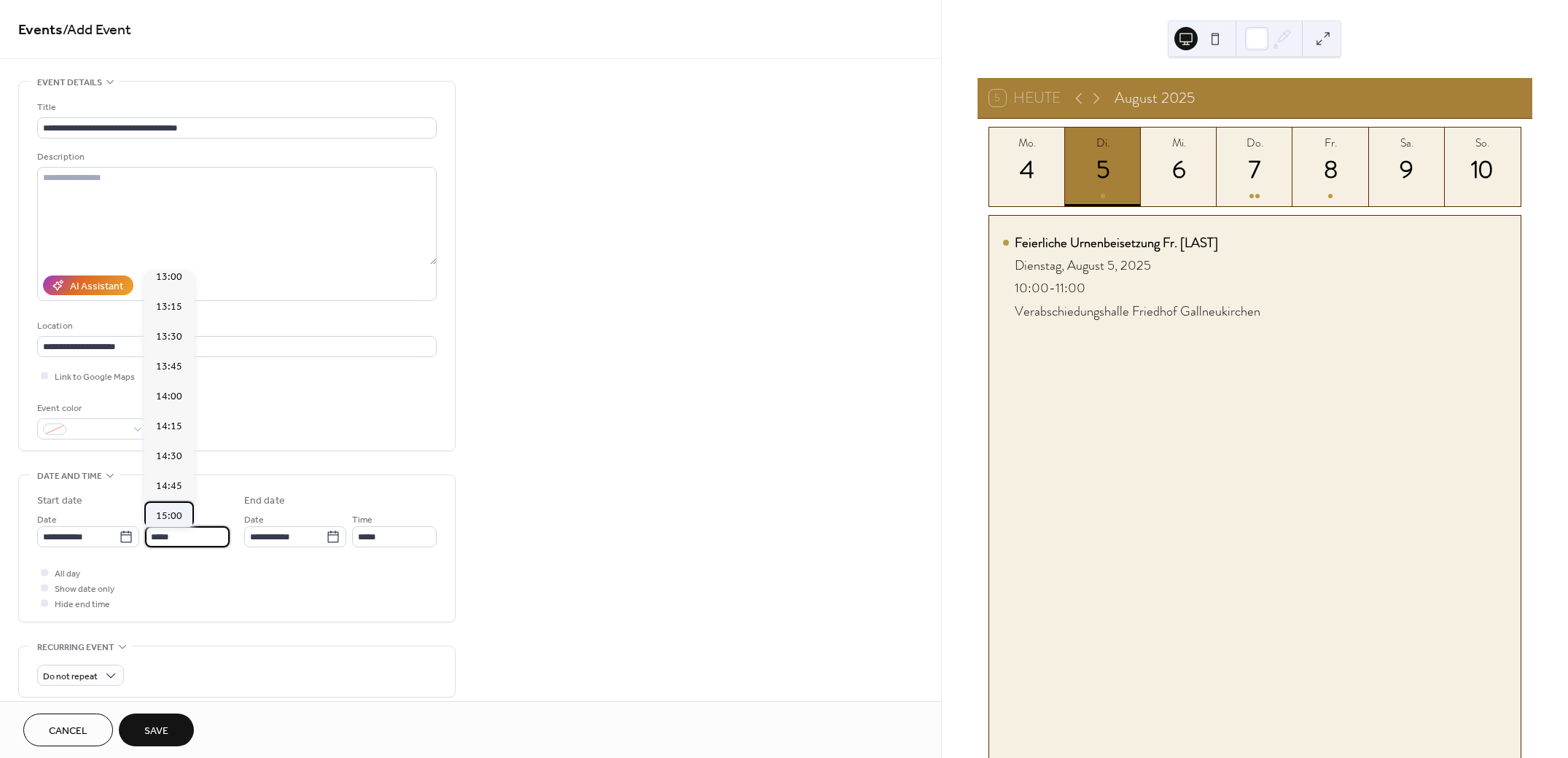 click on "15:00" at bounding box center (169, 515) 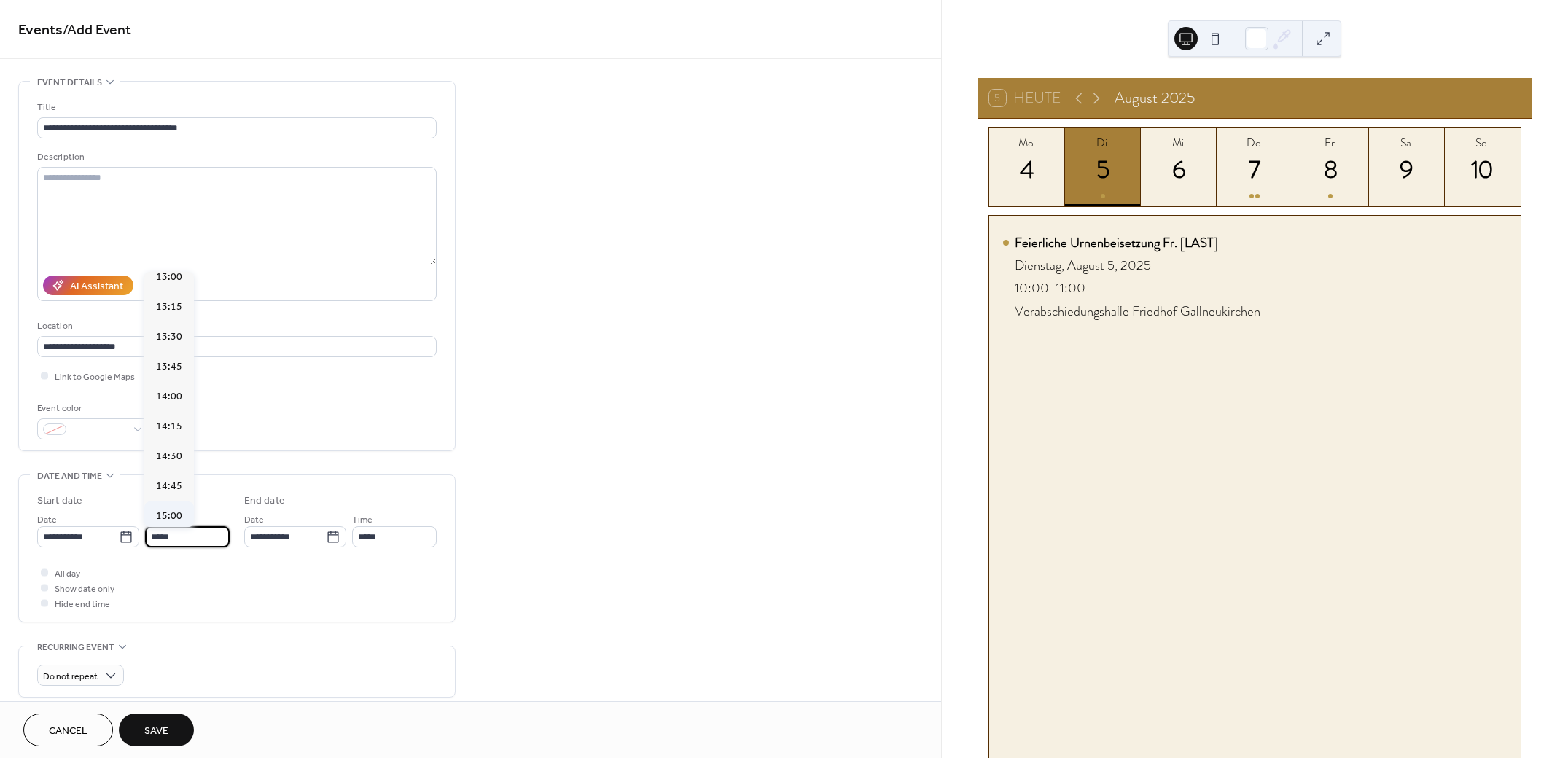 type on "*****" 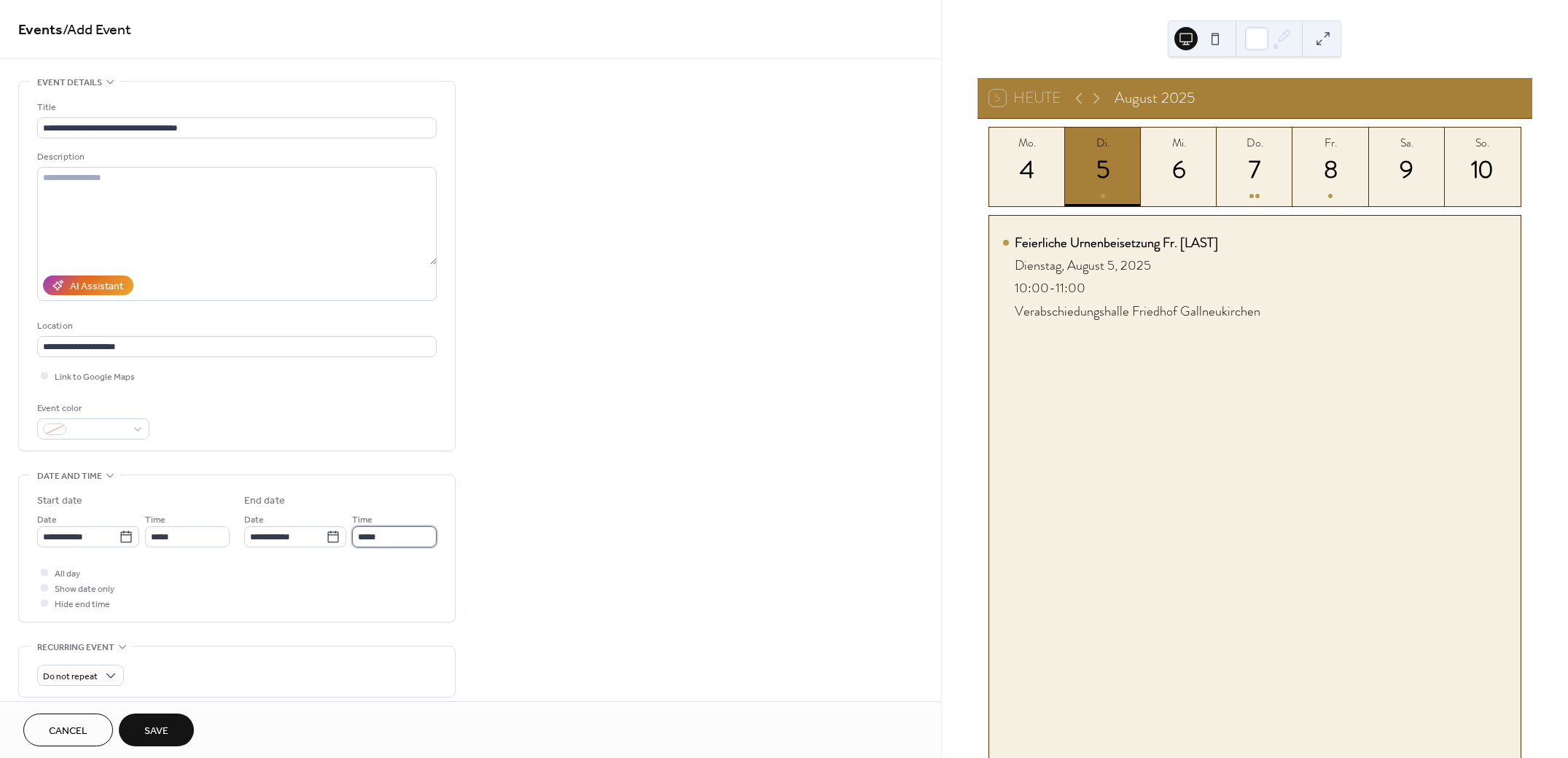 click on "*****" at bounding box center [394, 536] 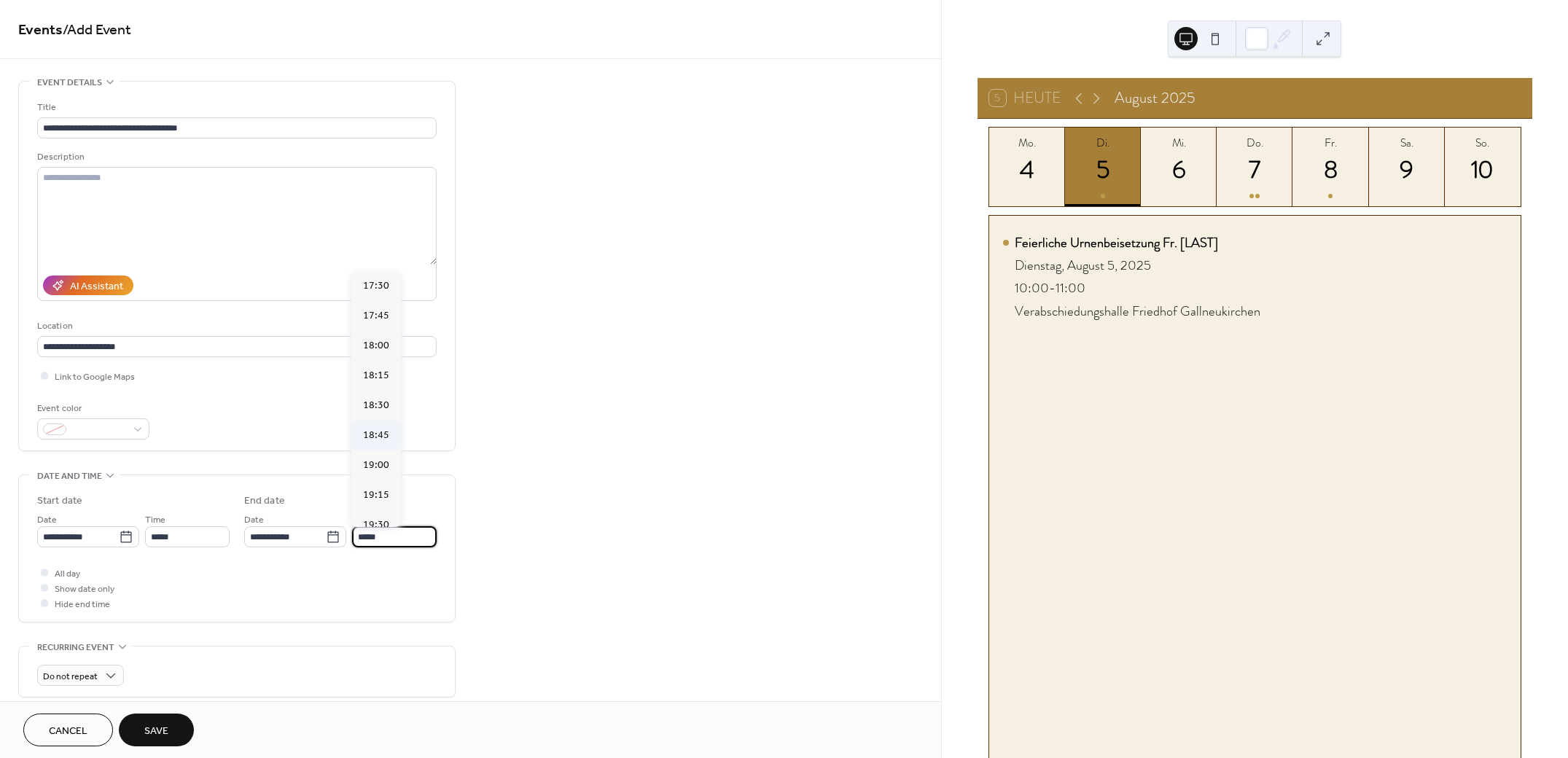 scroll, scrollTop: 273, scrollLeft: 0, axis: vertical 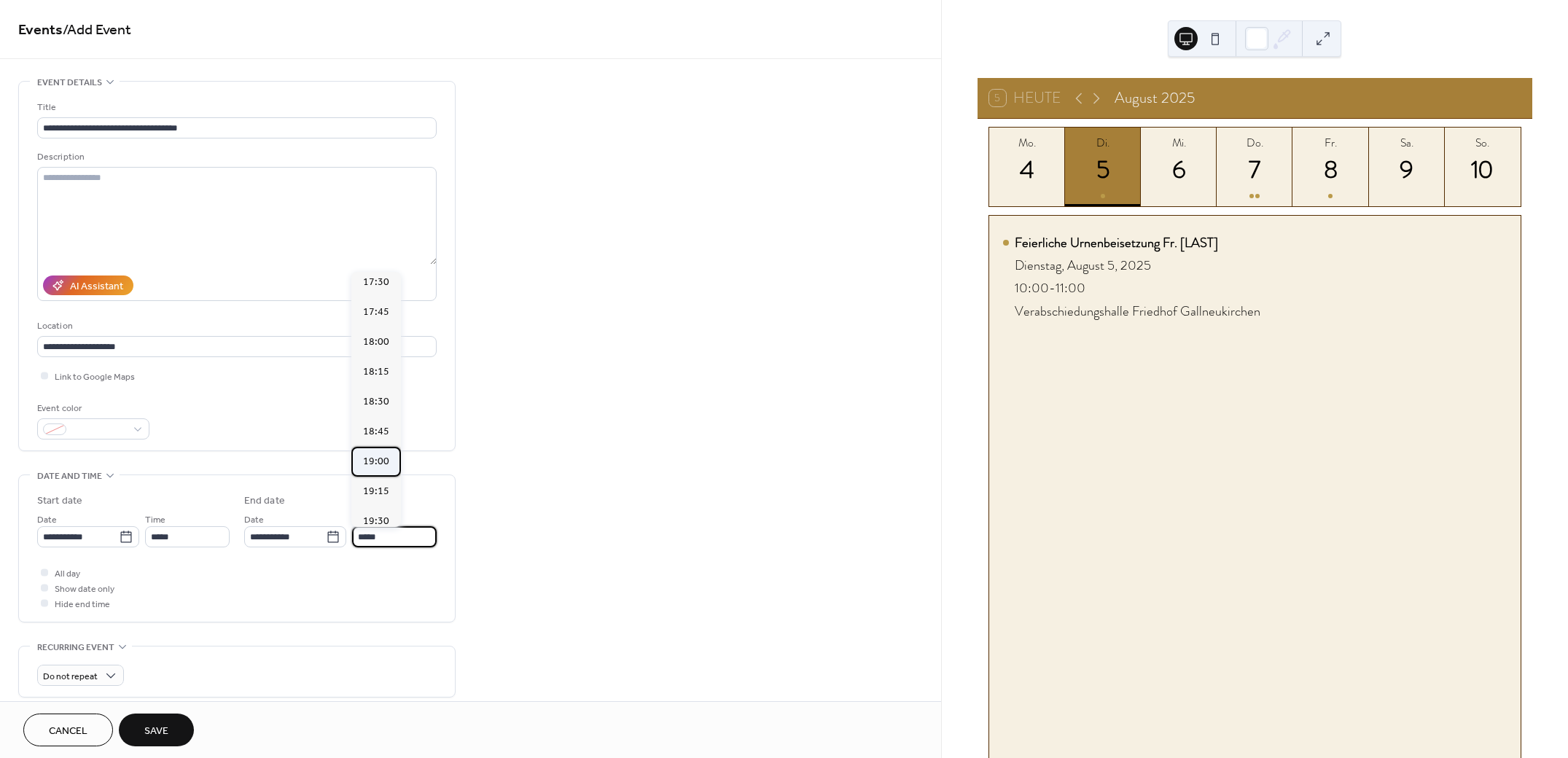 click on "19:00" at bounding box center (376, 461) 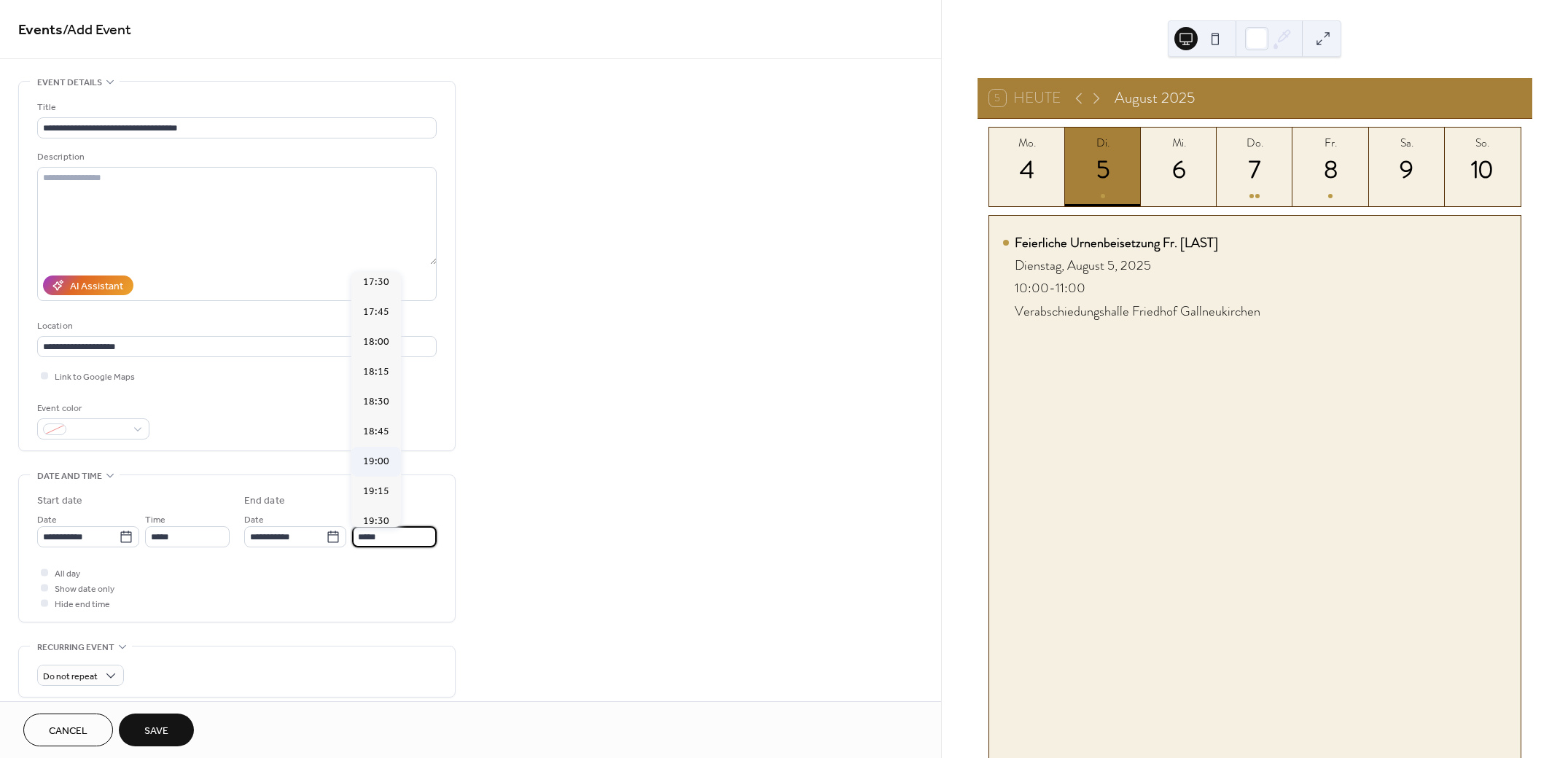 type on "*****" 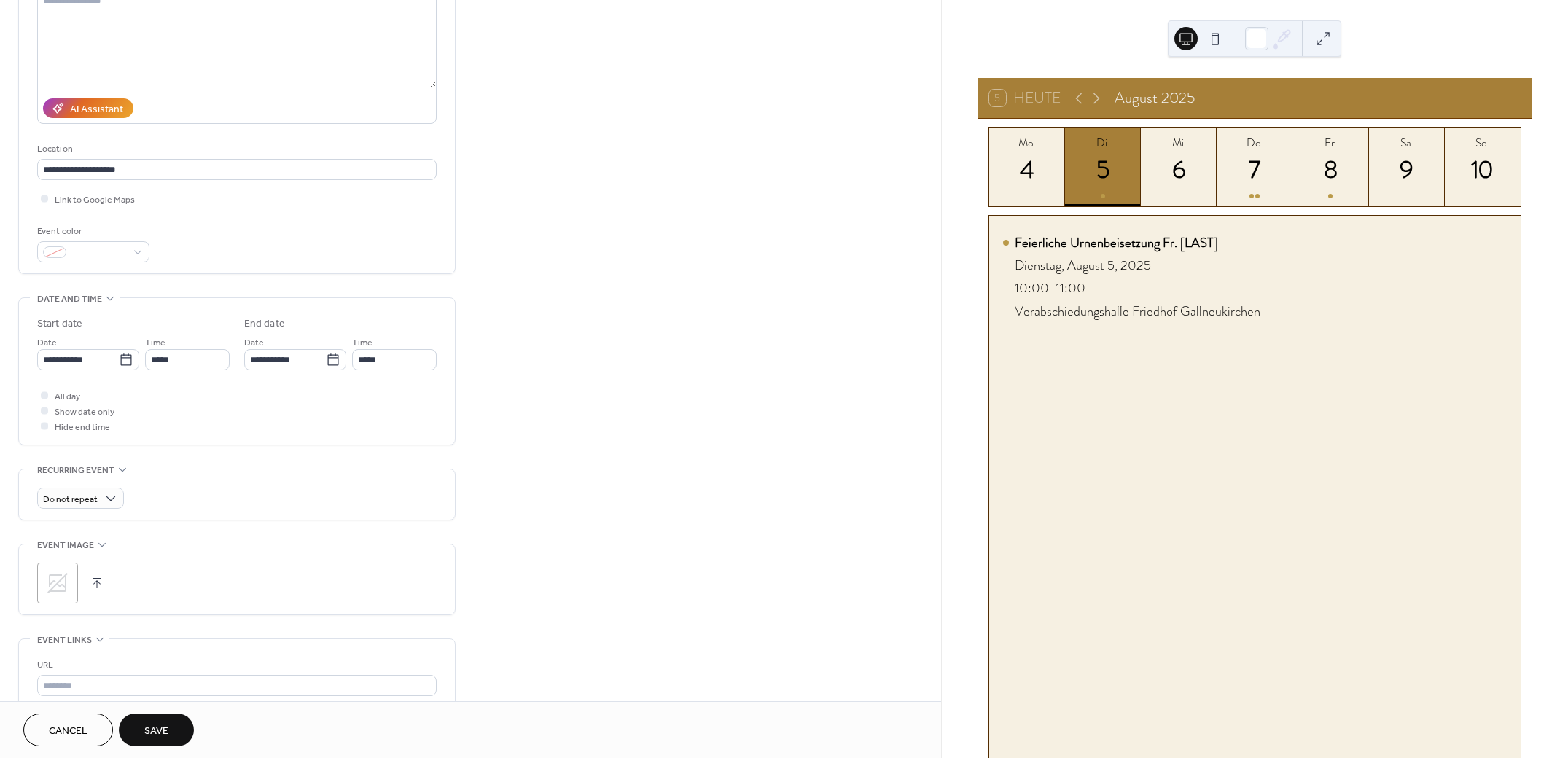 scroll, scrollTop: 182, scrollLeft: 0, axis: vertical 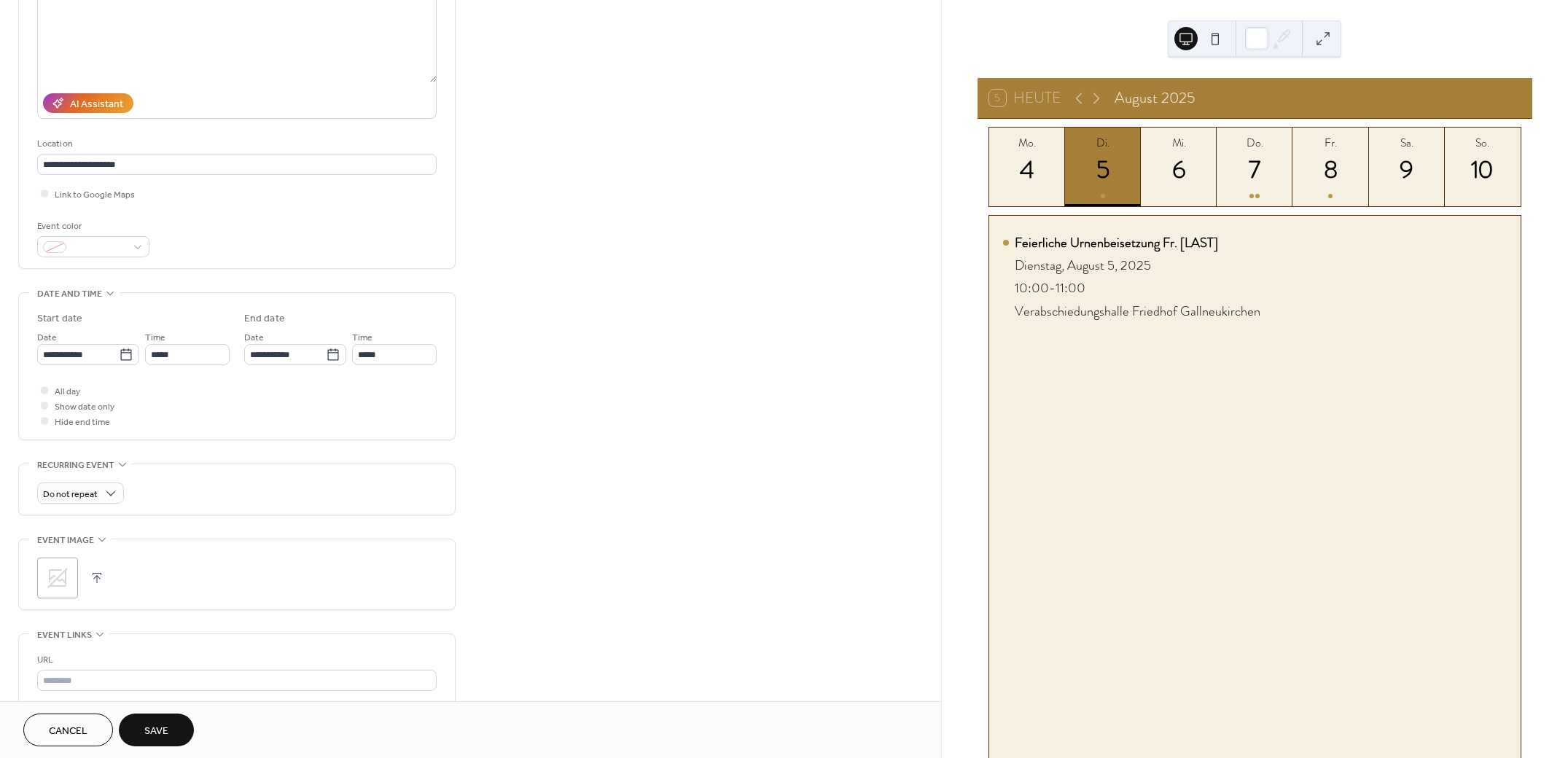 click 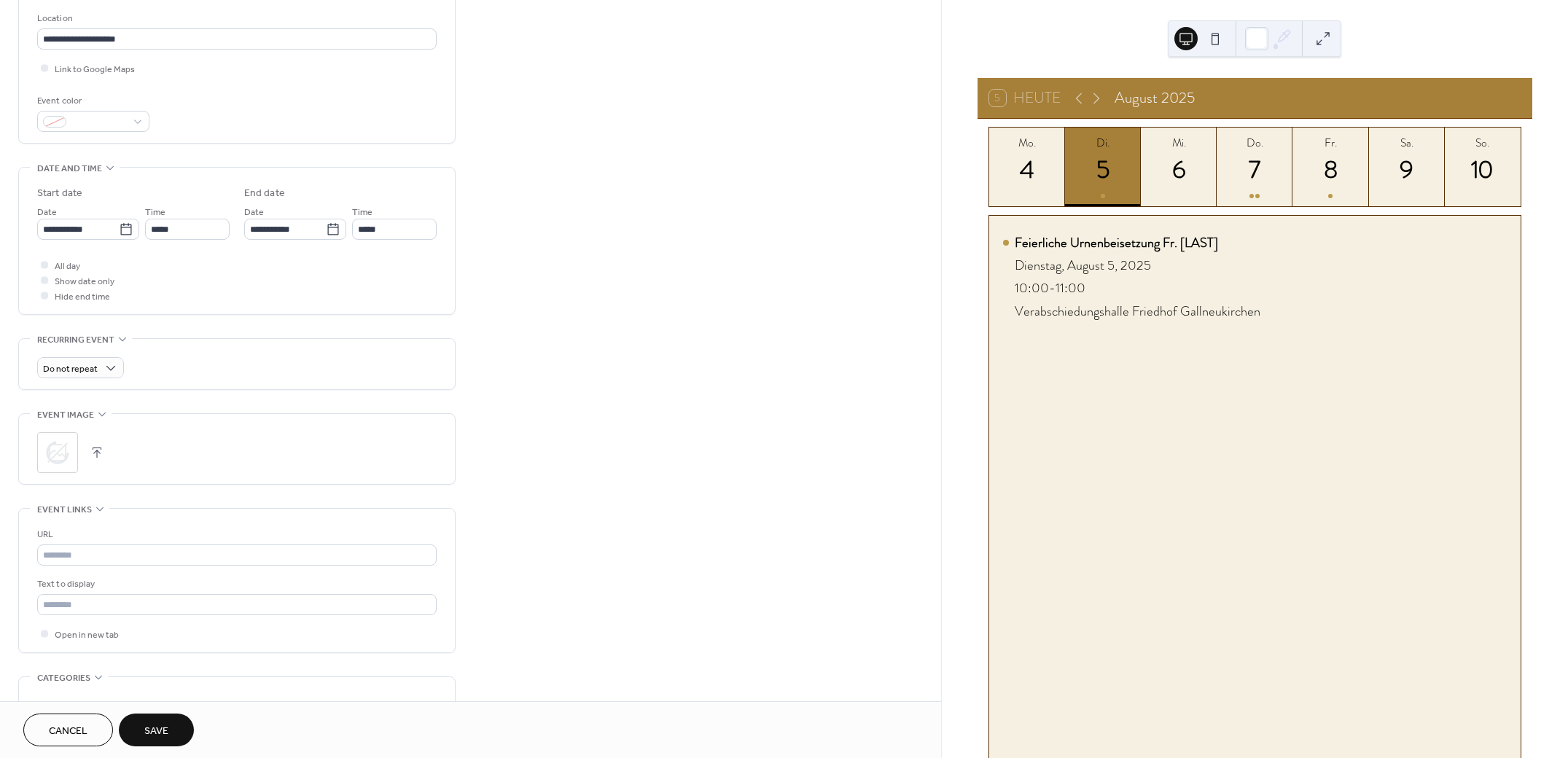 scroll, scrollTop: 364, scrollLeft: 0, axis: vertical 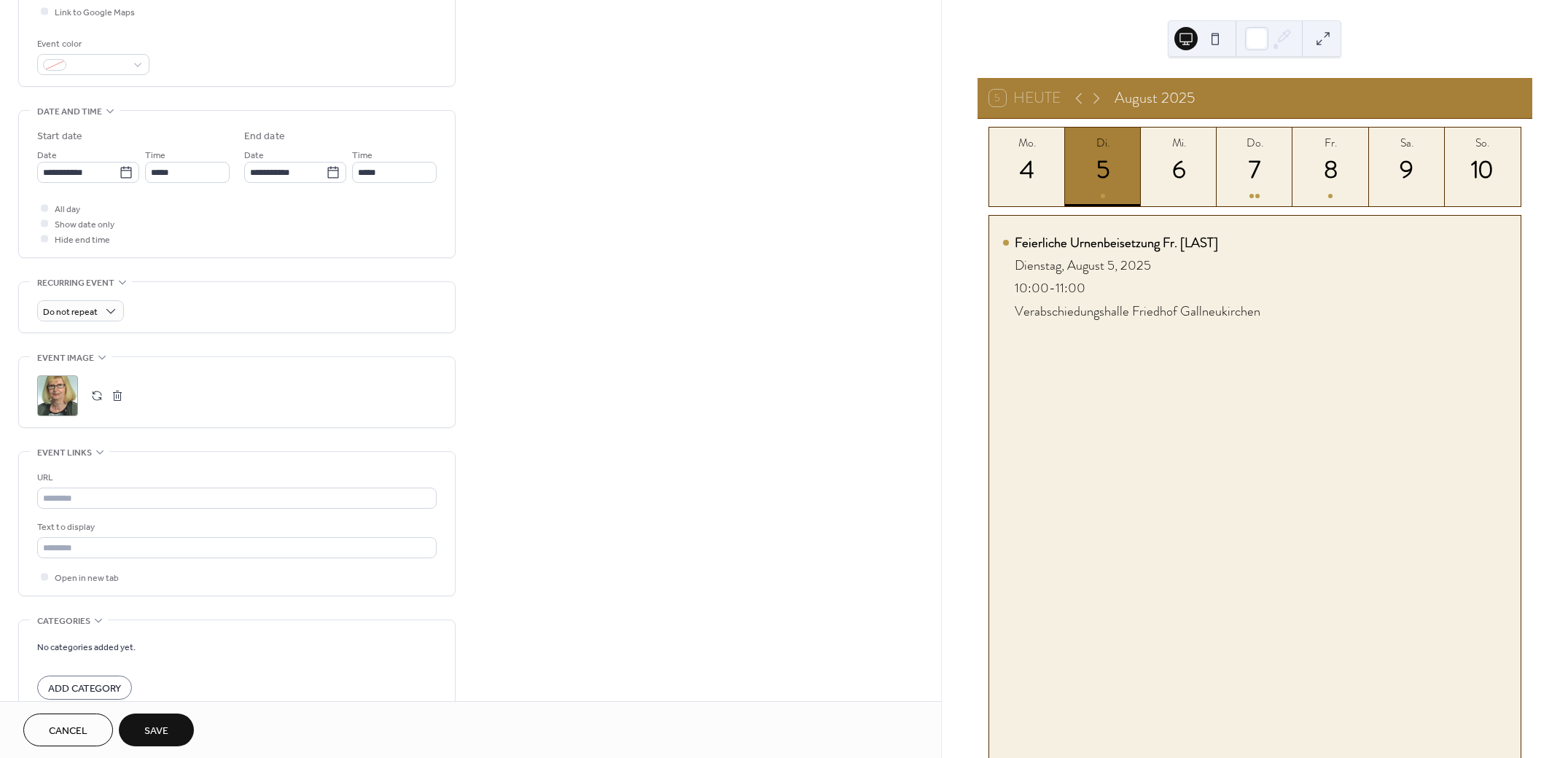 click on "Save" at bounding box center [156, 731] 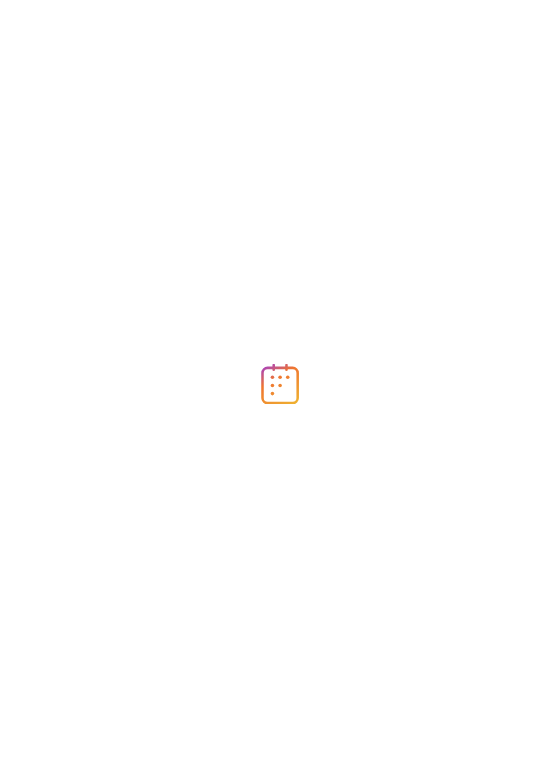 scroll, scrollTop: 0, scrollLeft: 0, axis: both 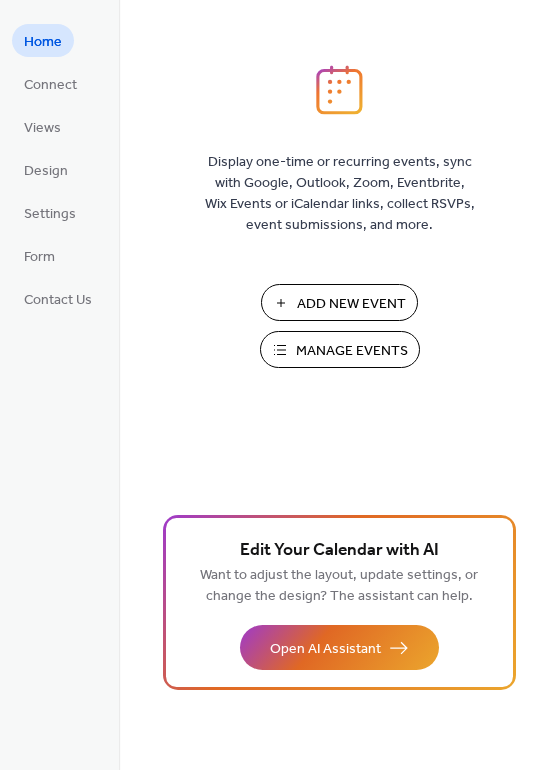 click on "Manage Events" at bounding box center [352, 351] 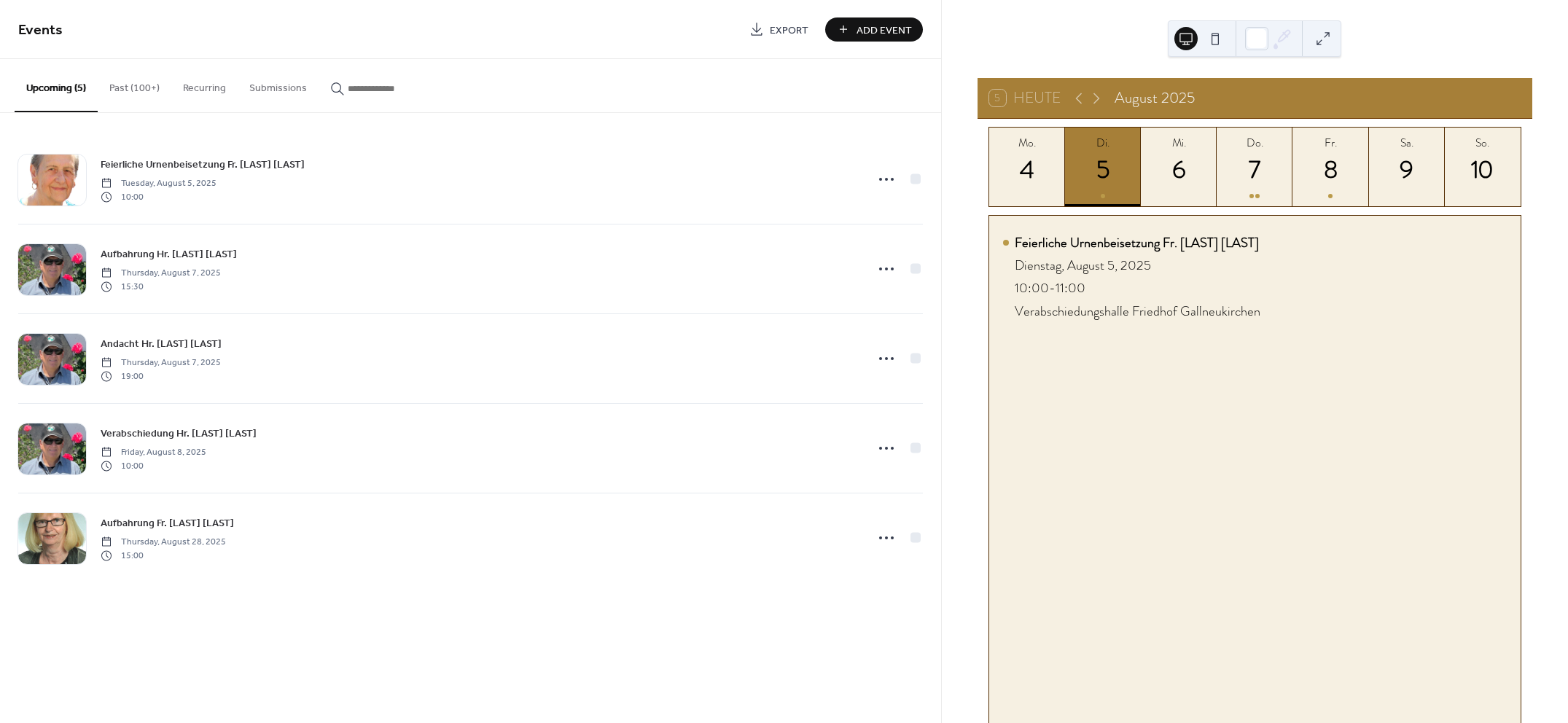 scroll, scrollTop: 0, scrollLeft: 0, axis: both 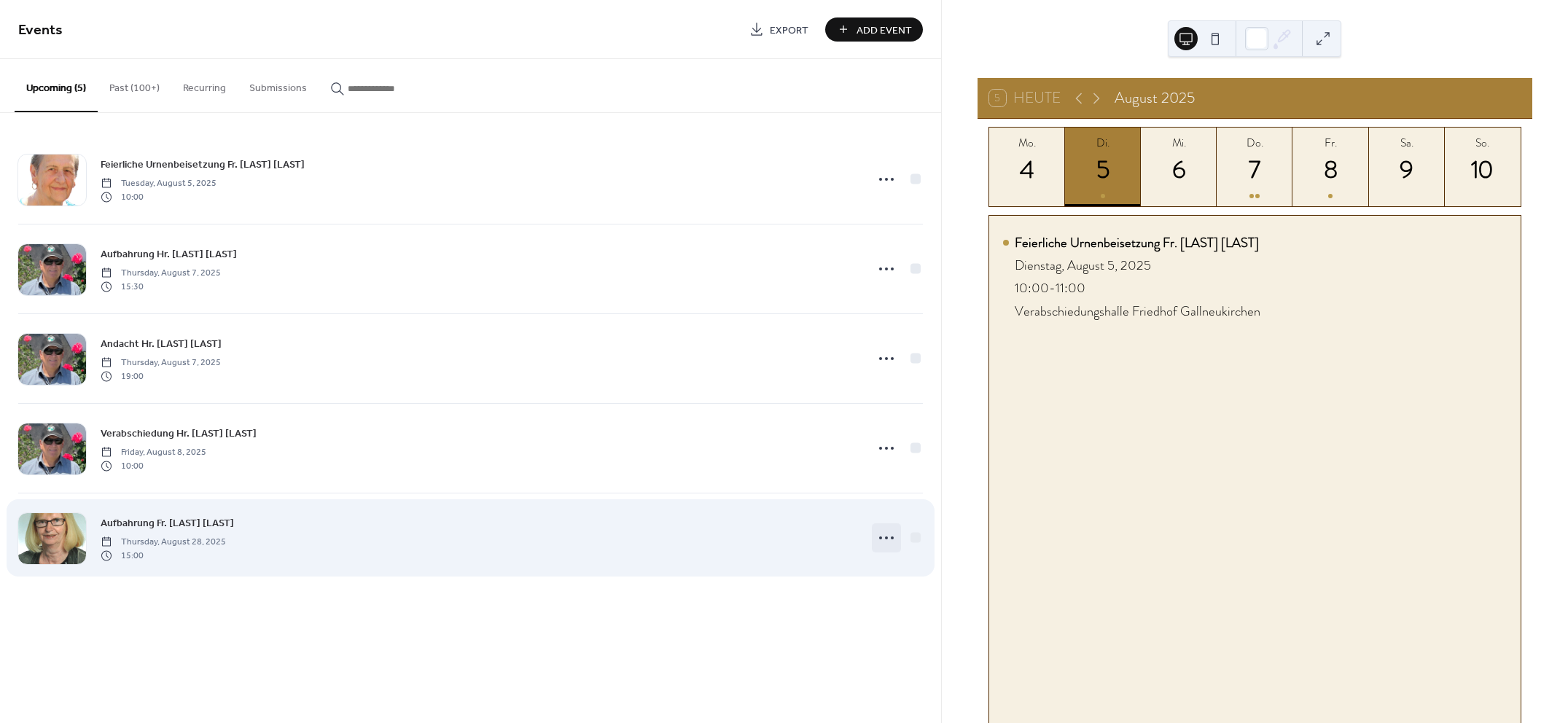 click 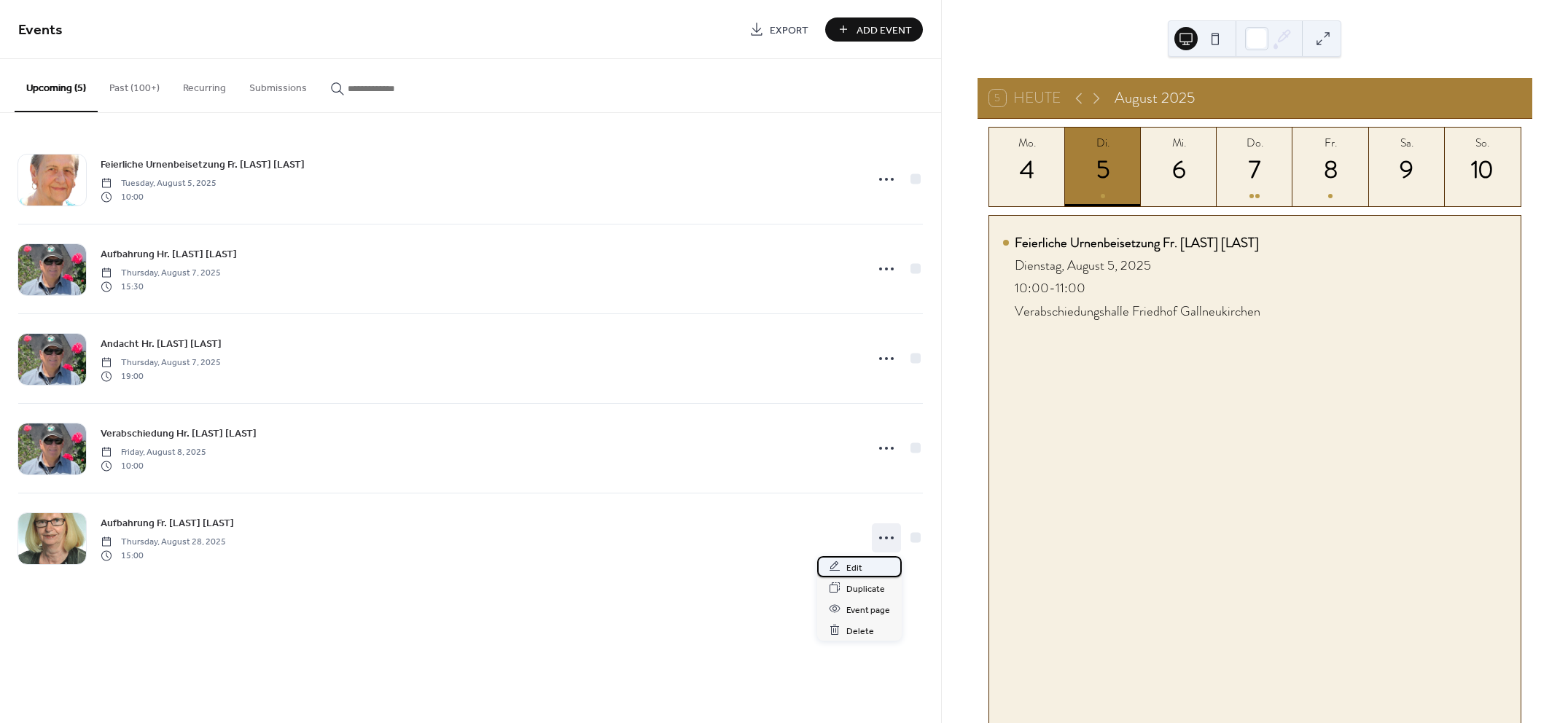 click on "Edit" at bounding box center (854, 567) 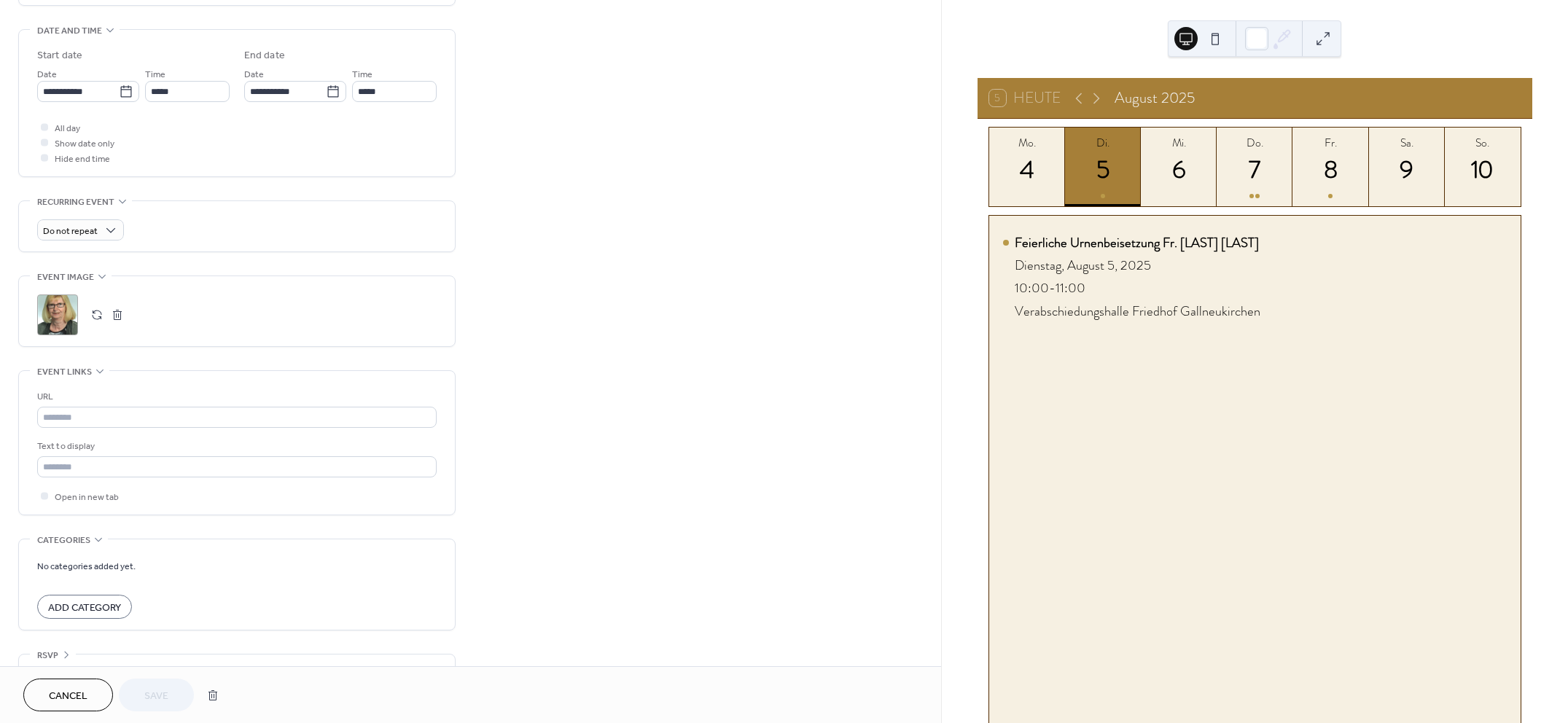 scroll, scrollTop: 456, scrollLeft: 0, axis: vertical 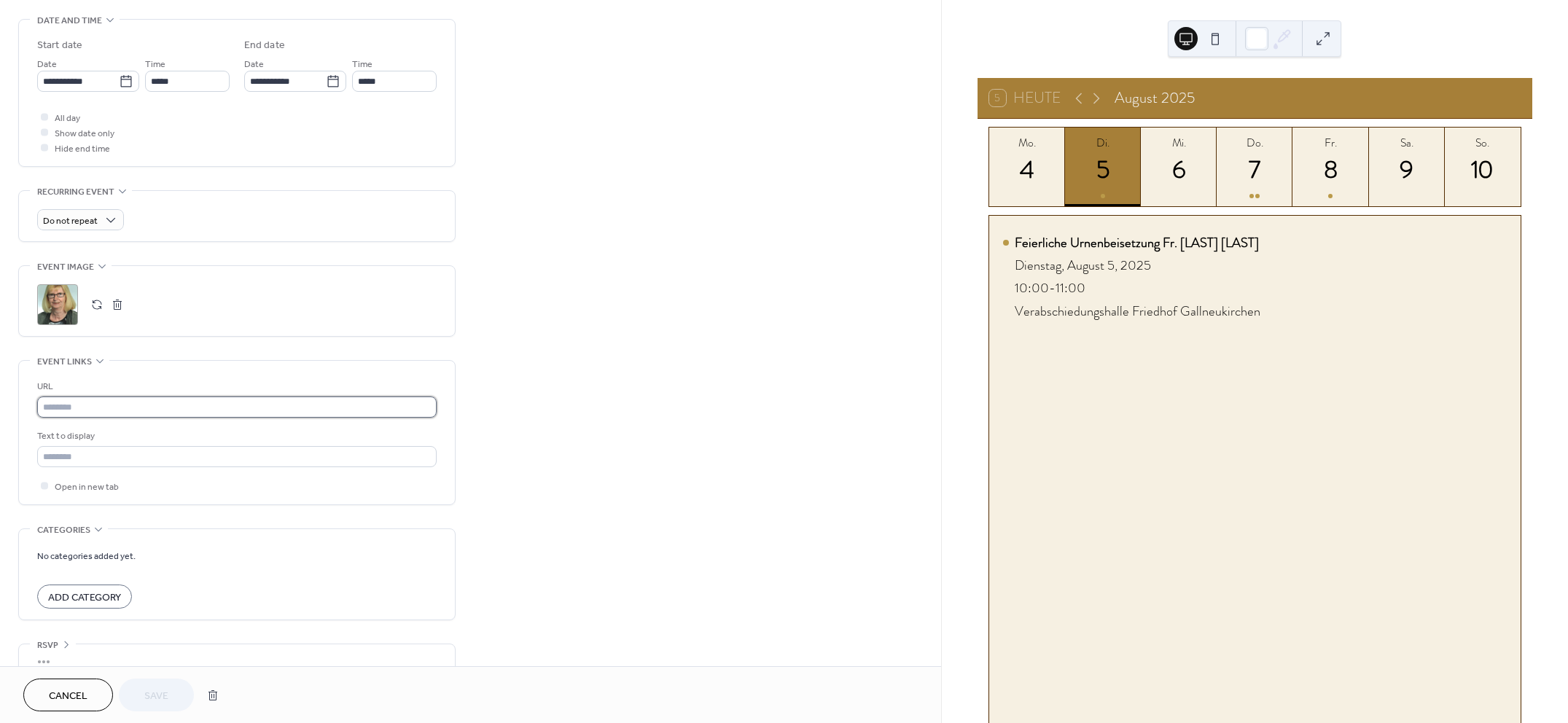 click at bounding box center (237, 407) 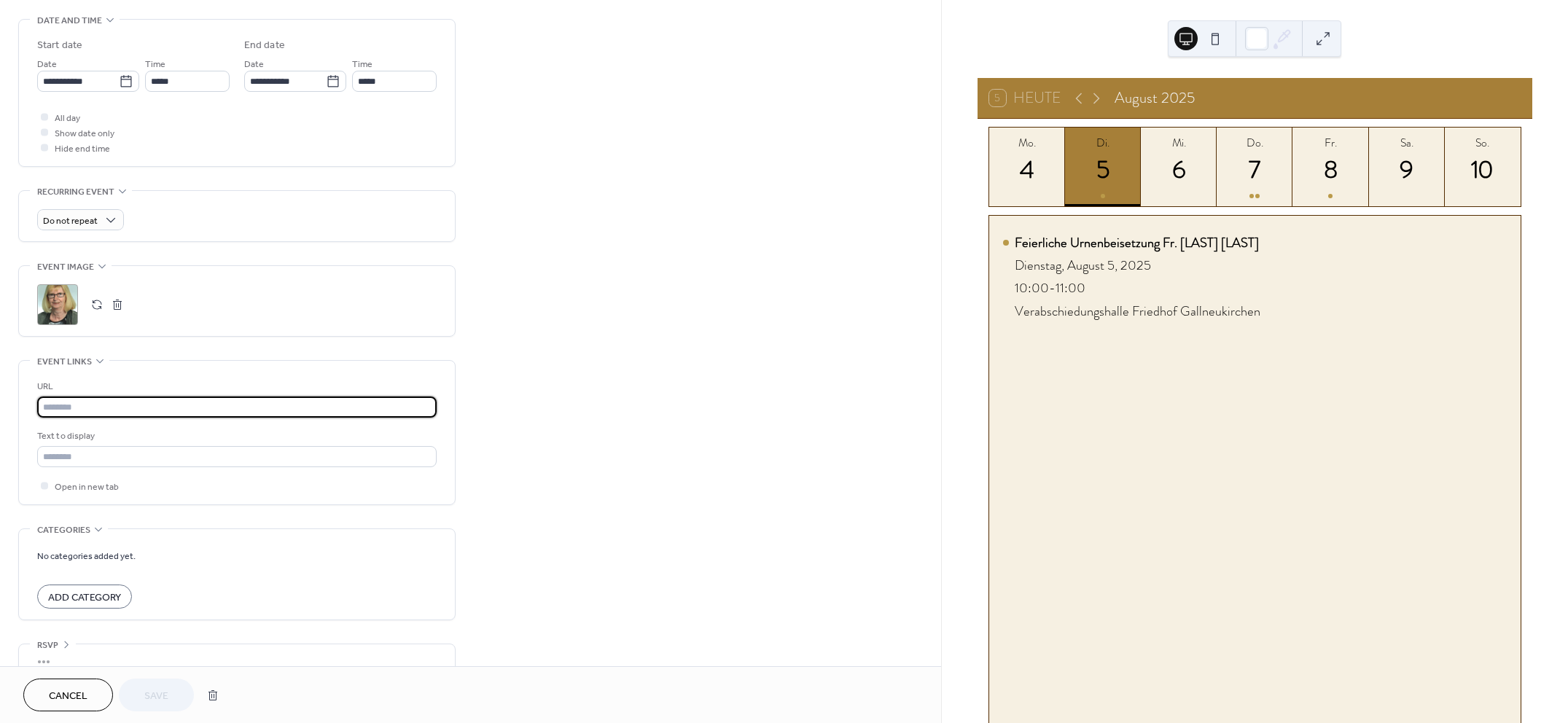 paste on "**********" 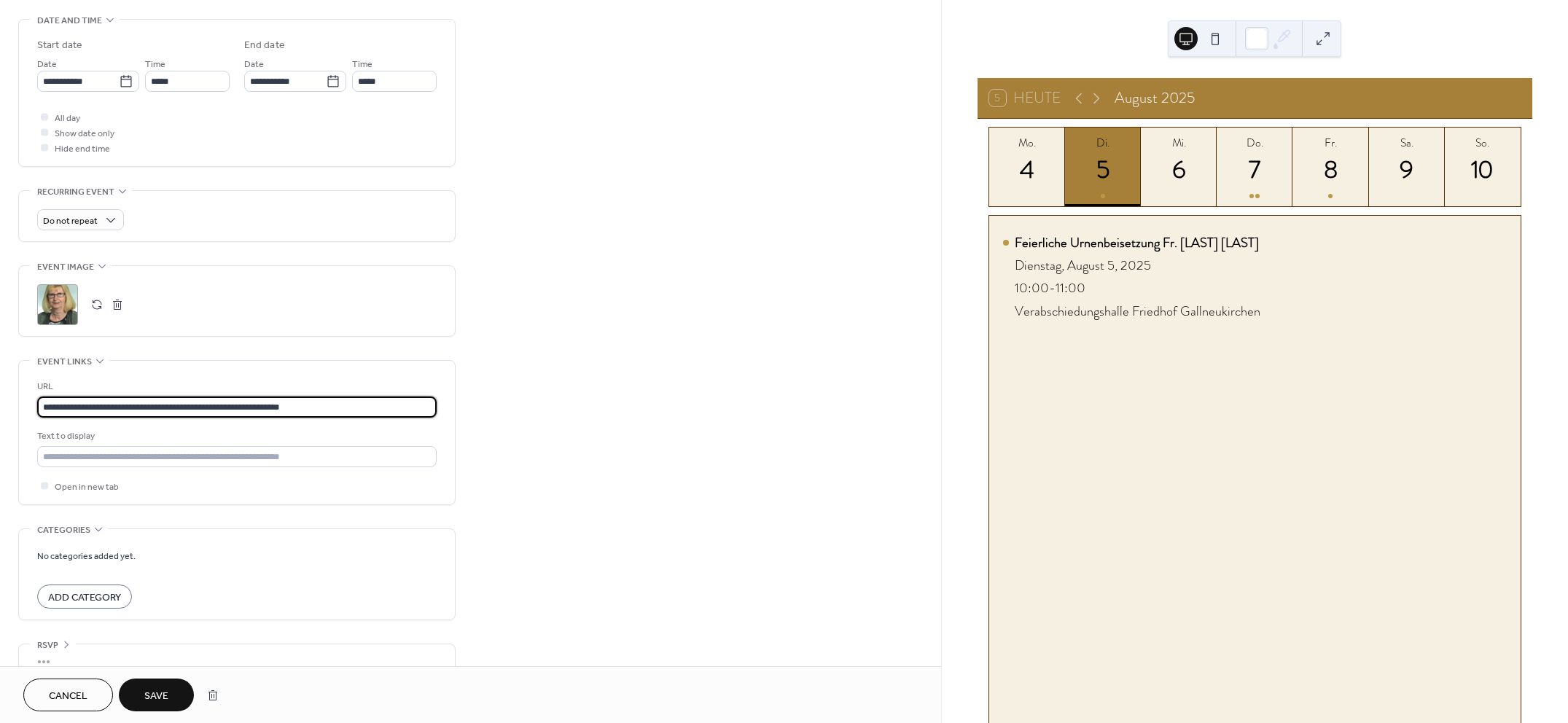 type on "**********" 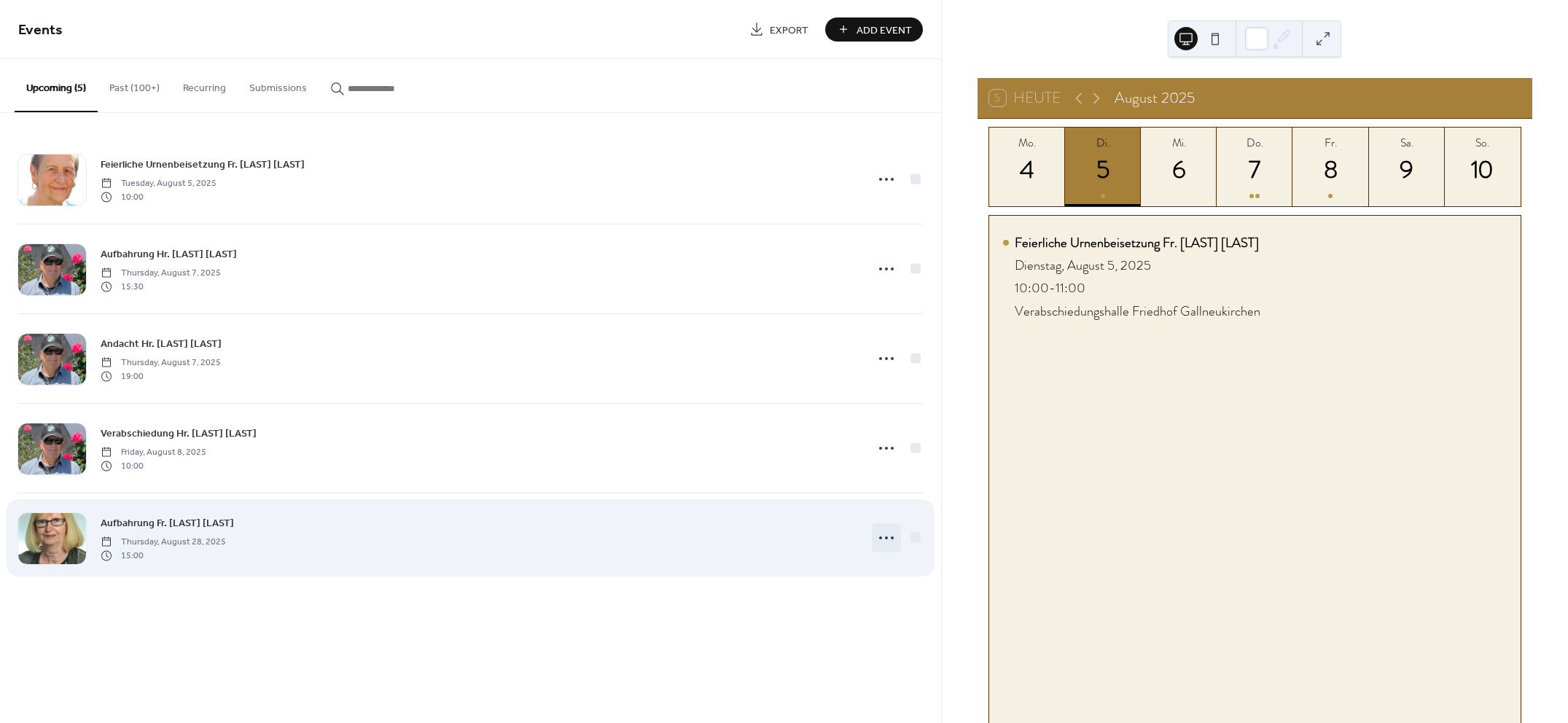 click 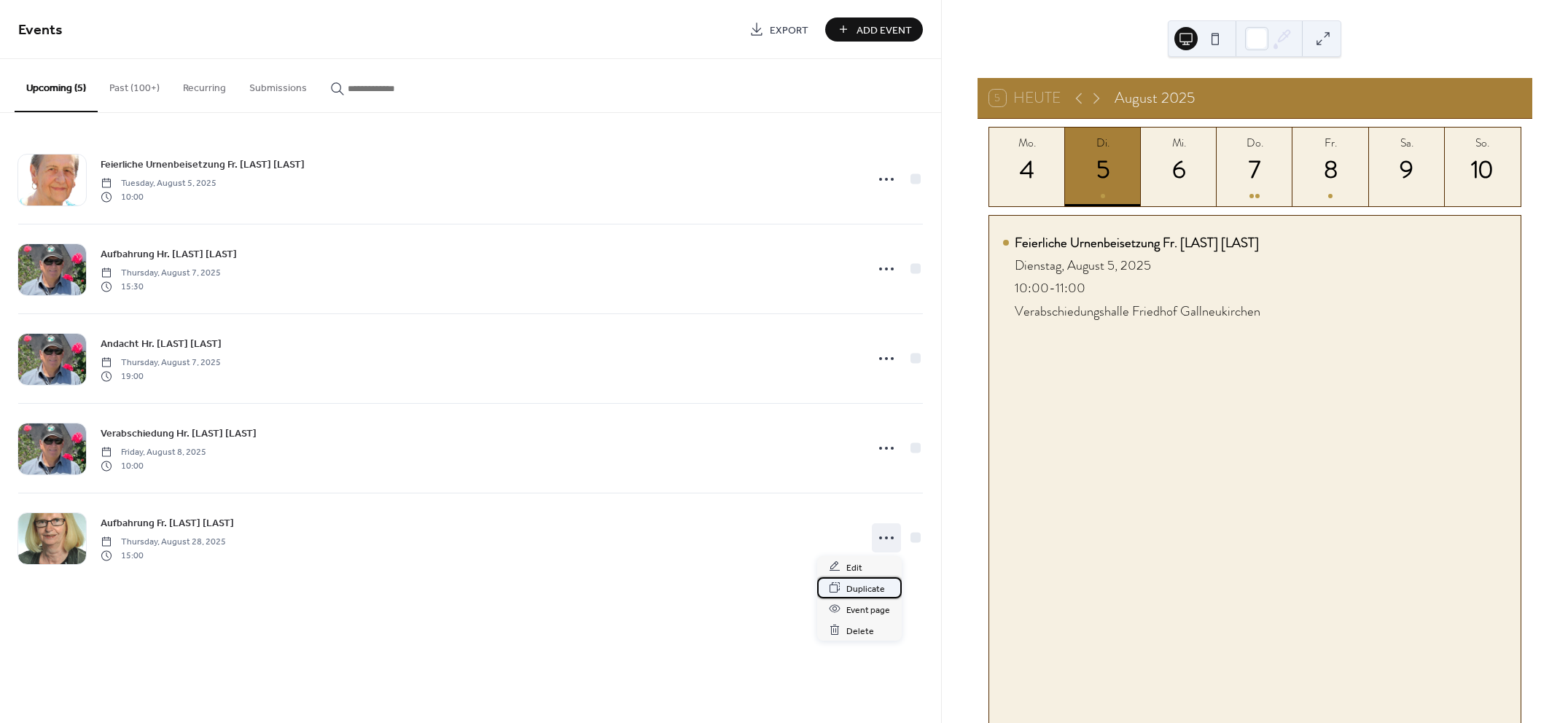 click on "Duplicate" at bounding box center (865, 588) 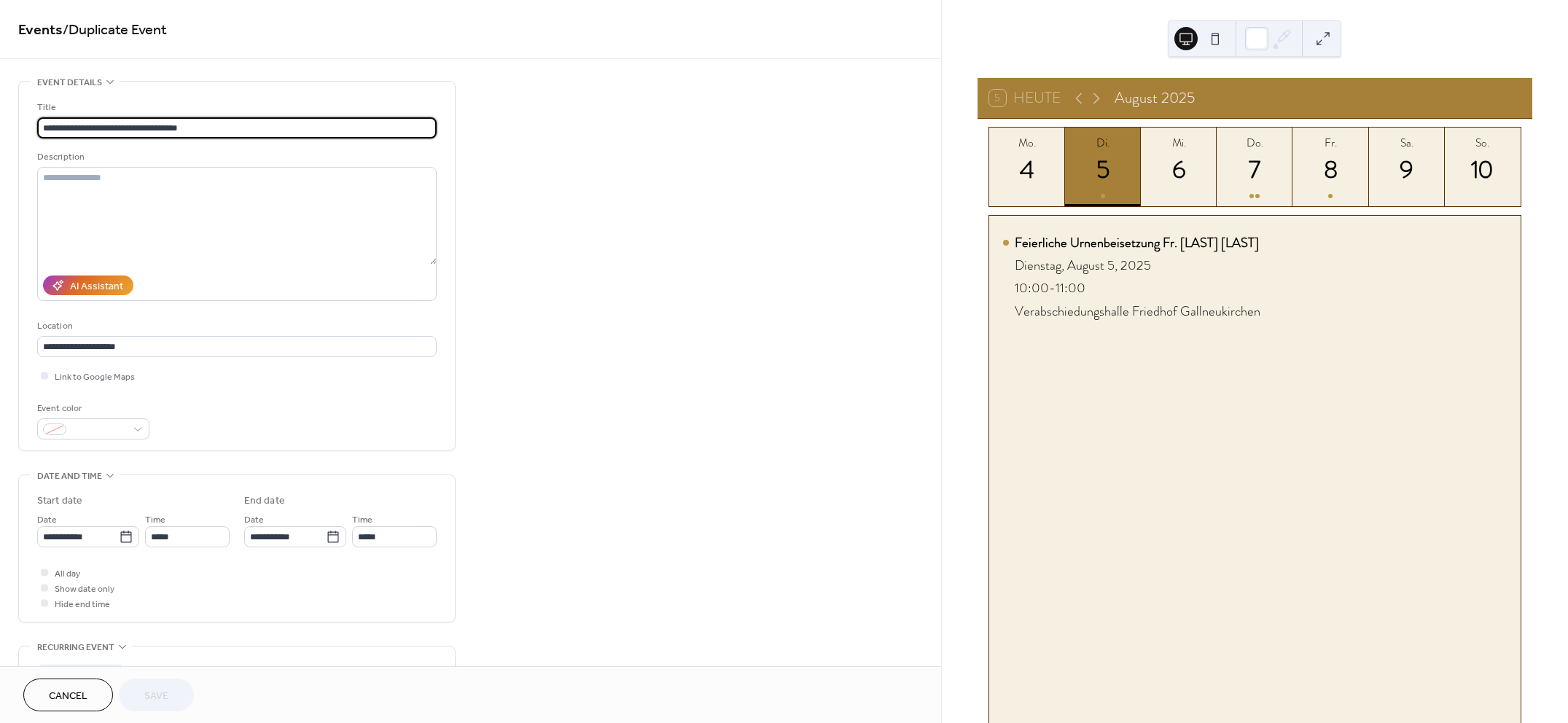 drag, startPoint x: 87, startPoint y: 128, endPoint x: 48, endPoint y: 122, distance: 39.458839 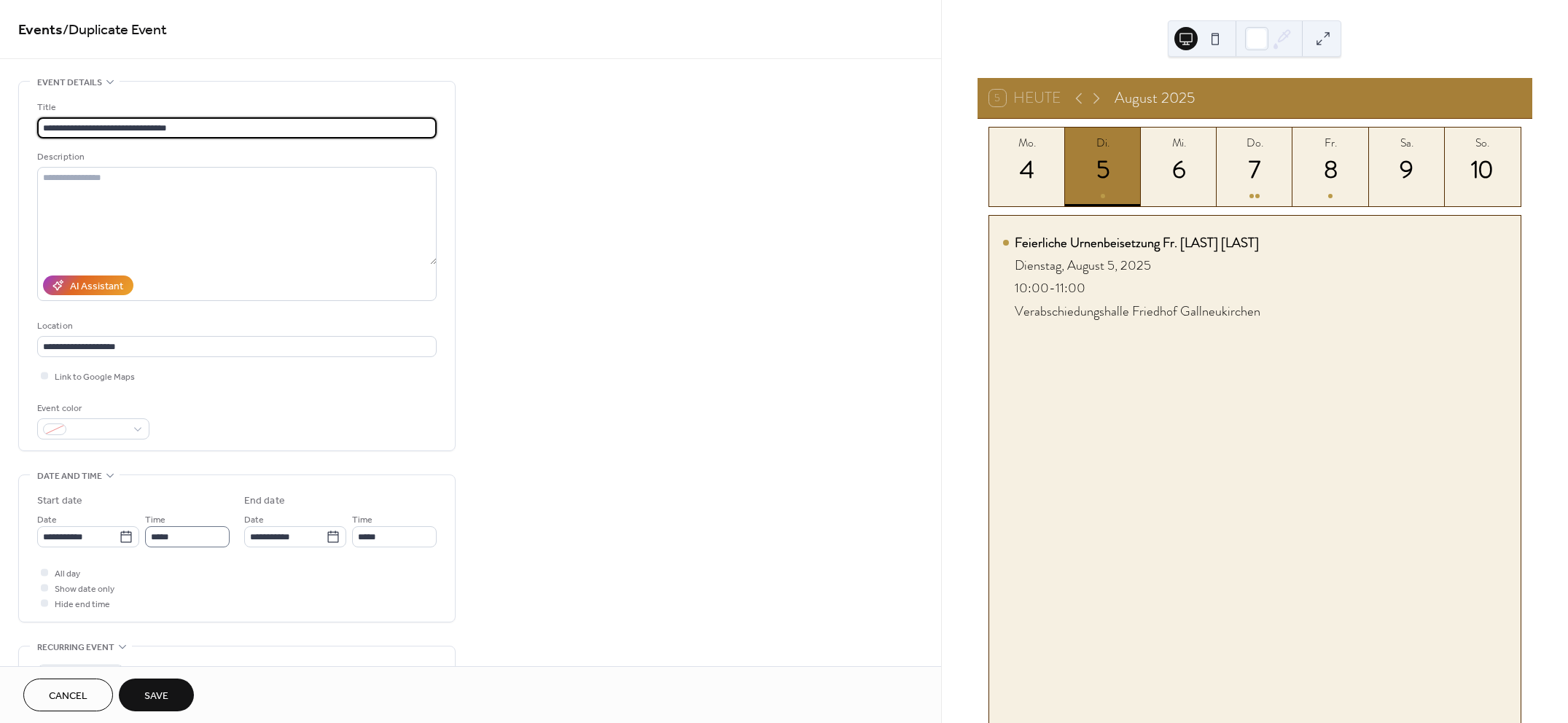 type on "**********" 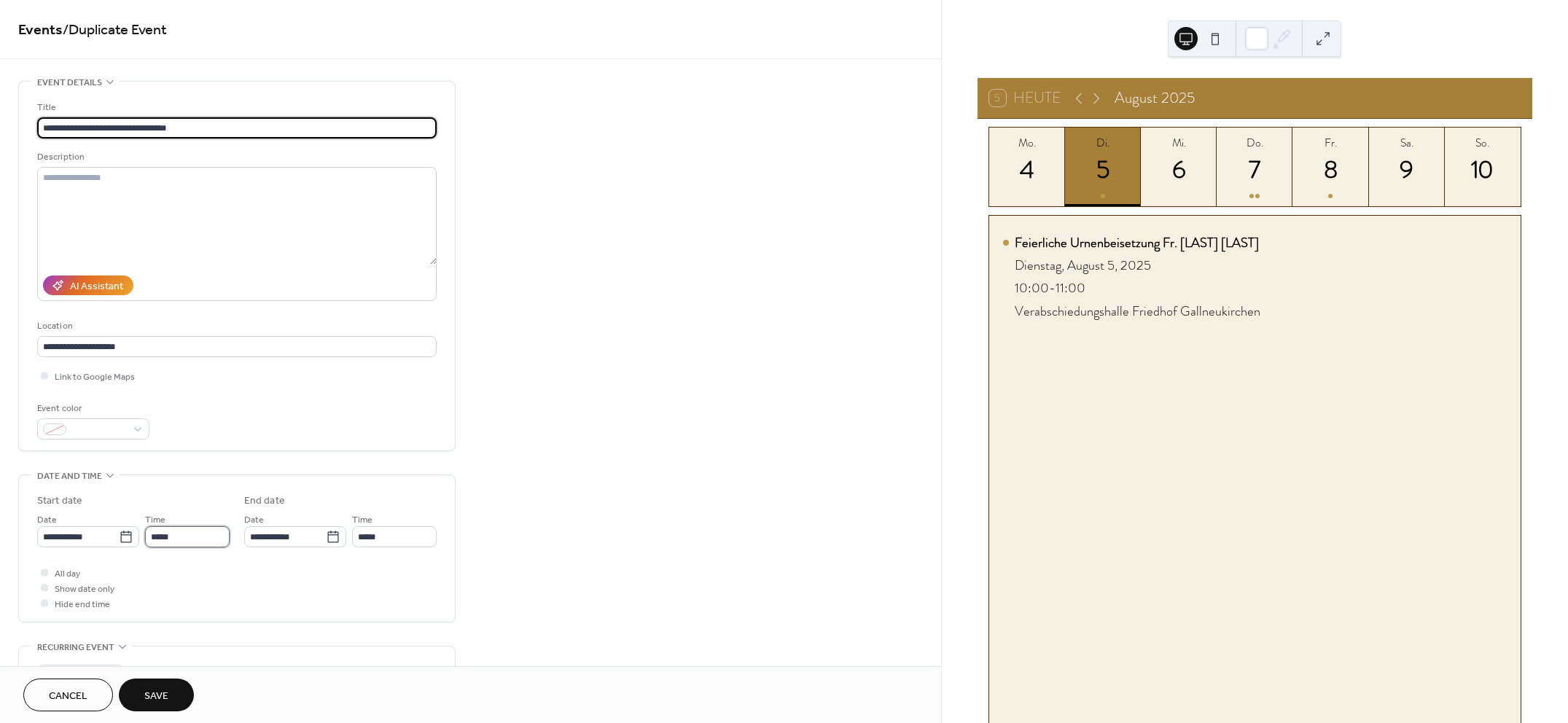 click on "*****" at bounding box center [187, 536] 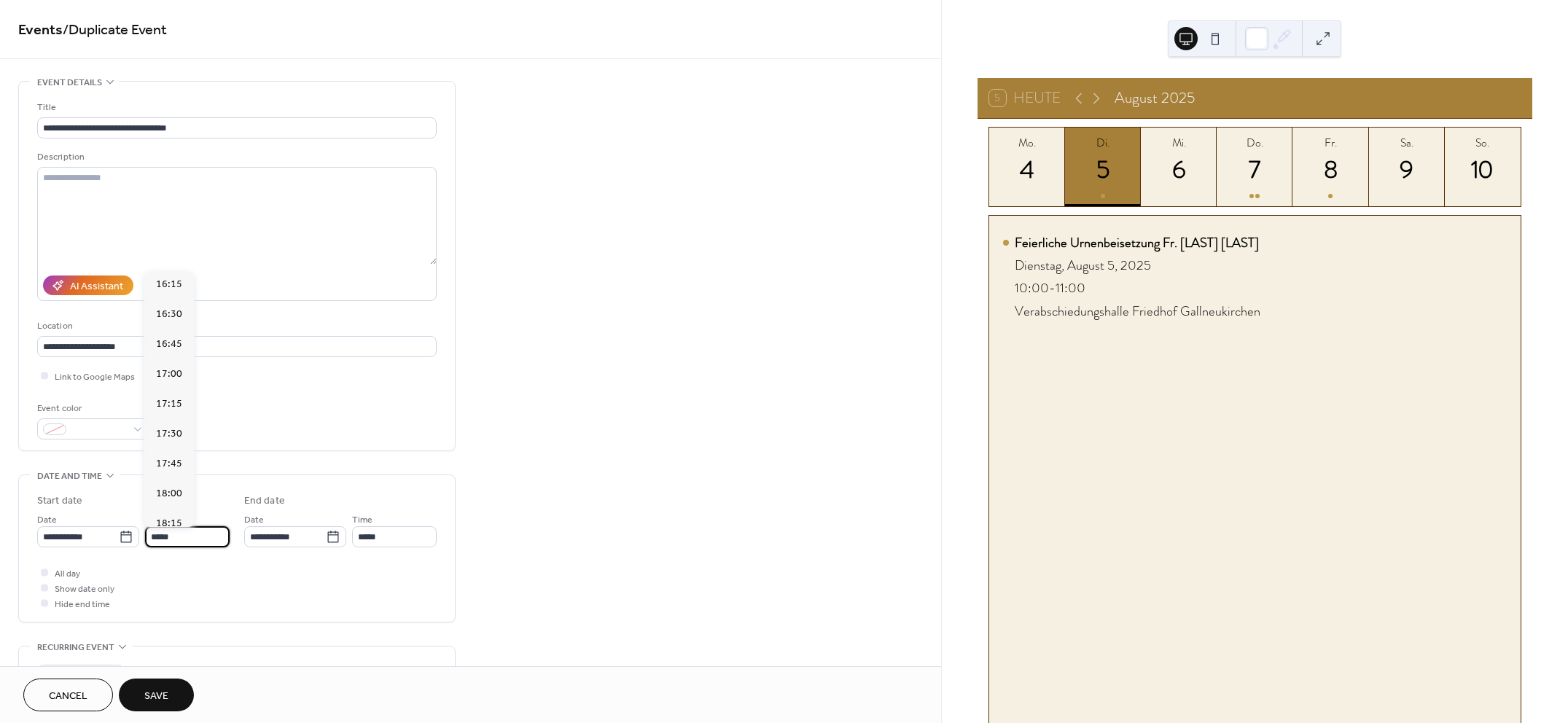 scroll, scrollTop: 1999, scrollLeft: 0, axis: vertical 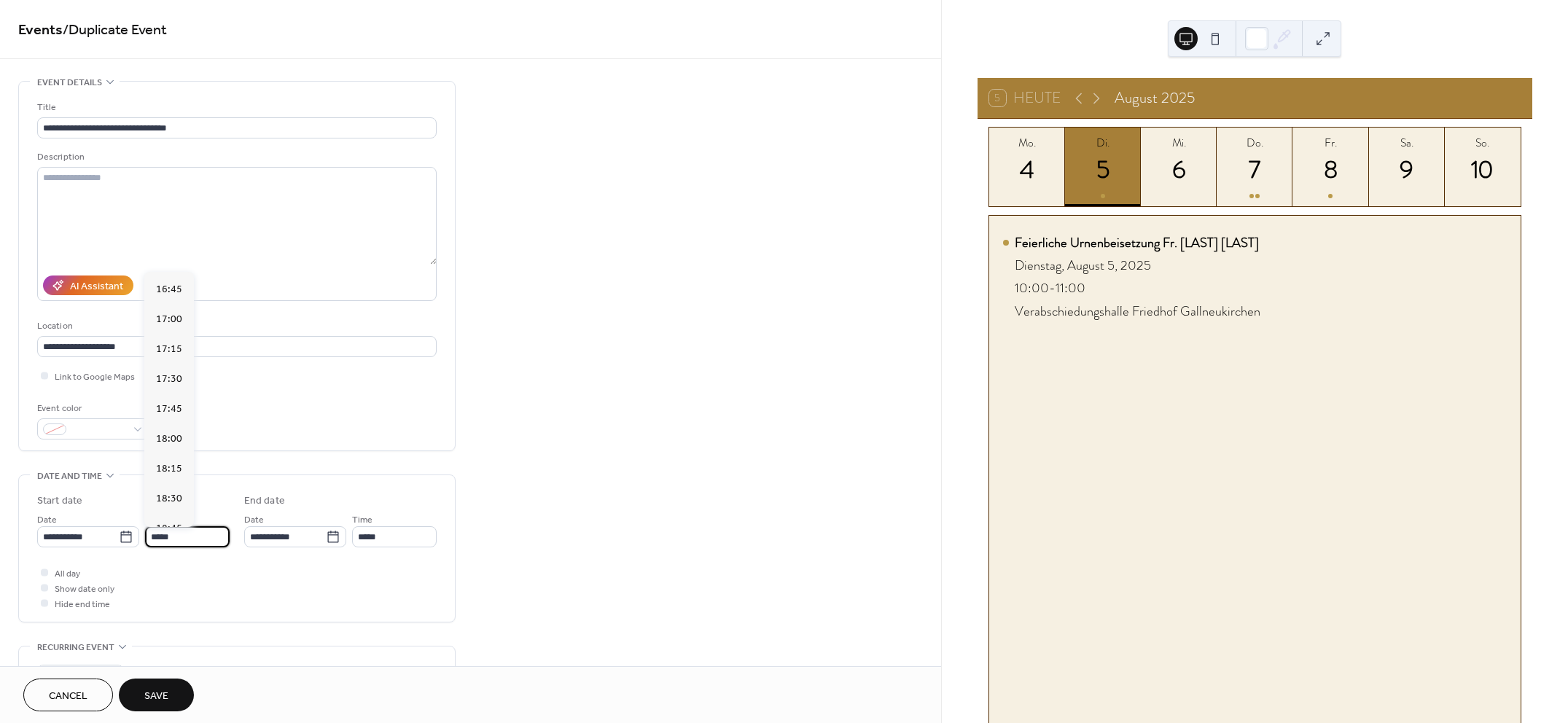 click on "19:00" at bounding box center (169, 558) 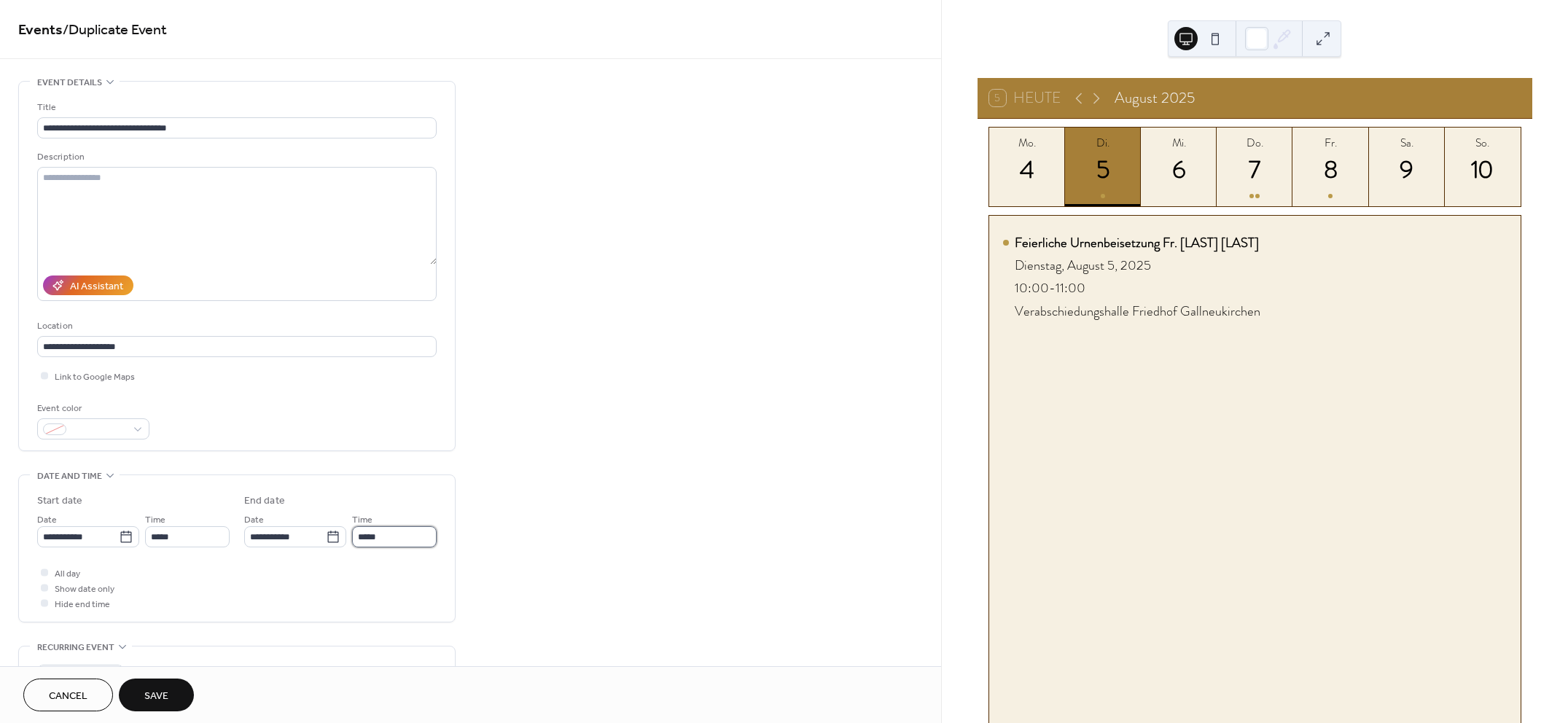 click on "*****" at bounding box center (394, 536) 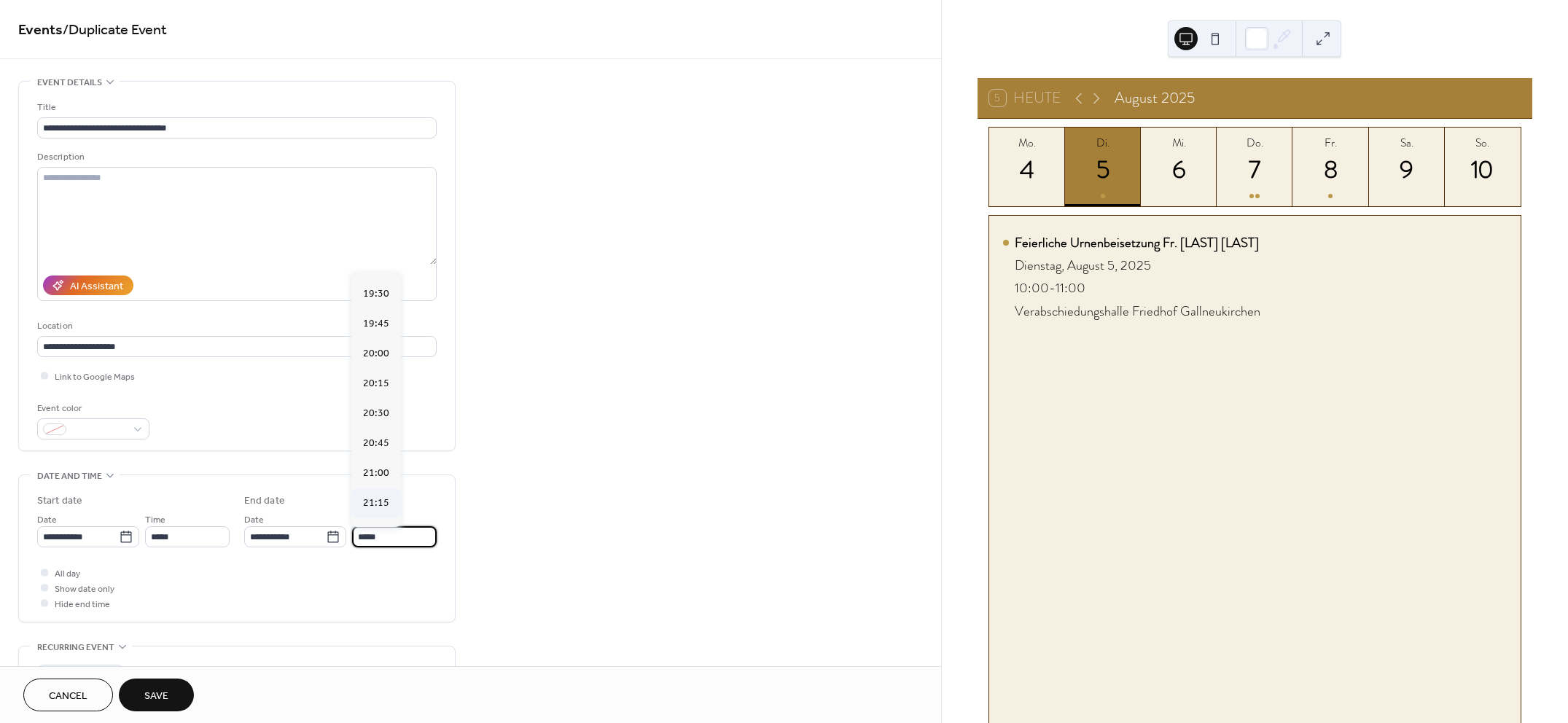 scroll, scrollTop: 18, scrollLeft: 0, axis: vertical 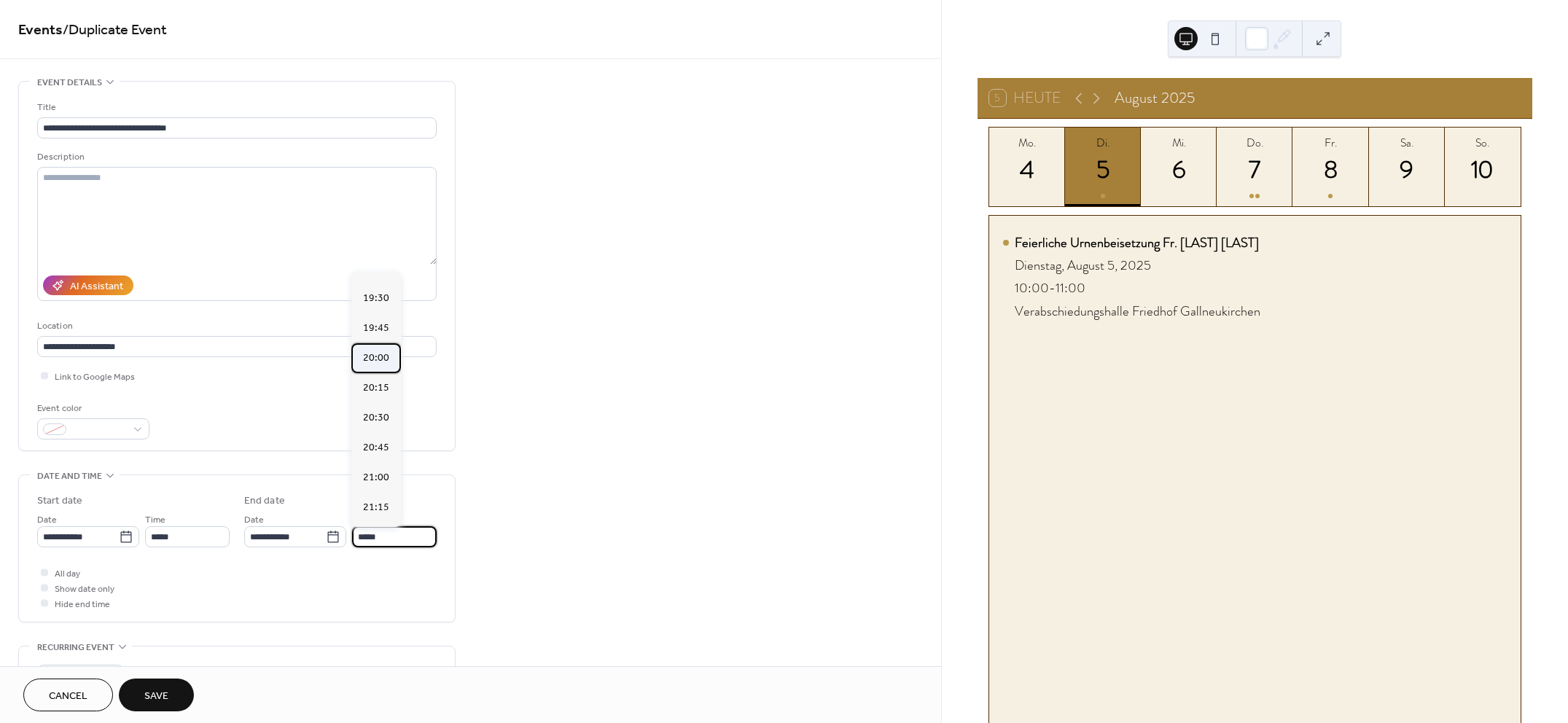 click on "20:00" at bounding box center (376, 357) 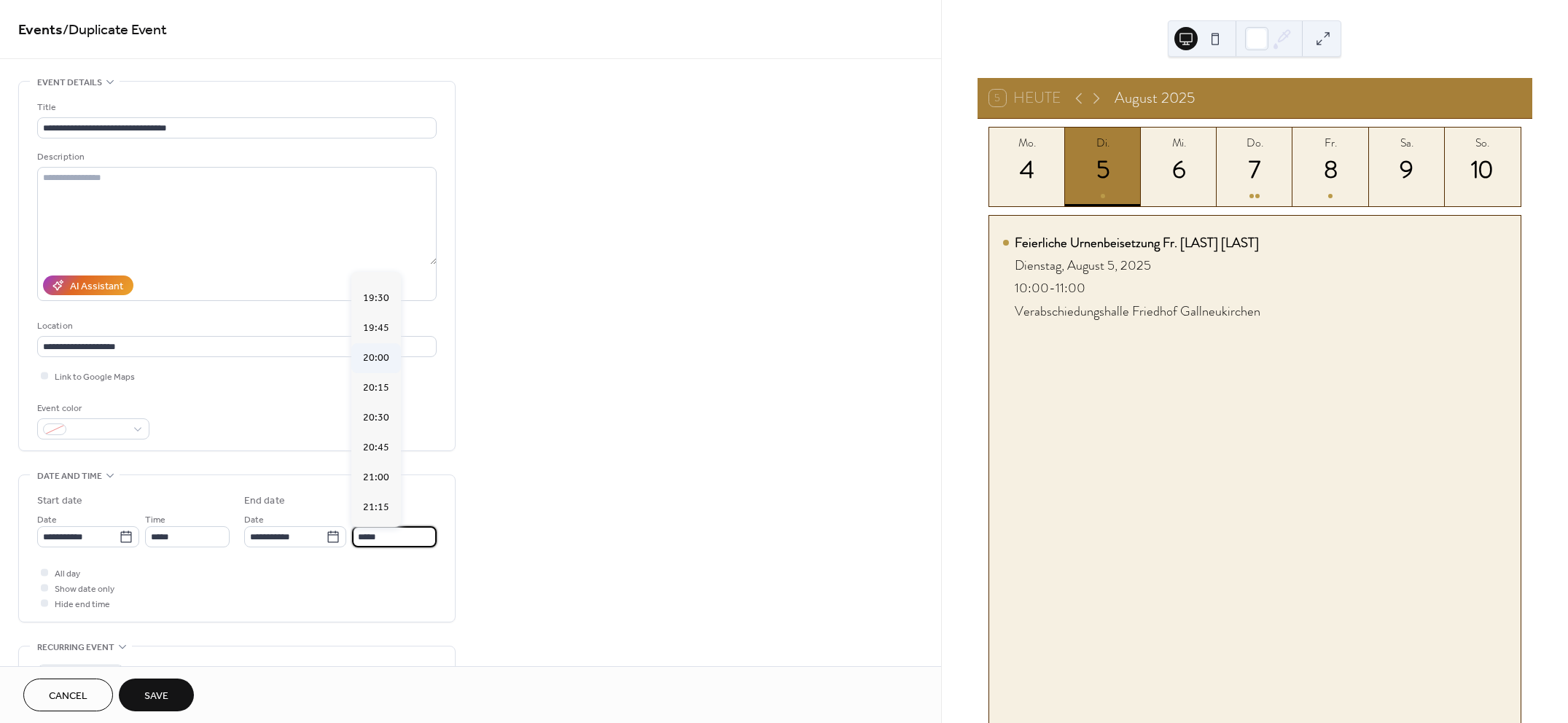 type on "*****" 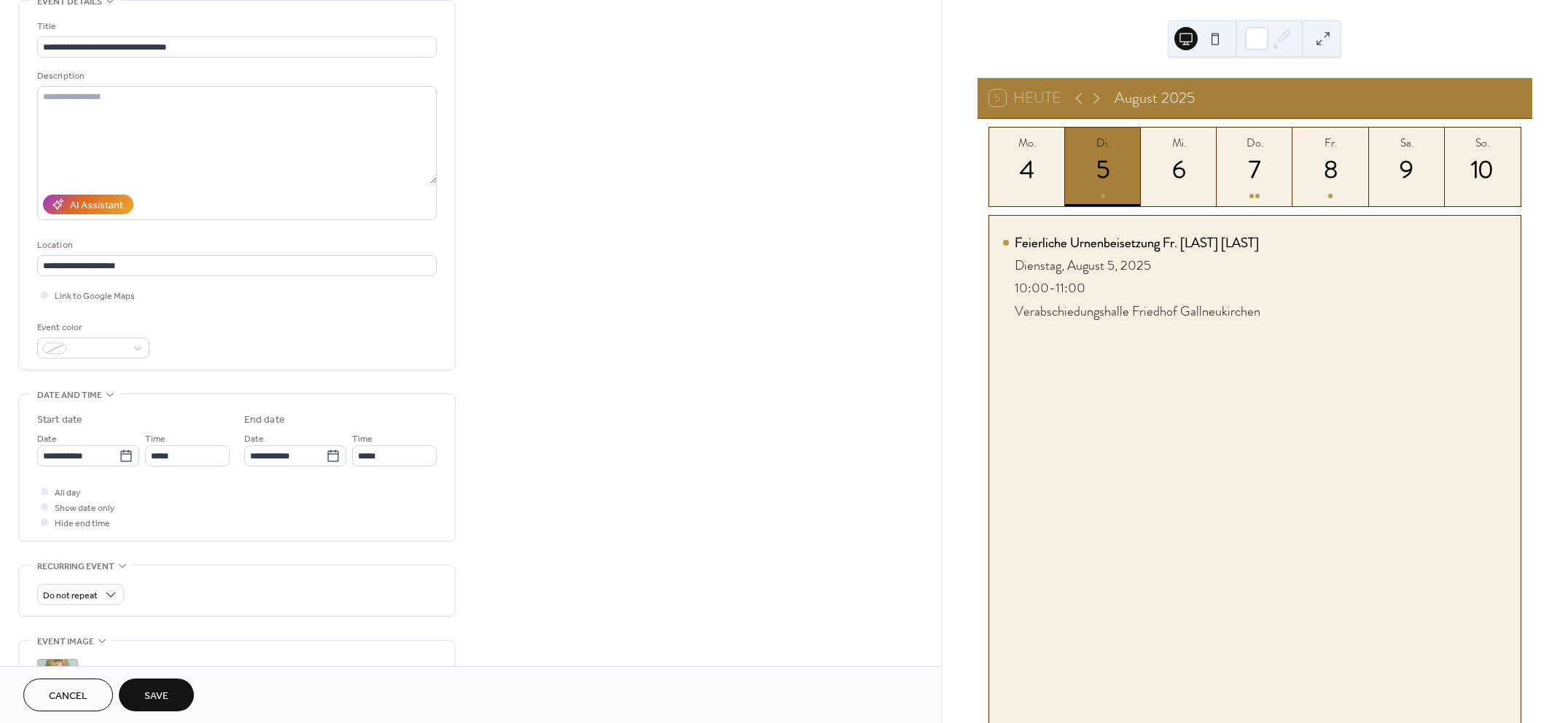 scroll, scrollTop: 91, scrollLeft: 0, axis: vertical 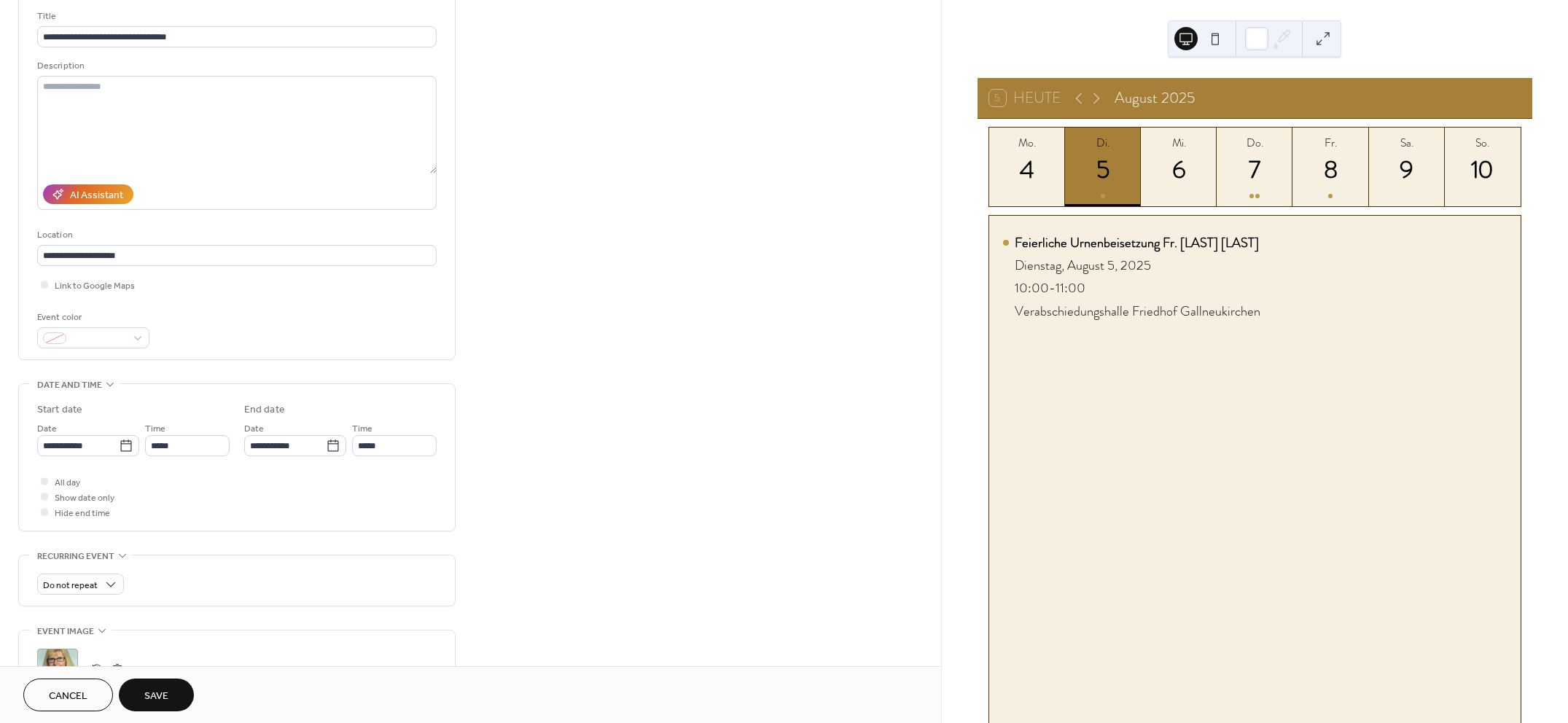 click on "Save" at bounding box center [156, 695] 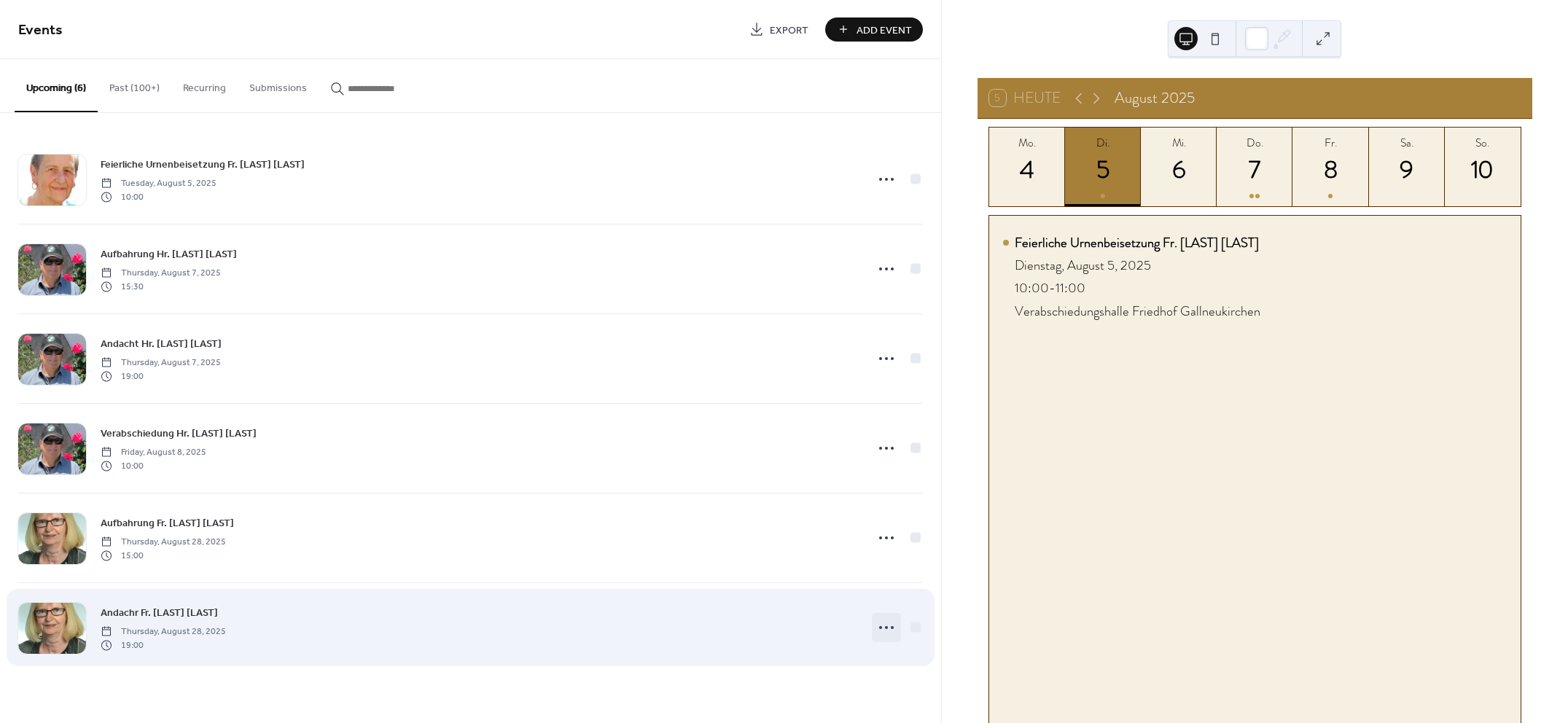click 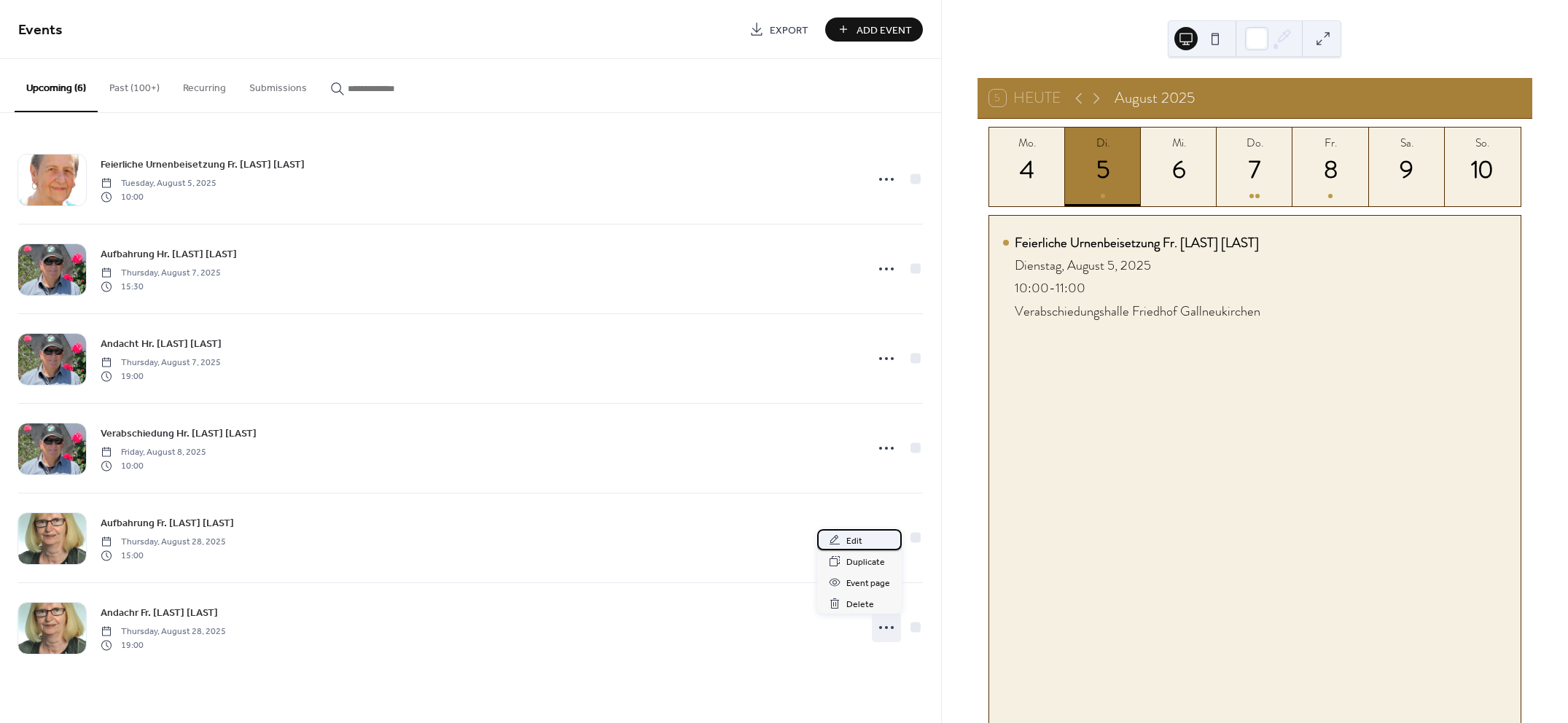 click on "Edit" at bounding box center [859, 539] 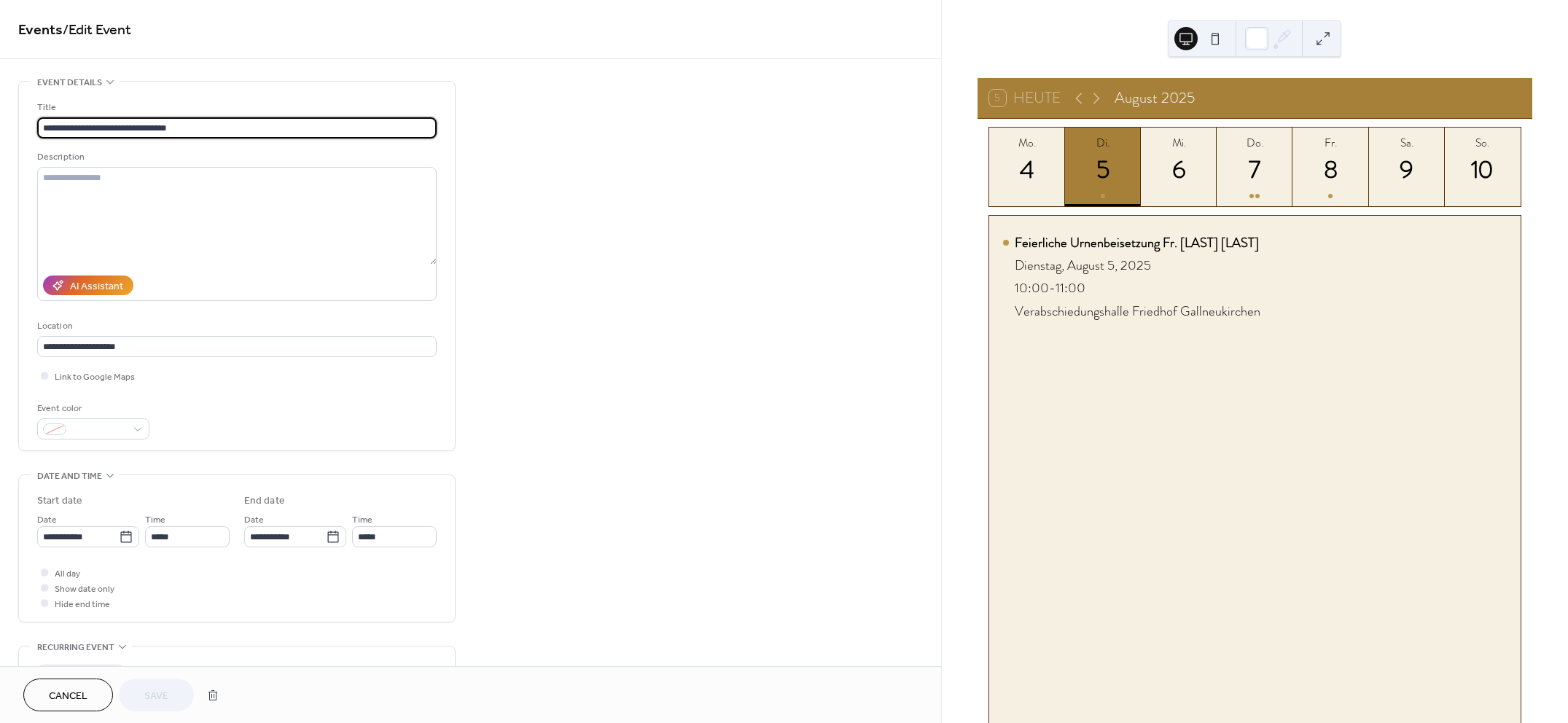 click on "**********" at bounding box center [237, 128] 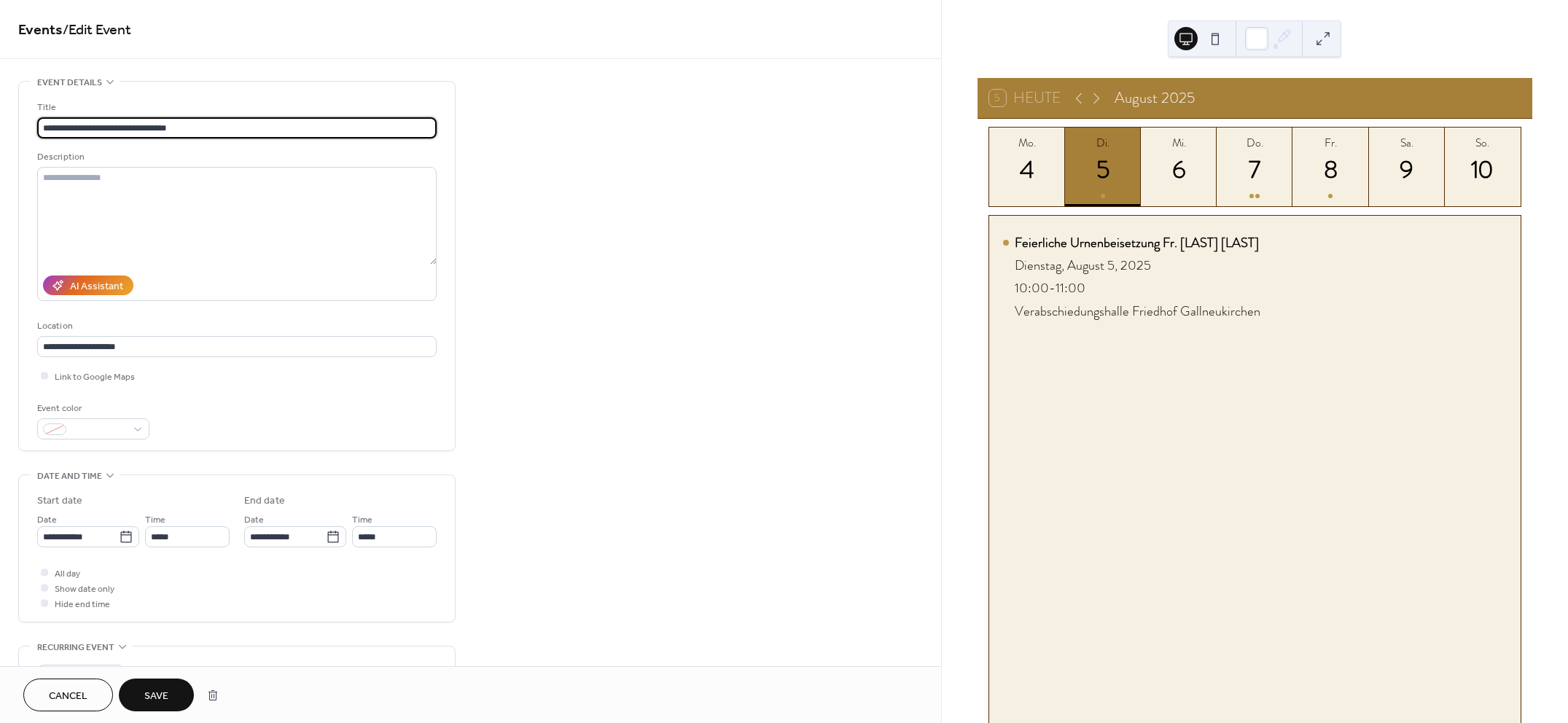 type on "**********" 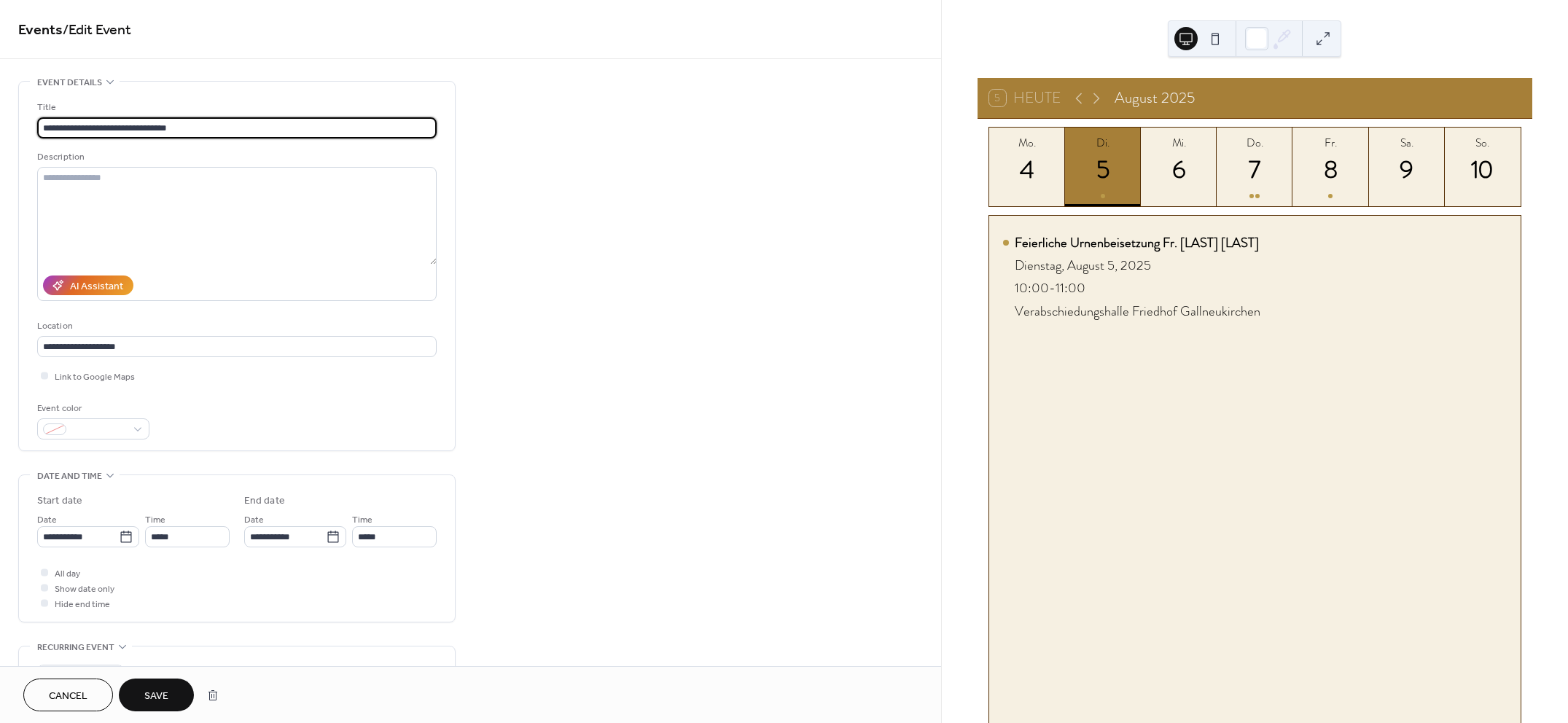 click on "Save" at bounding box center (156, 696) 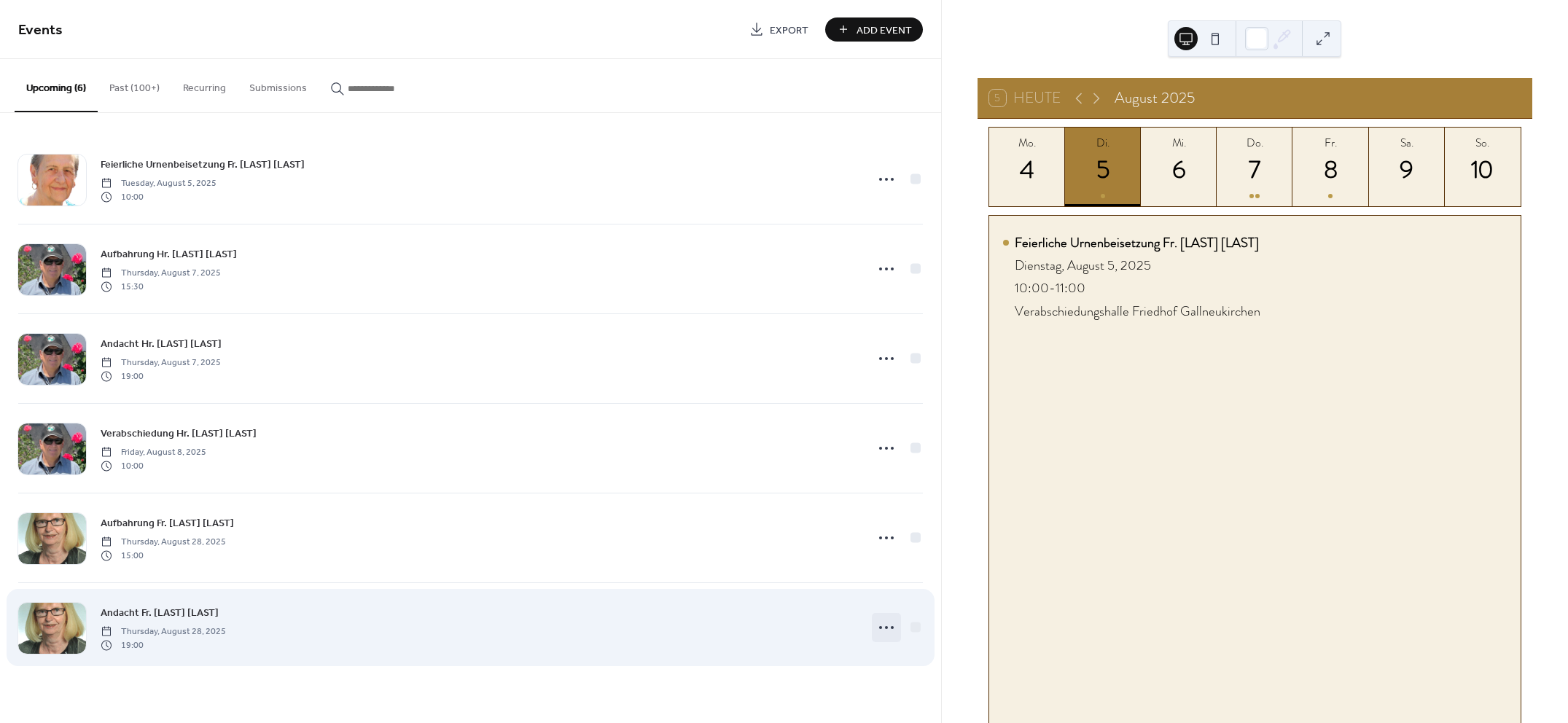 click 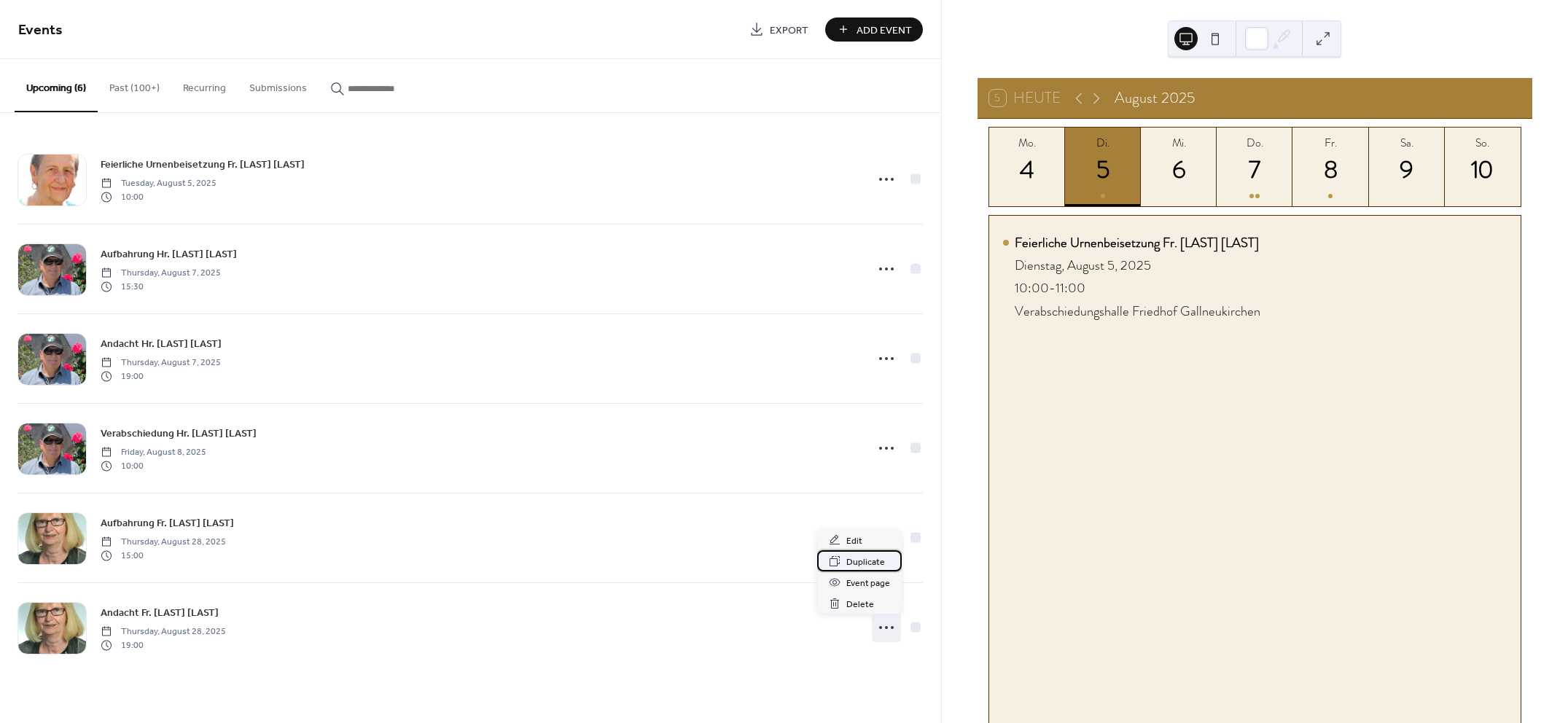 click on "Duplicate" at bounding box center (865, 562) 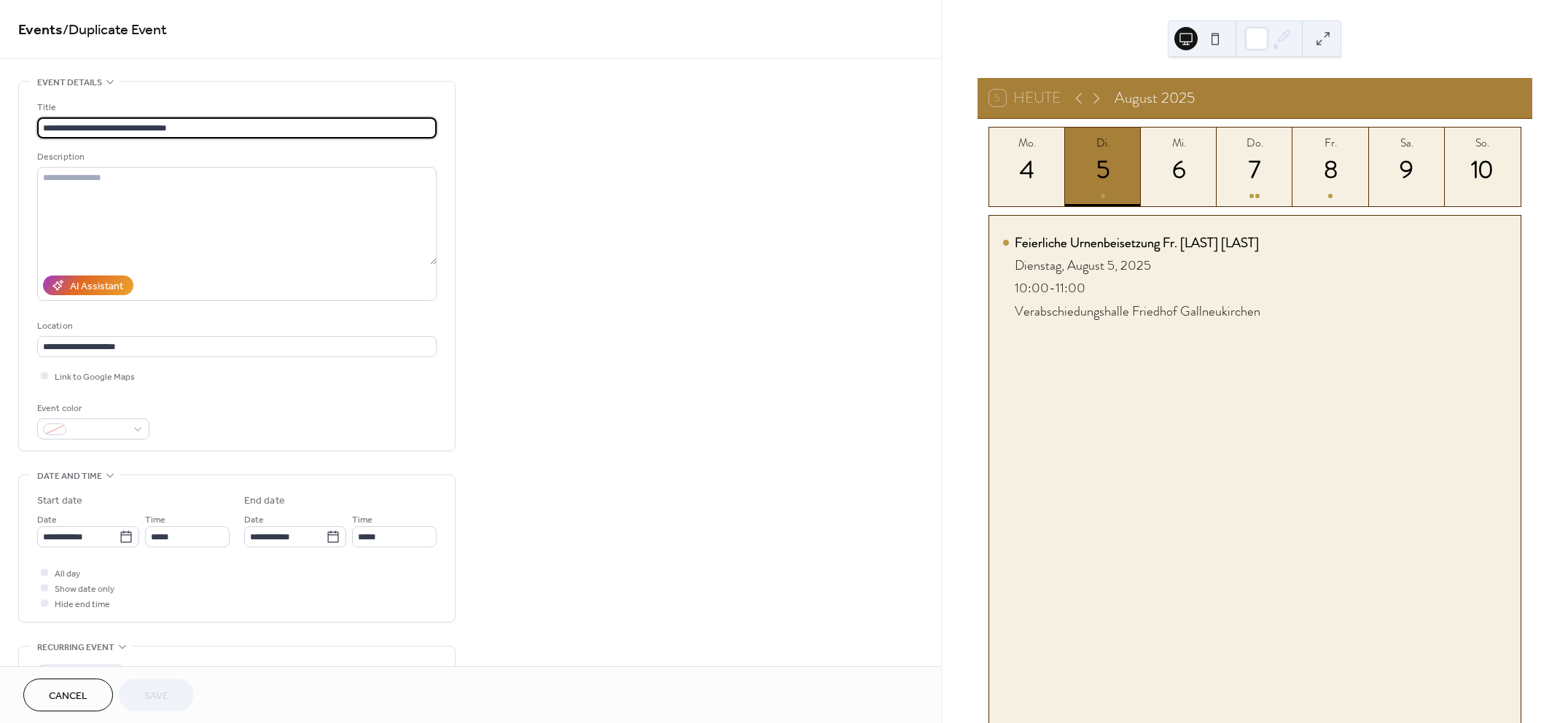 drag, startPoint x: 75, startPoint y: 125, endPoint x: -52, endPoint y: 126, distance: 127.00394 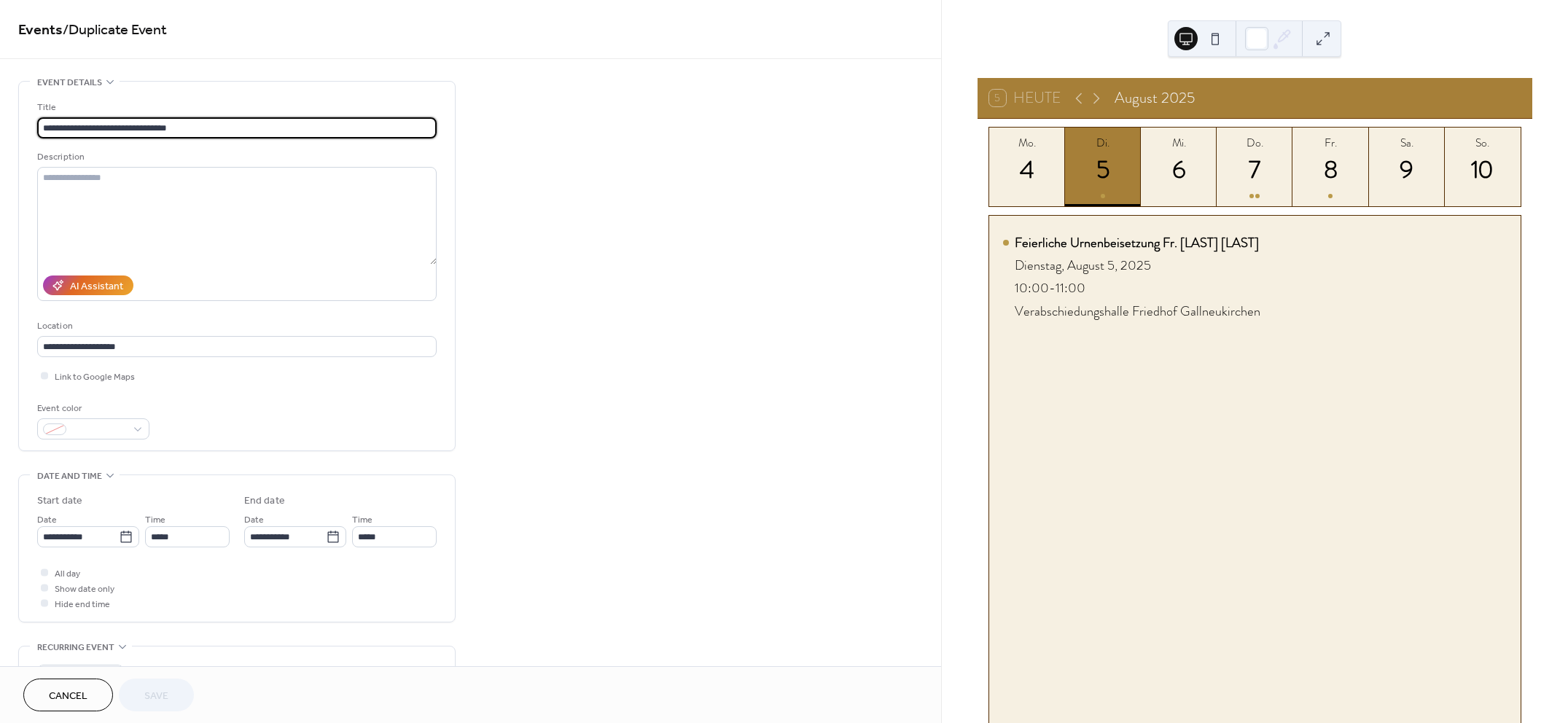 click on "**********" at bounding box center (784, 362) 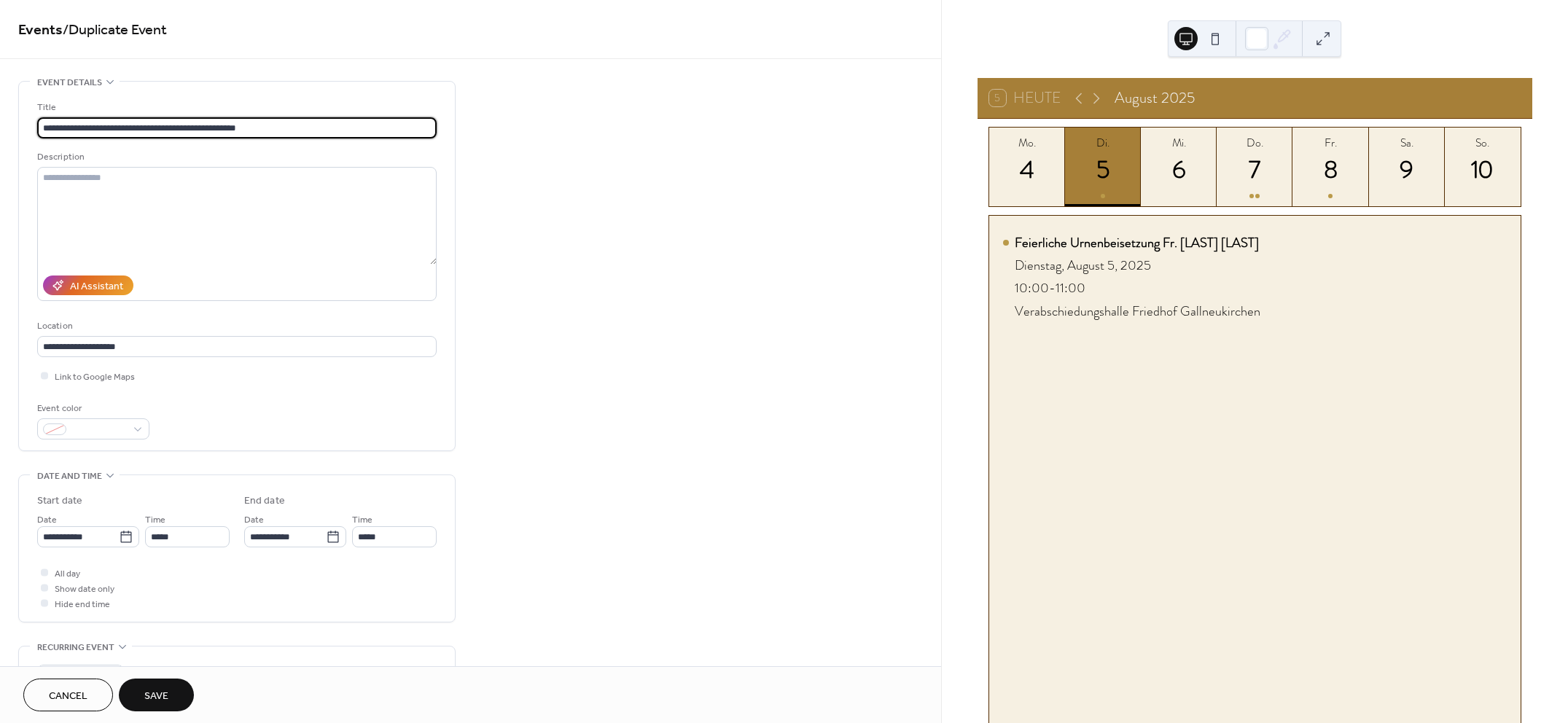 click on "**********" at bounding box center (237, 128) 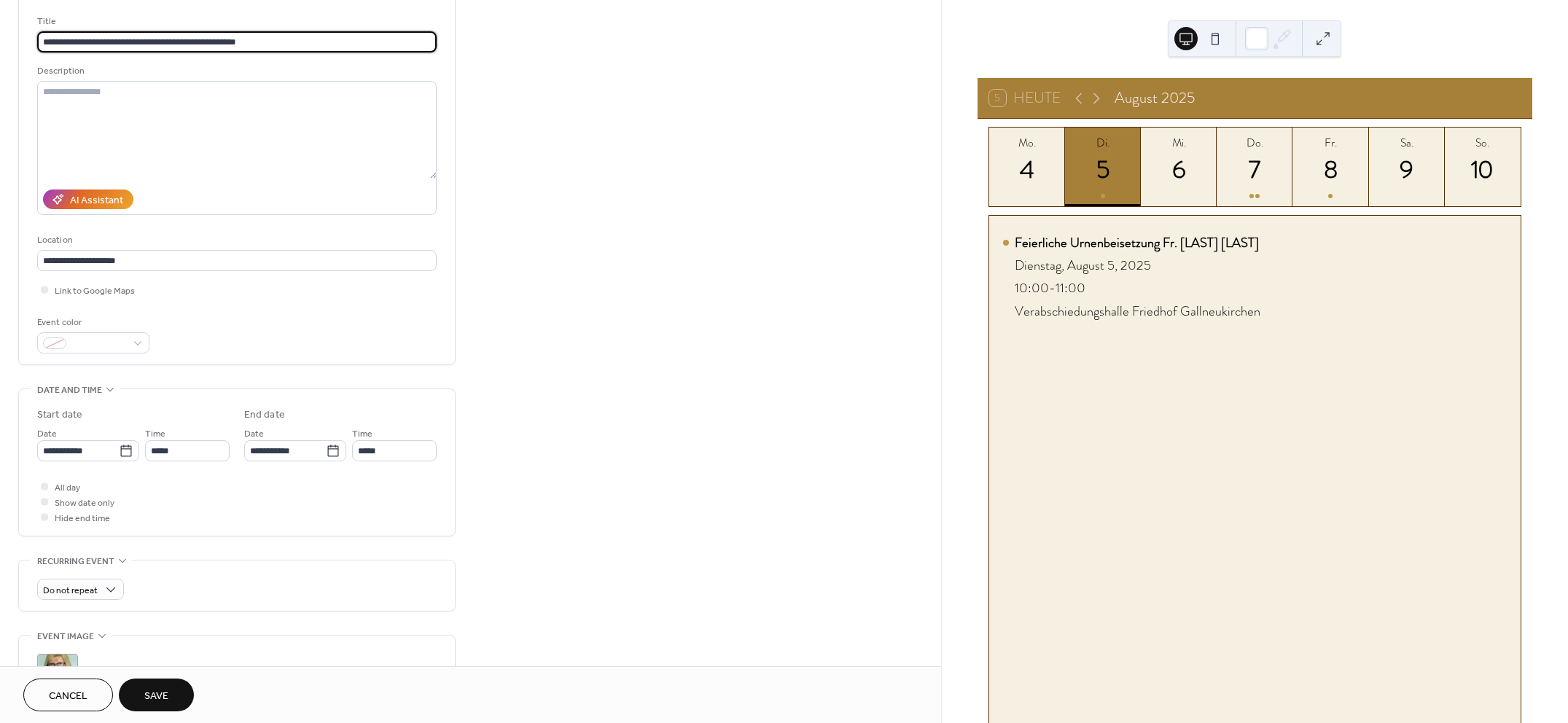scroll, scrollTop: 91, scrollLeft: 0, axis: vertical 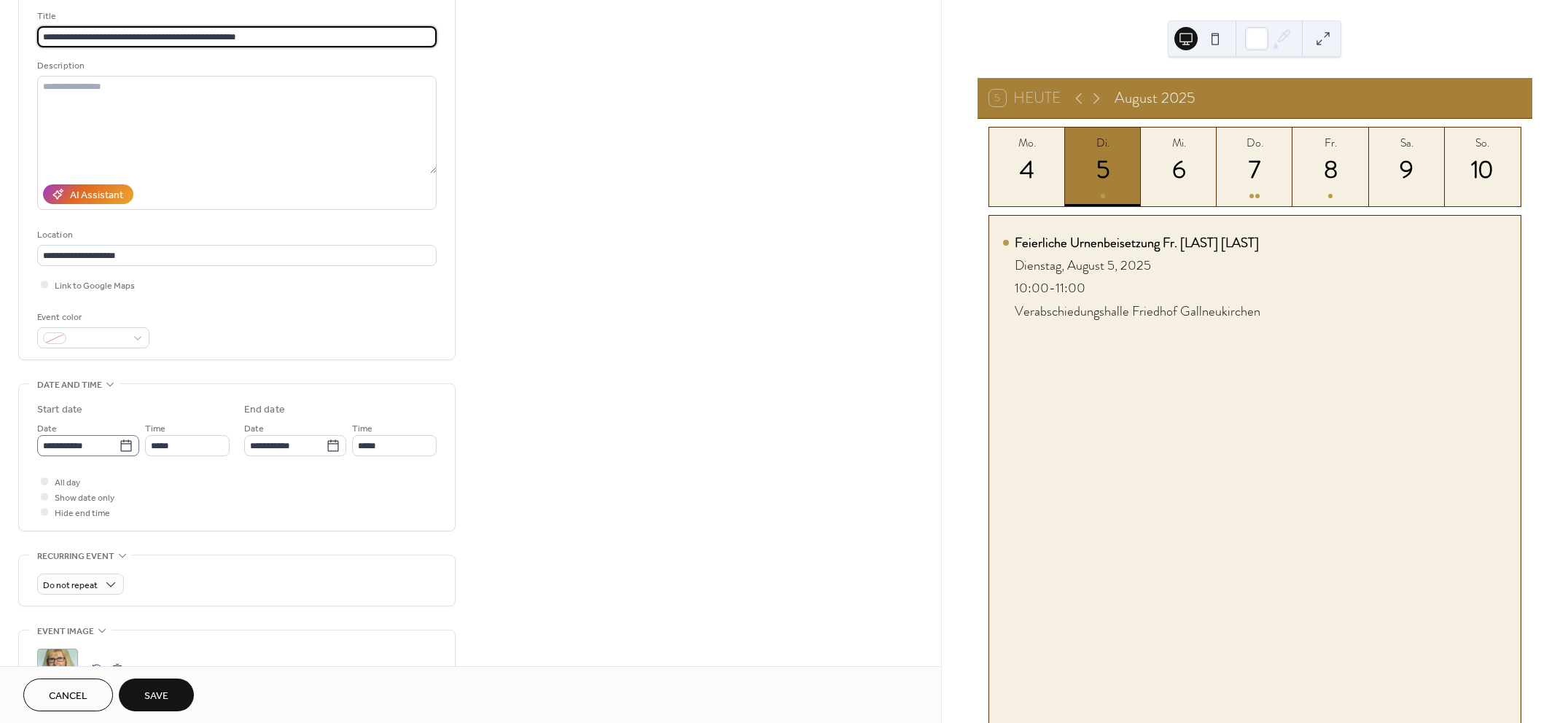 type on "**********" 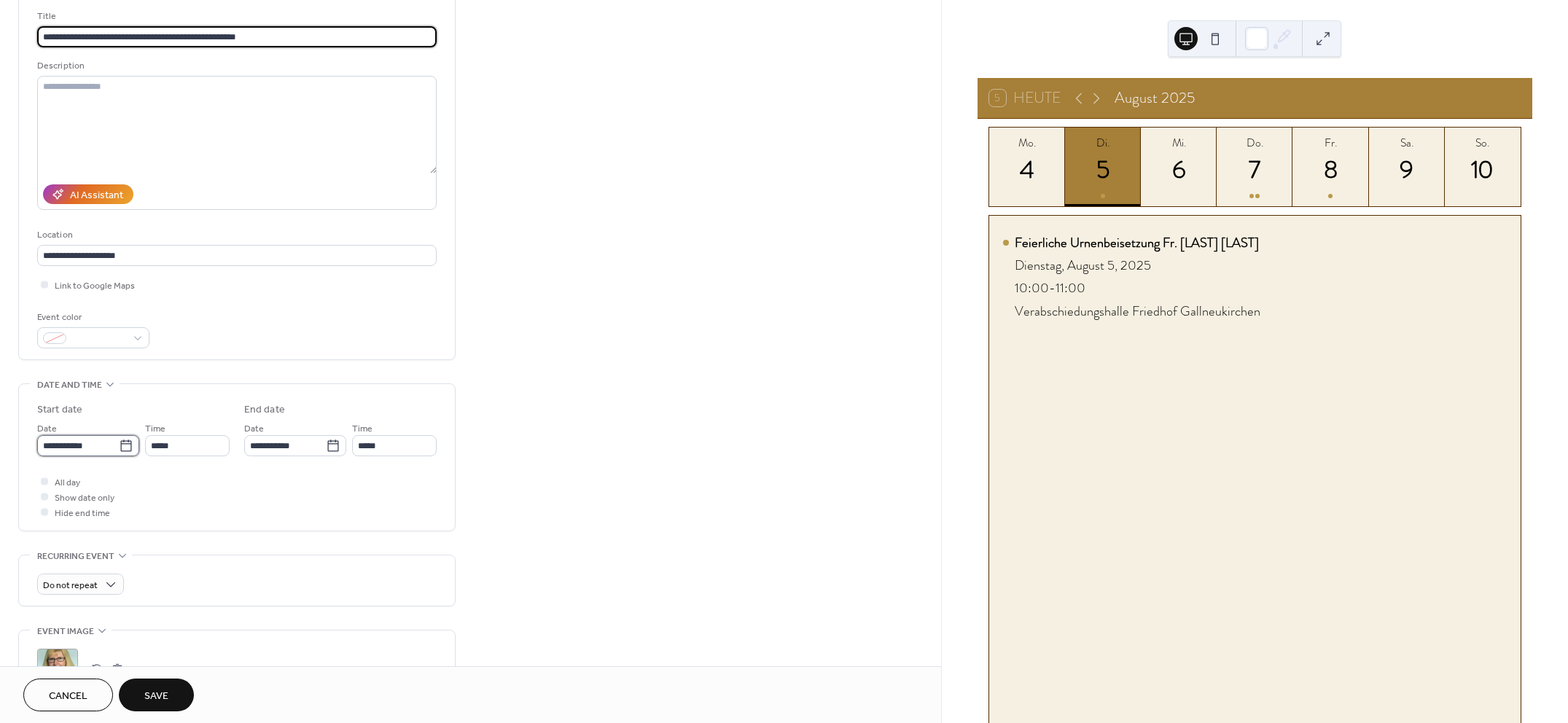 click on "**********" at bounding box center (78, 445) 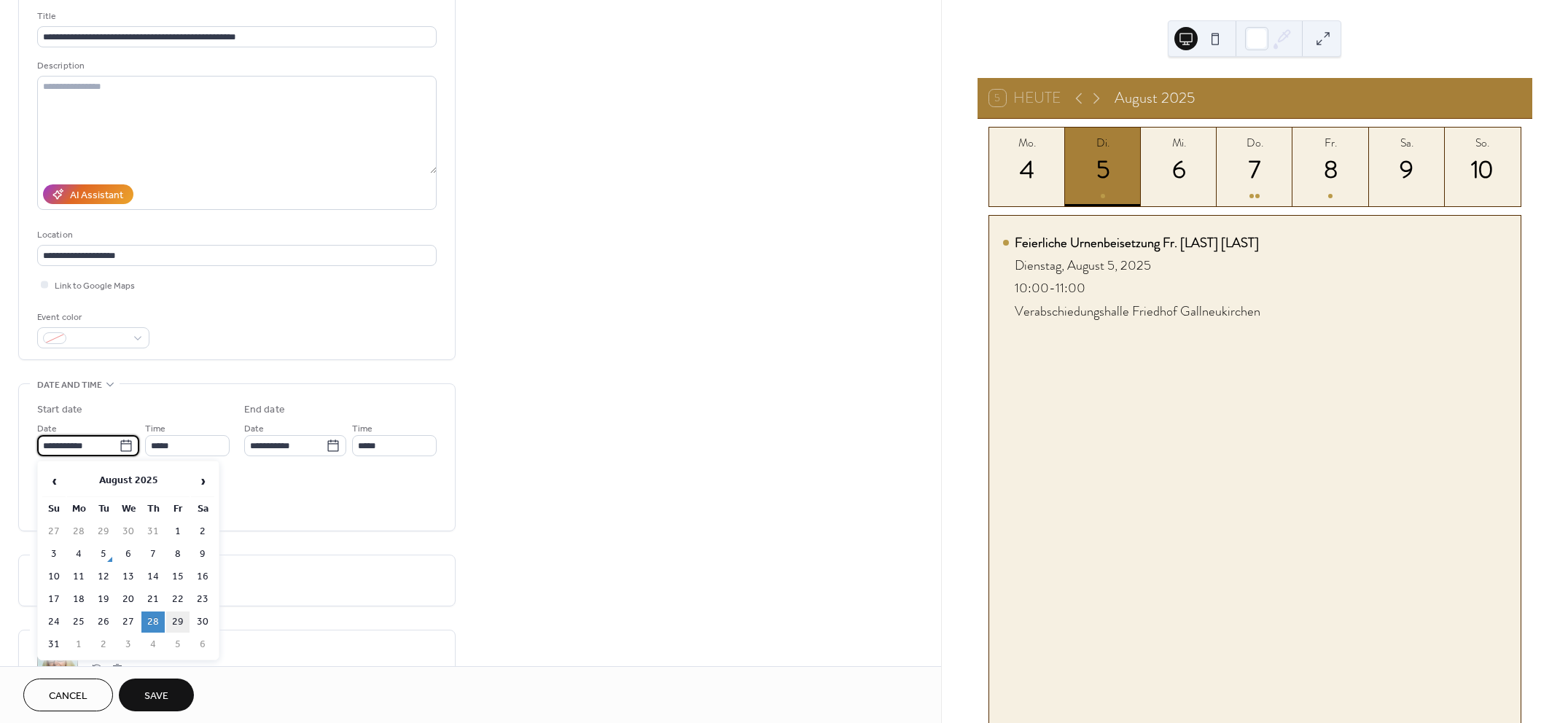 click on "29" at bounding box center (178, 622) 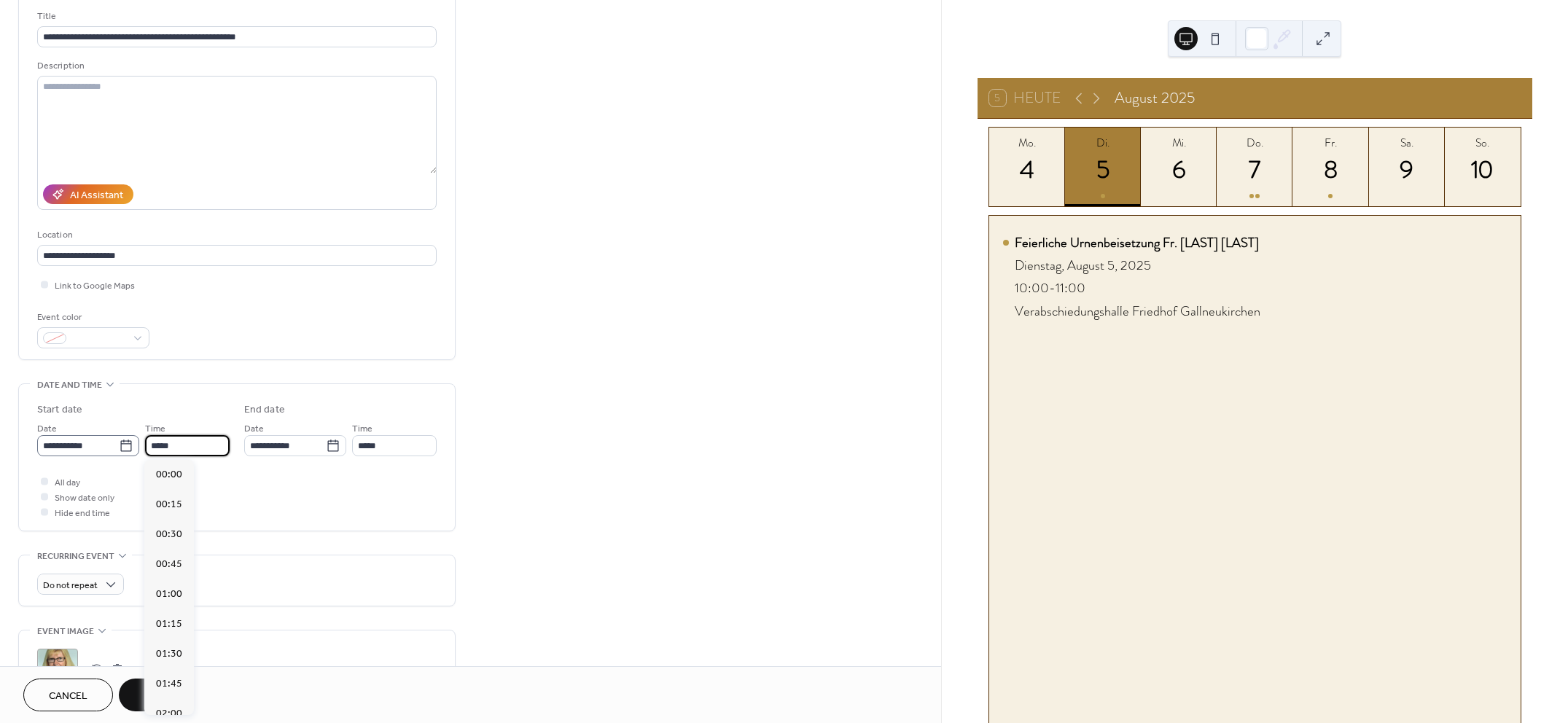 scroll, scrollTop: 2186, scrollLeft: 0, axis: vertical 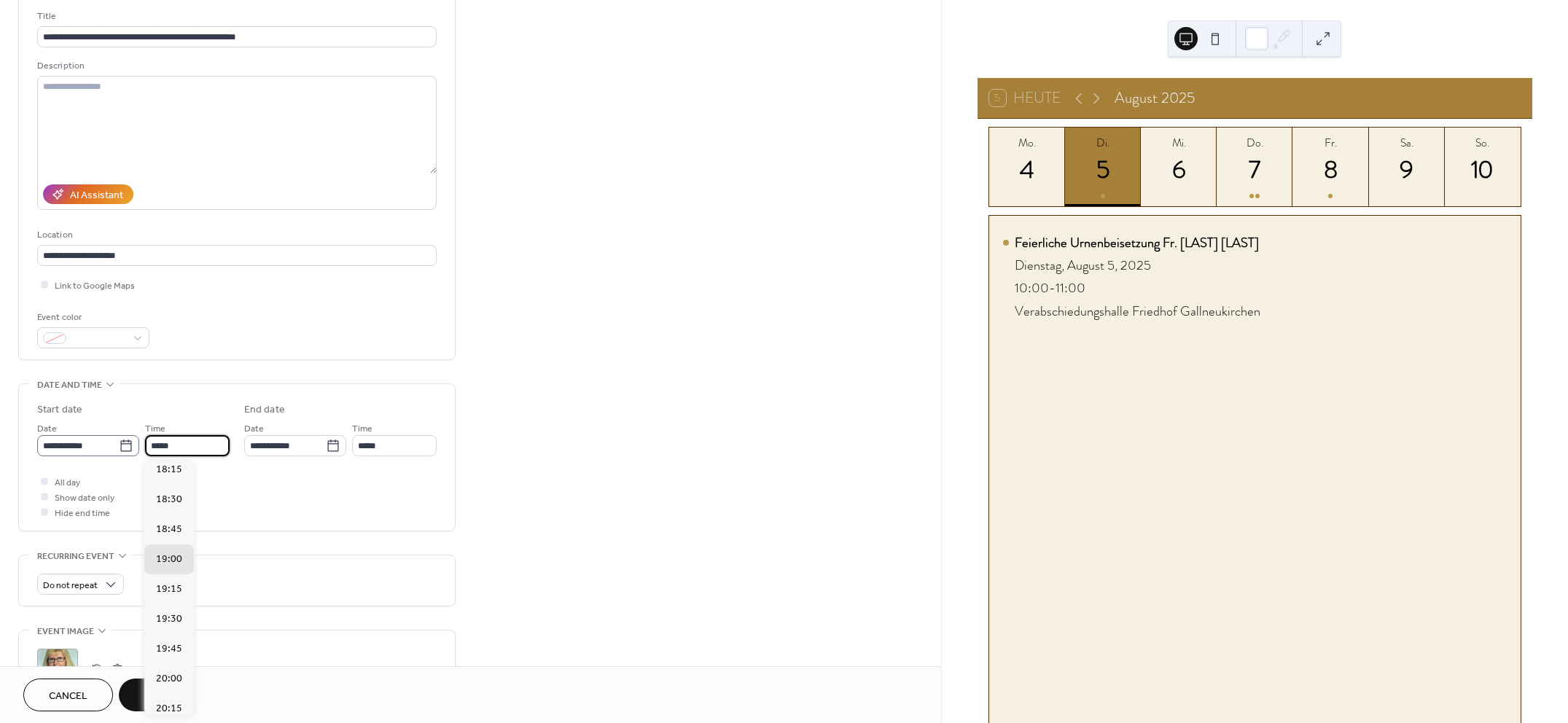 drag, startPoint x: 200, startPoint y: 447, endPoint x: 119, endPoint y: 442, distance: 81.15417 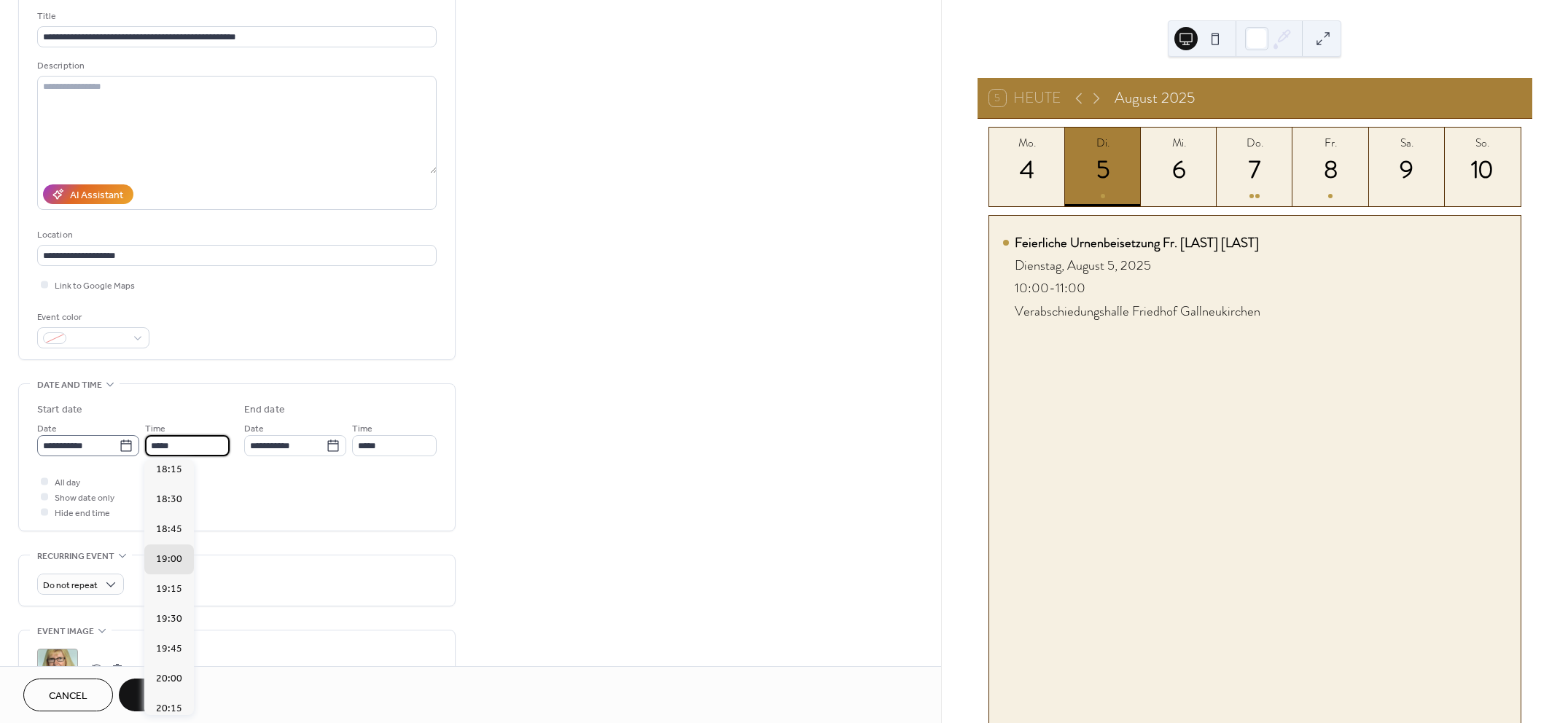 click on "**********" at bounding box center (133, 438) 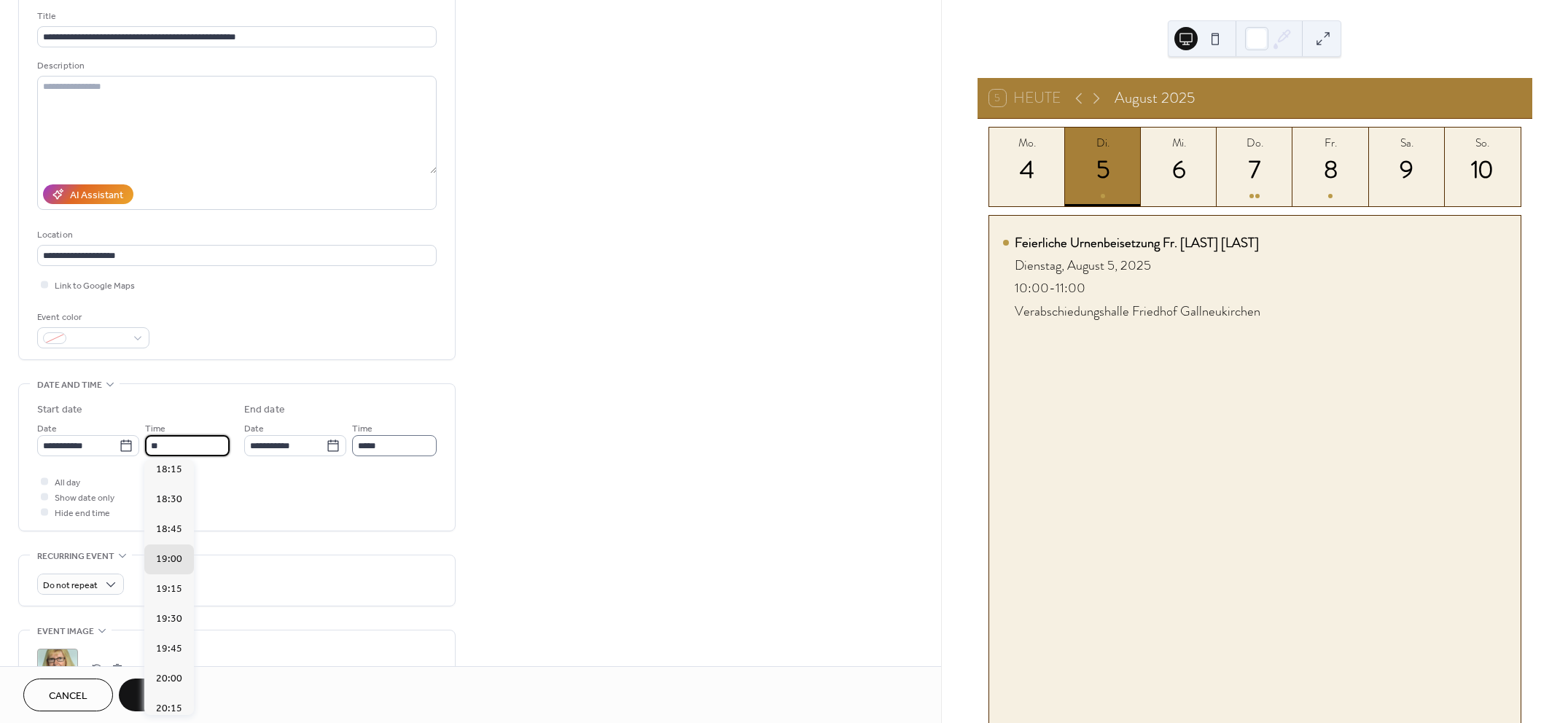 scroll, scrollTop: 1150, scrollLeft: 0, axis: vertical 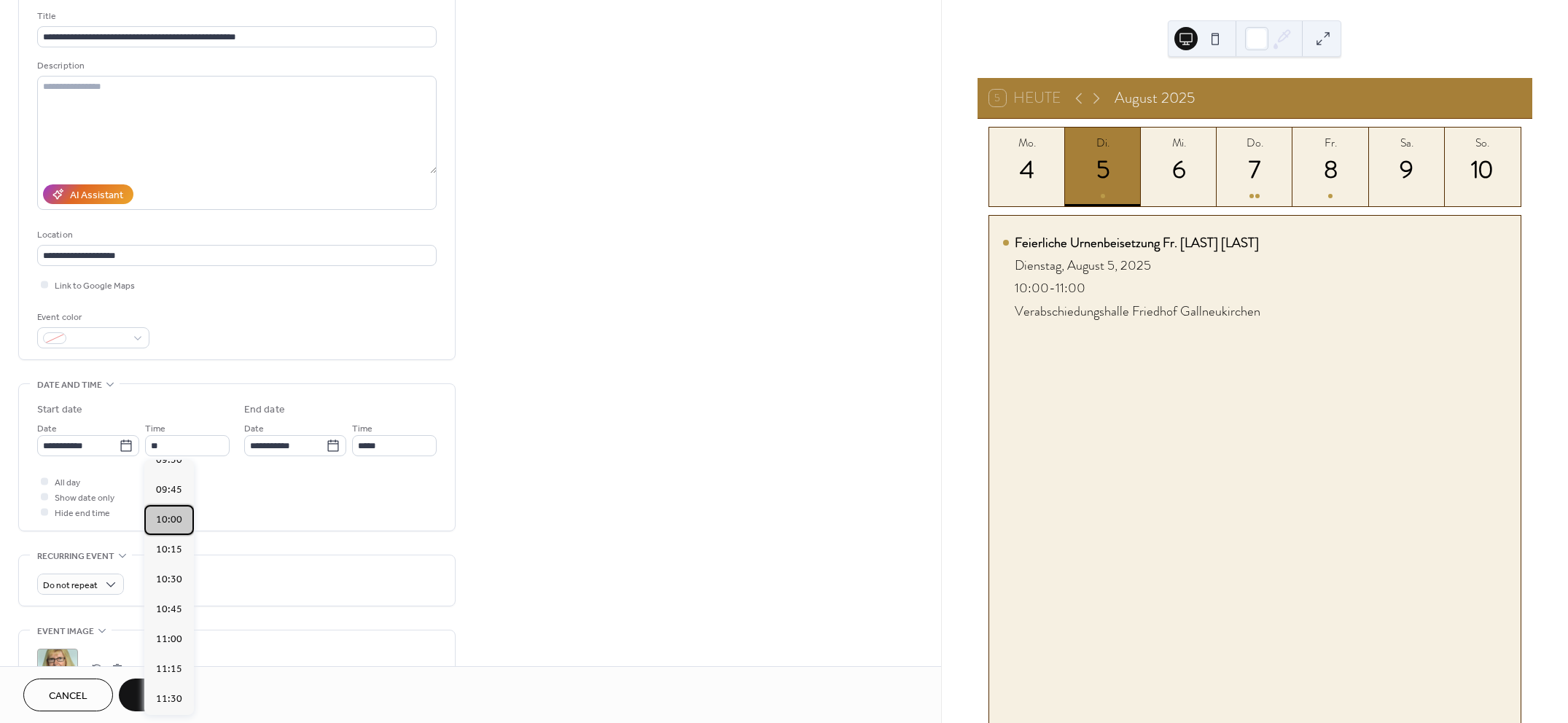 click on "10:00" at bounding box center (169, 520) 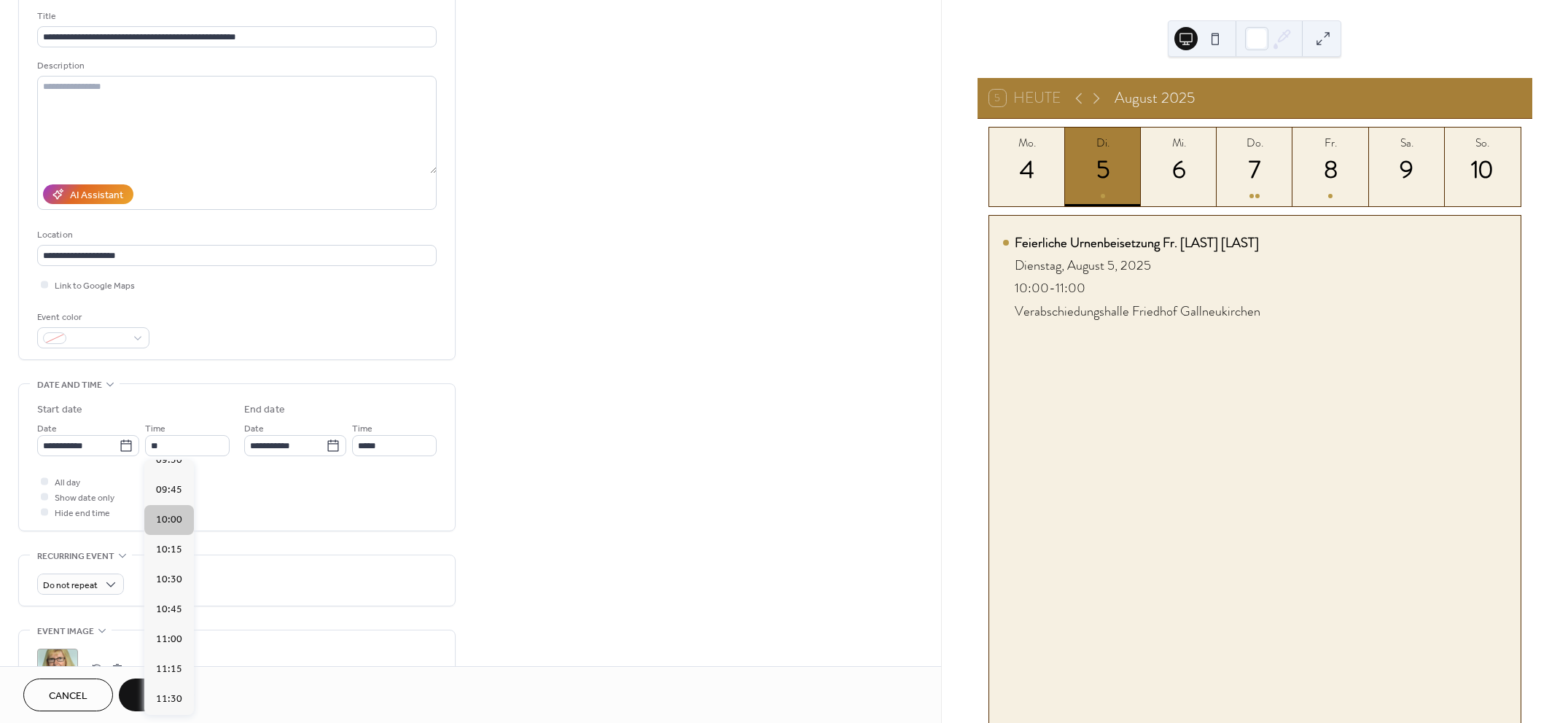 type on "*****" 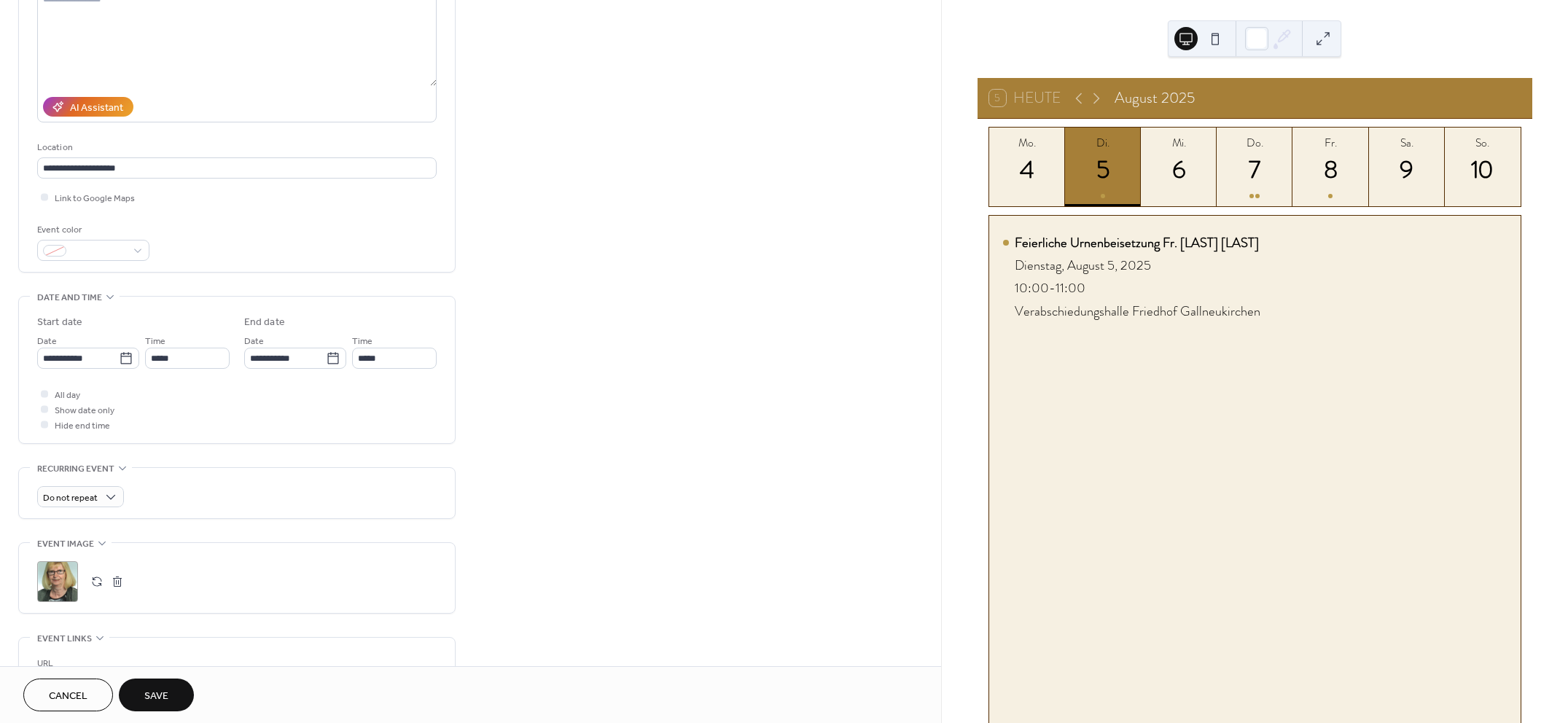 scroll, scrollTop: 182, scrollLeft: 0, axis: vertical 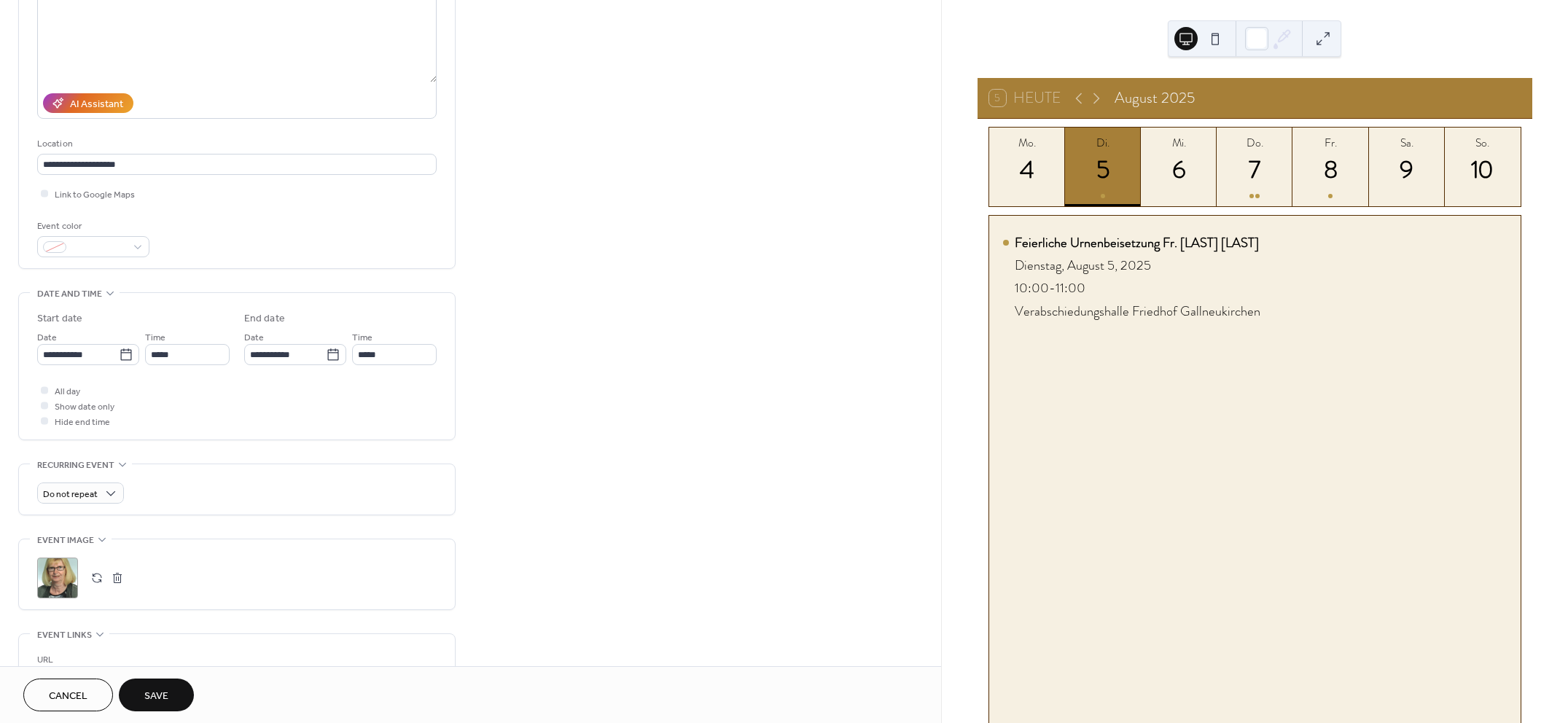 click on "Save" at bounding box center [156, 696] 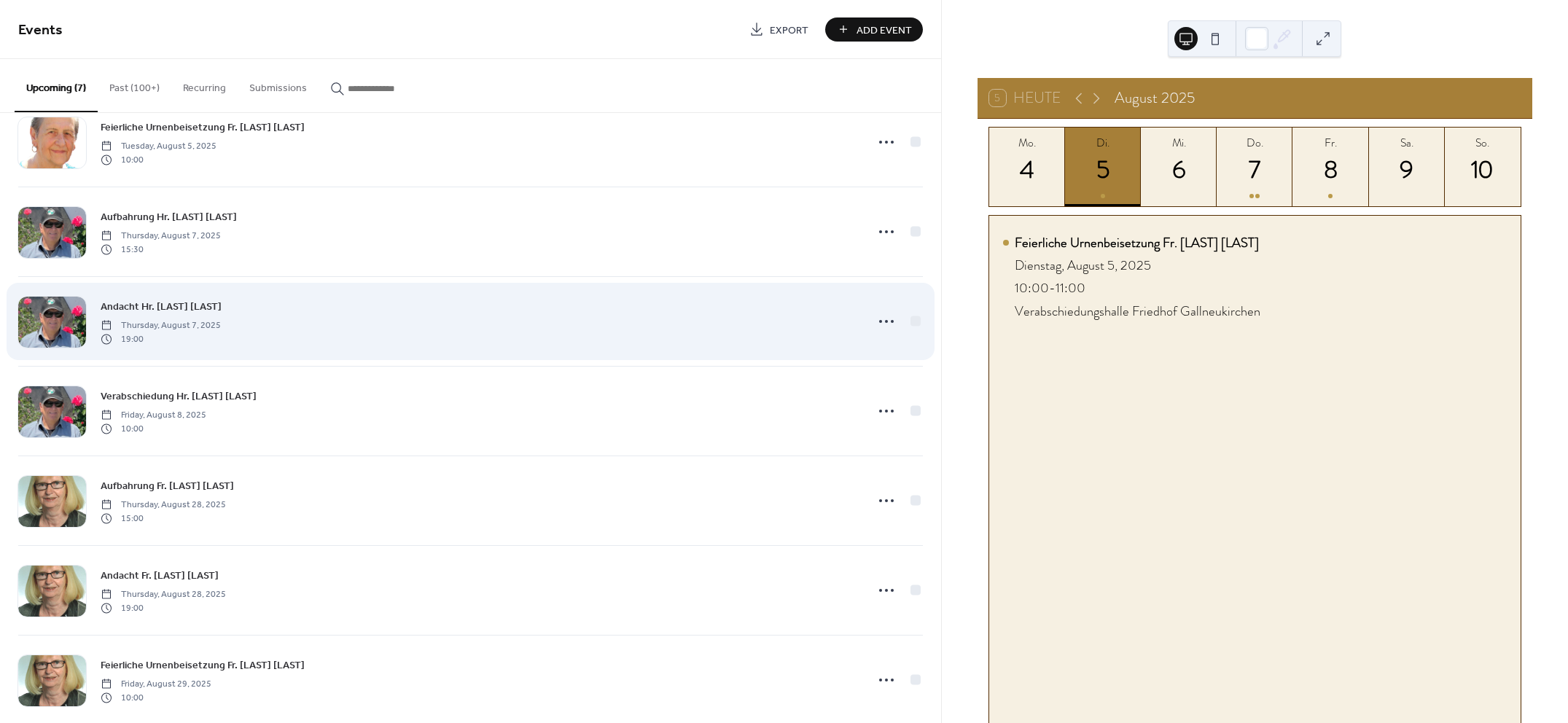 scroll, scrollTop: 0, scrollLeft: 0, axis: both 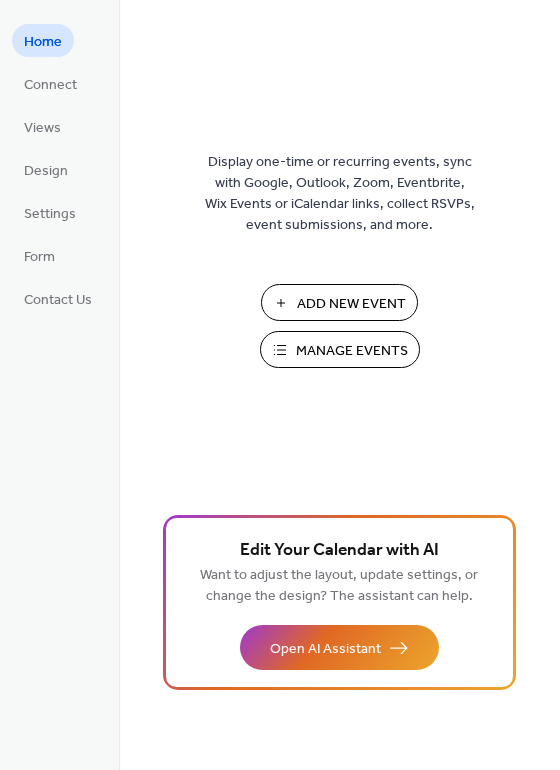 click on "Add New Event" at bounding box center (351, 304) 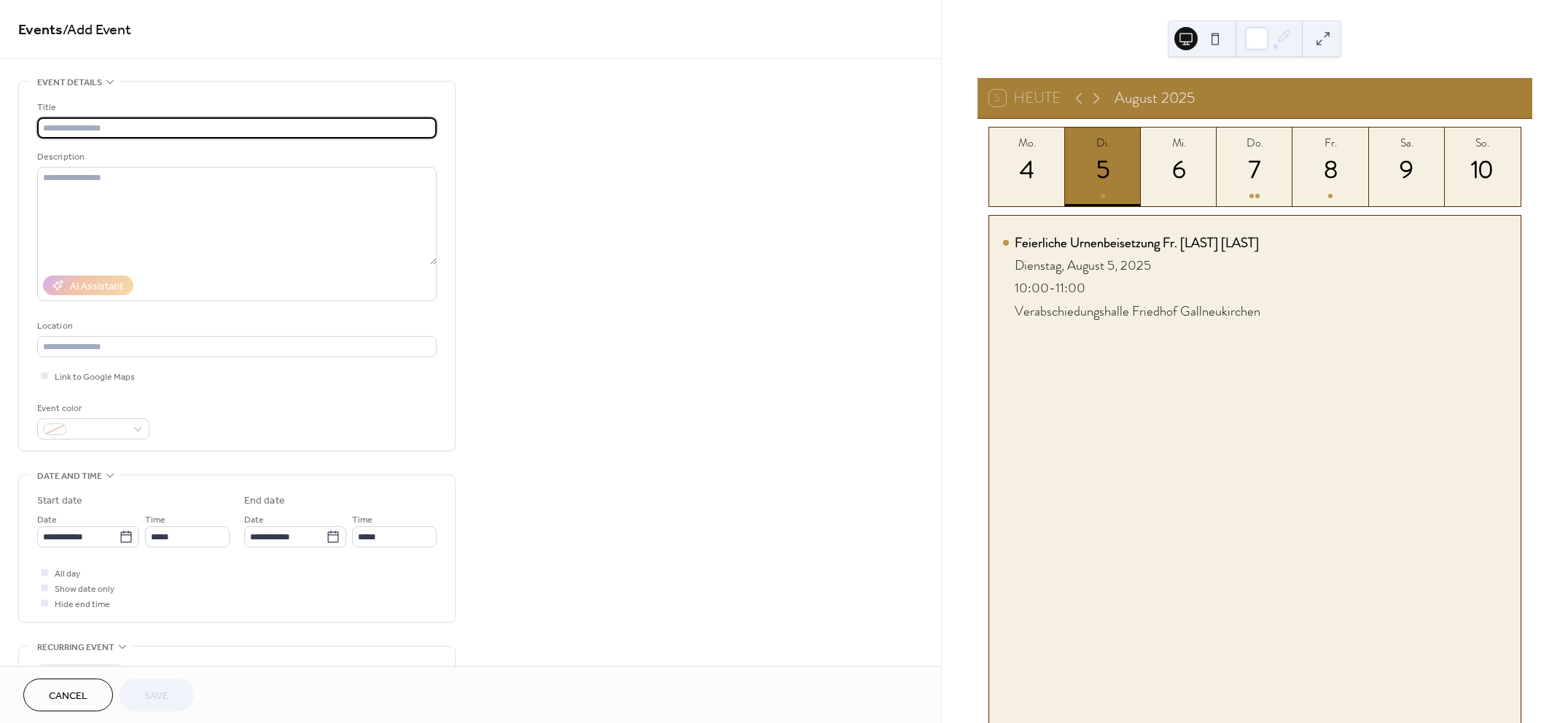 scroll, scrollTop: 0, scrollLeft: 0, axis: both 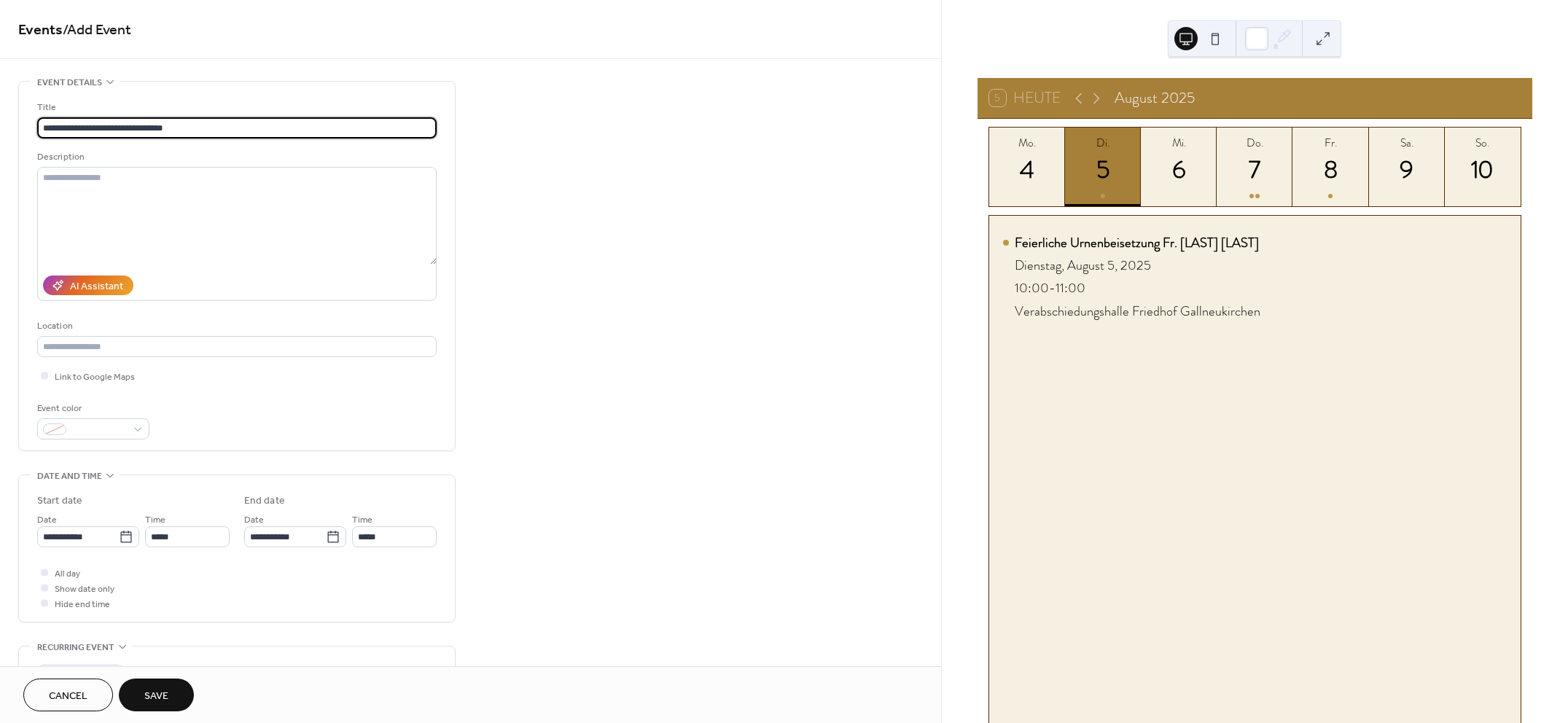 drag, startPoint x: 200, startPoint y: 130, endPoint x: 106, endPoint y: 125, distance: 94.13288 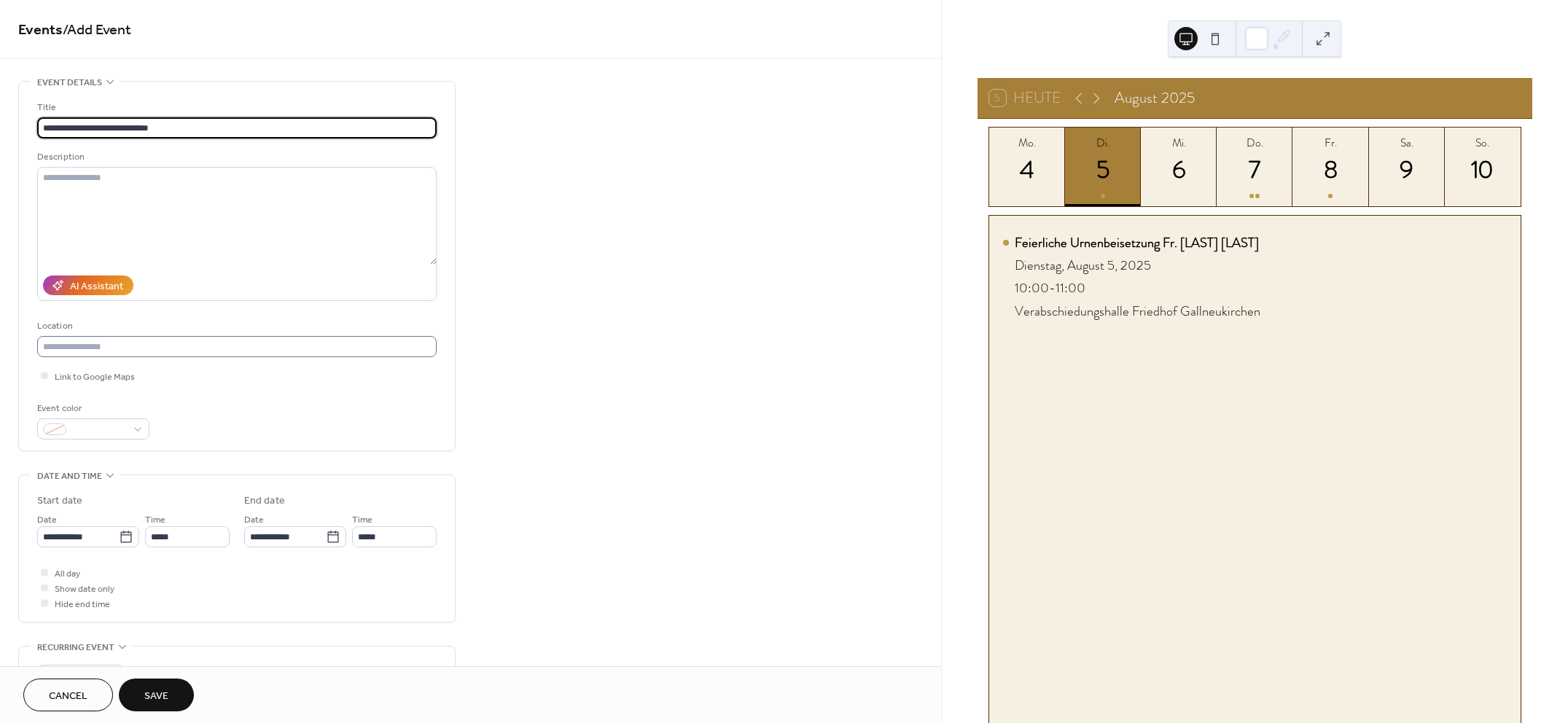 type on "**********" 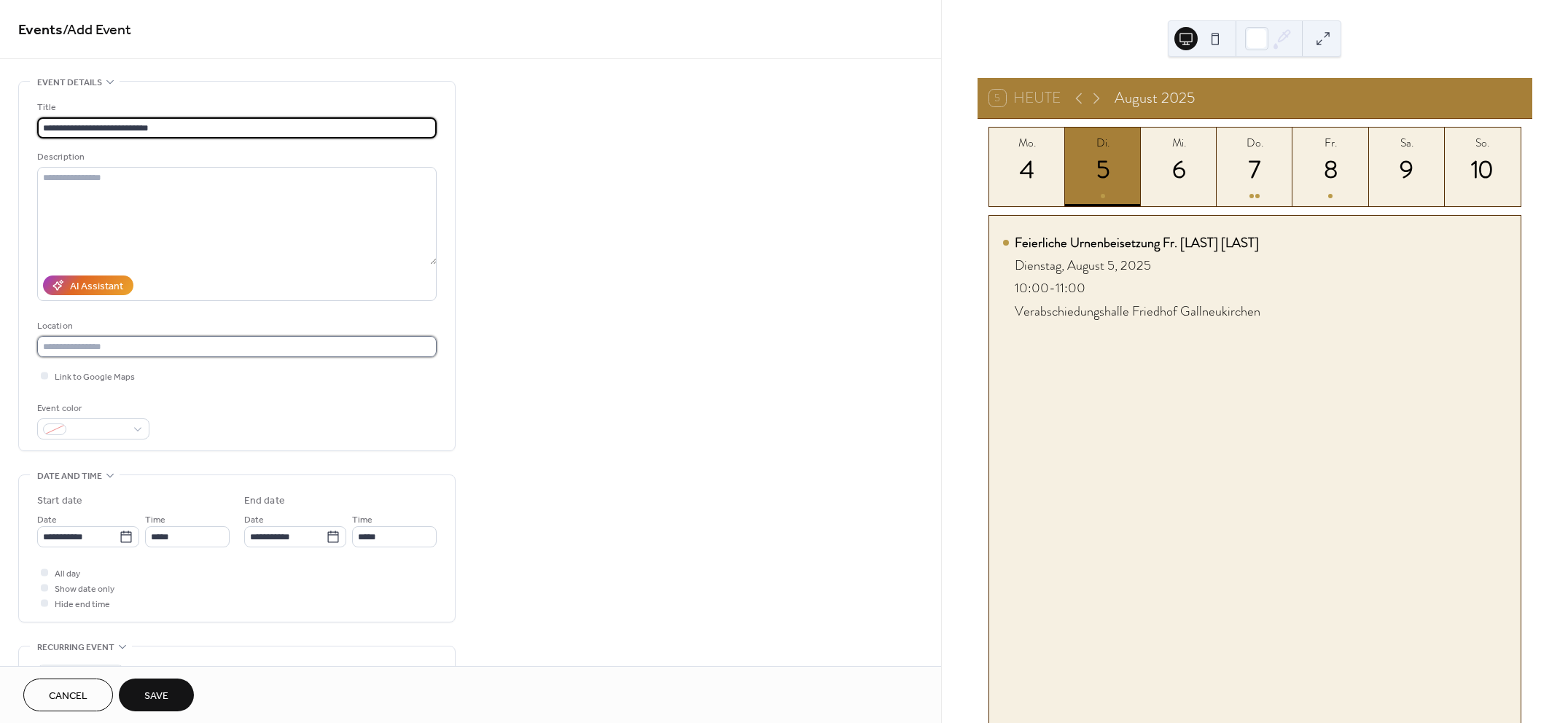 click at bounding box center [237, 346] 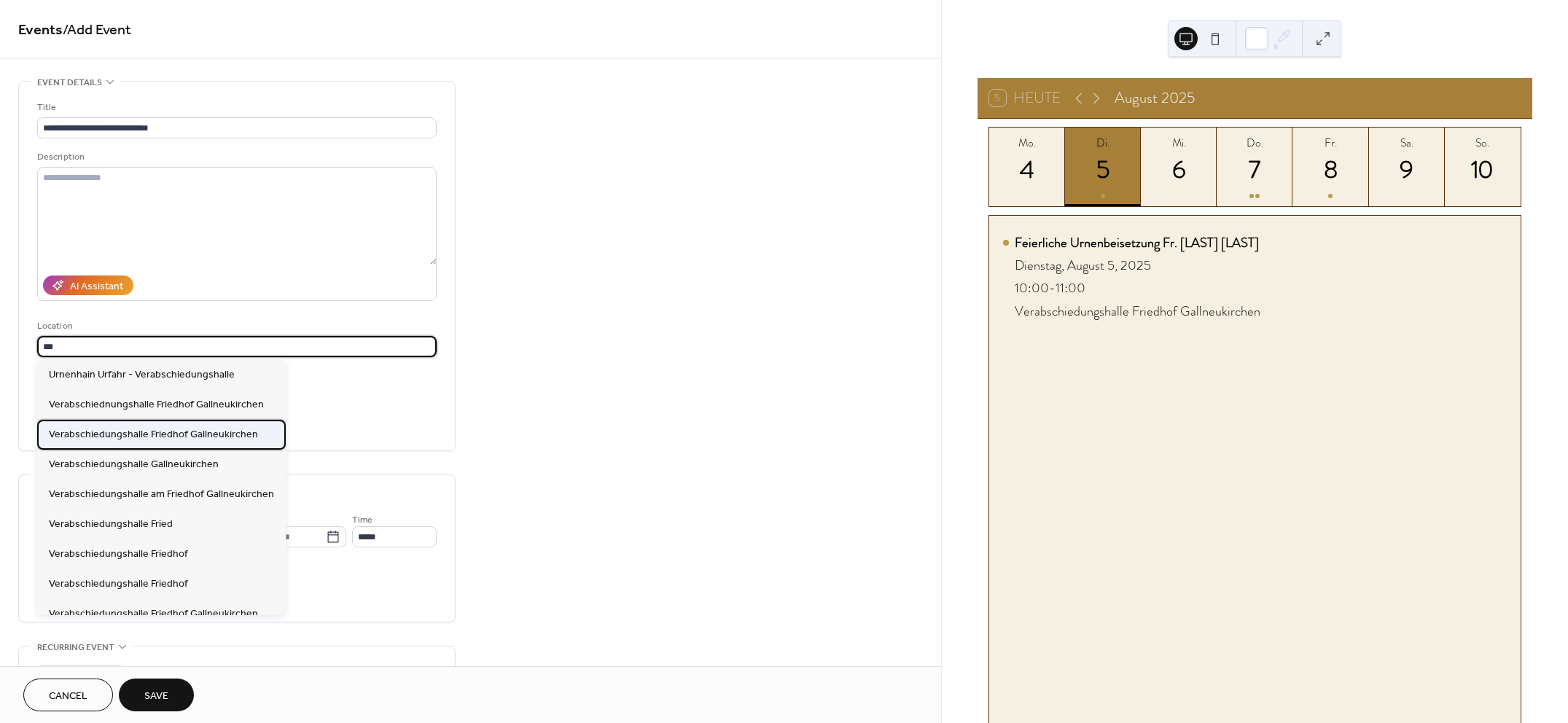 click on "Verabschiedungshalle  Friedhof Gallneukirchen" at bounding box center [153, 434] 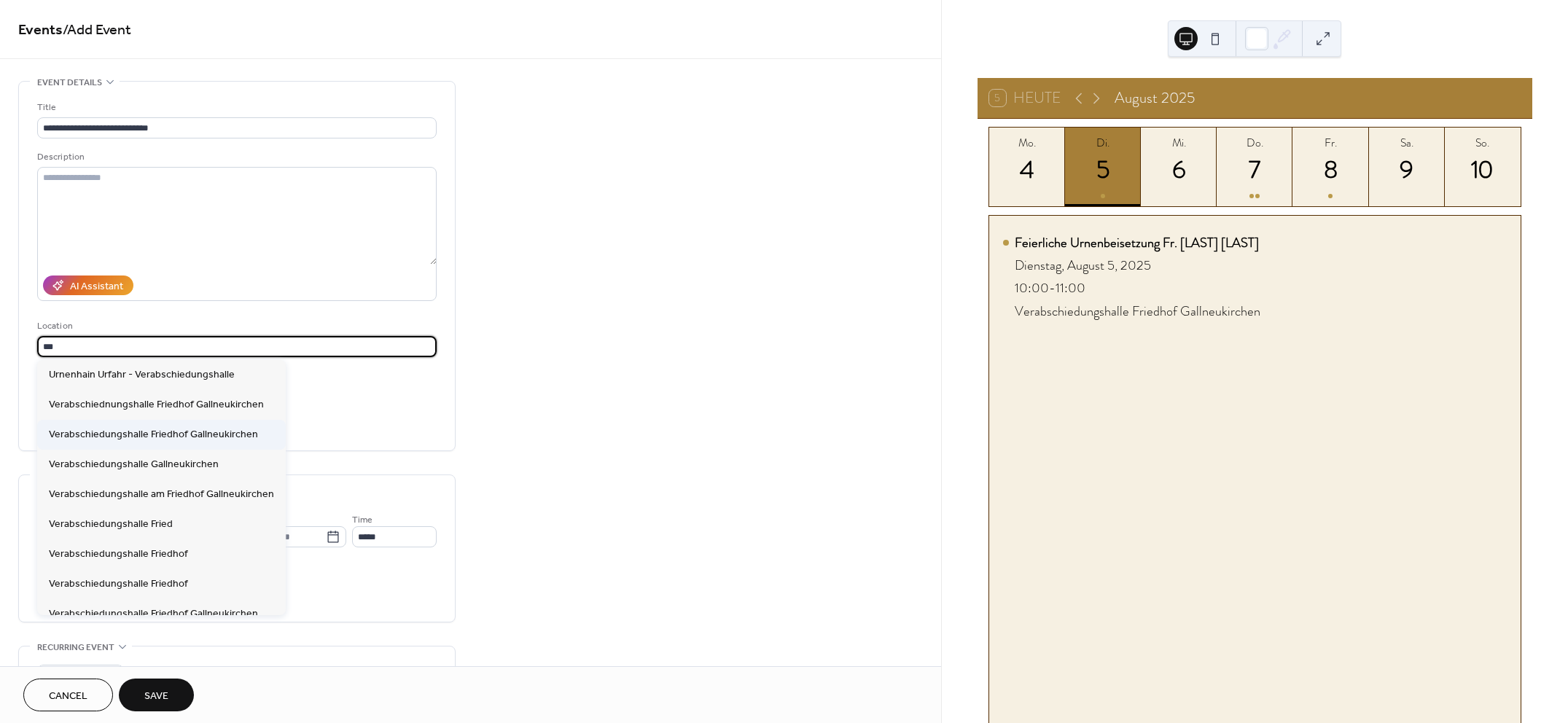 type on "**********" 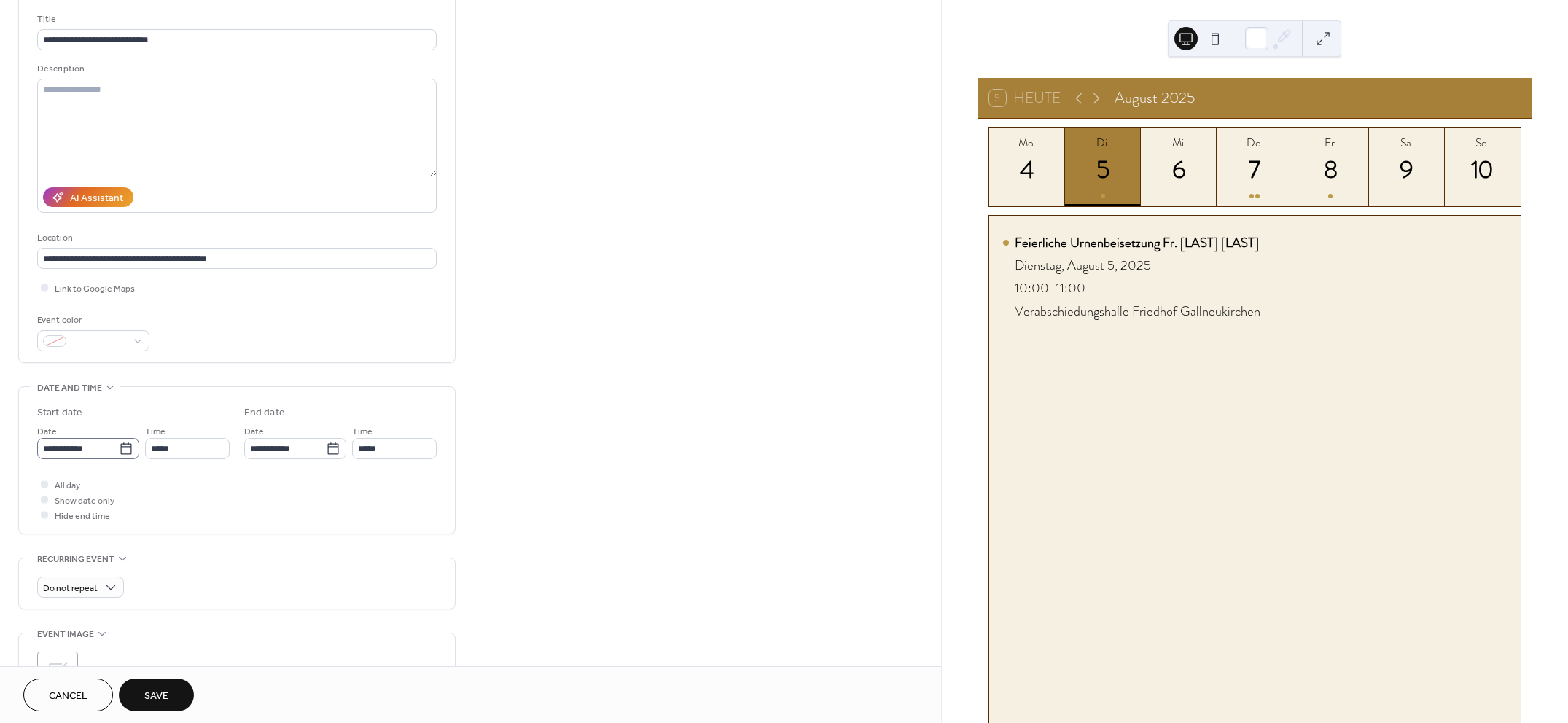 scroll, scrollTop: 91, scrollLeft: 0, axis: vertical 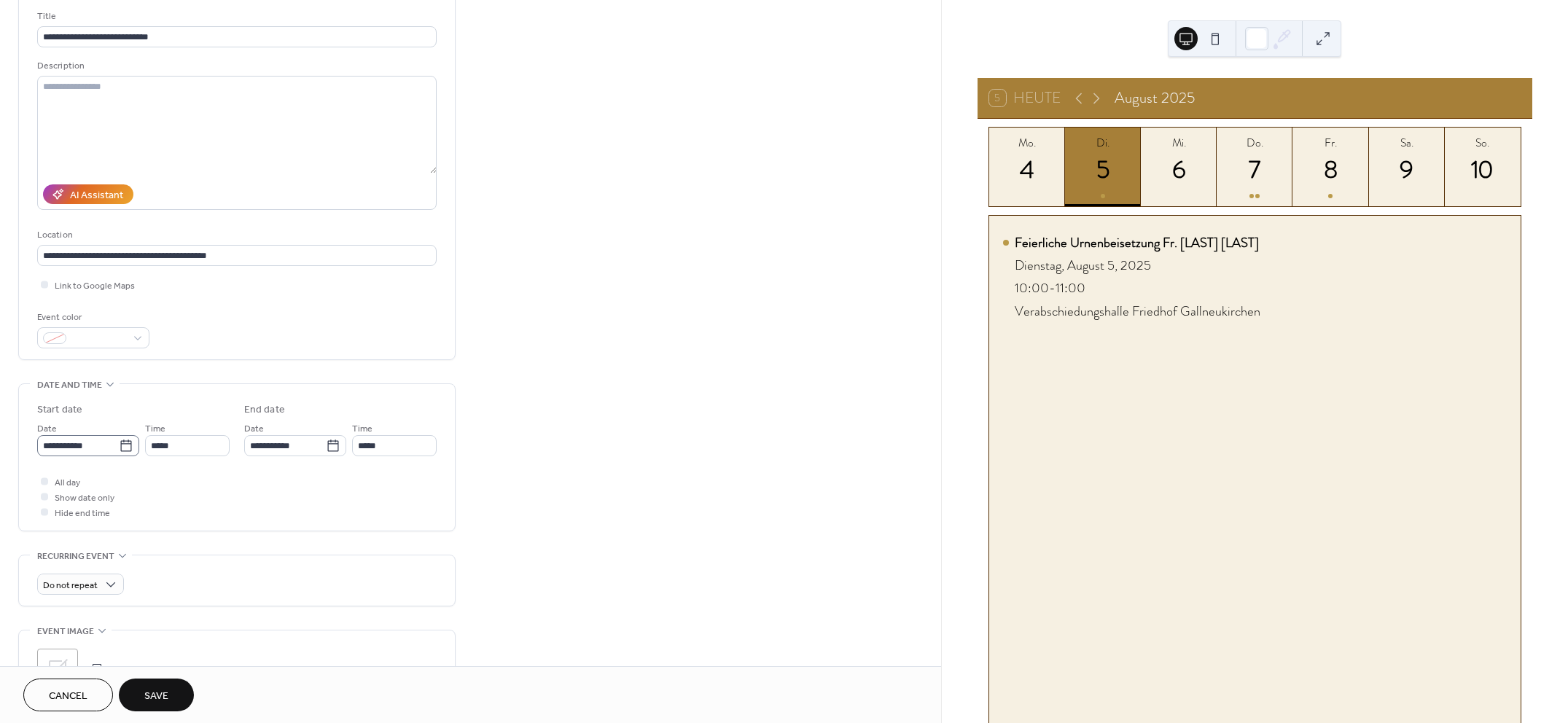 click 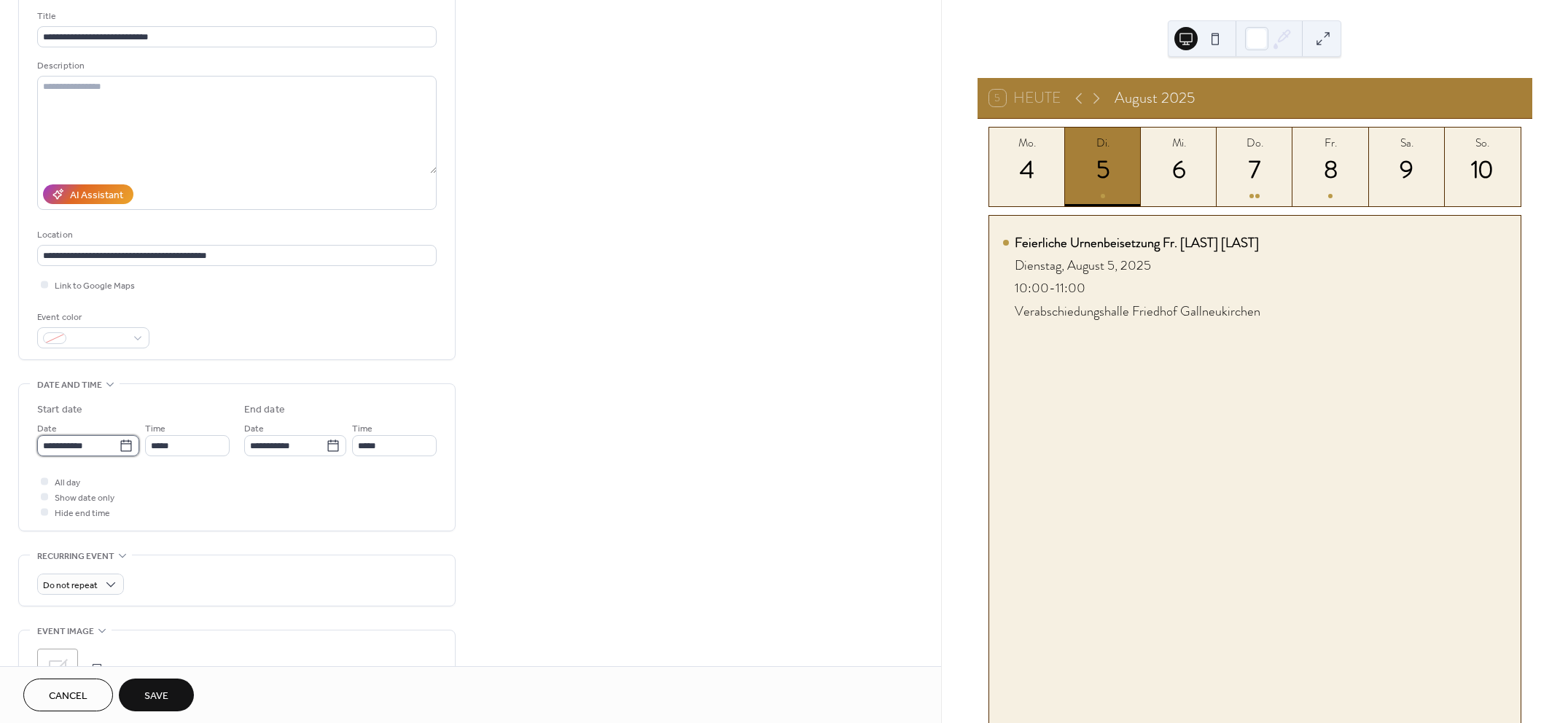click on "**********" at bounding box center [78, 445] 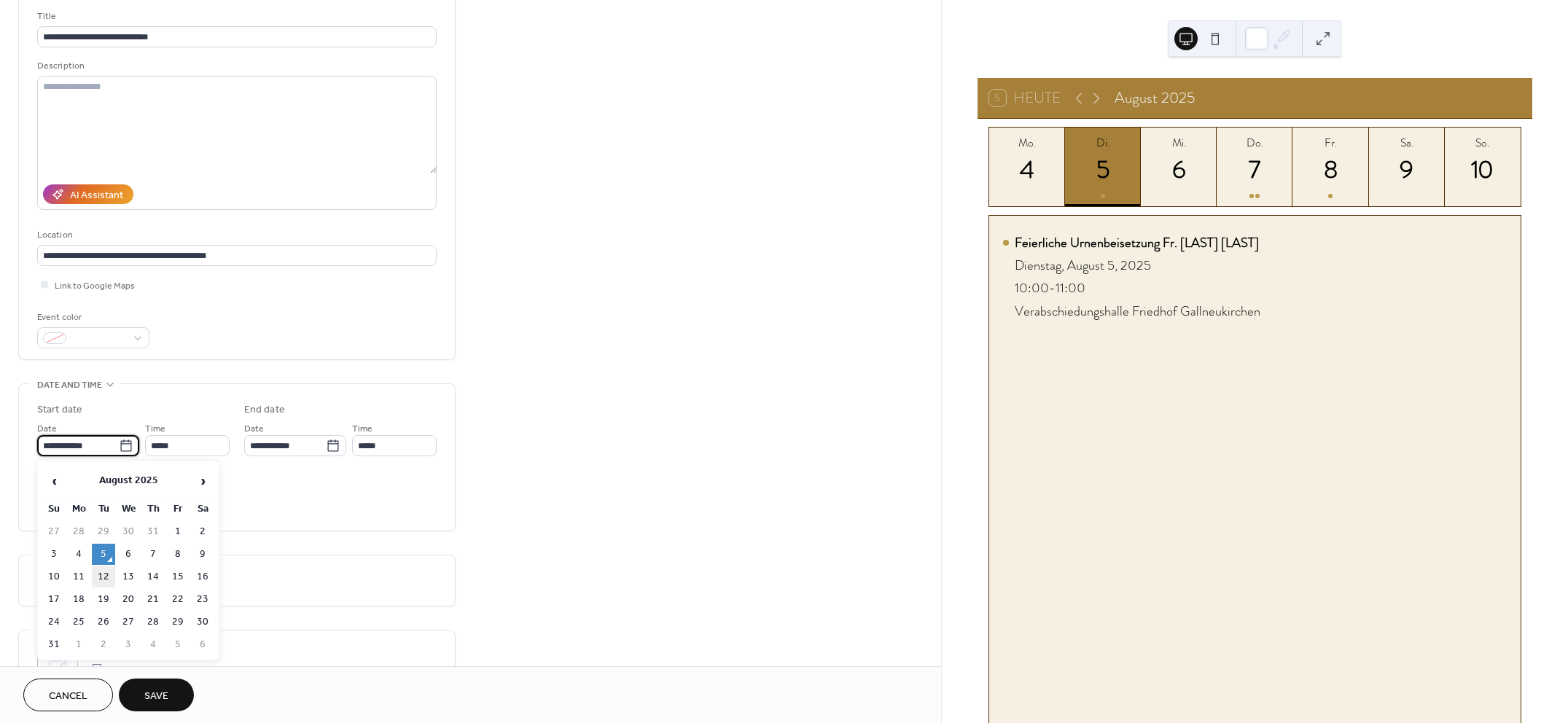 click on "12" at bounding box center (104, 577) 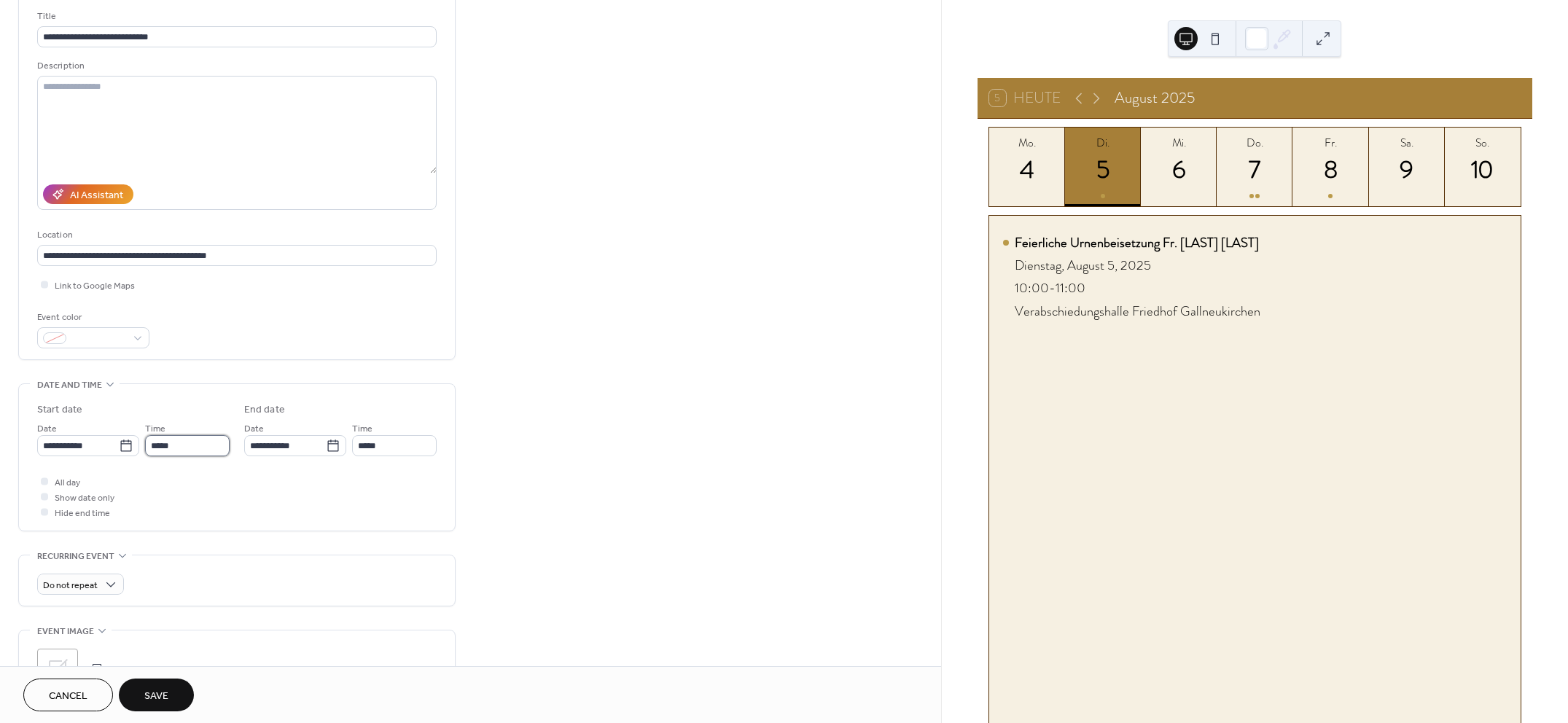 click on "*****" at bounding box center (187, 445) 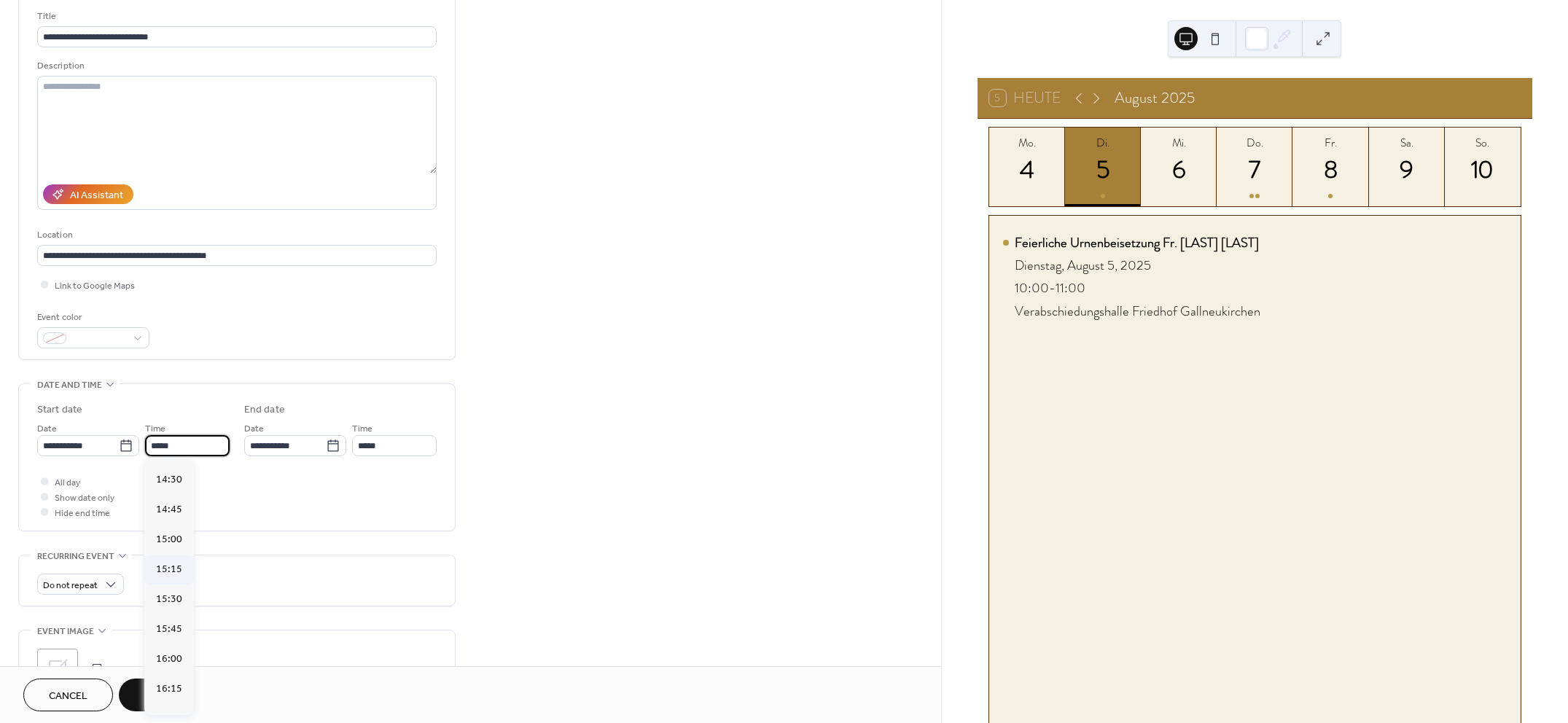 scroll, scrollTop: 1746, scrollLeft: 0, axis: vertical 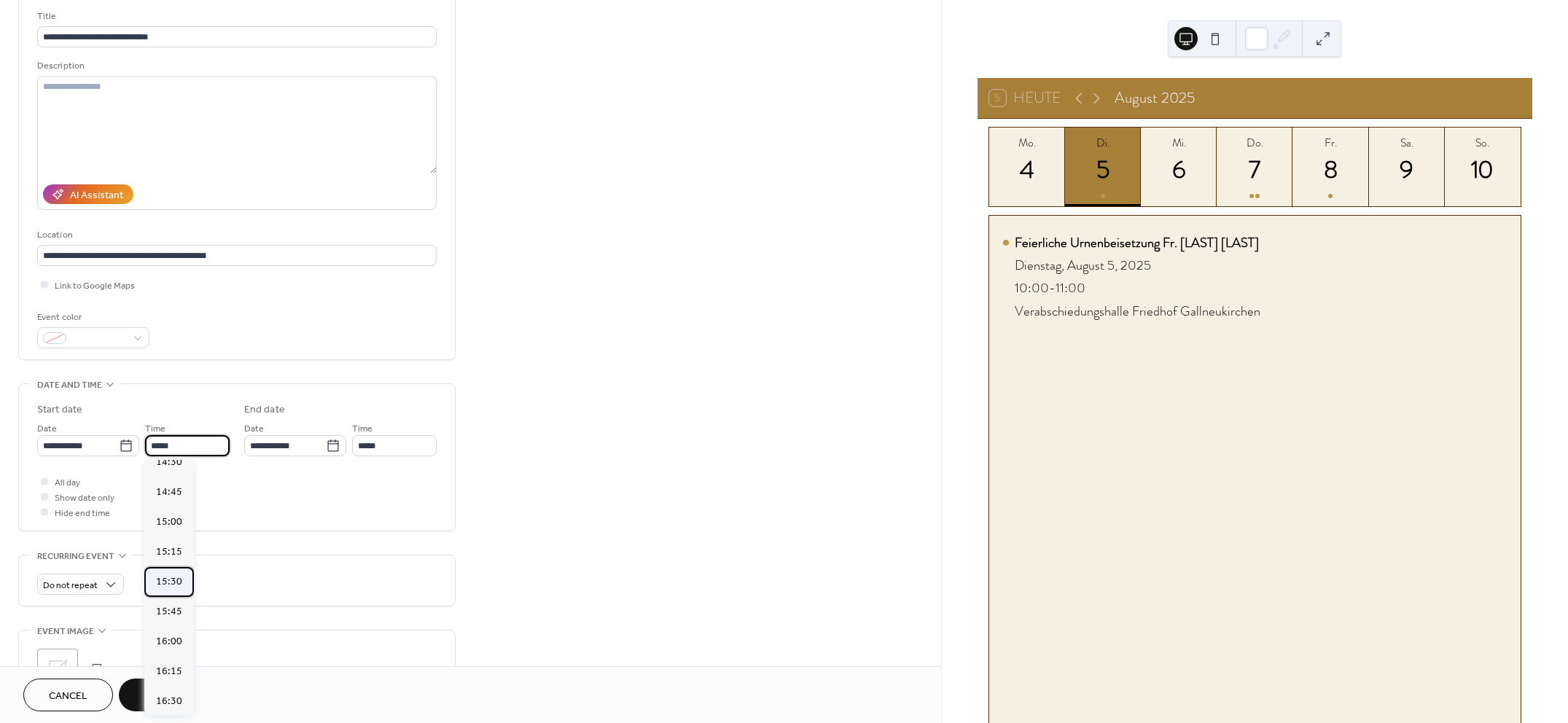 click on "15:30" at bounding box center [169, 581] 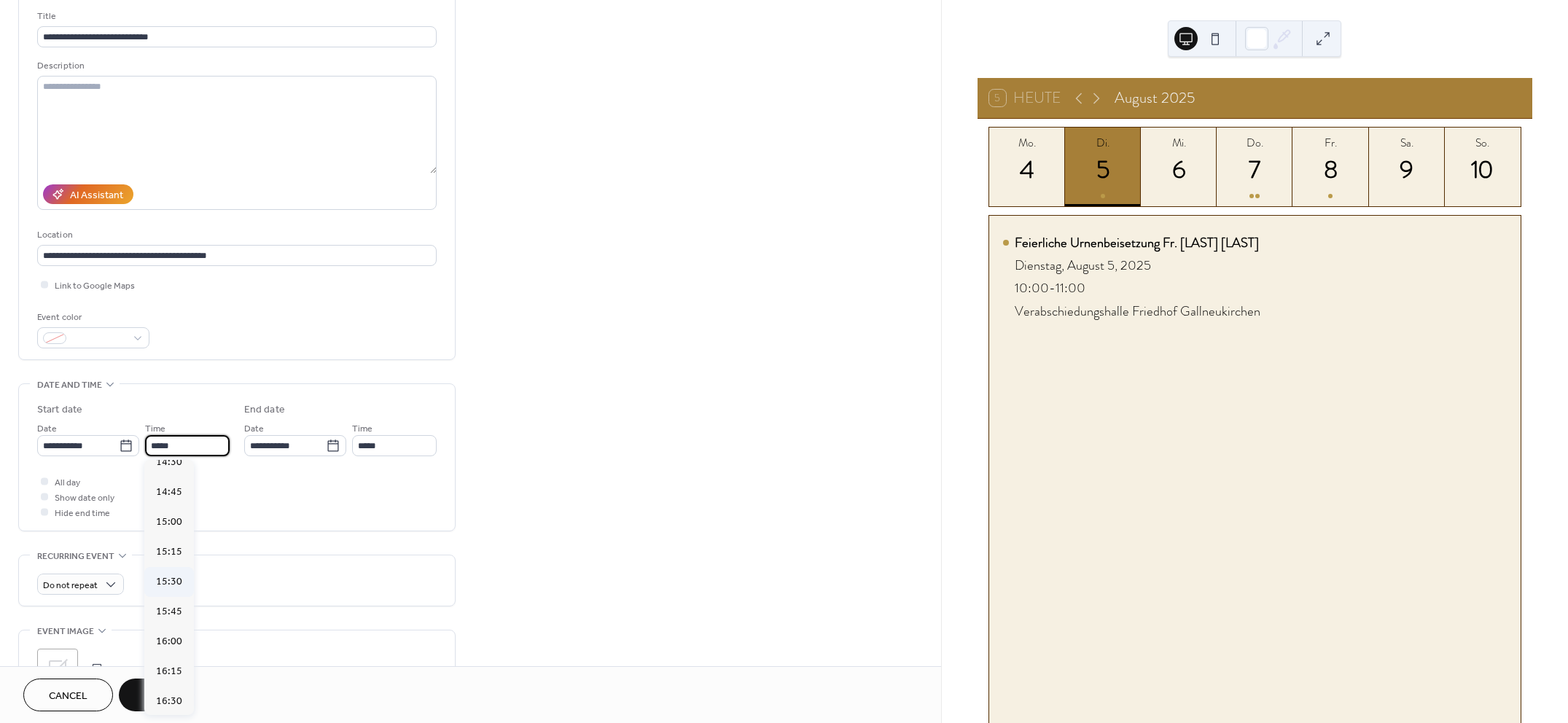type on "*****" 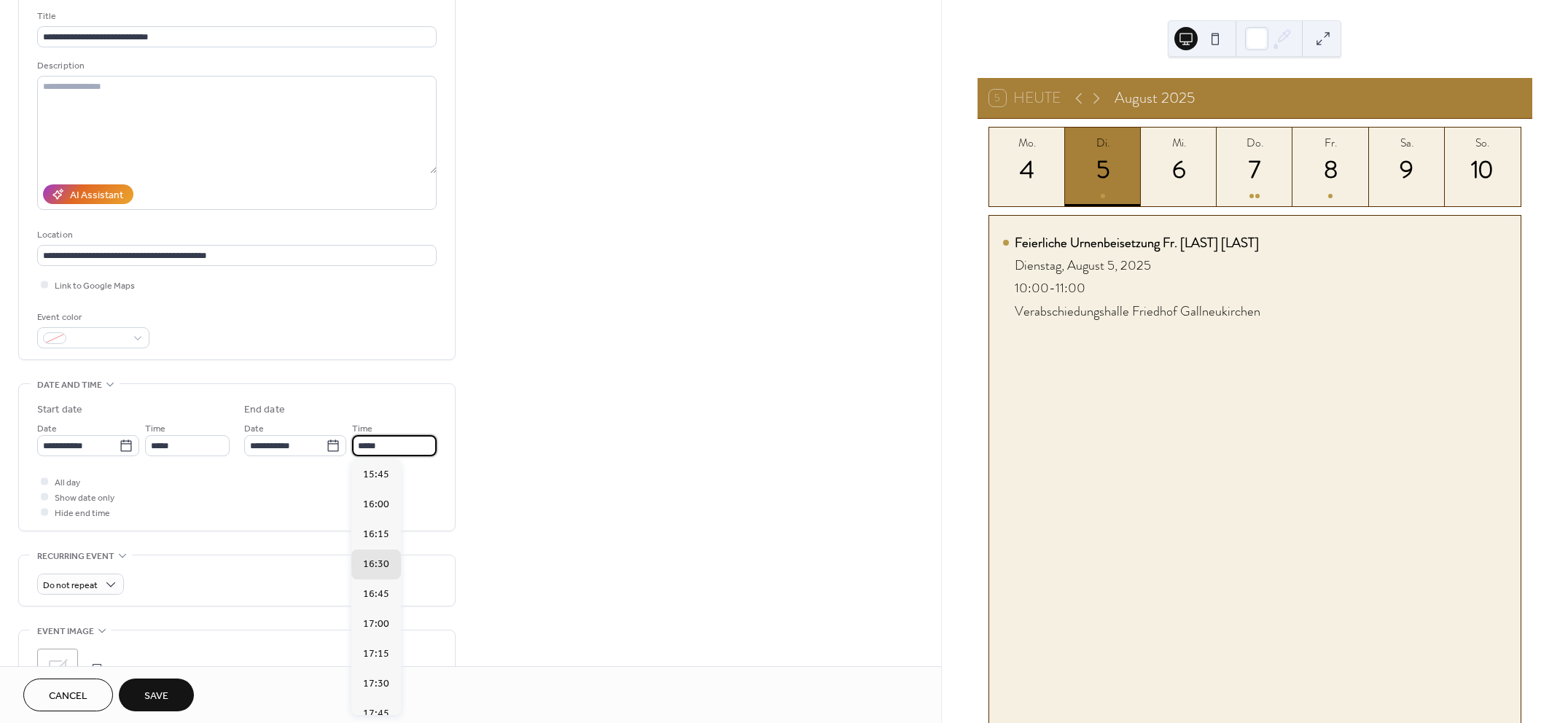 click on "*****" at bounding box center [394, 445] 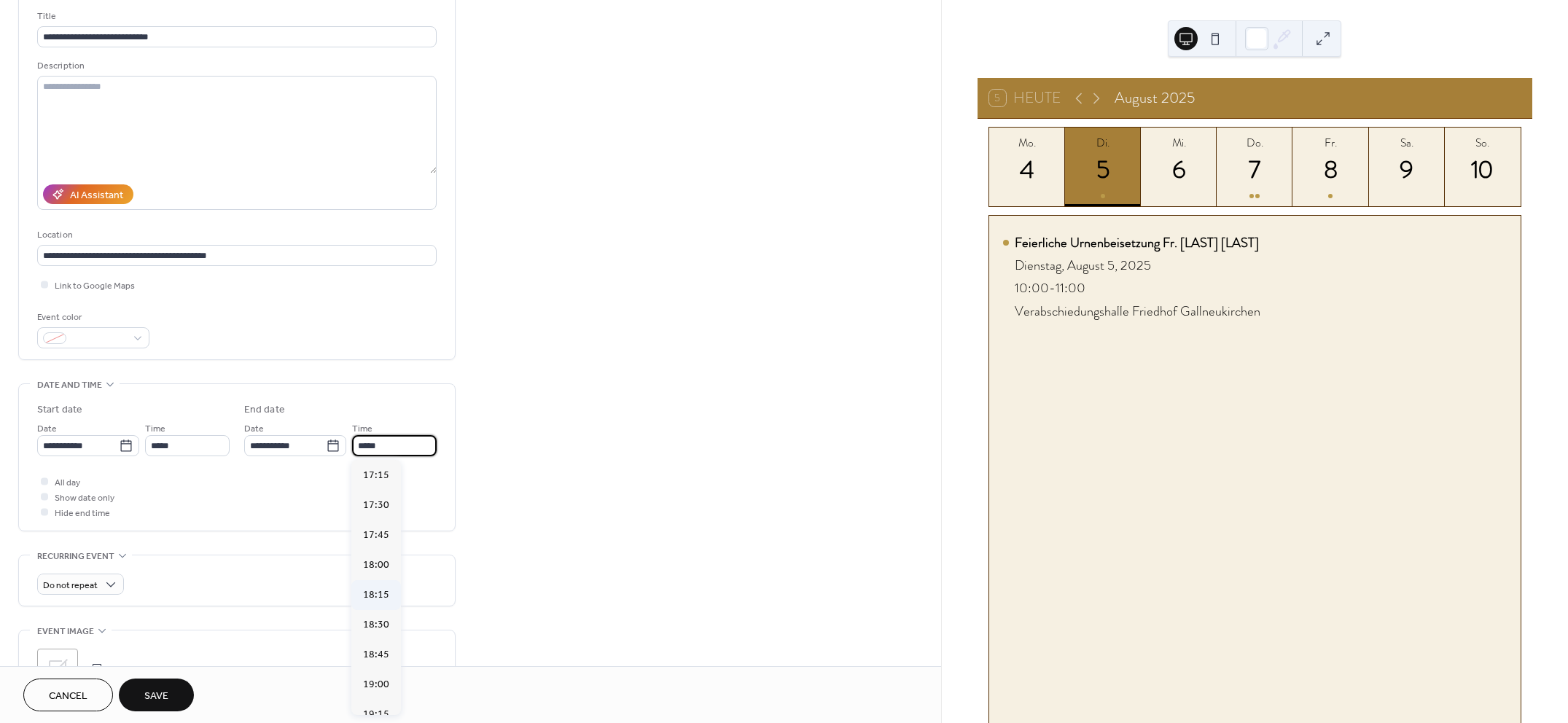 scroll, scrollTop: 182, scrollLeft: 0, axis: vertical 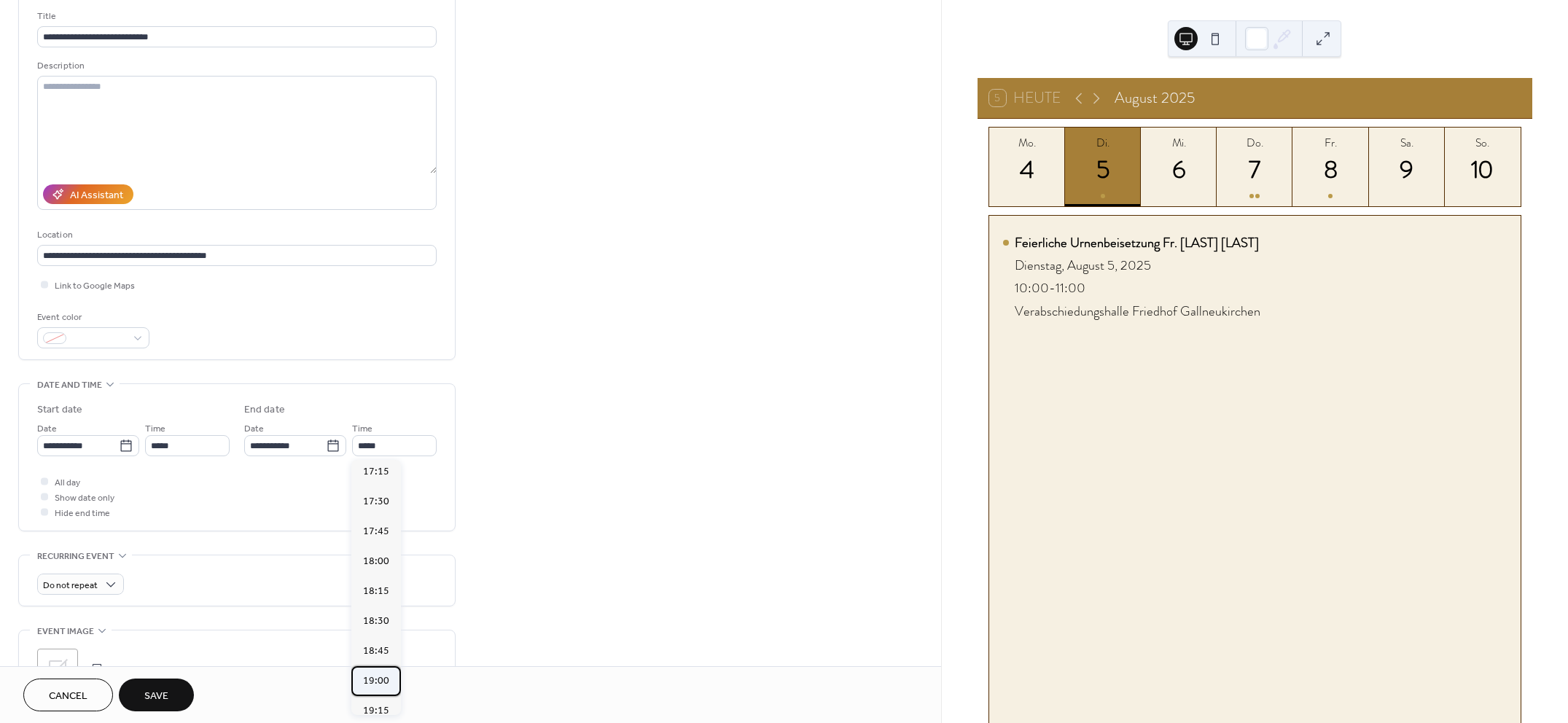 click on "19:00" at bounding box center [376, 681] 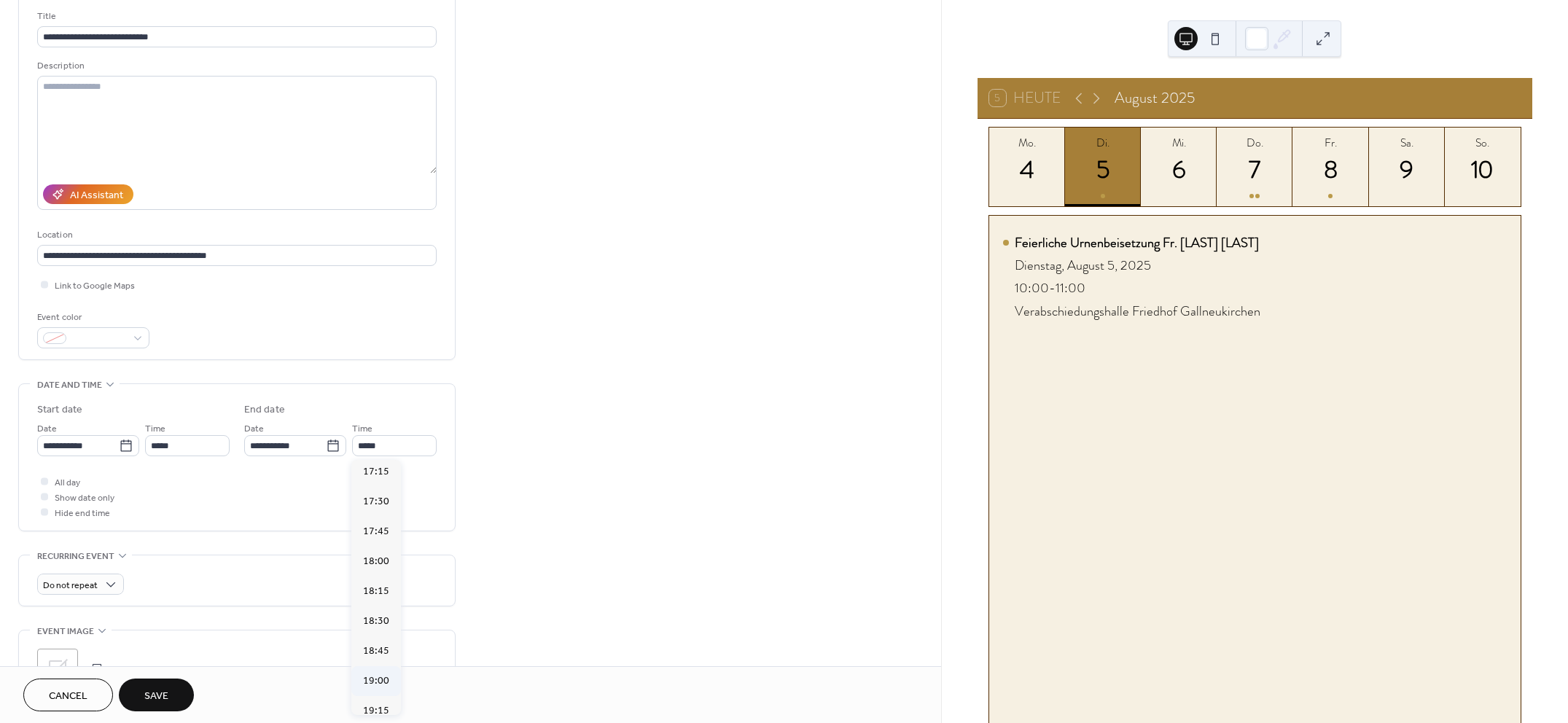type on "*****" 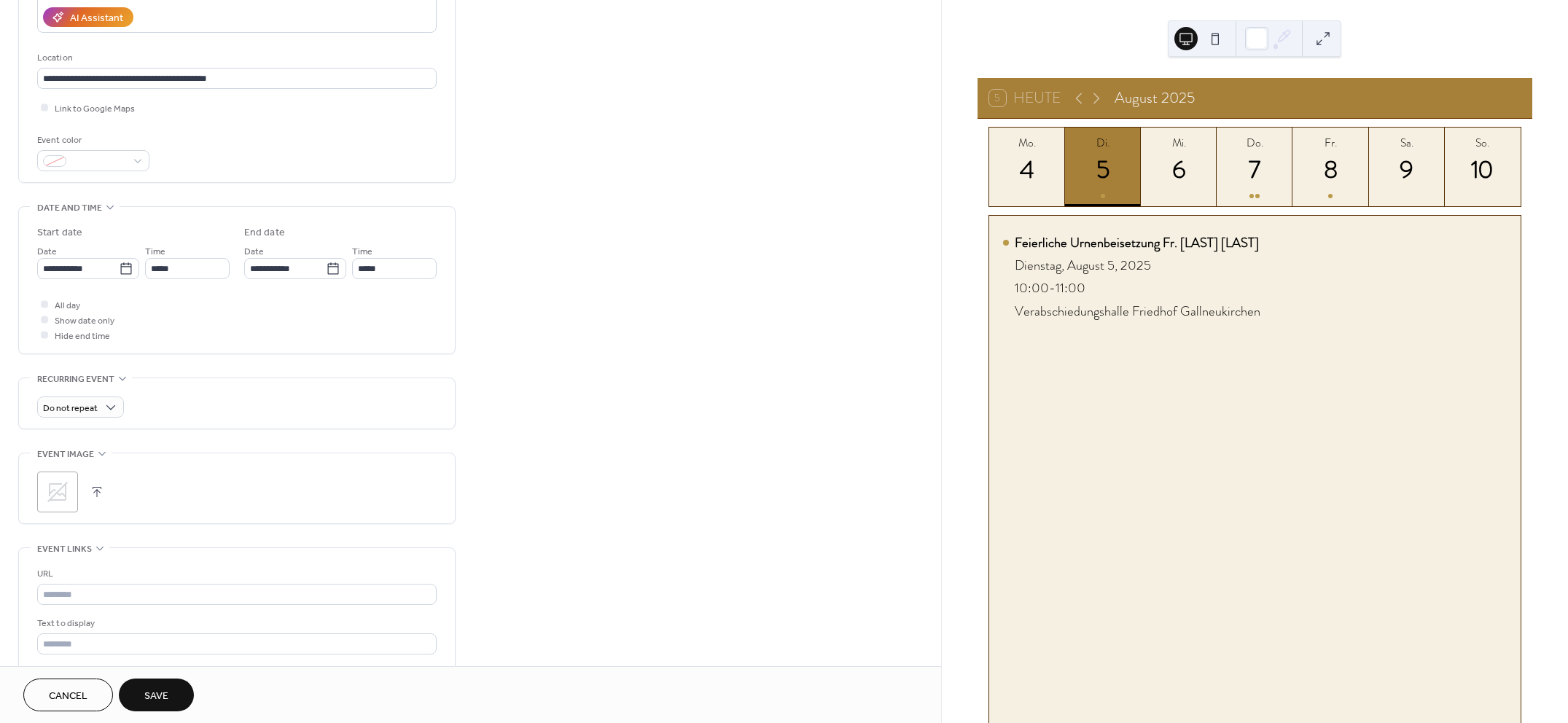 scroll, scrollTop: 273, scrollLeft: 0, axis: vertical 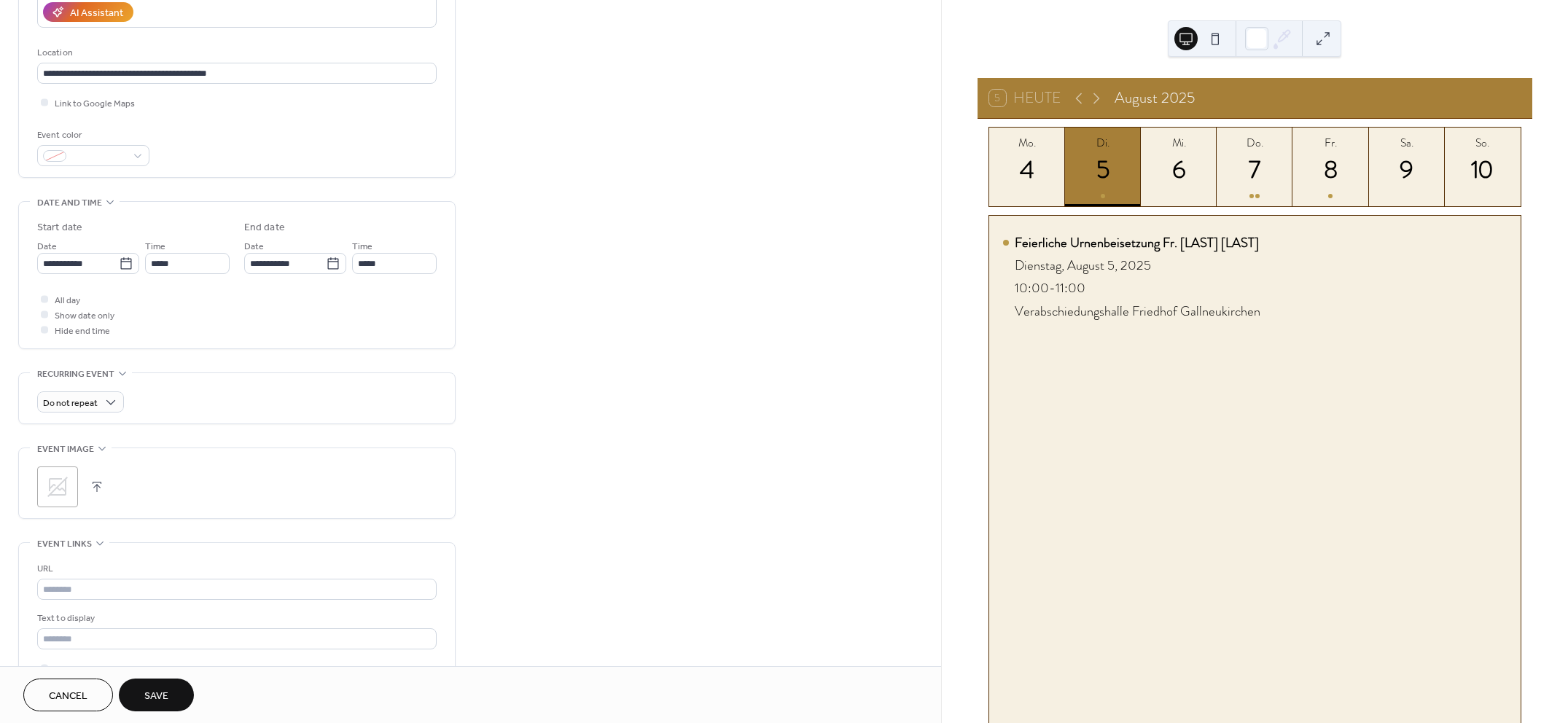 click 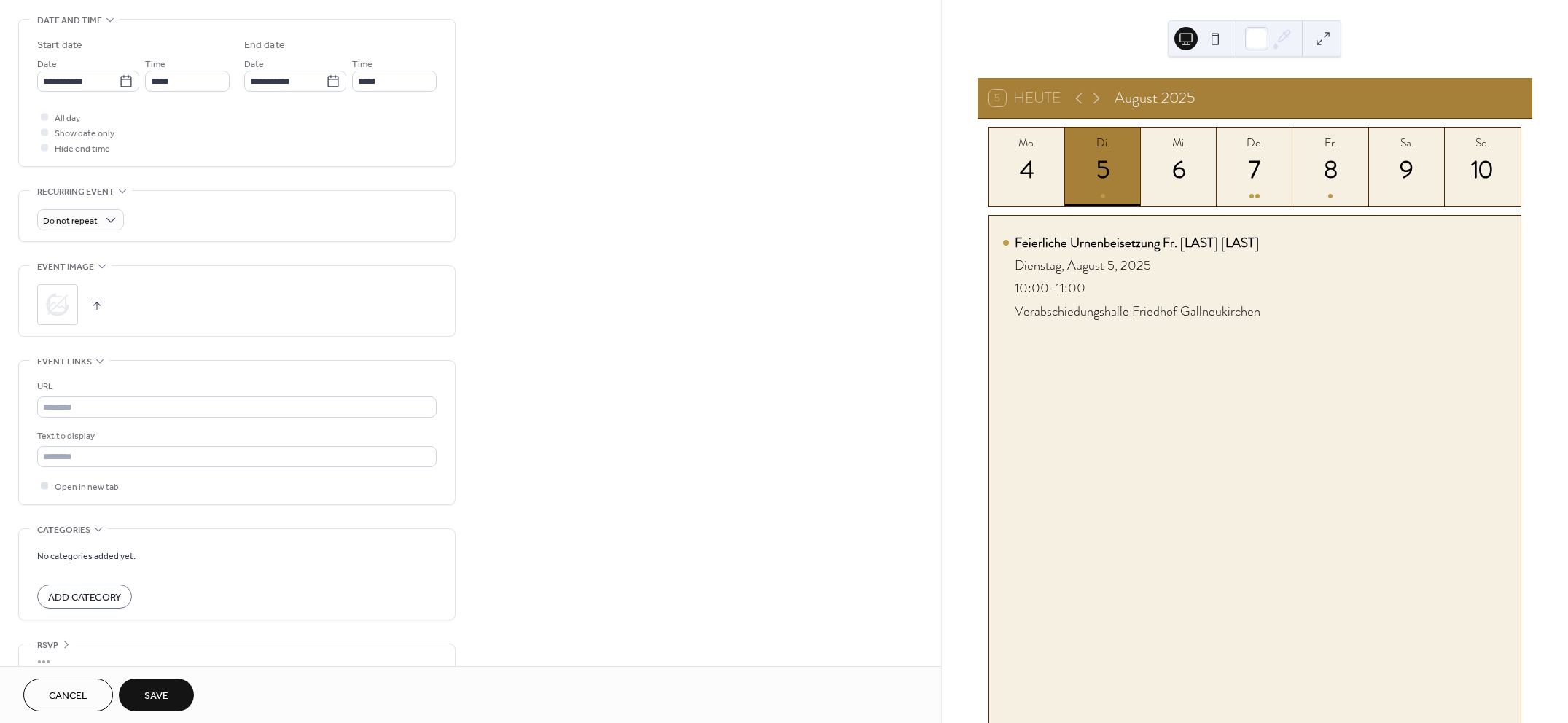 scroll, scrollTop: 482, scrollLeft: 0, axis: vertical 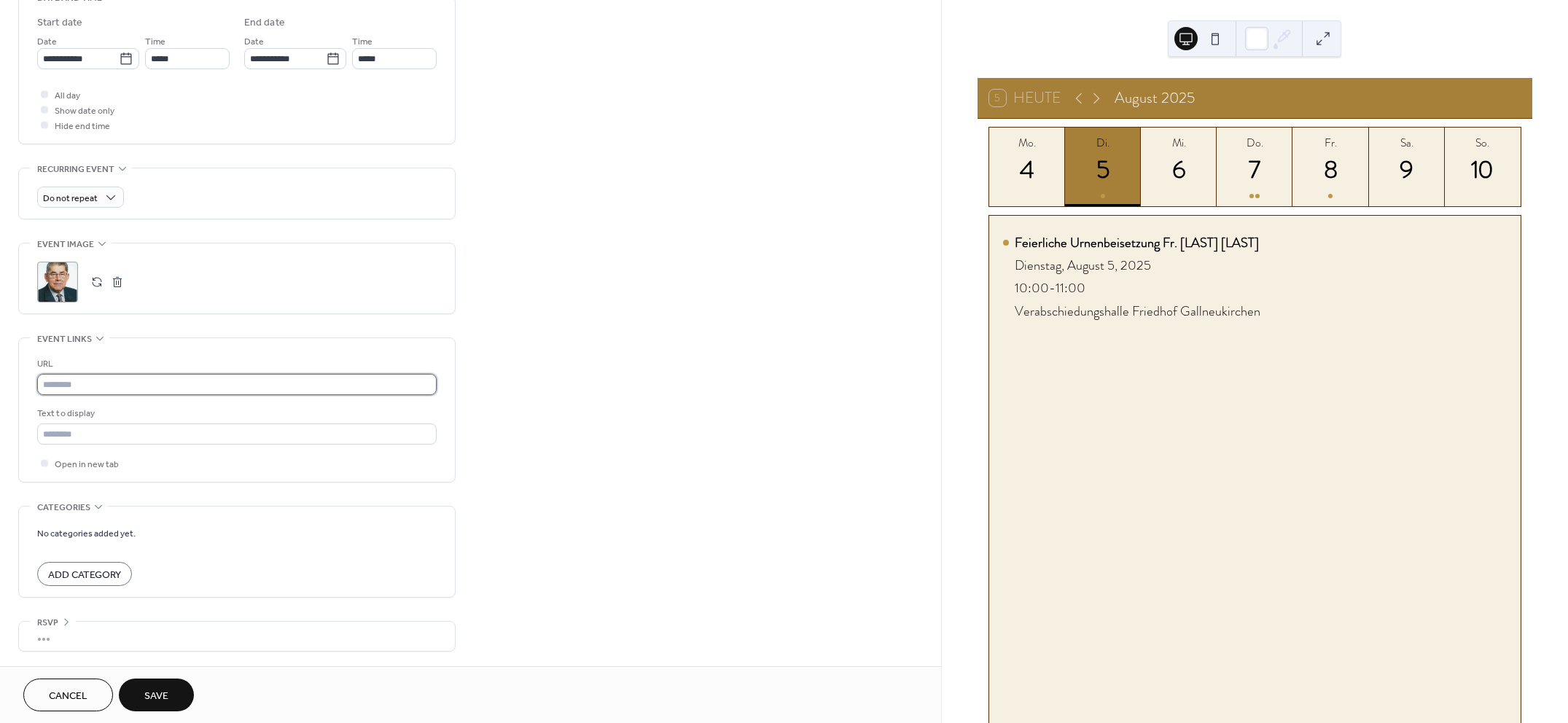 click at bounding box center [237, 384] 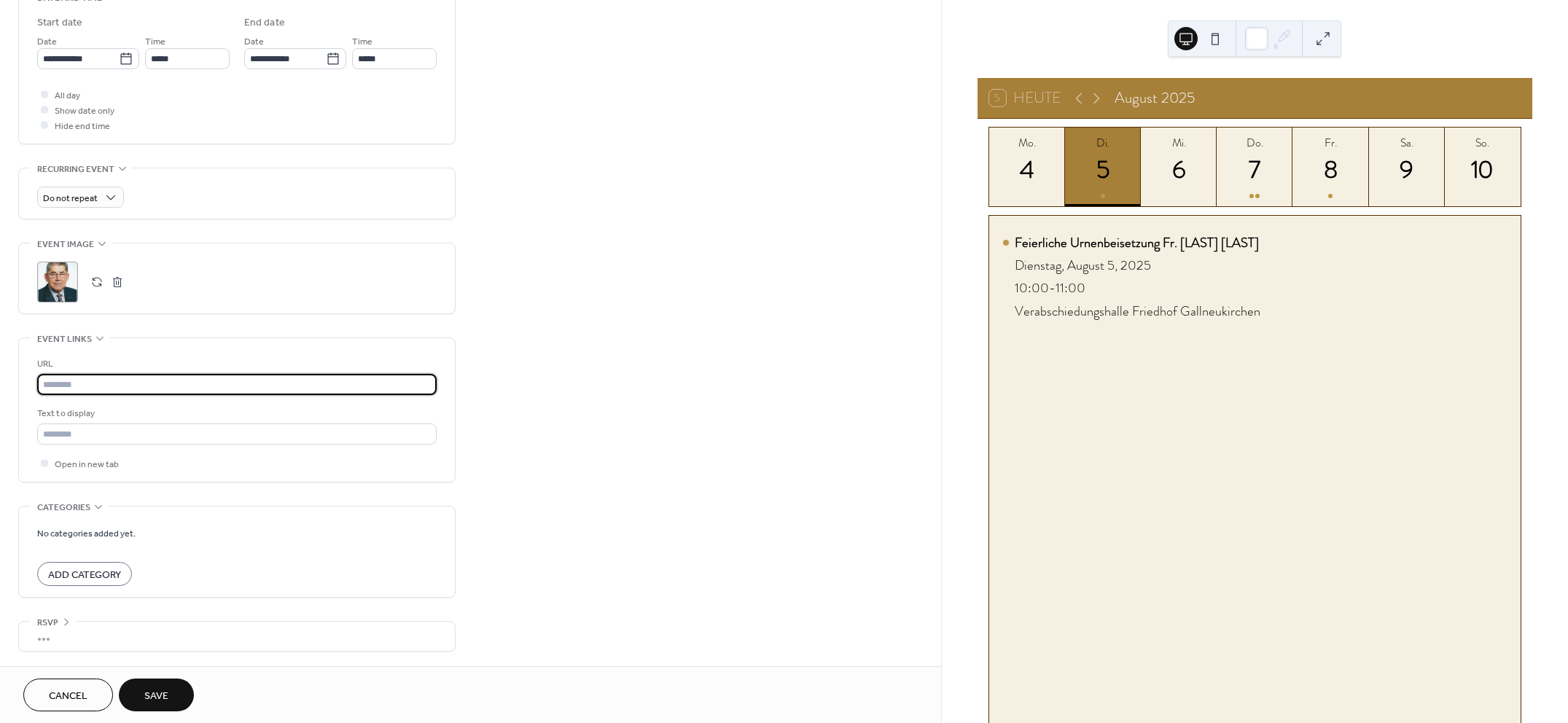 paste on "**********" 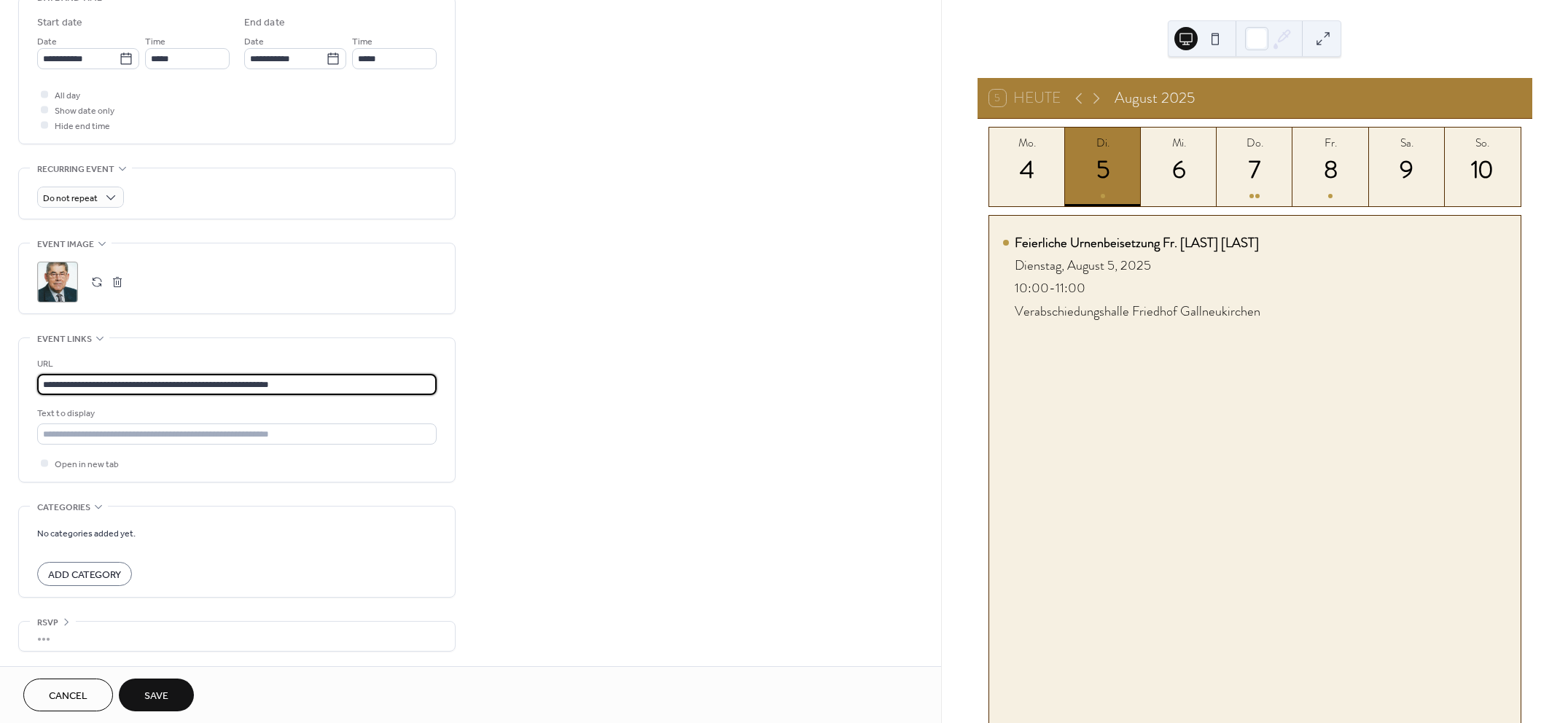 type on "**********" 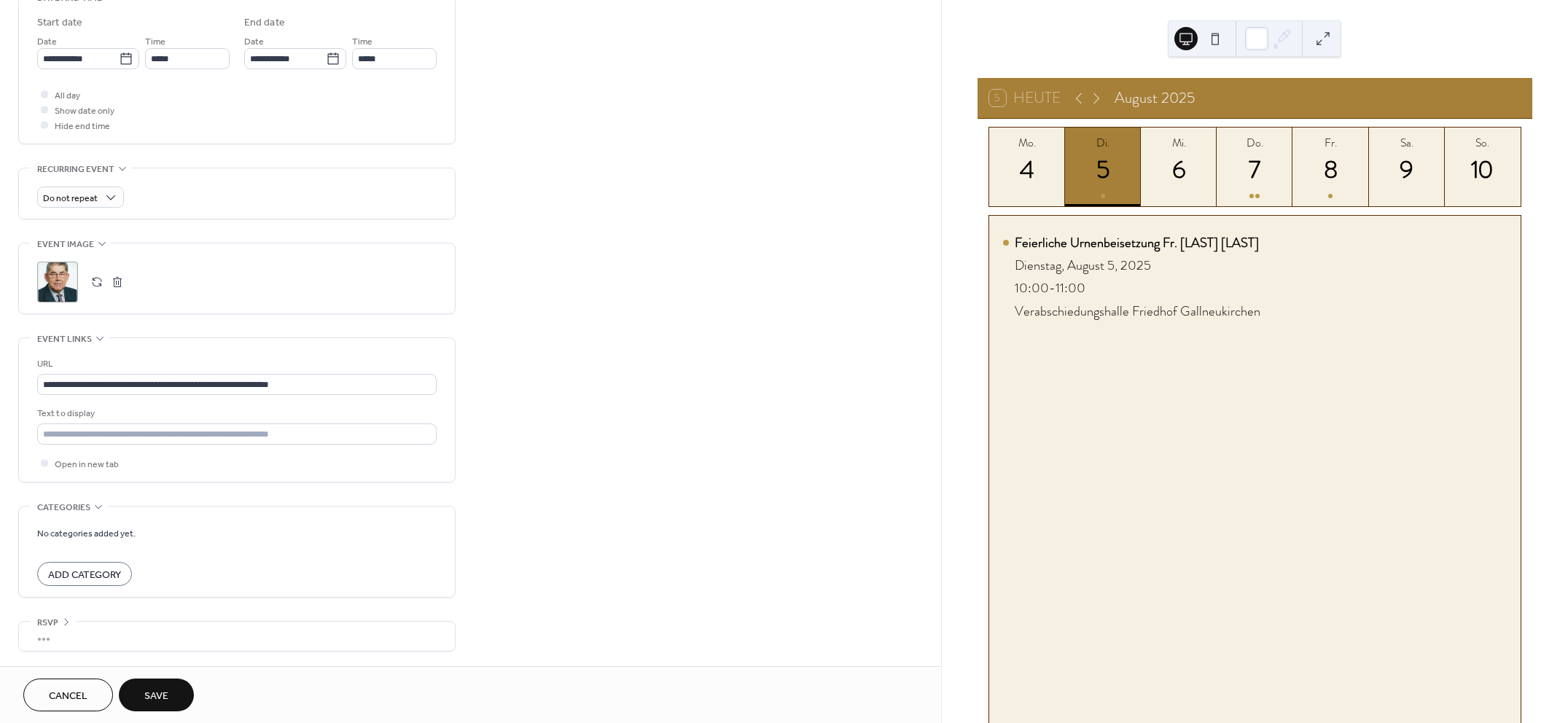 click on "Save" at bounding box center [156, 695] 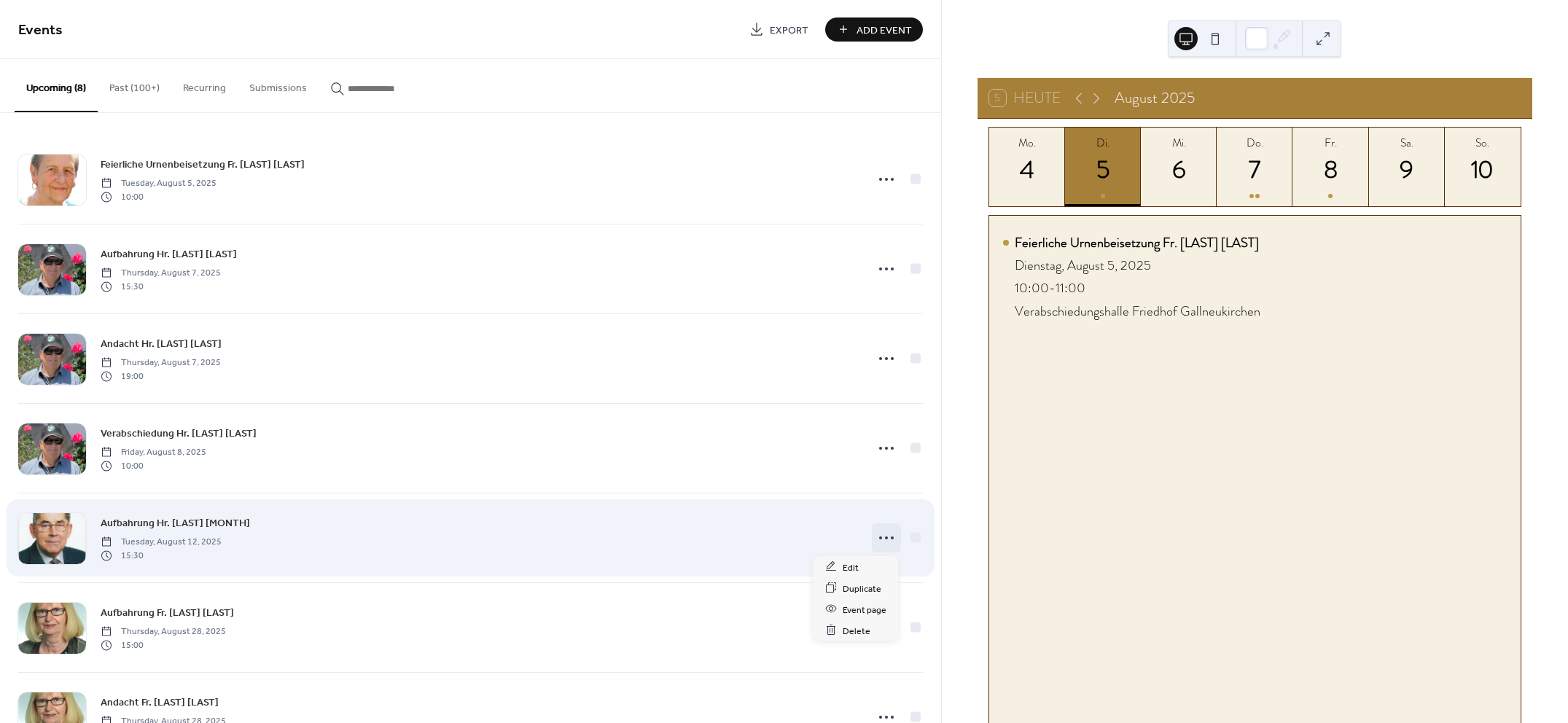 click 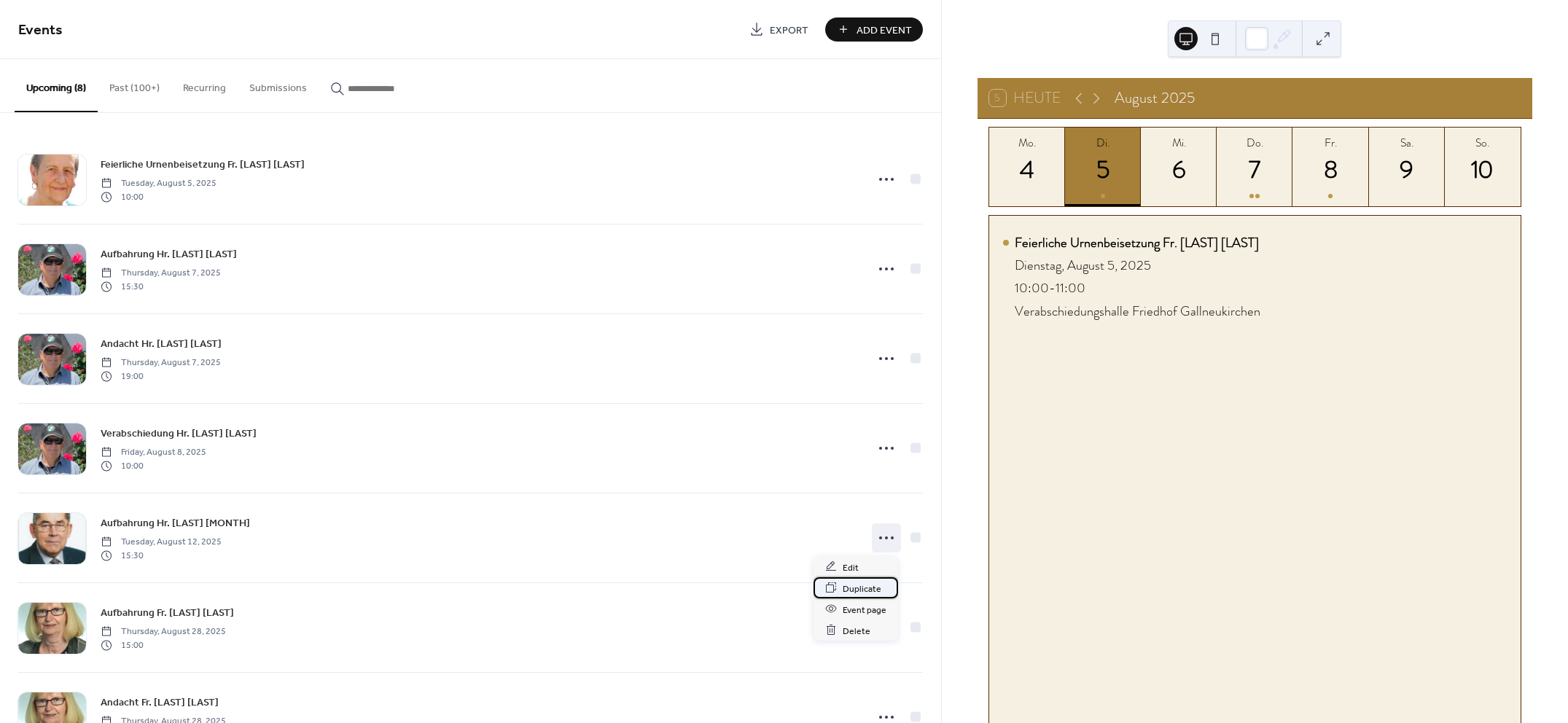 click on "Duplicate" at bounding box center (862, 588) 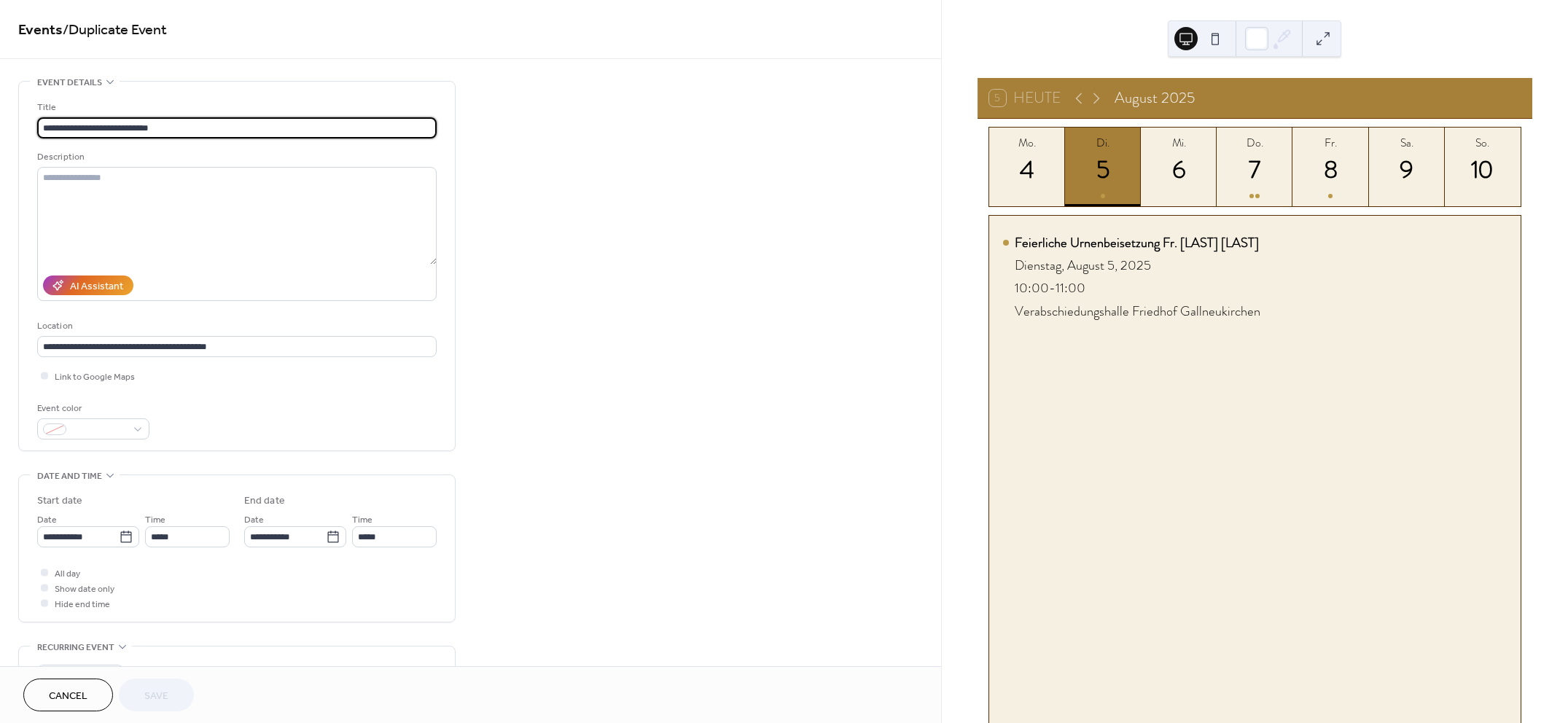 drag, startPoint x: 87, startPoint y: 129, endPoint x: 18, endPoint y: 98, distance: 75.6439 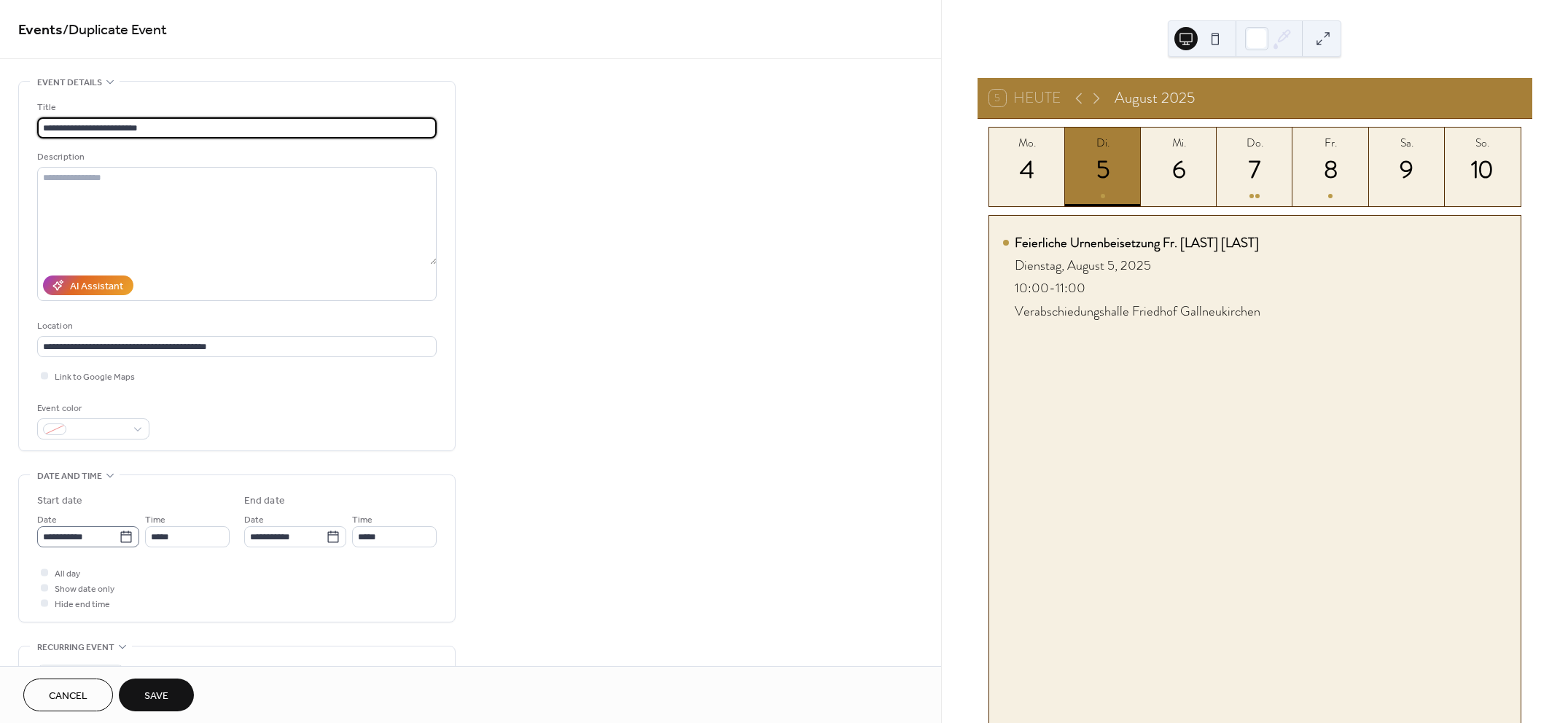 type on "**********" 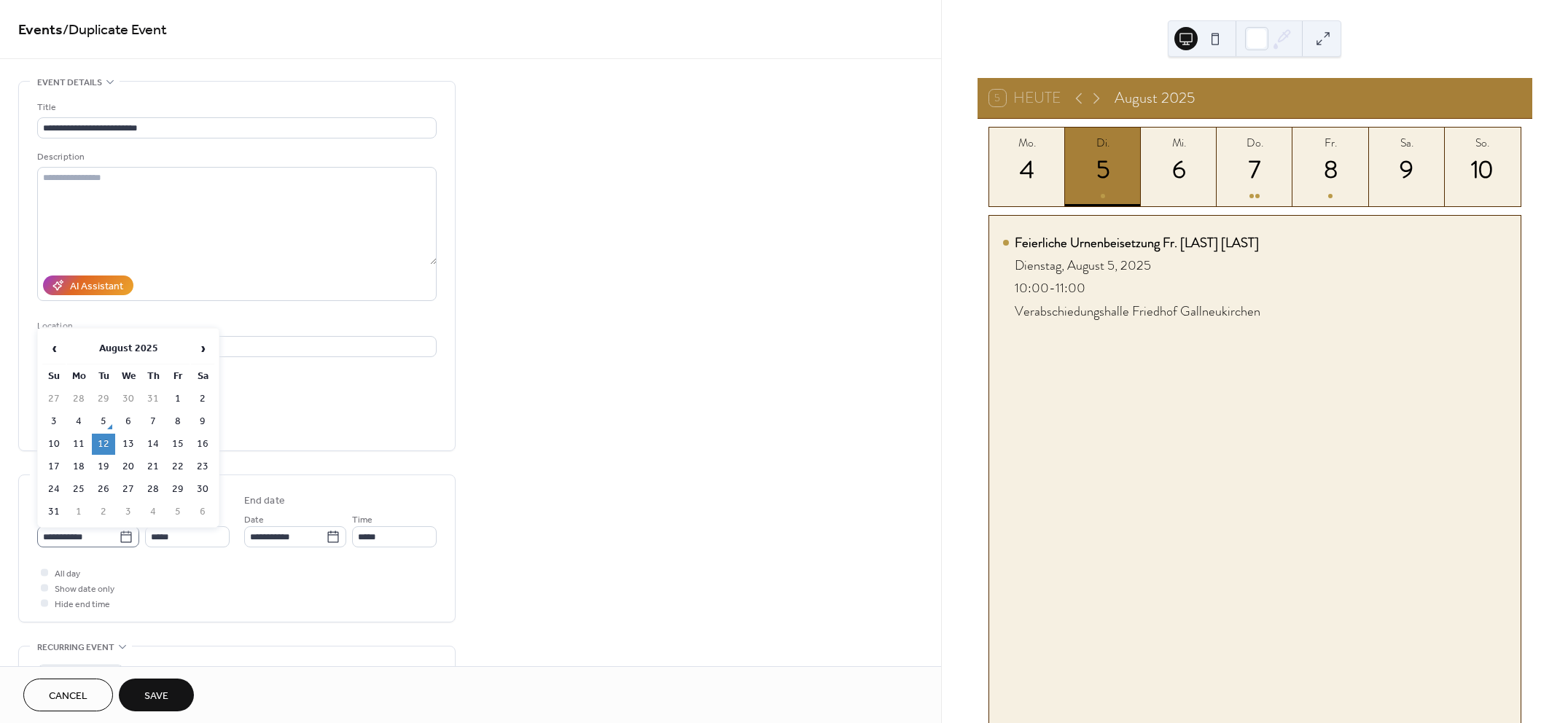 click 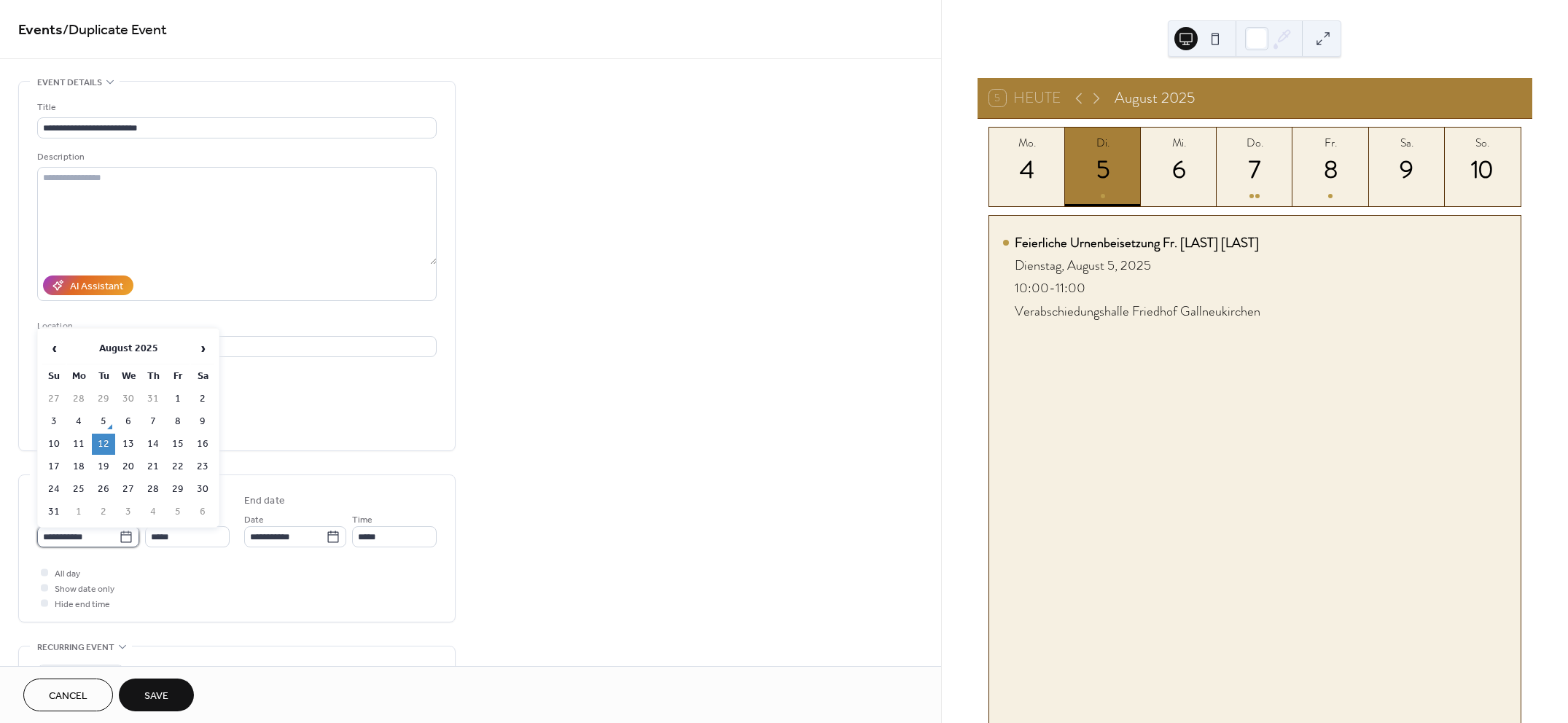 click on "**********" at bounding box center (78, 536) 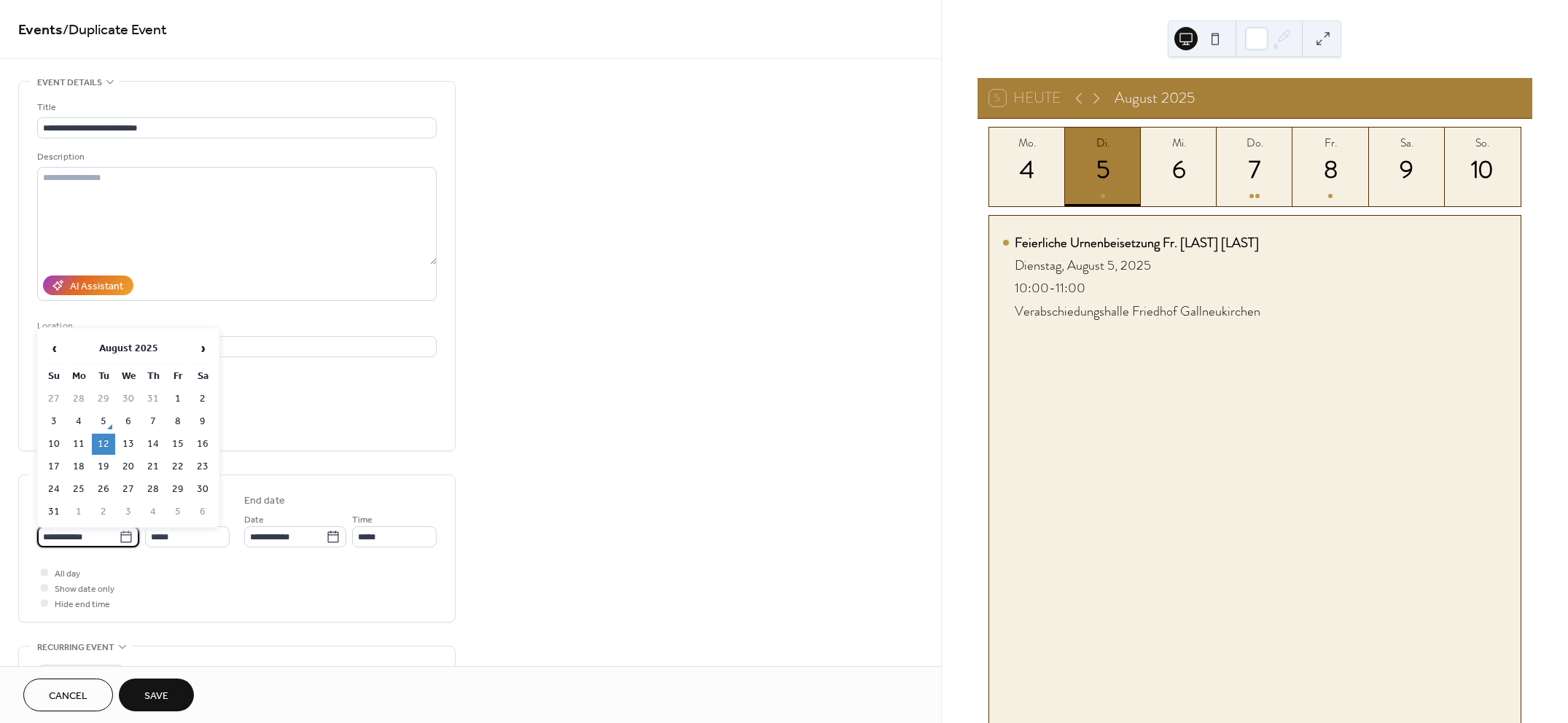 click 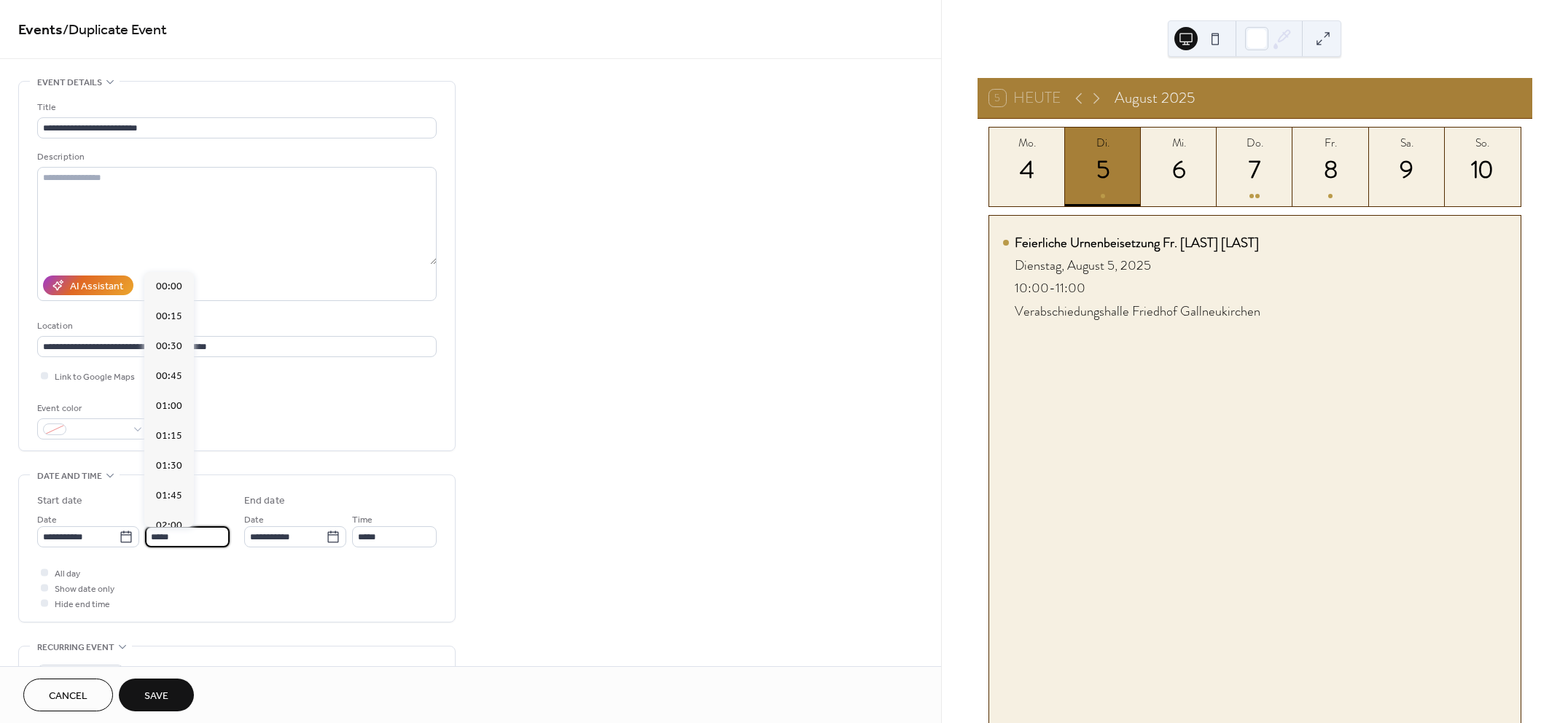 click on "*****" at bounding box center [187, 536] 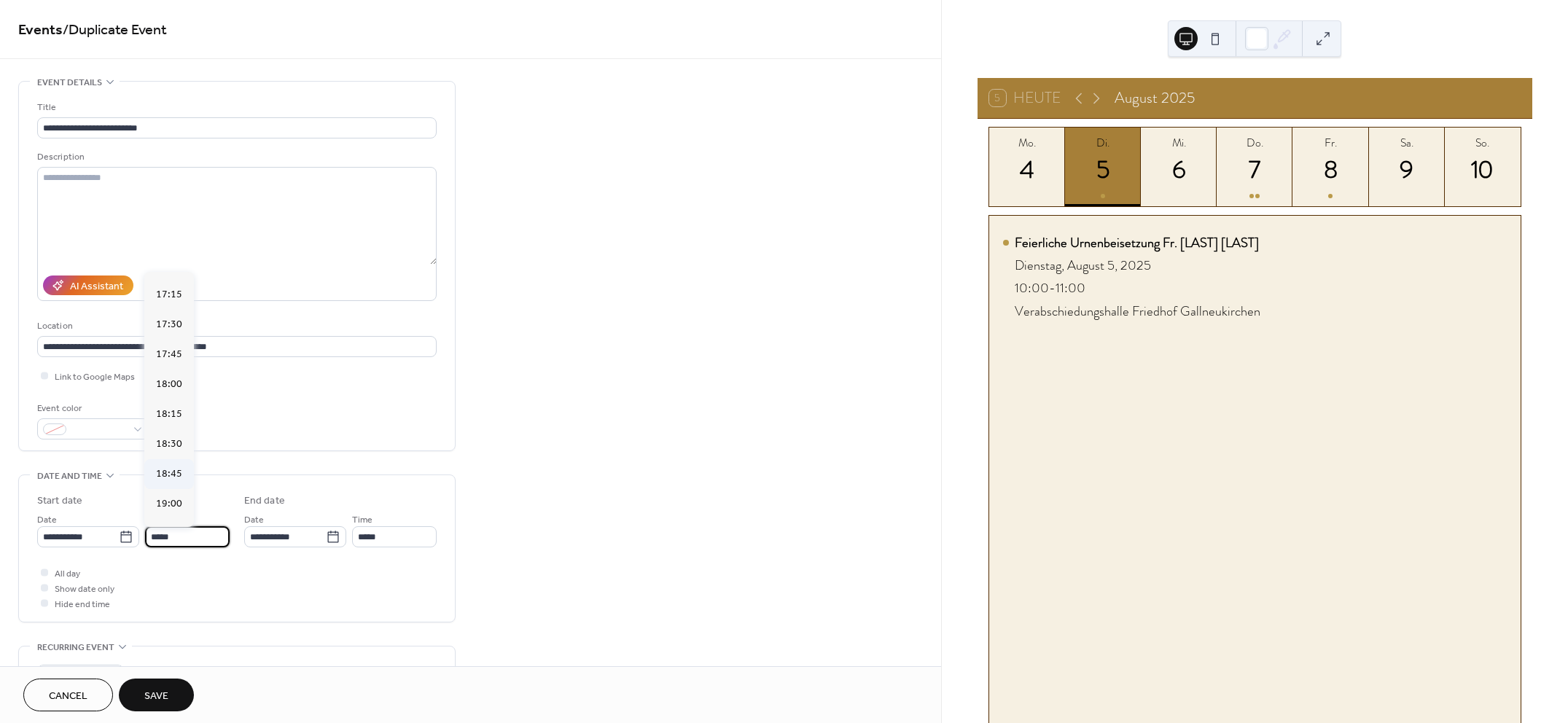 scroll, scrollTop: 2057, scrollLeft: 0, axis: vertical 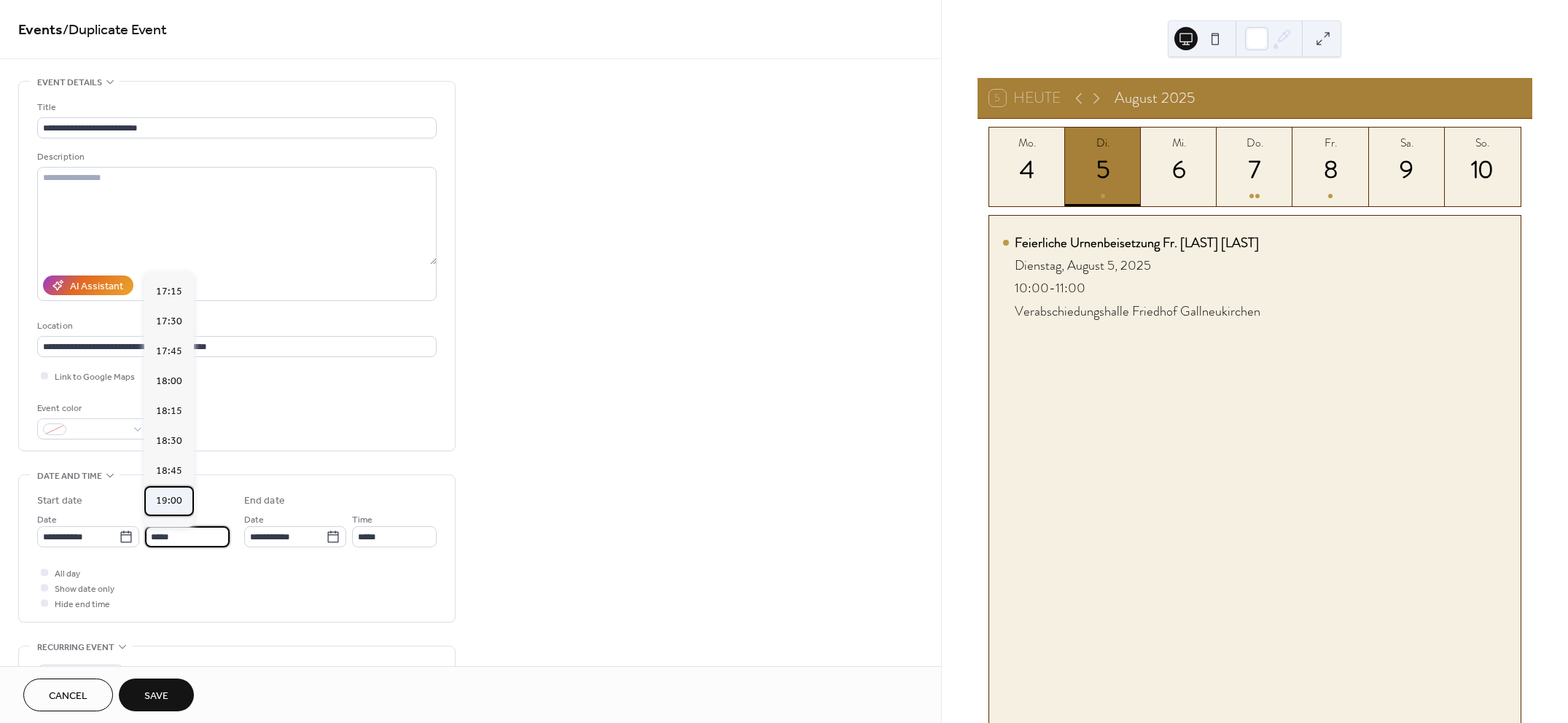 click on "19:00" at bounding box center [169, 500] 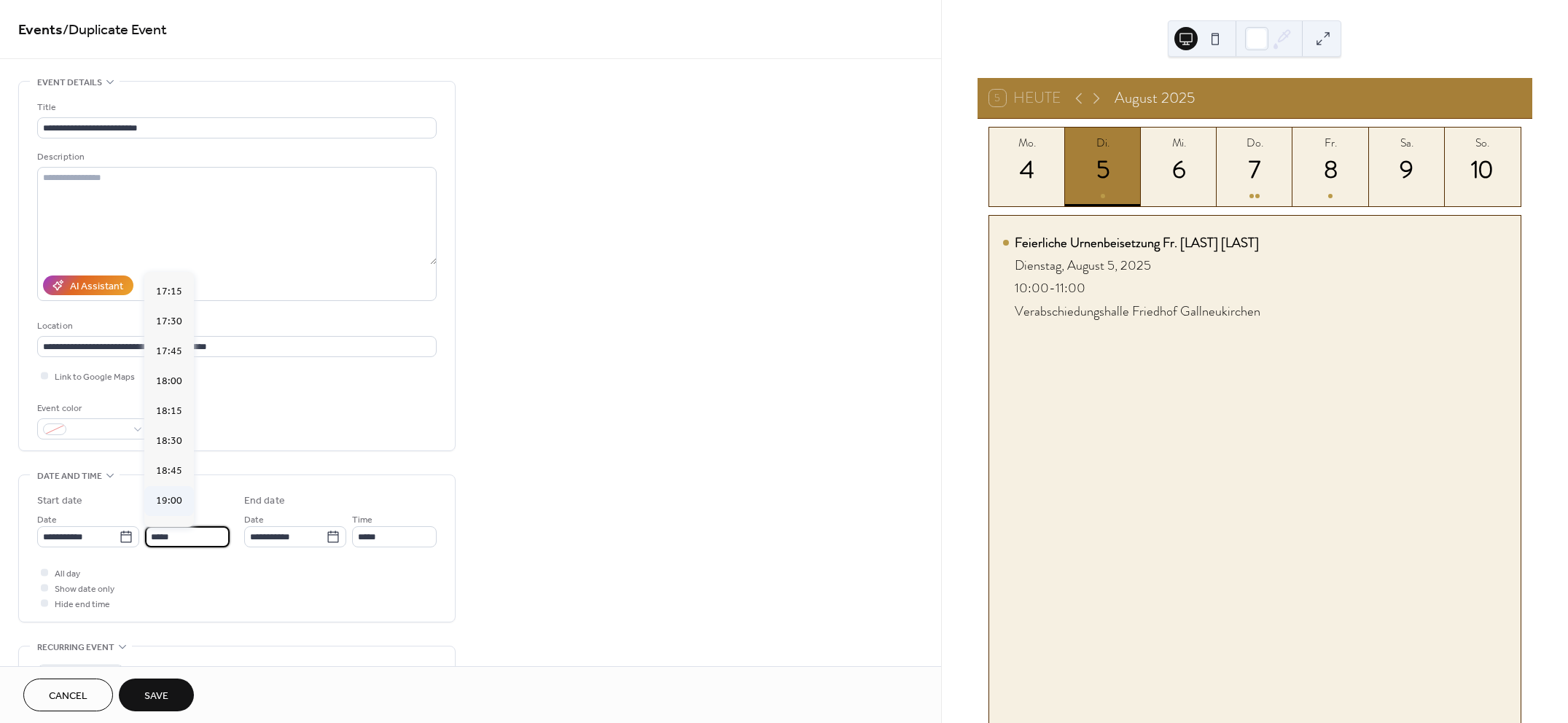 type on "*****" 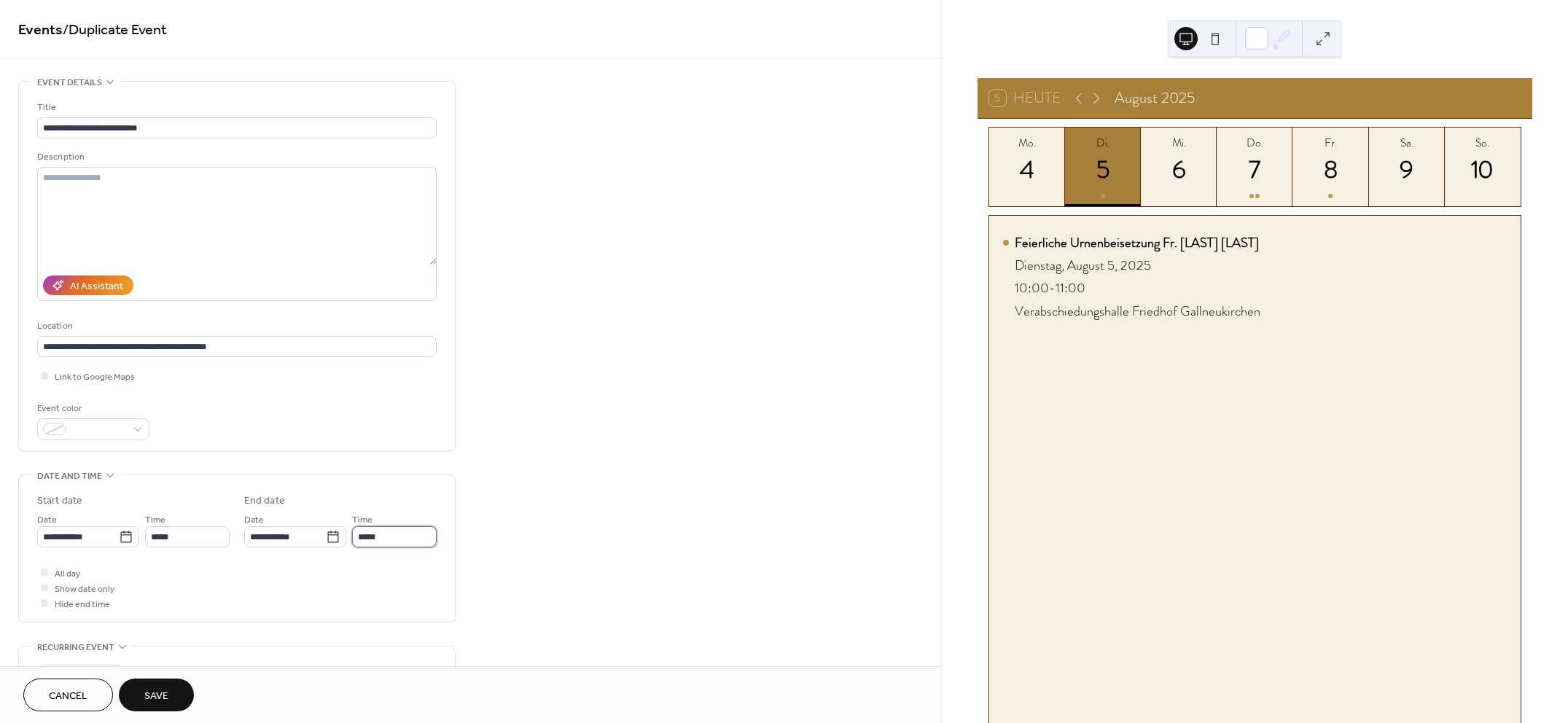 click on "*****" at bounding box center (394, 536) 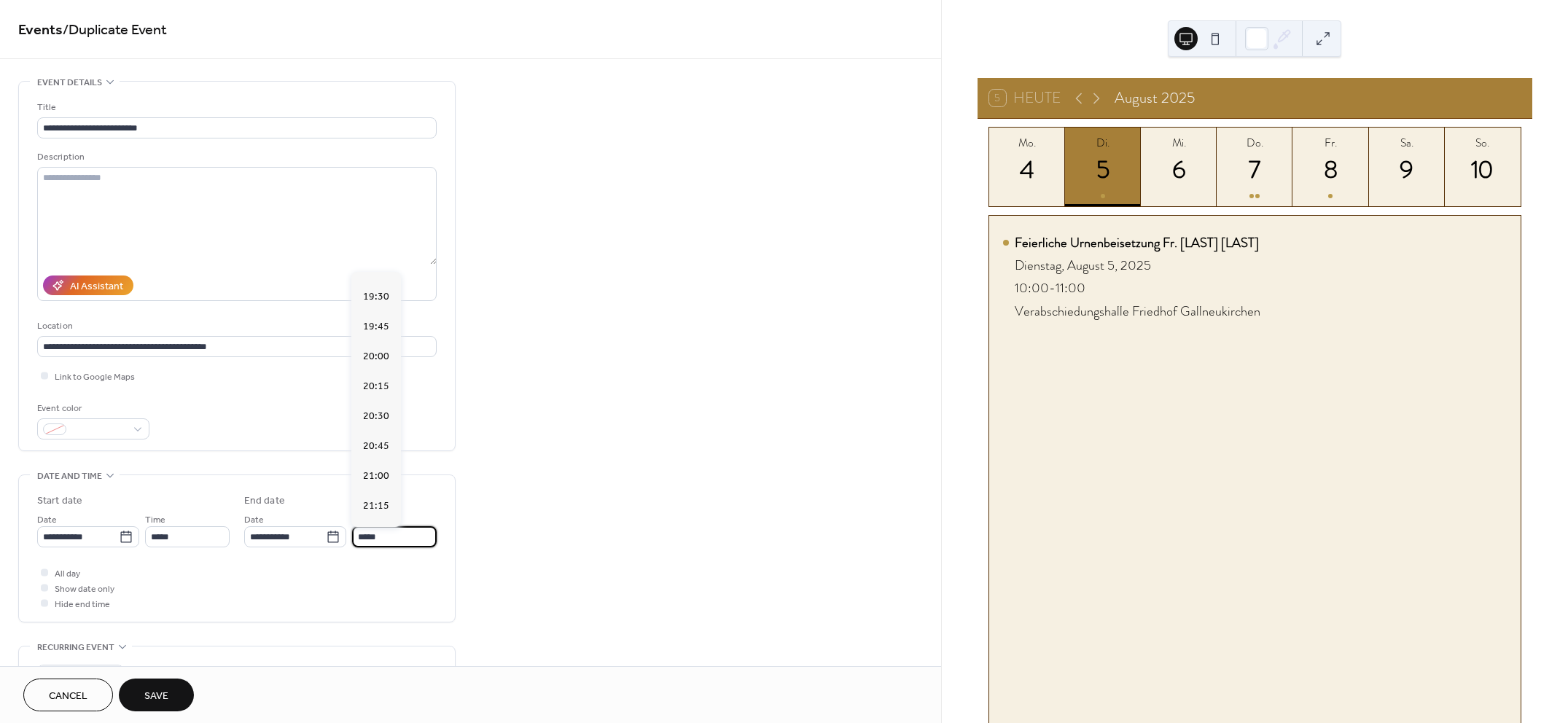 scroll, scrollTop: 18, scrollLeft: 0, axis: vertical 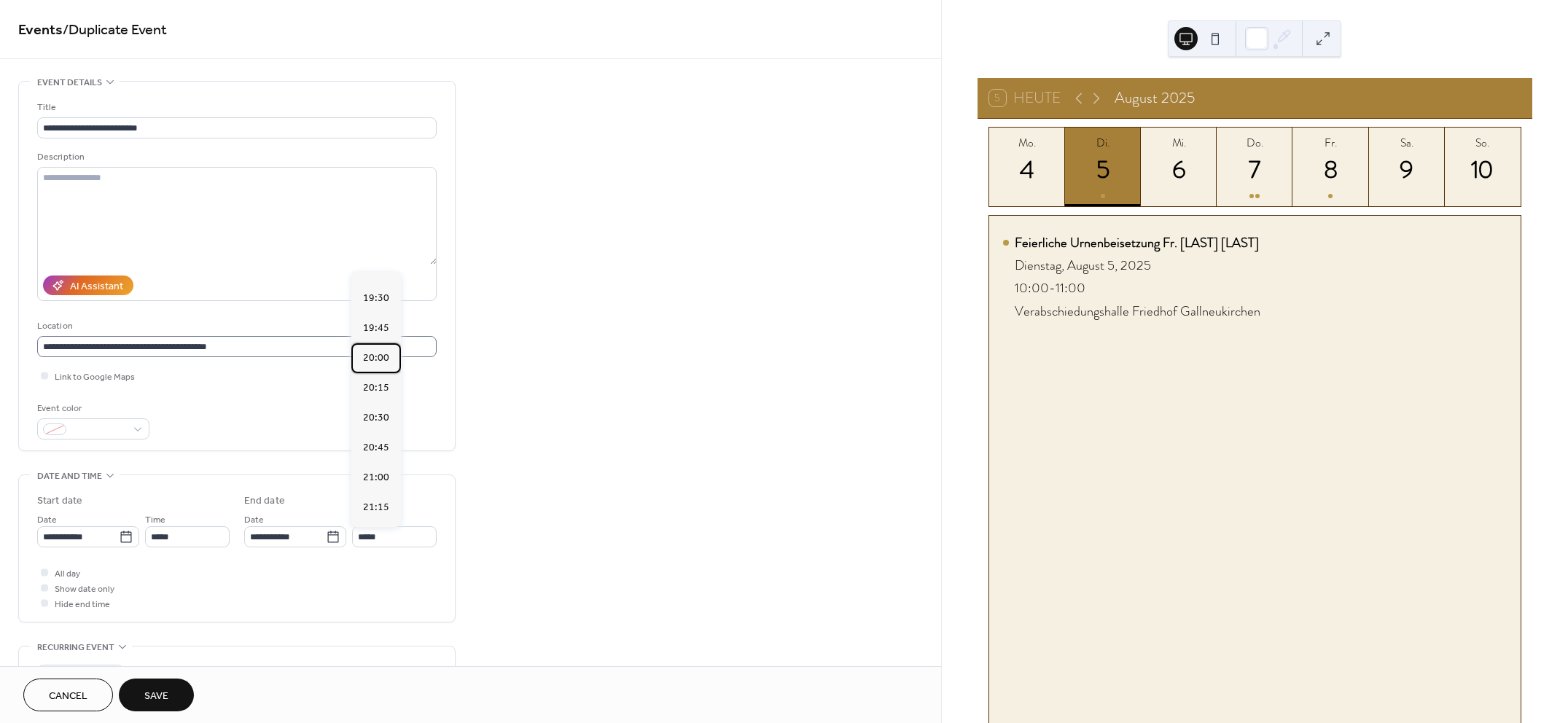 click on "20:00" at bounding box center [376, 357] 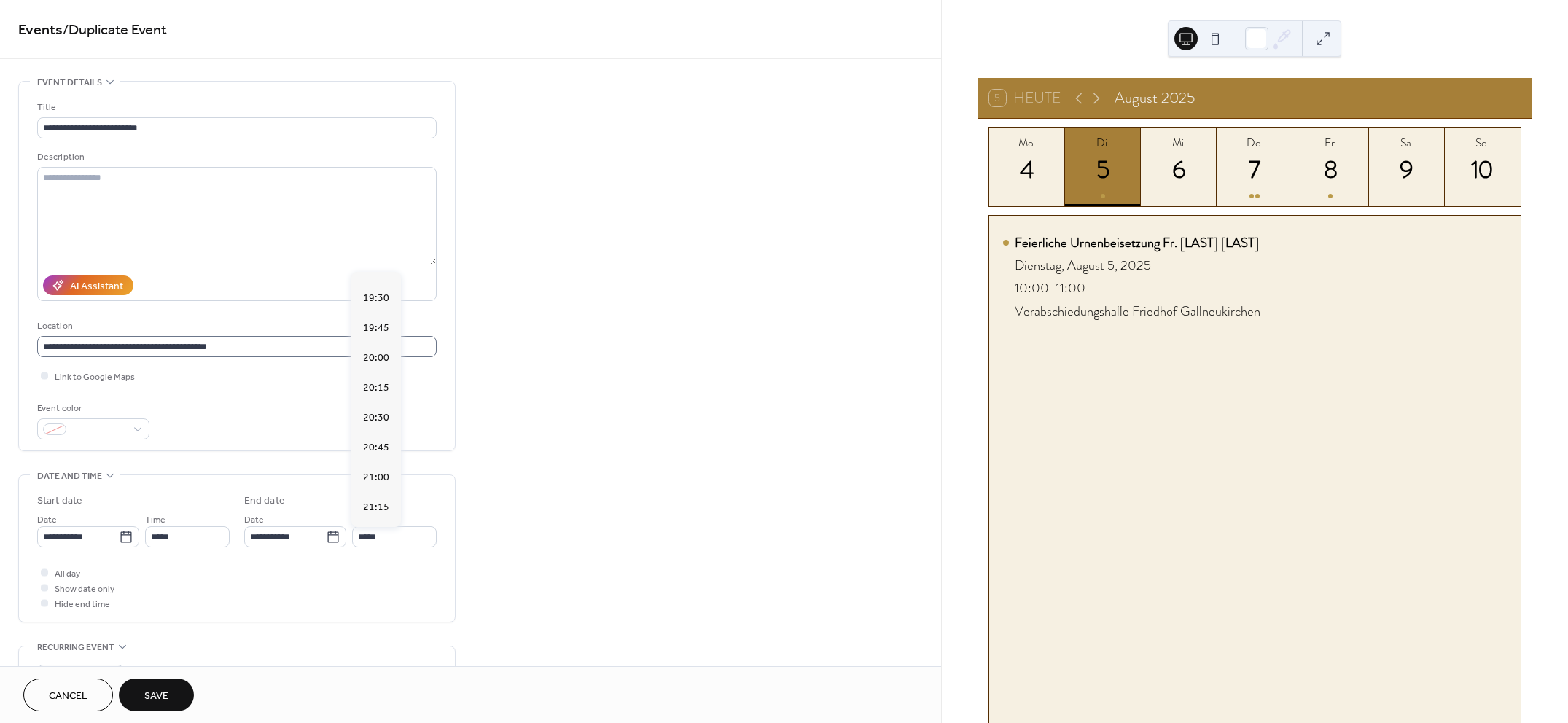 type on "*****" 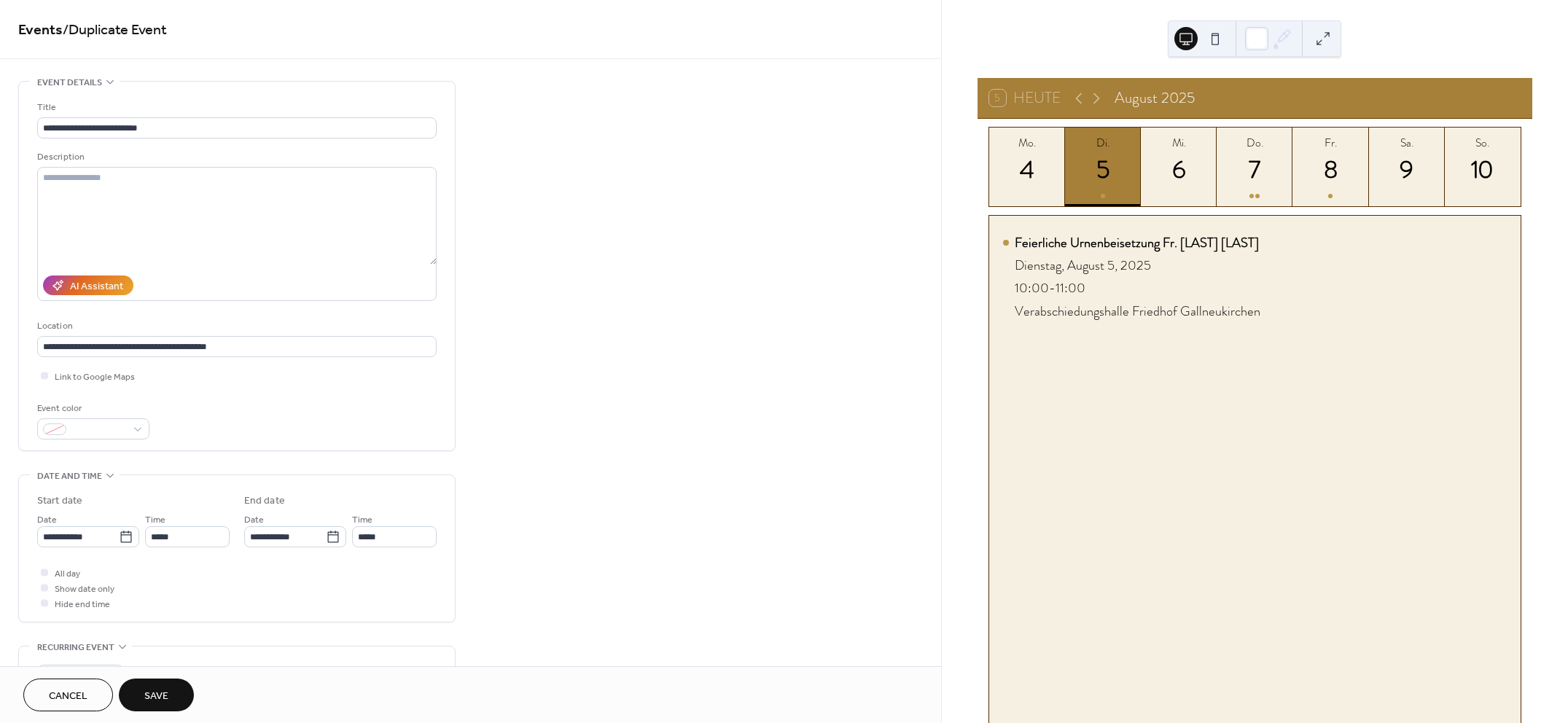 click on "All day Show date only Hide end time" at bounding box center [237, 587] 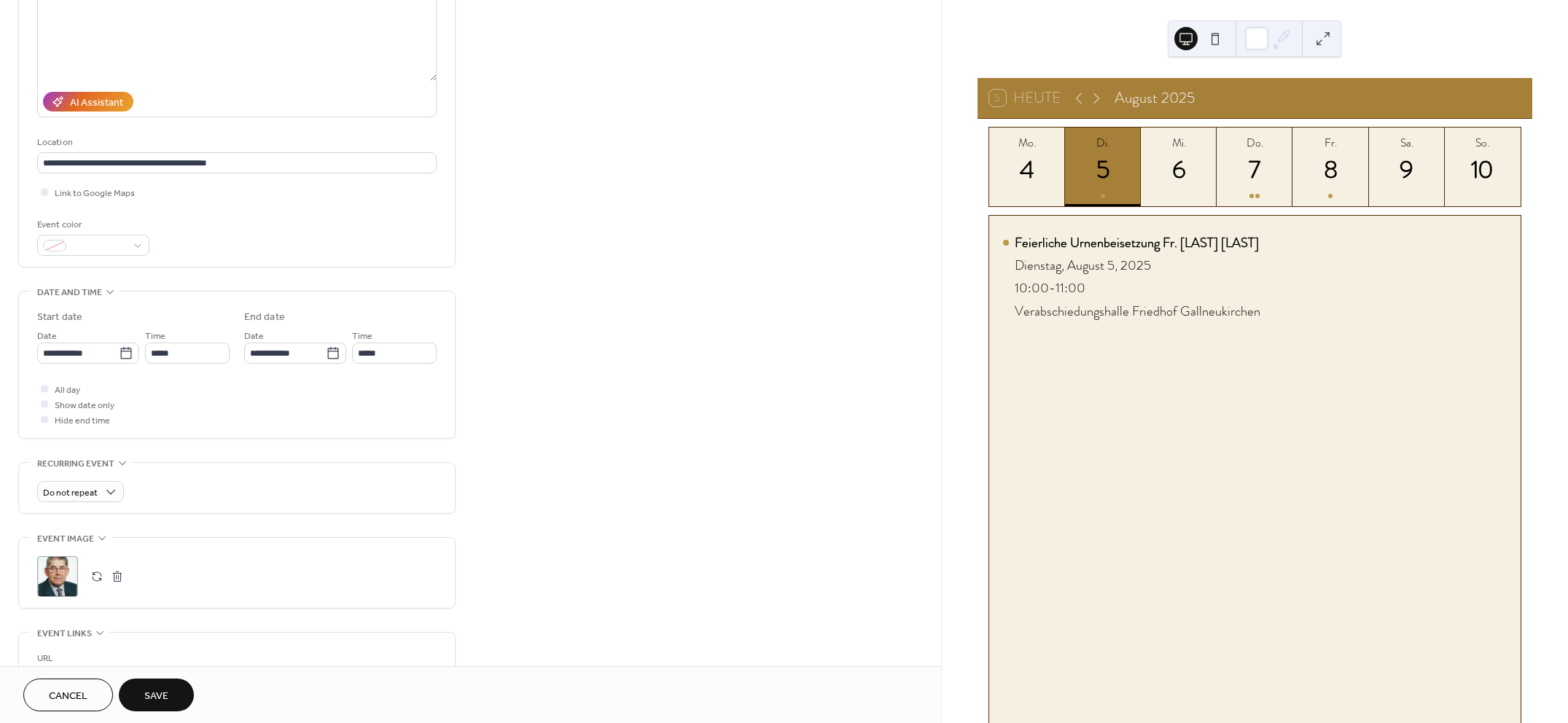 scroll, scrollTop: 273, scrollLeft: 0, axis: vertical 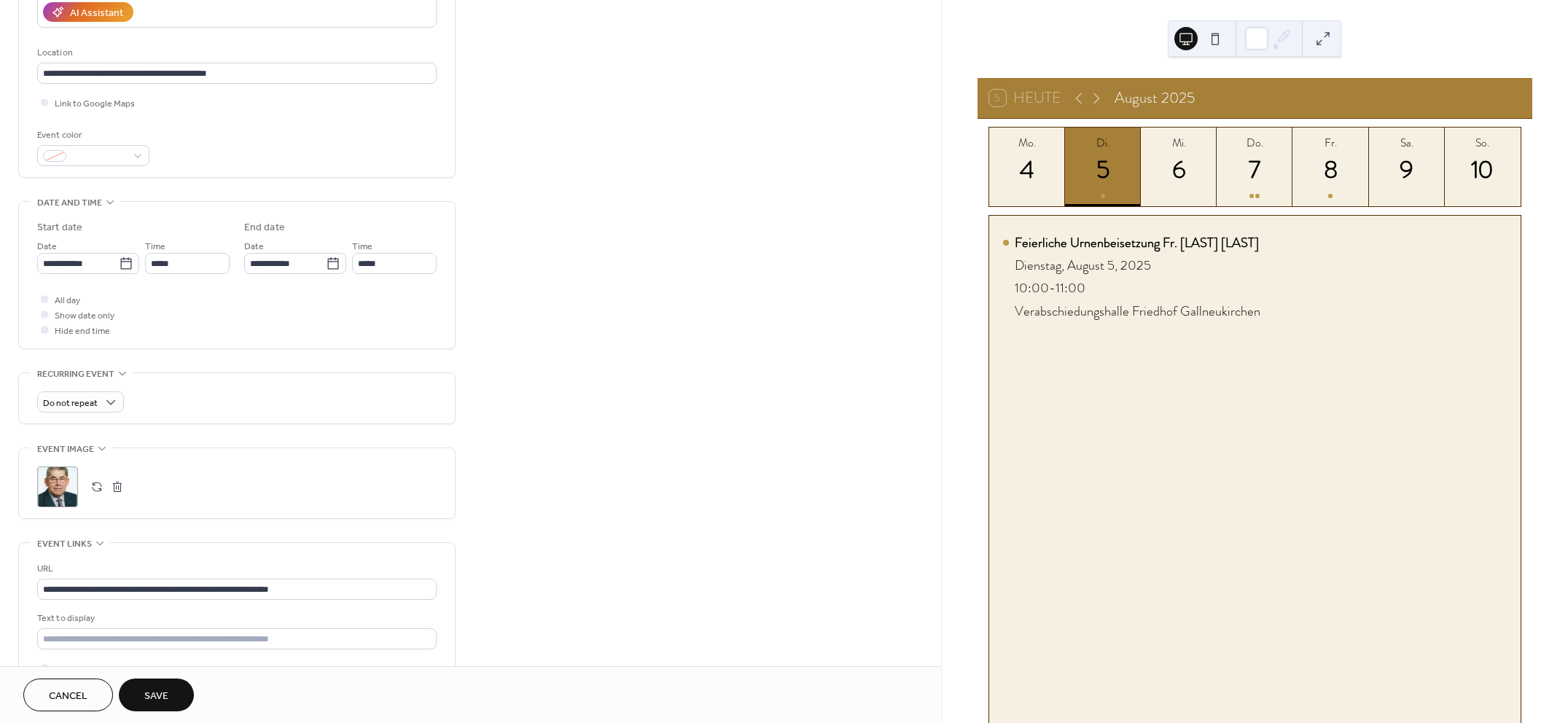 click on "Save" at bounding box center [156, 695] 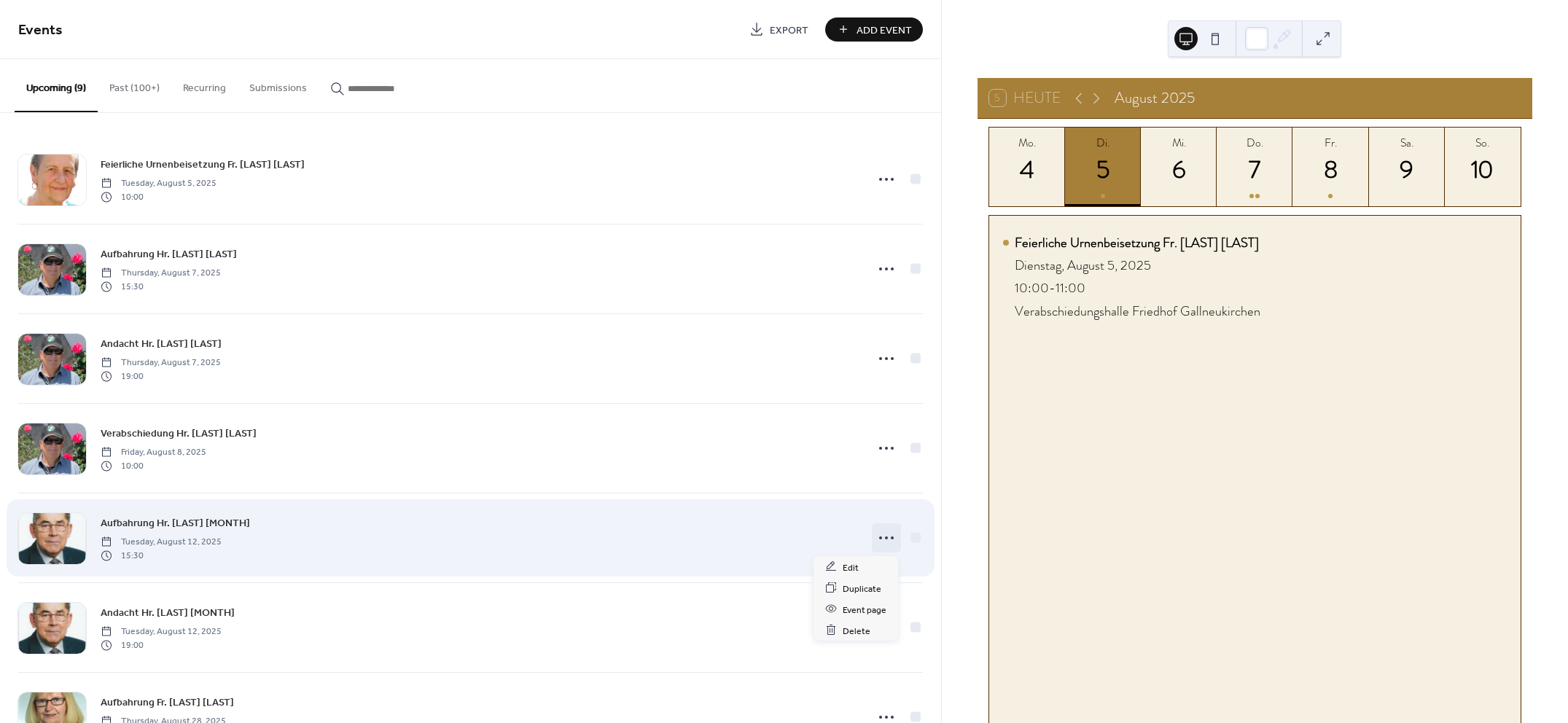 click 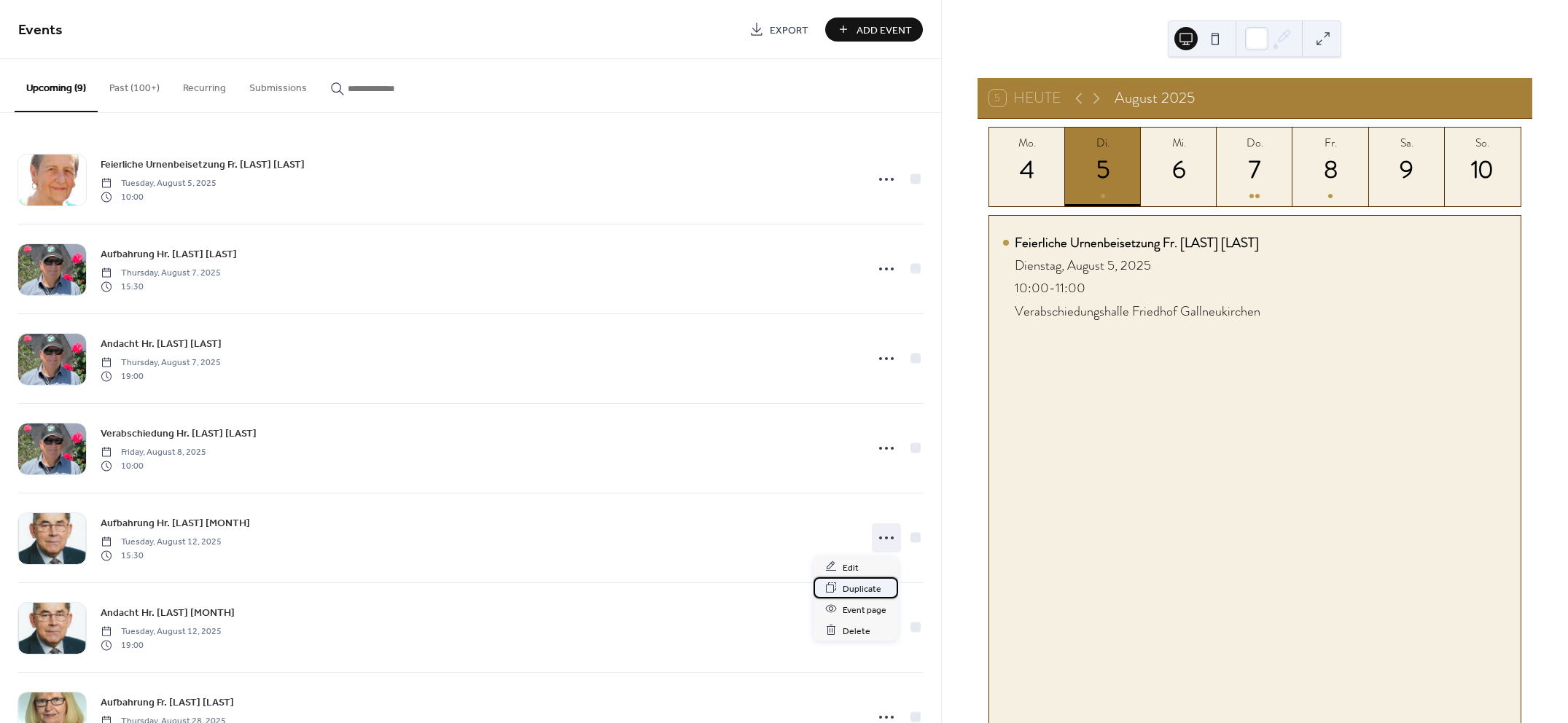 click on "Duplicate" at bounding box center [862, 588] 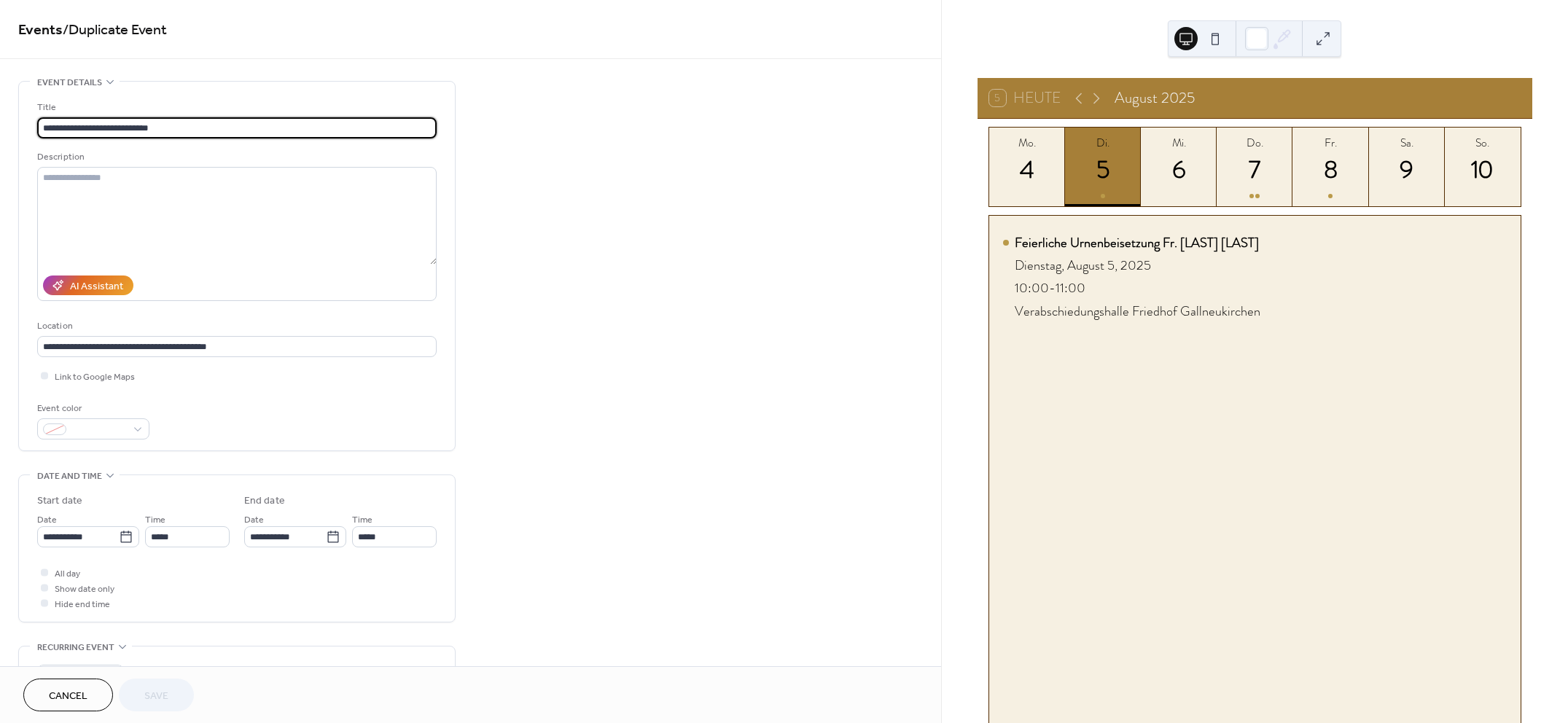 drag, startPoint x: 87, startPoint y: 131, endPoint x: -27, endPoint y: 128, distance: 114.0395 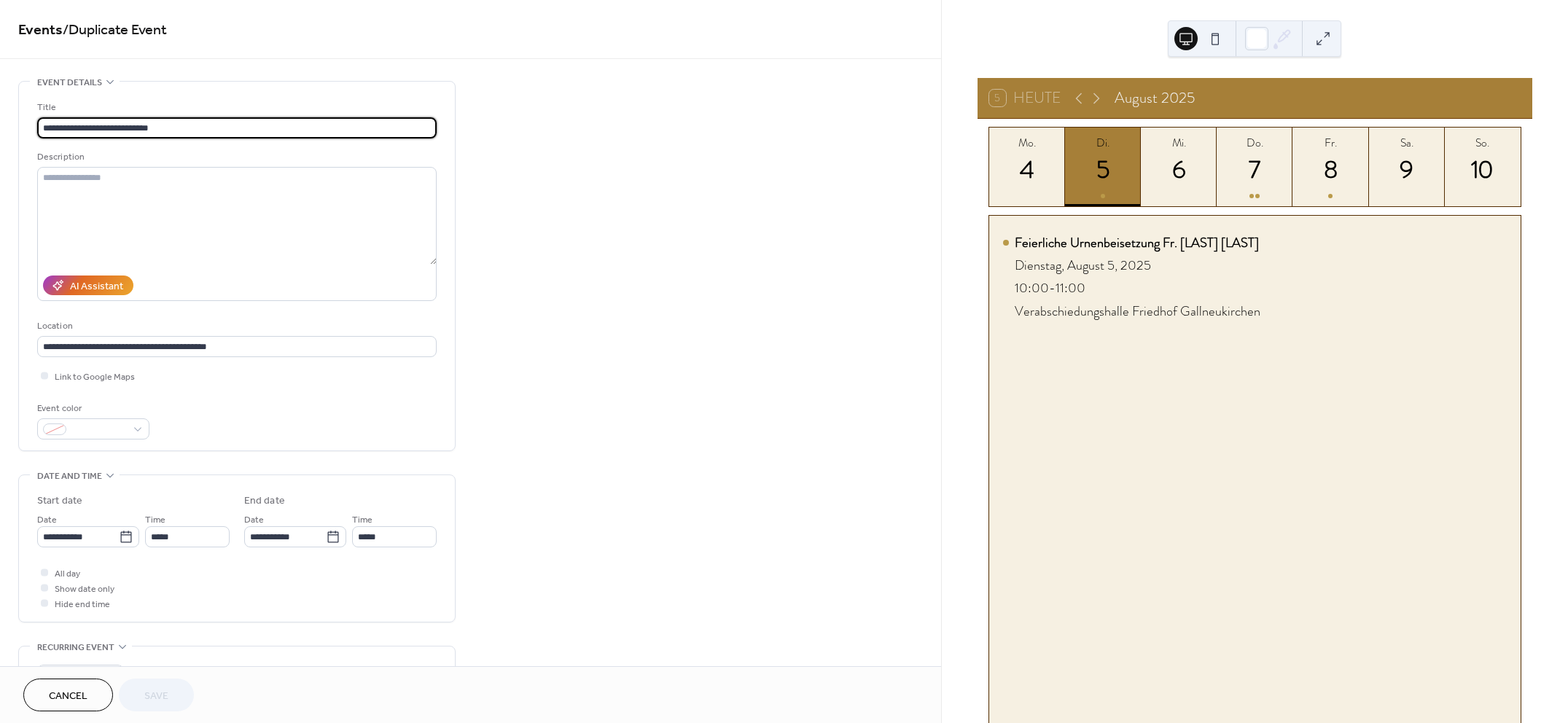 click on "**********" at bounding box center [784, 362] 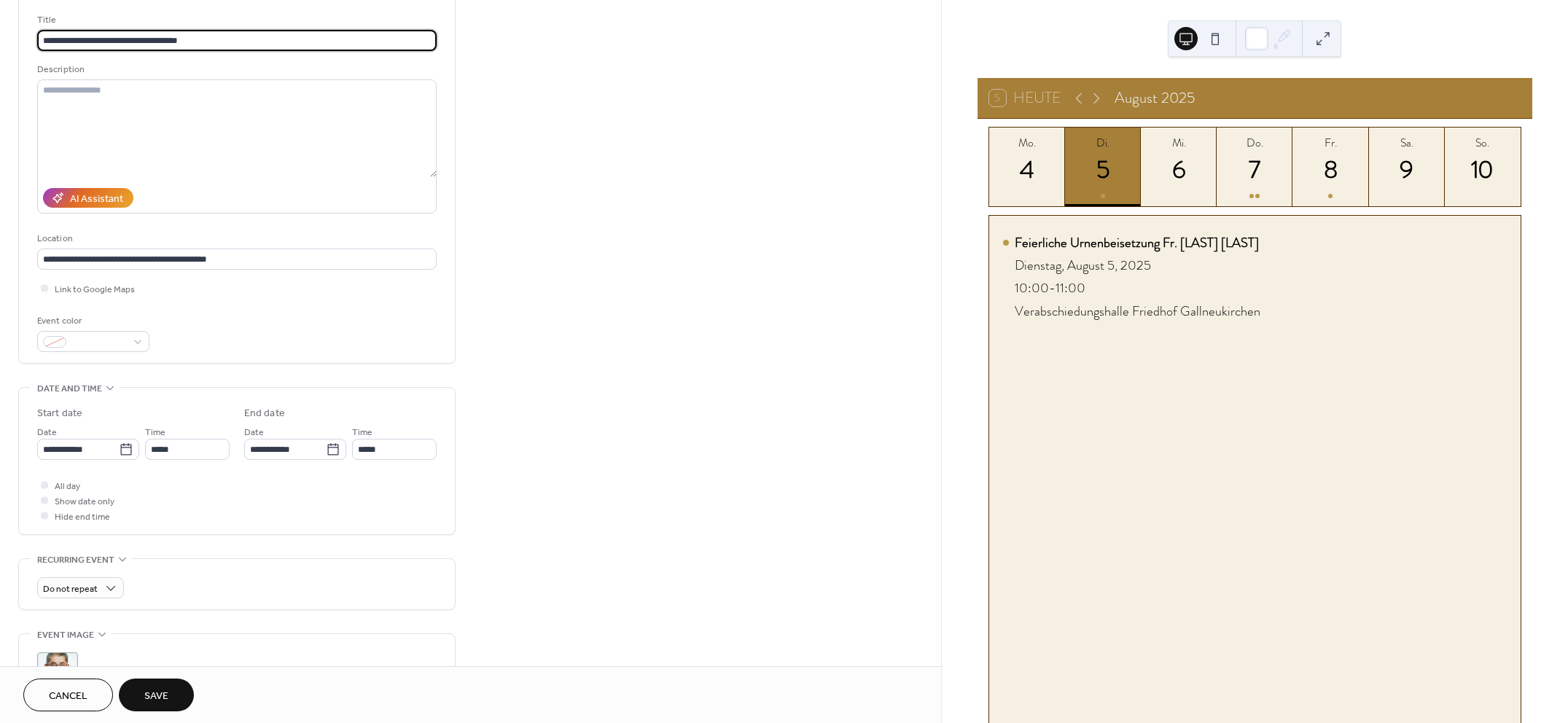 scroll, scrollTop: 91, scrollLeft: 0, axis: vertical 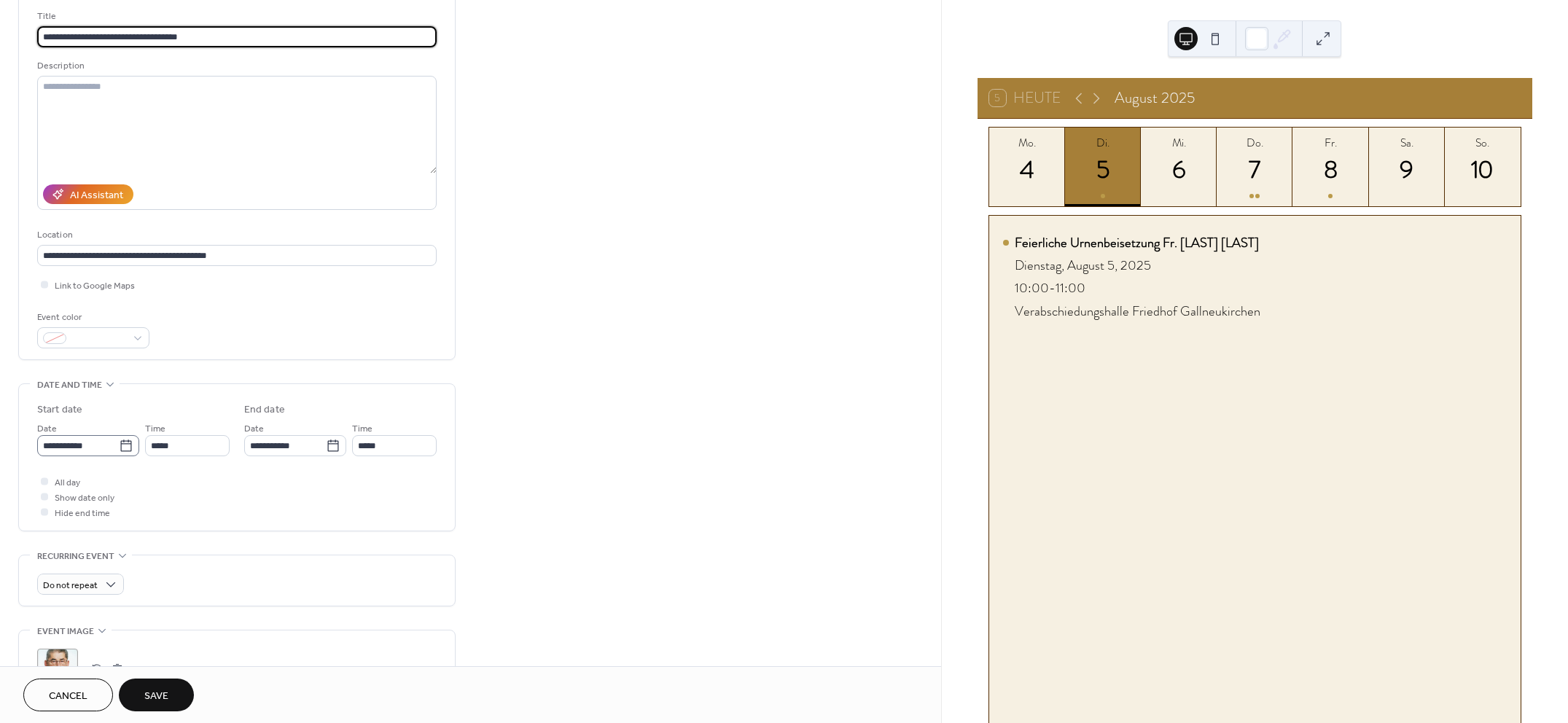 type on "**********" 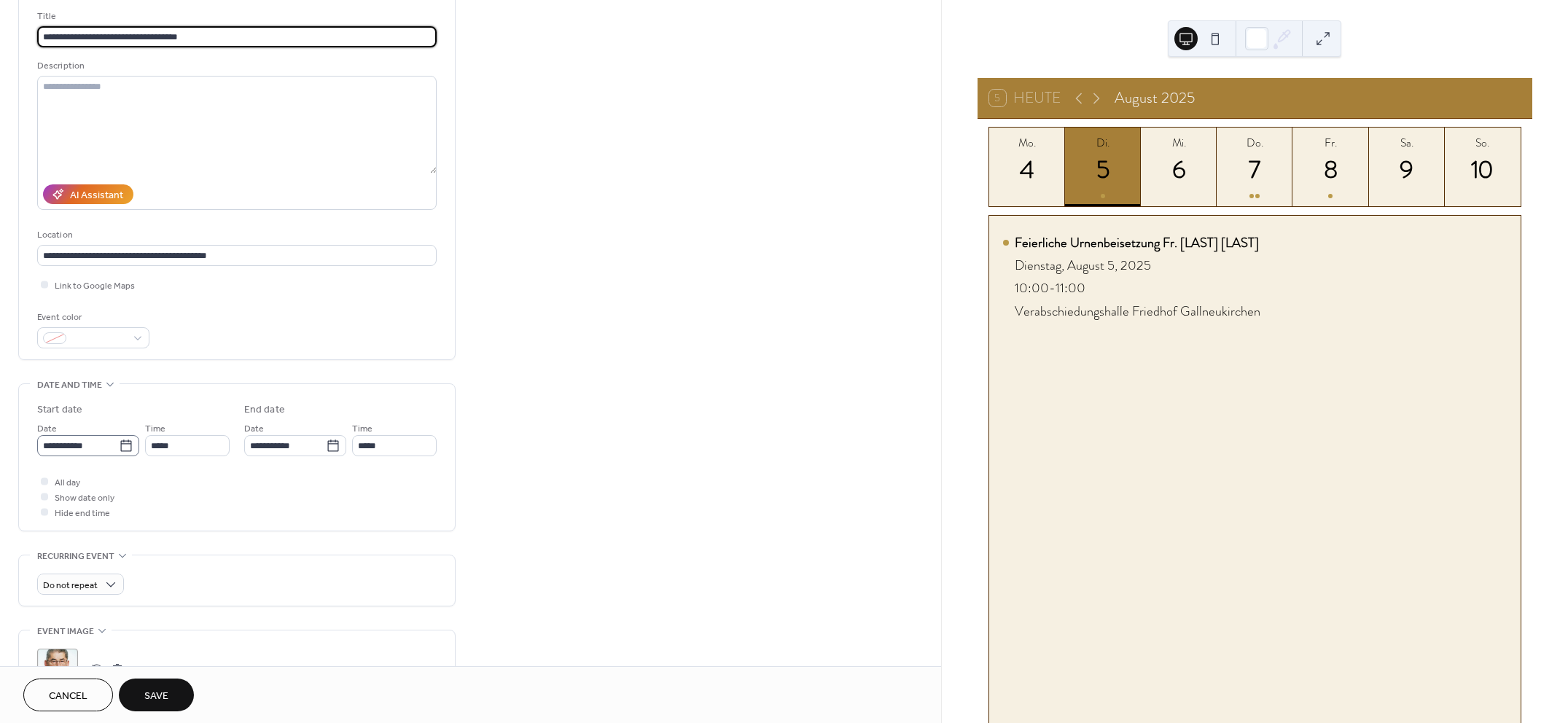 click 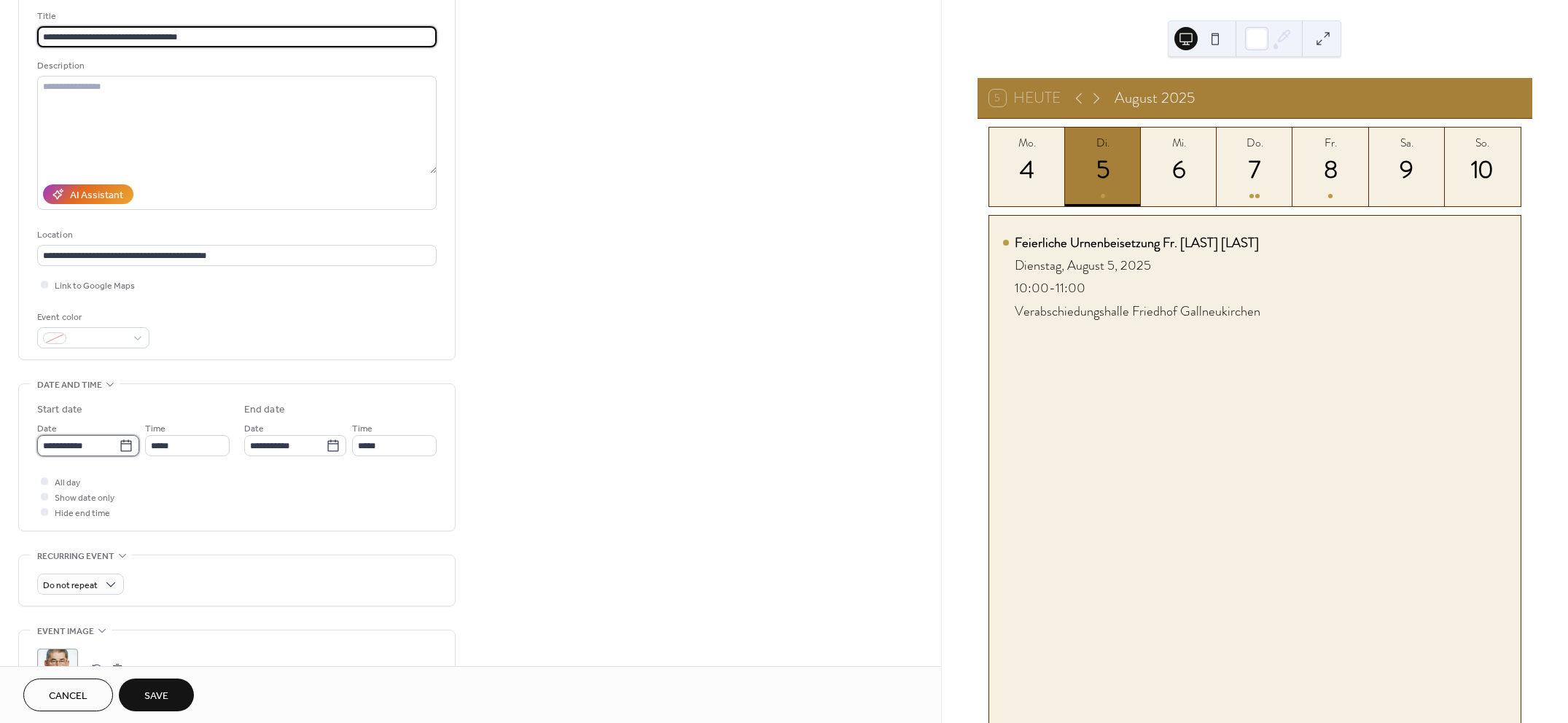 click on "**********" at bounding box center [78, 445] 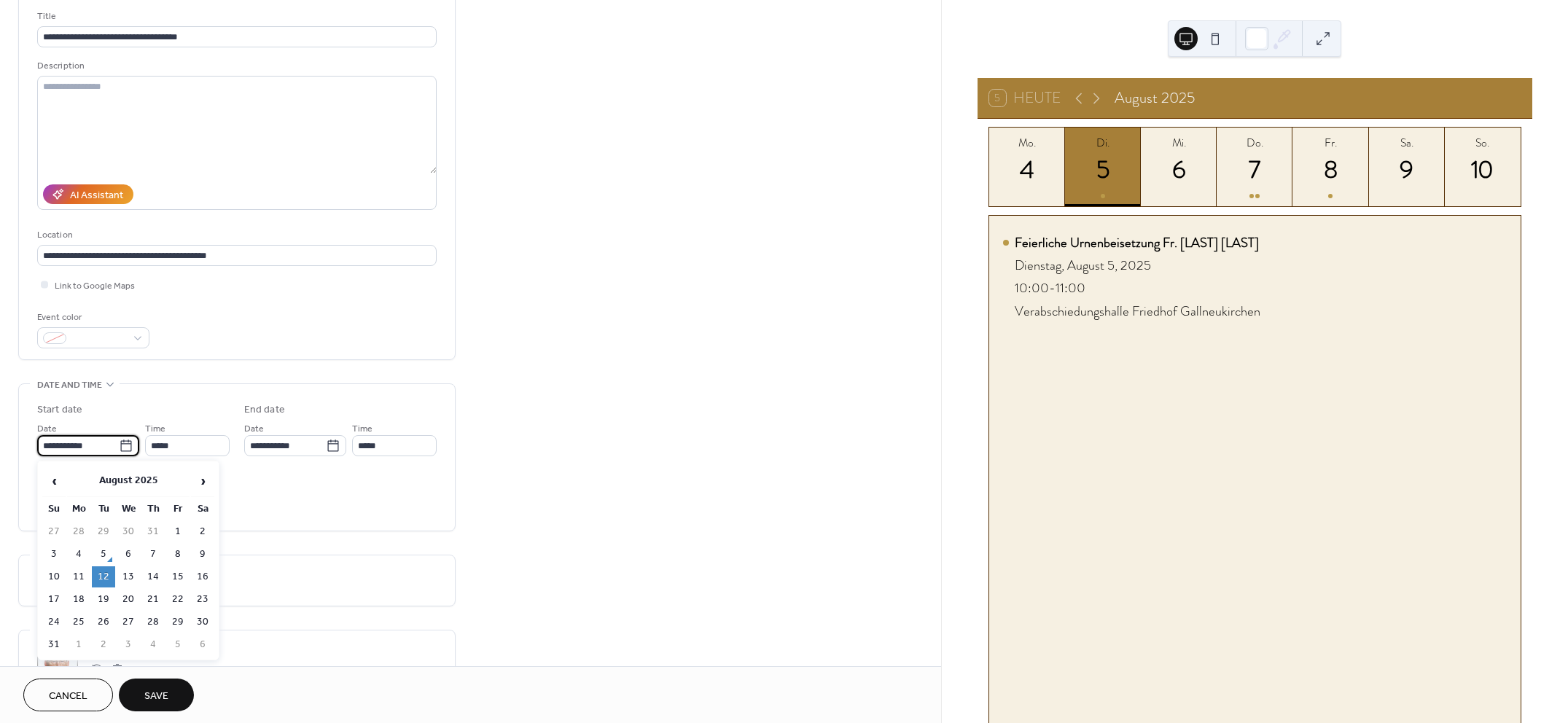 click on "13" at bounding box center [128, 577] 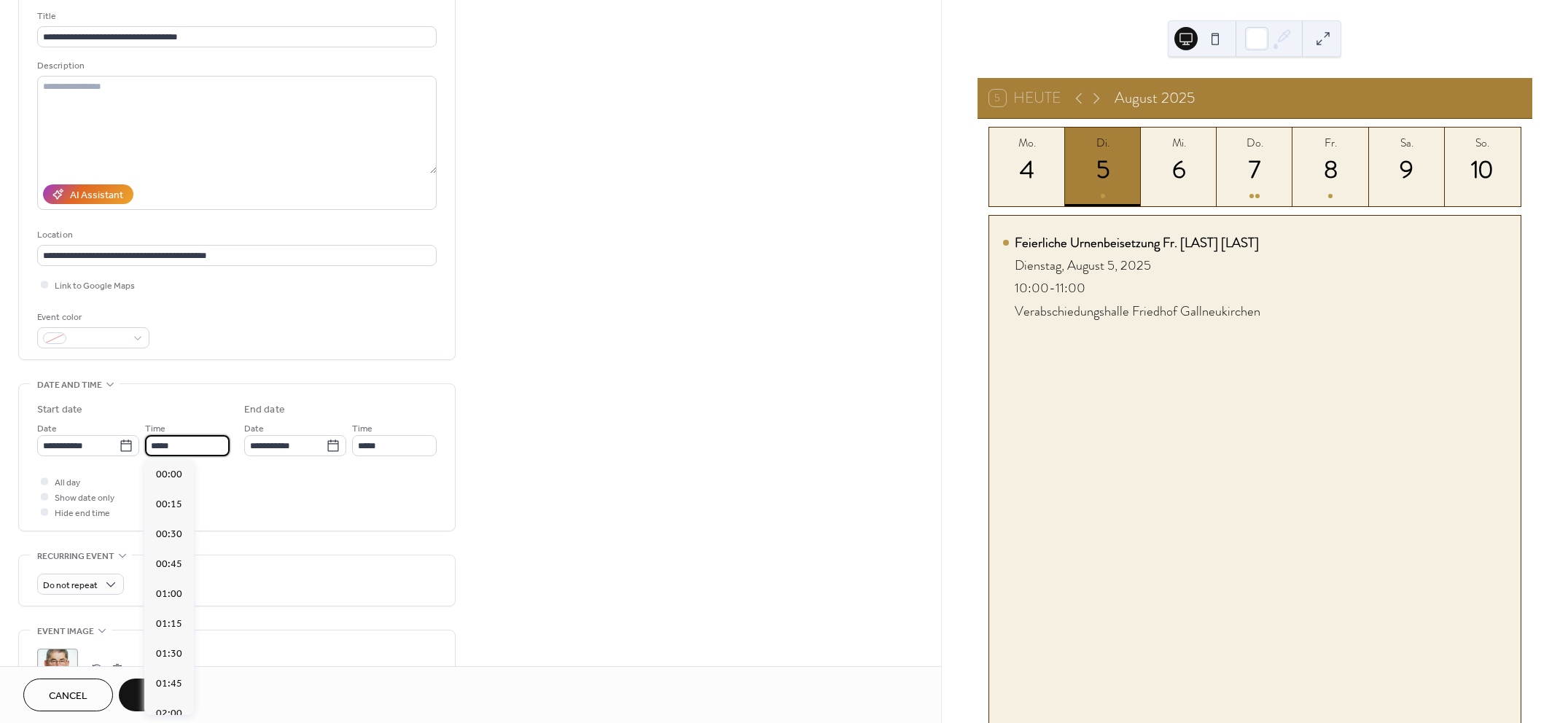 click on "*****" at bounding box center [187, 445] 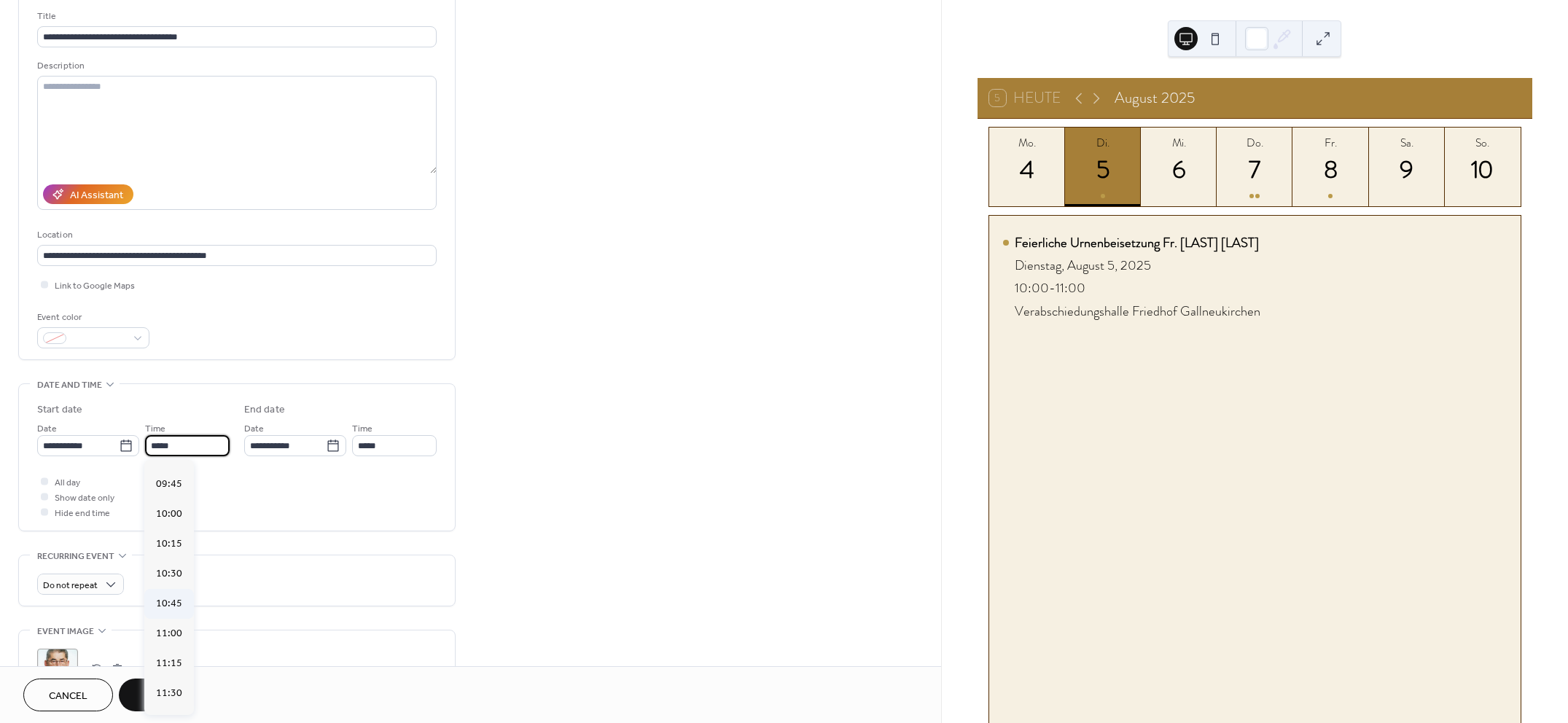 scroll, scrollTop: 1146, scrollLeft: 0, axis: vertical 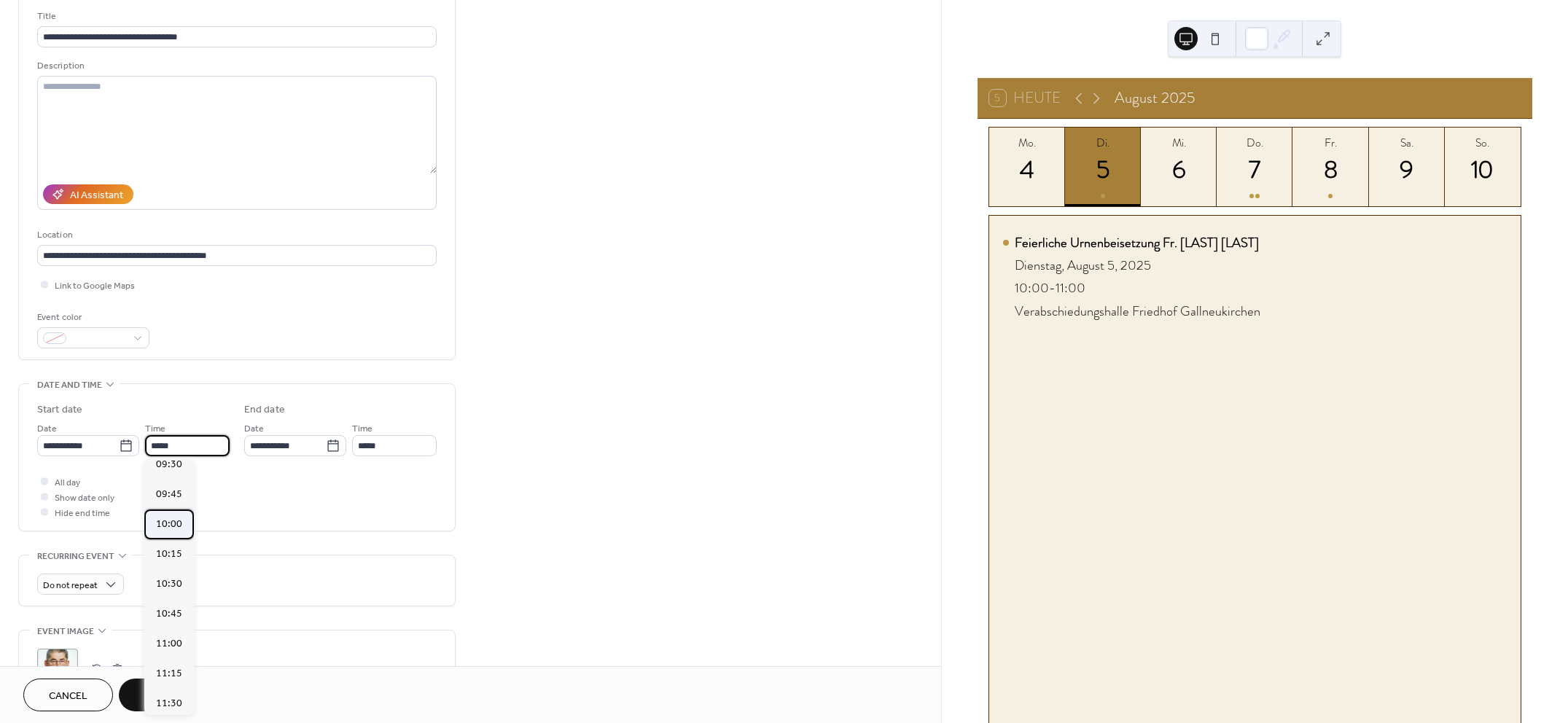 click on "10:00" at bounding box center (169, 523) 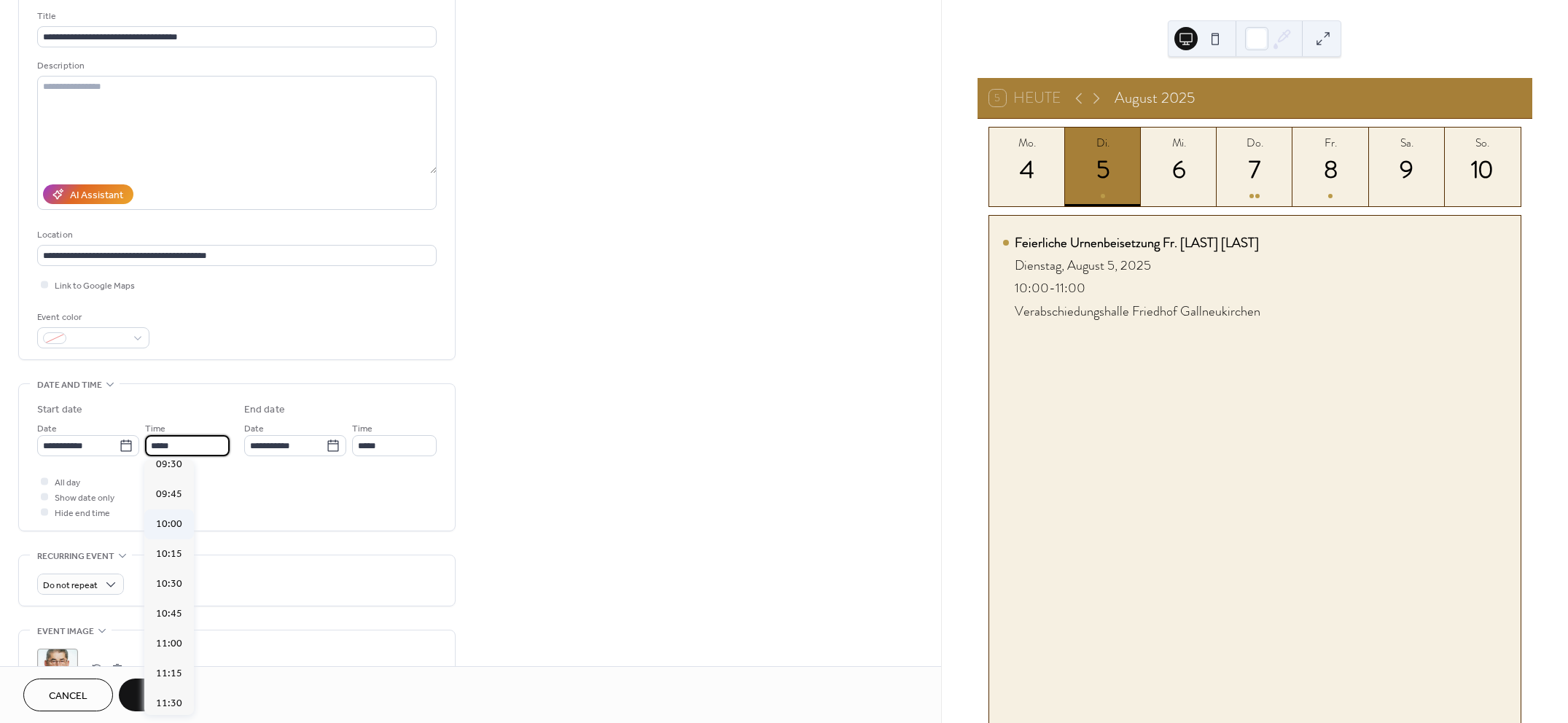 type on "*****" 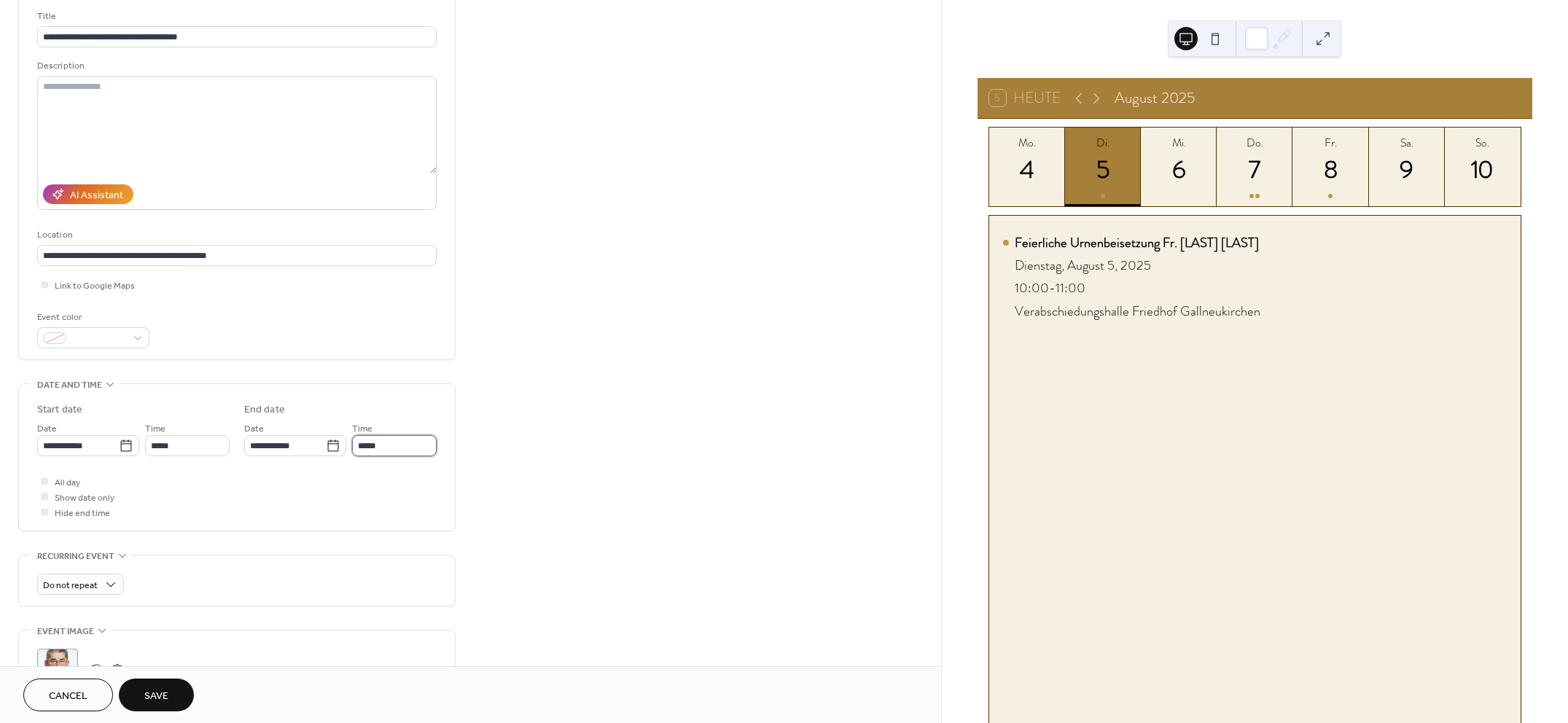 click on "*****" at bounding box center [394, 445] 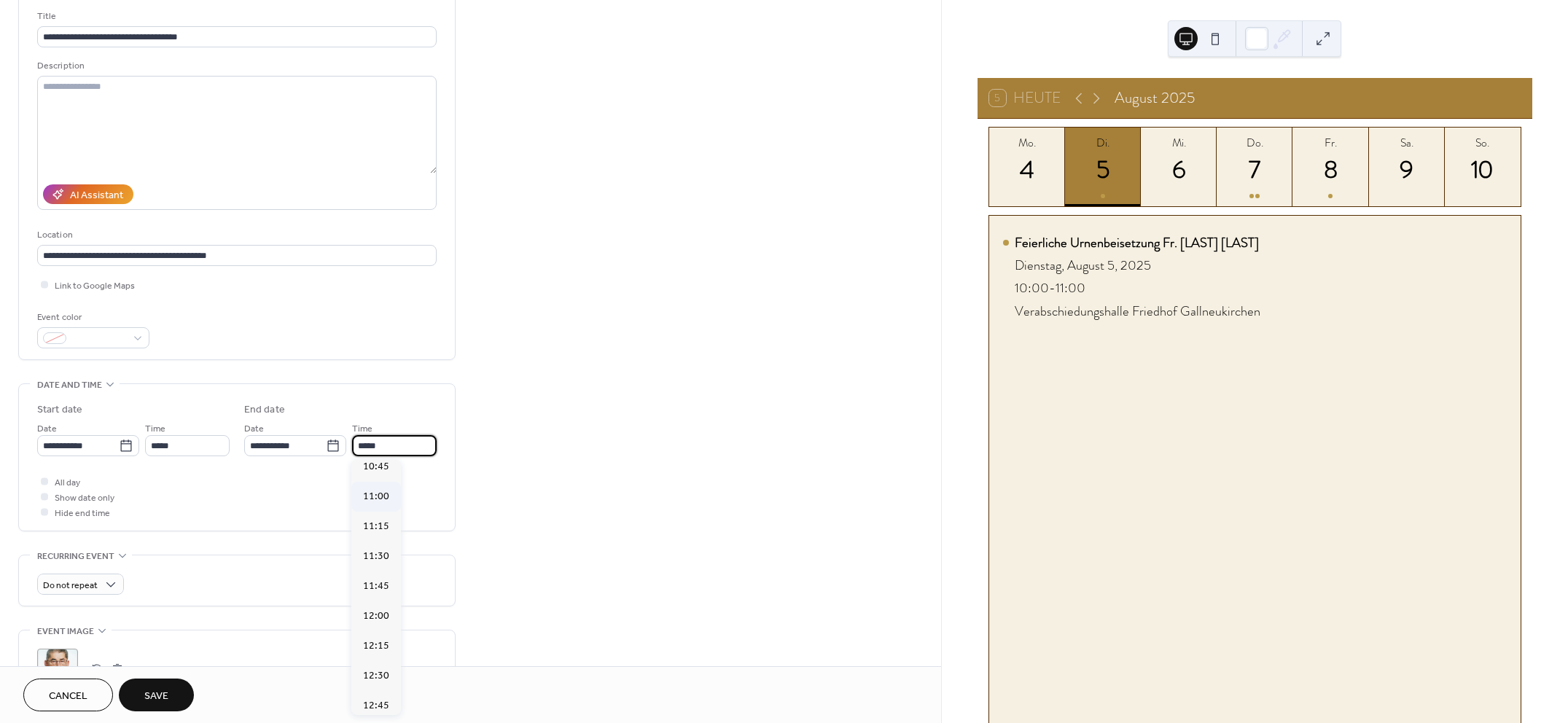 scroll, scrollTop: 9, scrollLeft: 0, axis: vertical 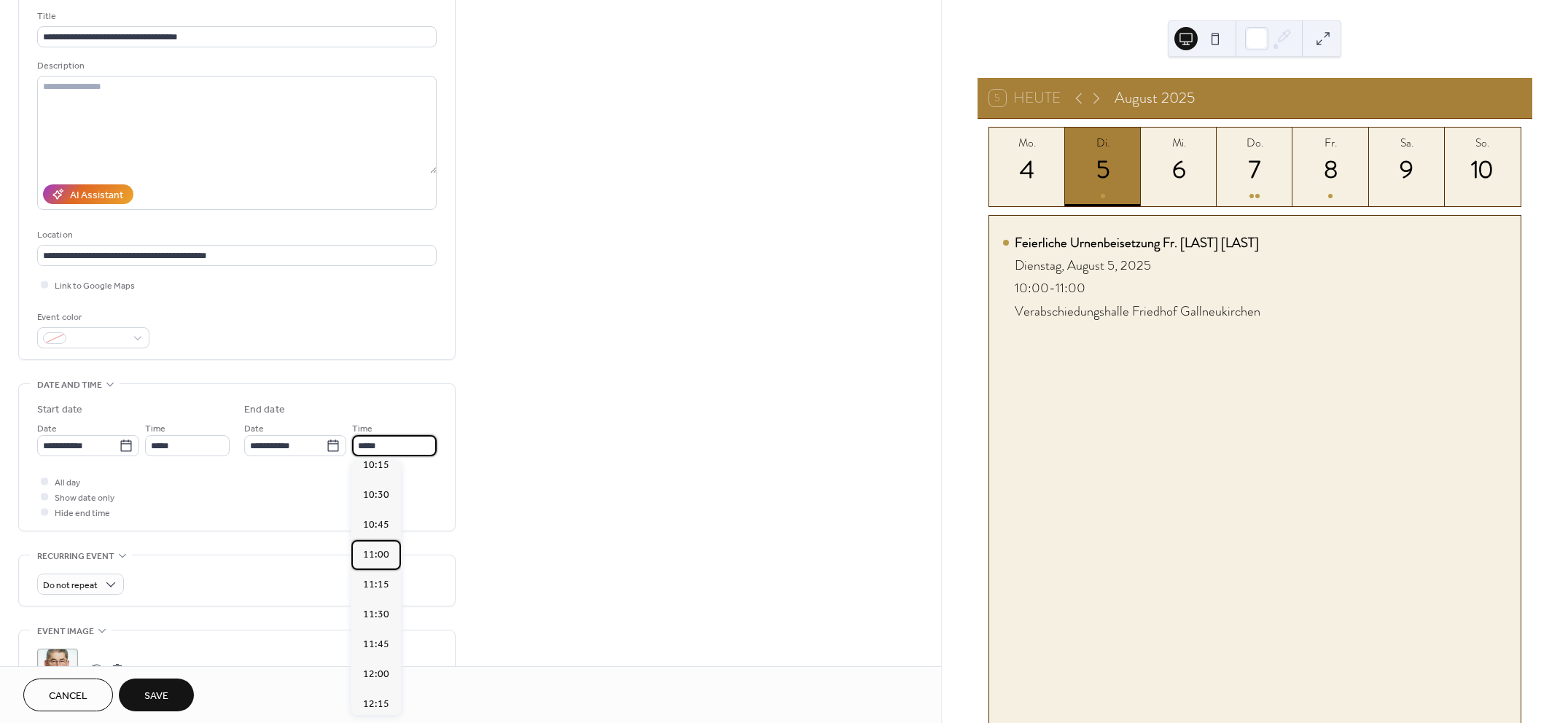 click on "11:00" at bounding box center (376, 554) 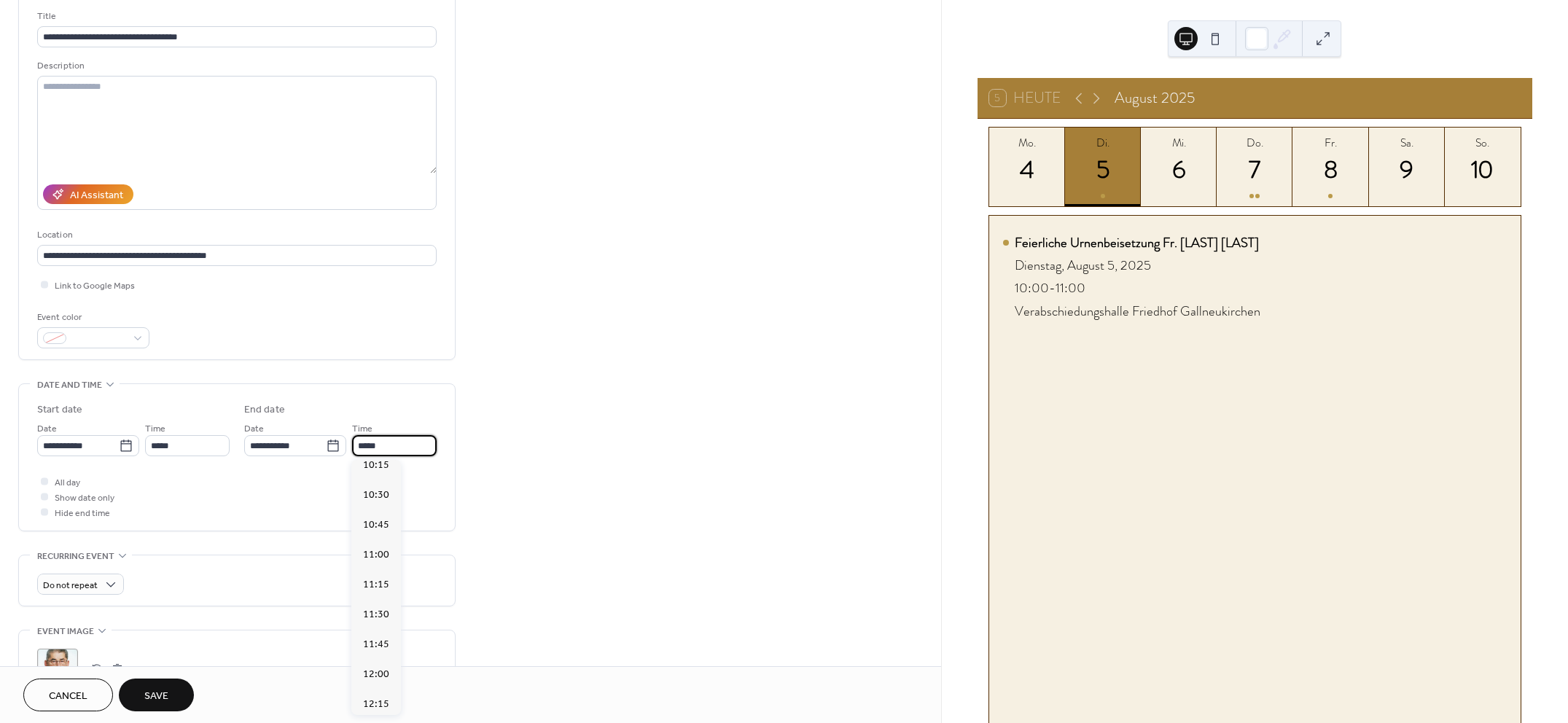 type on "*****" 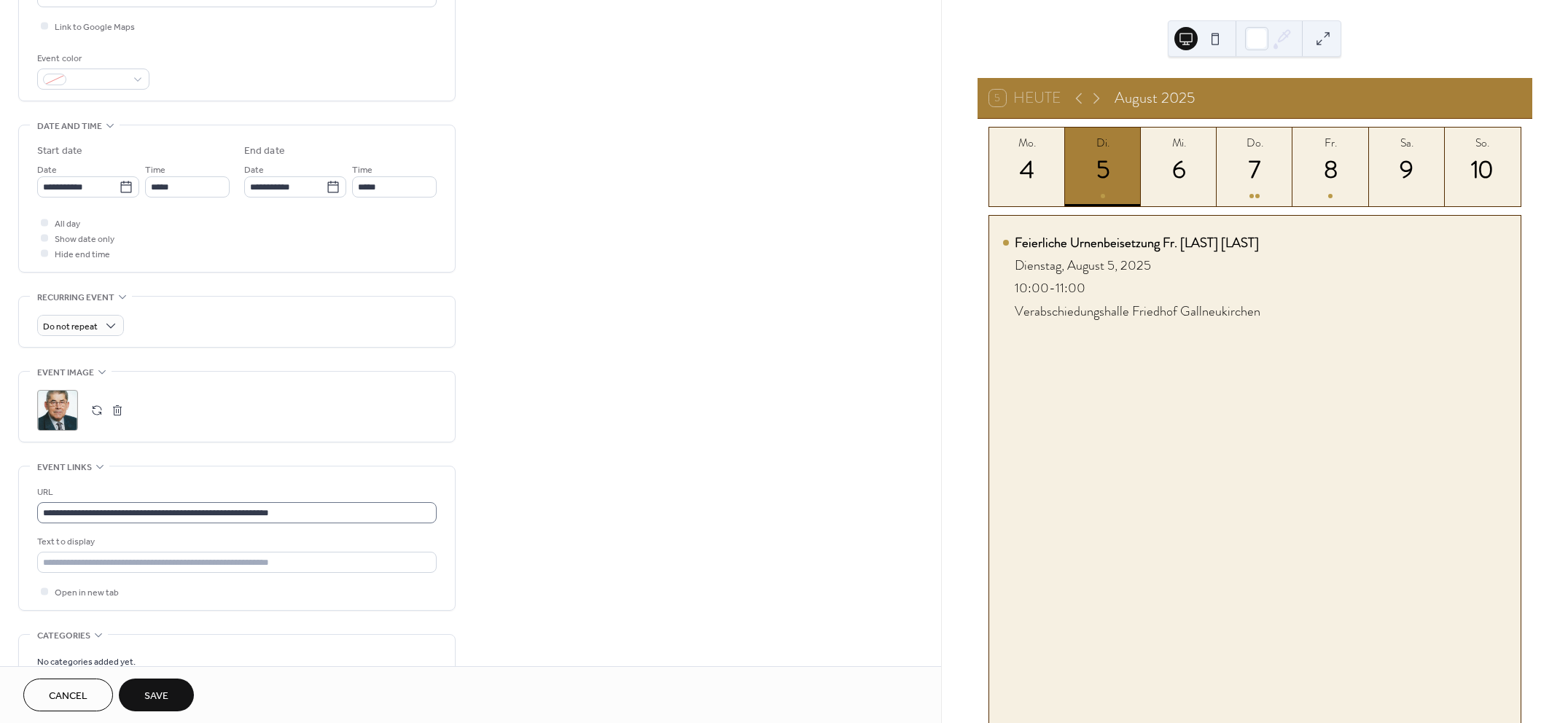 scroll, scrollTop: 364, scrollLeft: 0, axis: vertical 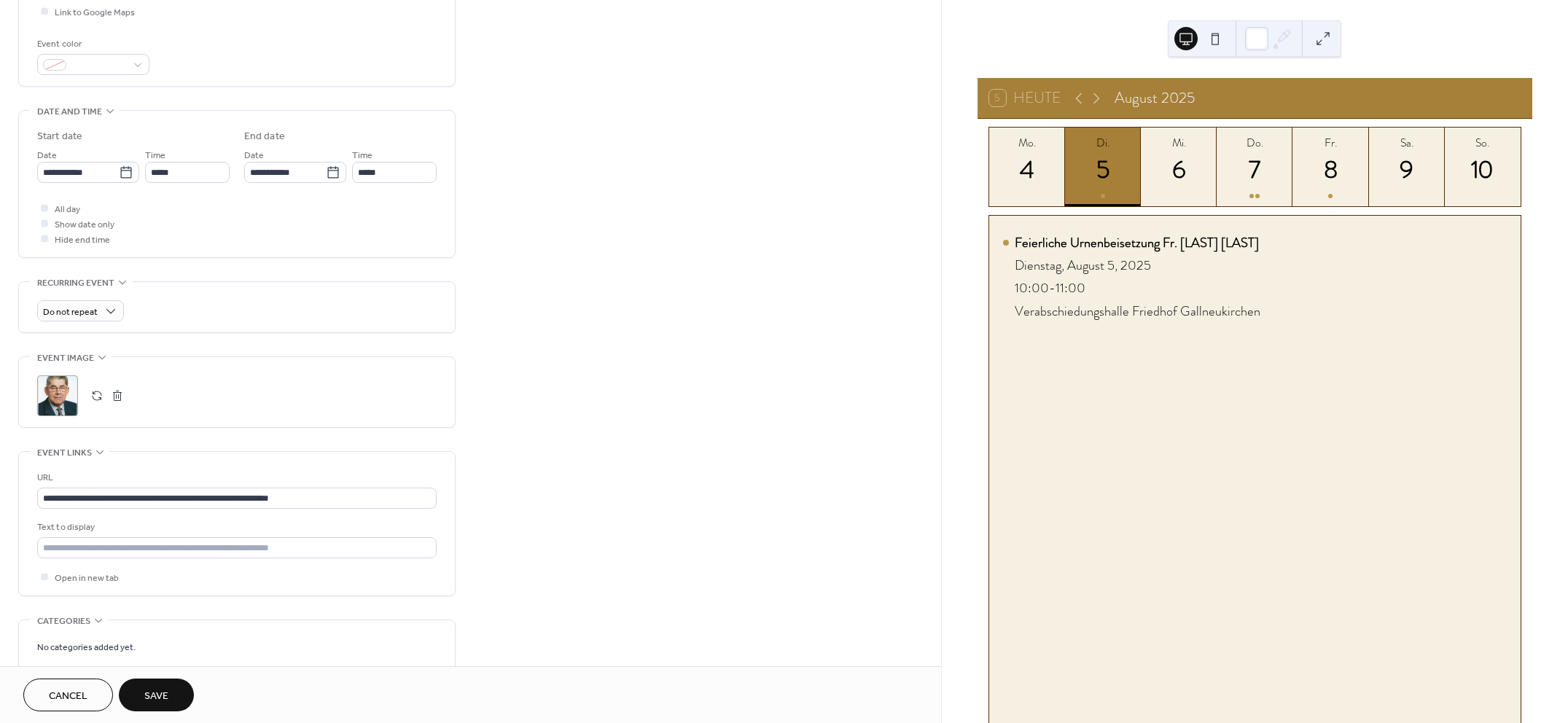 click on "Save" at bounding box center [156, 696] 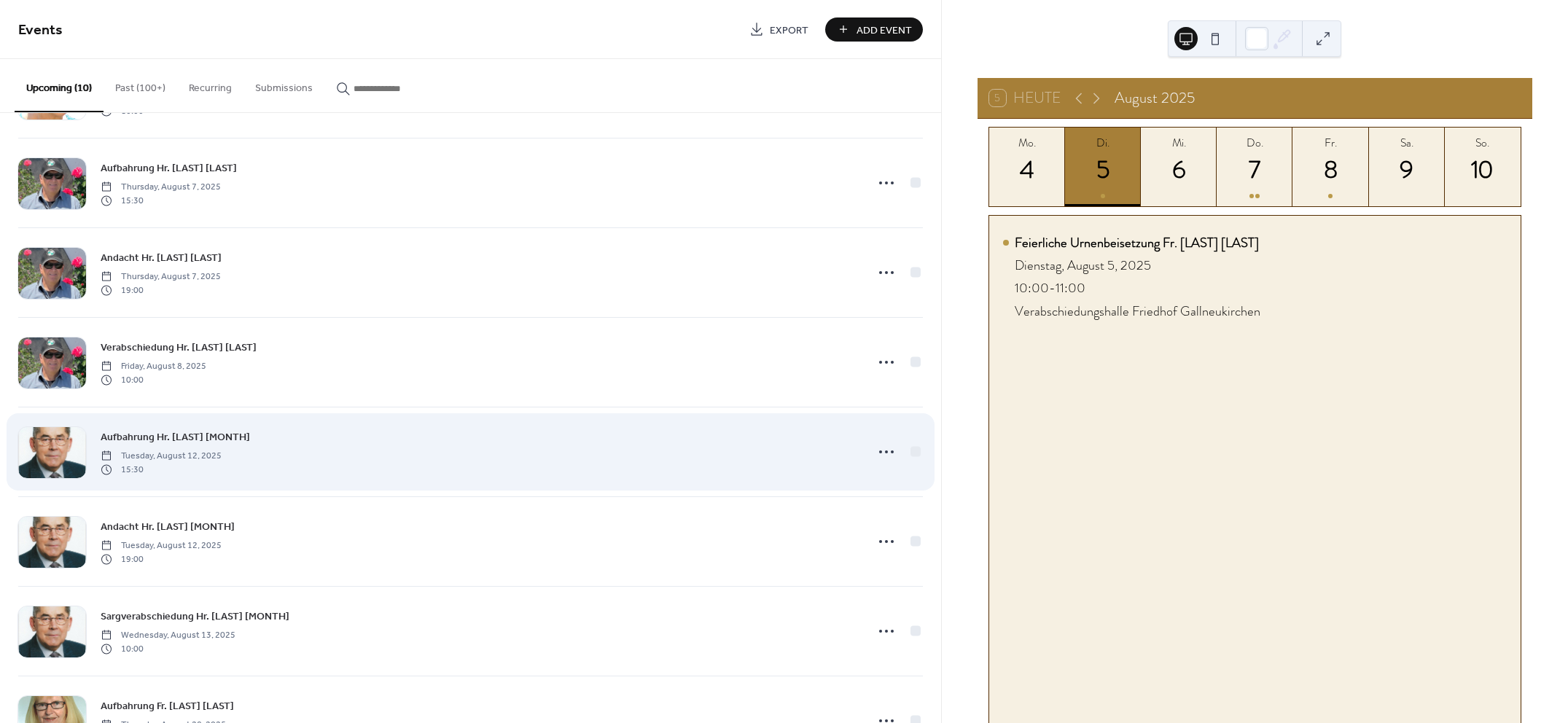 scroll, scrollTop: 91, scrollLeft: 0, axis: vertical 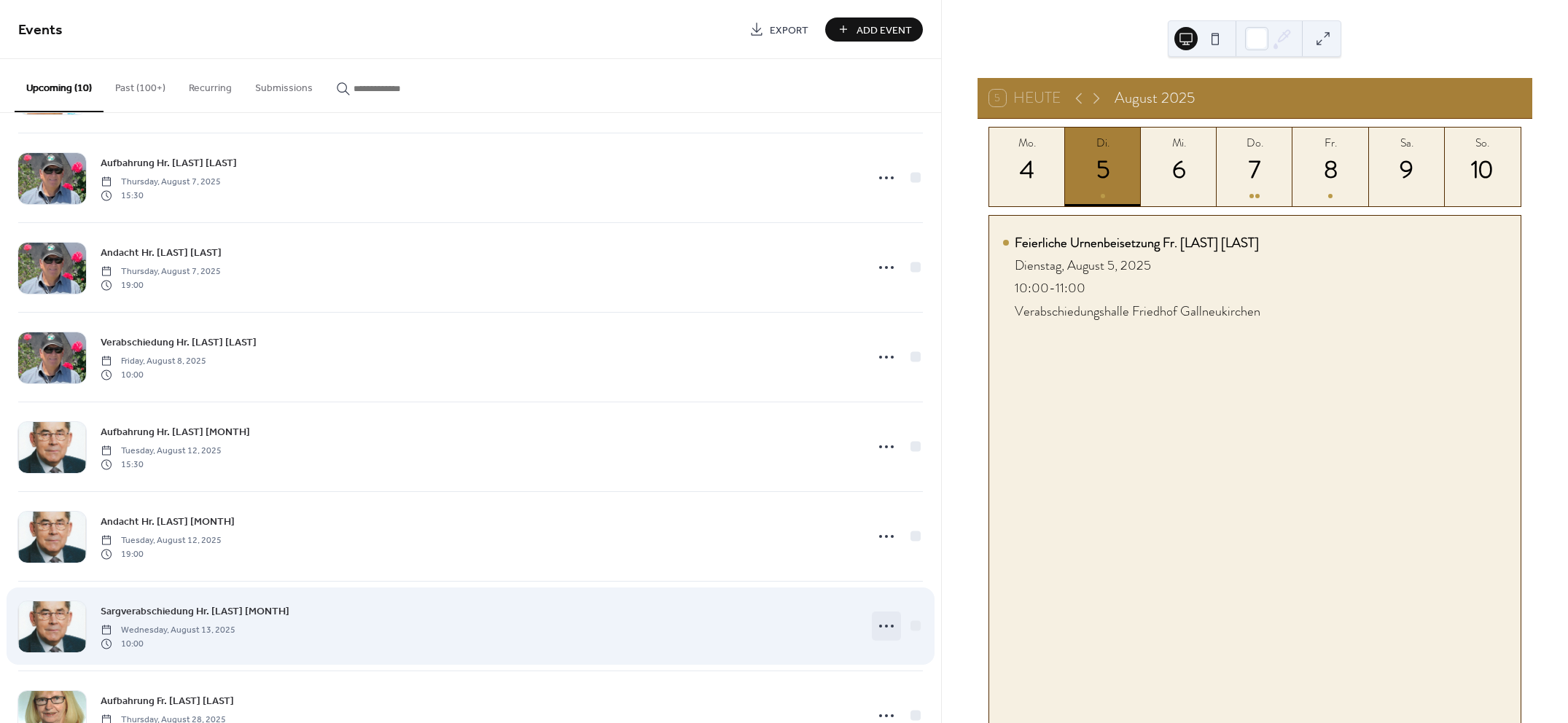 click 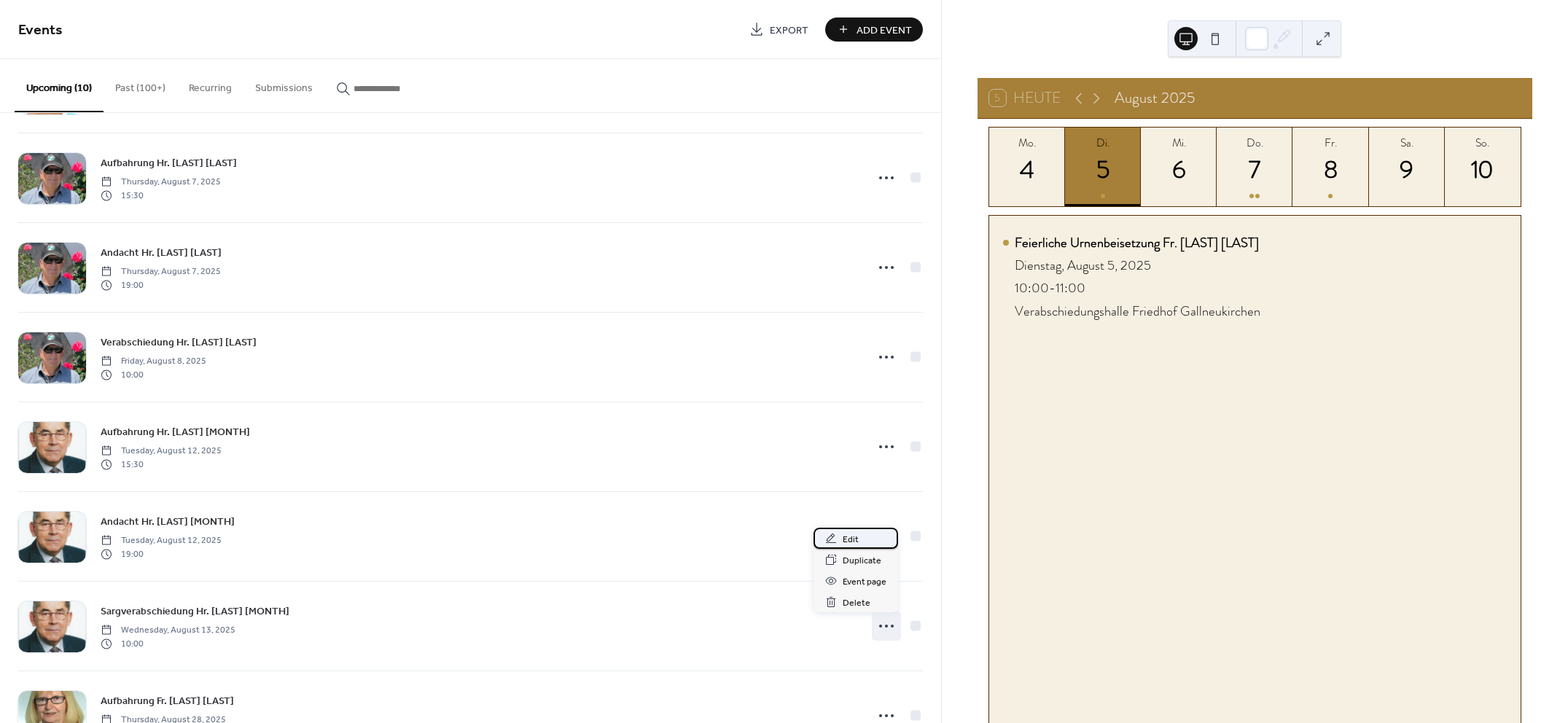 click on "Edit" at bounding box center (851, 539) 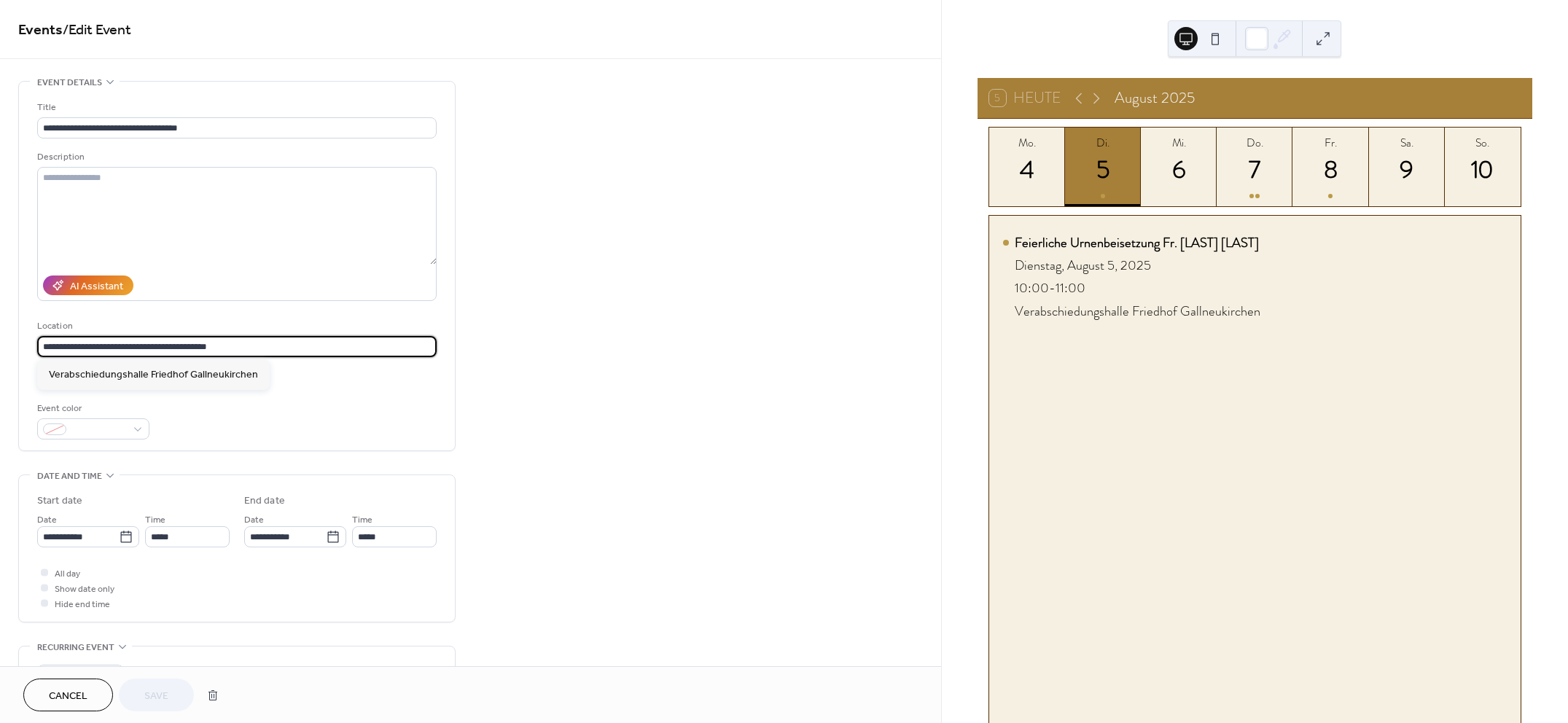 drag, startPoint x: 235, startPoint y: 347, endPoint x: -1, endPoint y: 348, distance: 236.00212 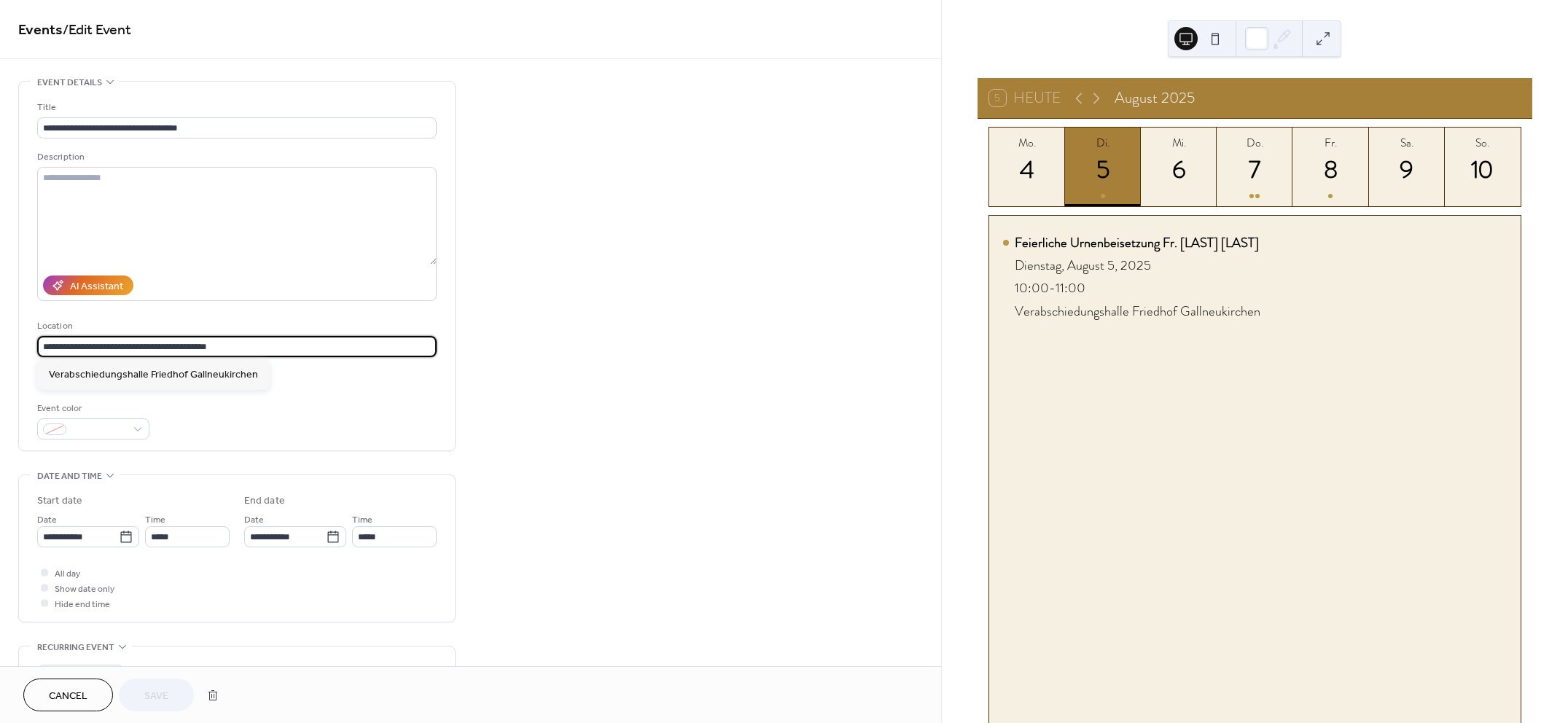 click on "**********" at bounding box center [784, 362] 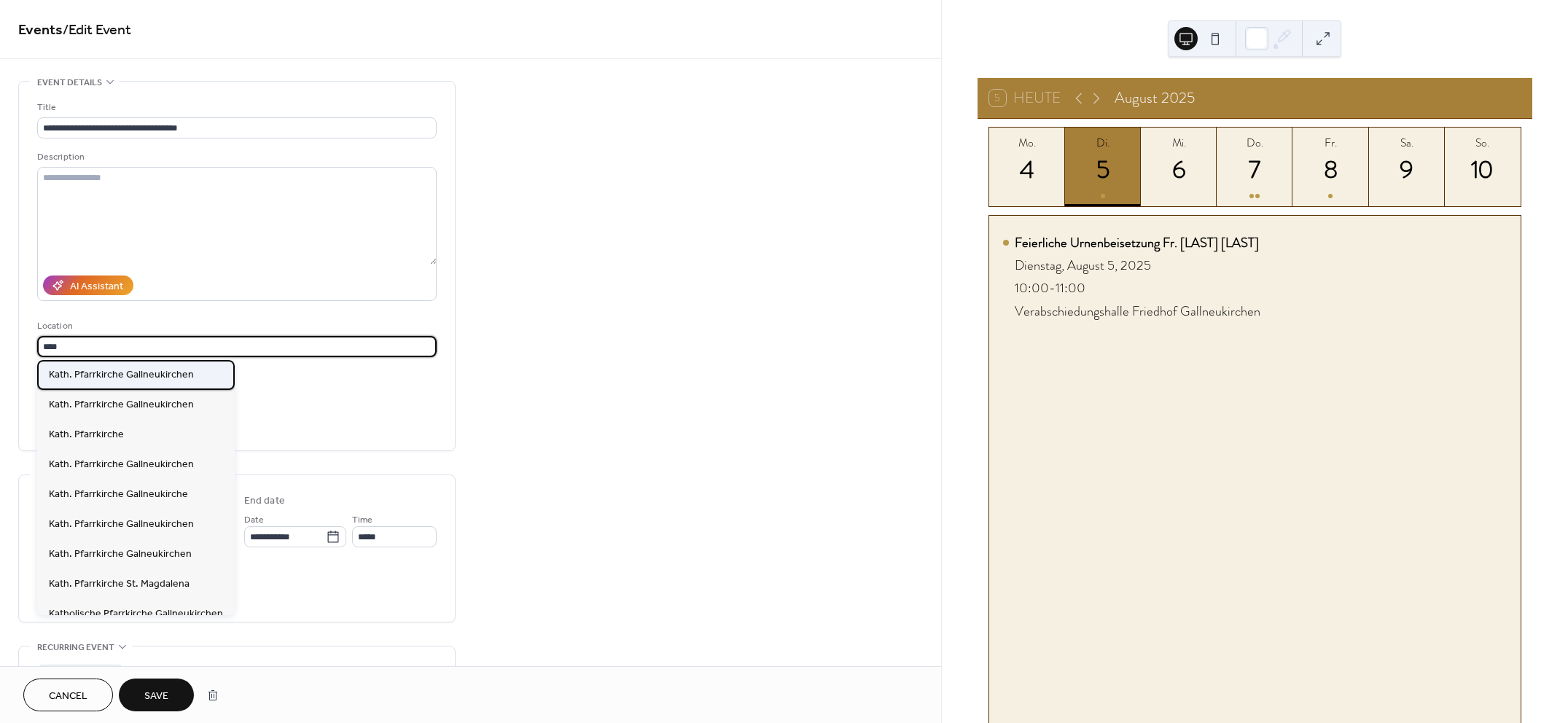 click on "Kath. Pfarrkirche Gallneukirchen" at bounding box center [121, 375] 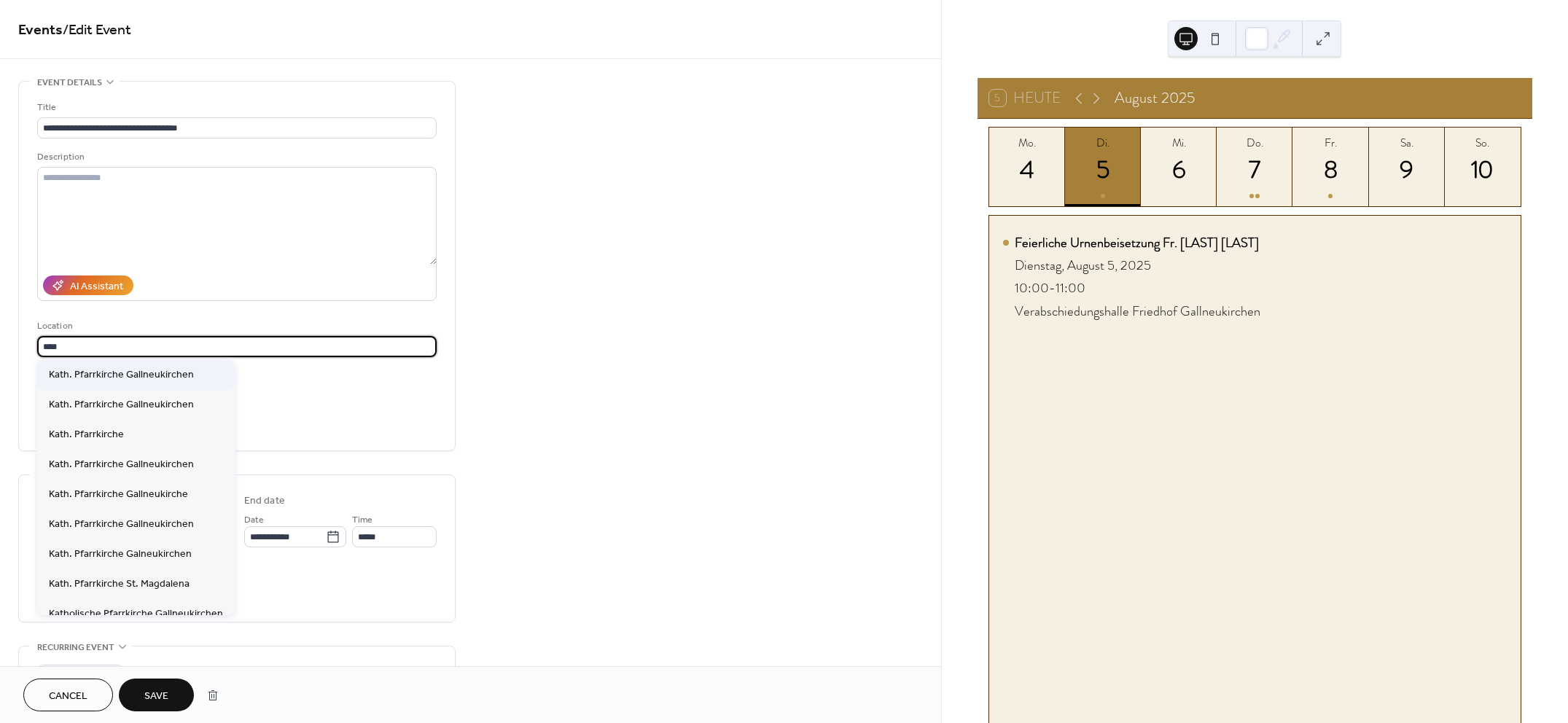 type on "**********" 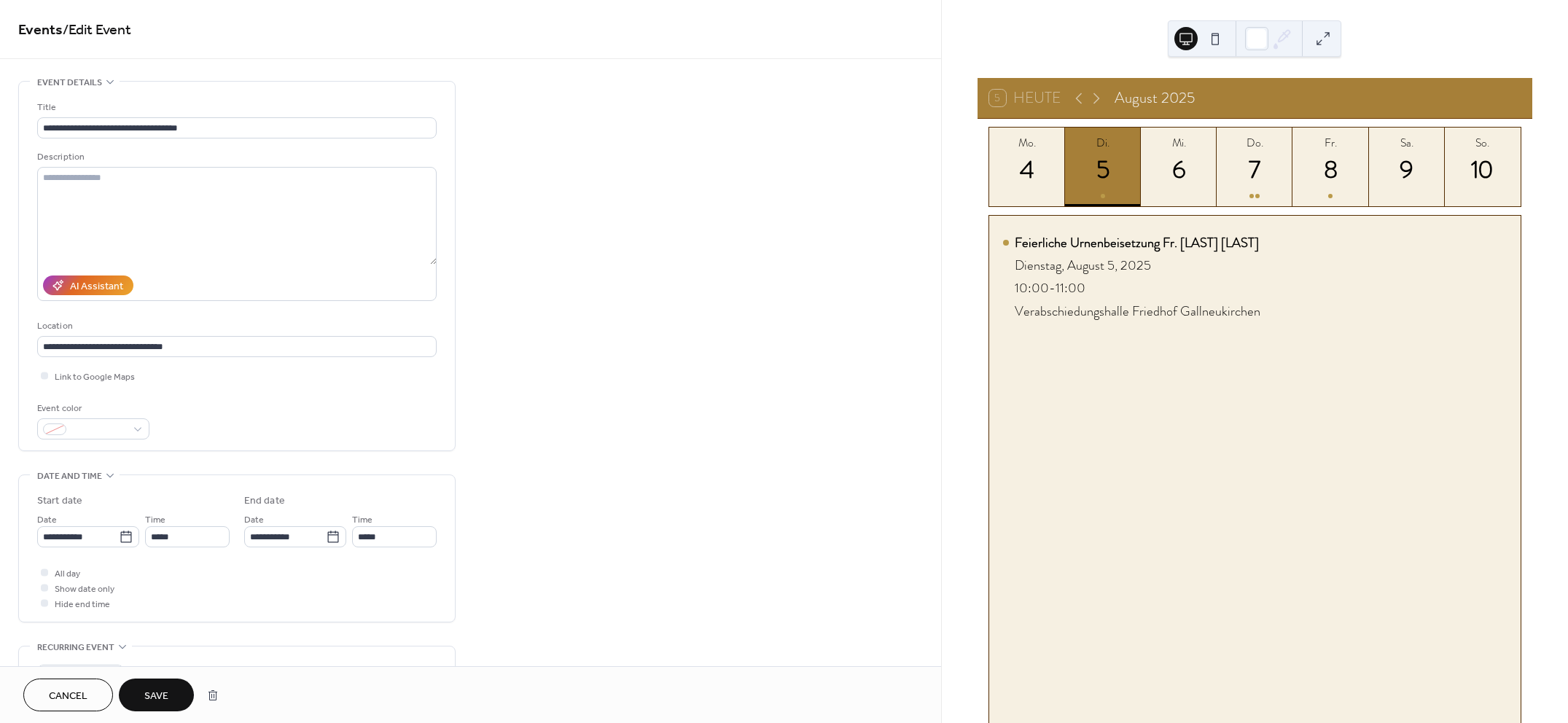 click on "Save" at bounding box center (156, 696) 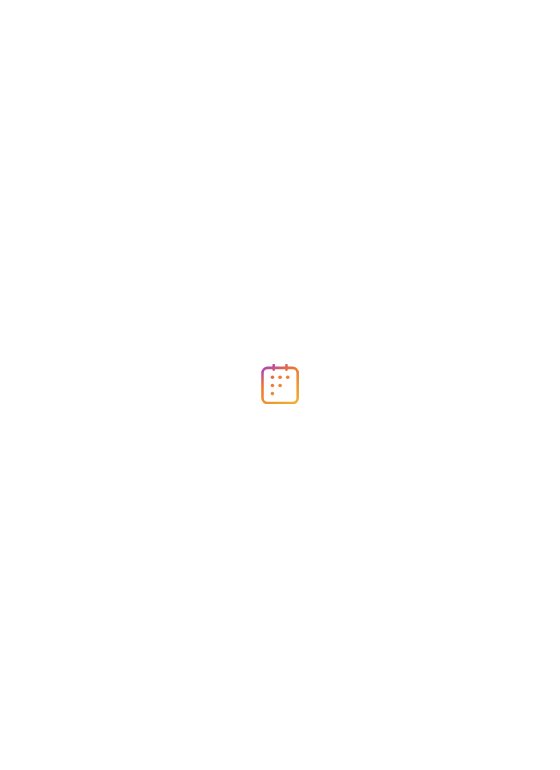 scroll, scrollTop: 0, scrollLeft: 0, axis: both 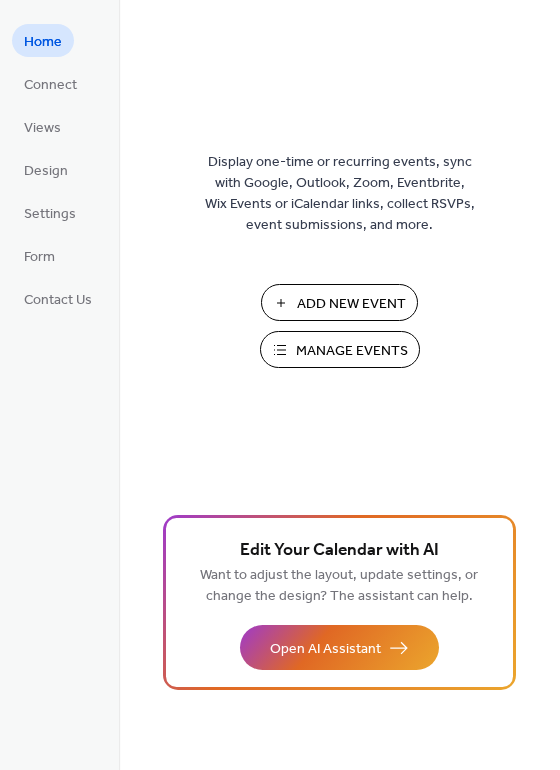 click on "Add New Event" at bounding box center (351, 304) 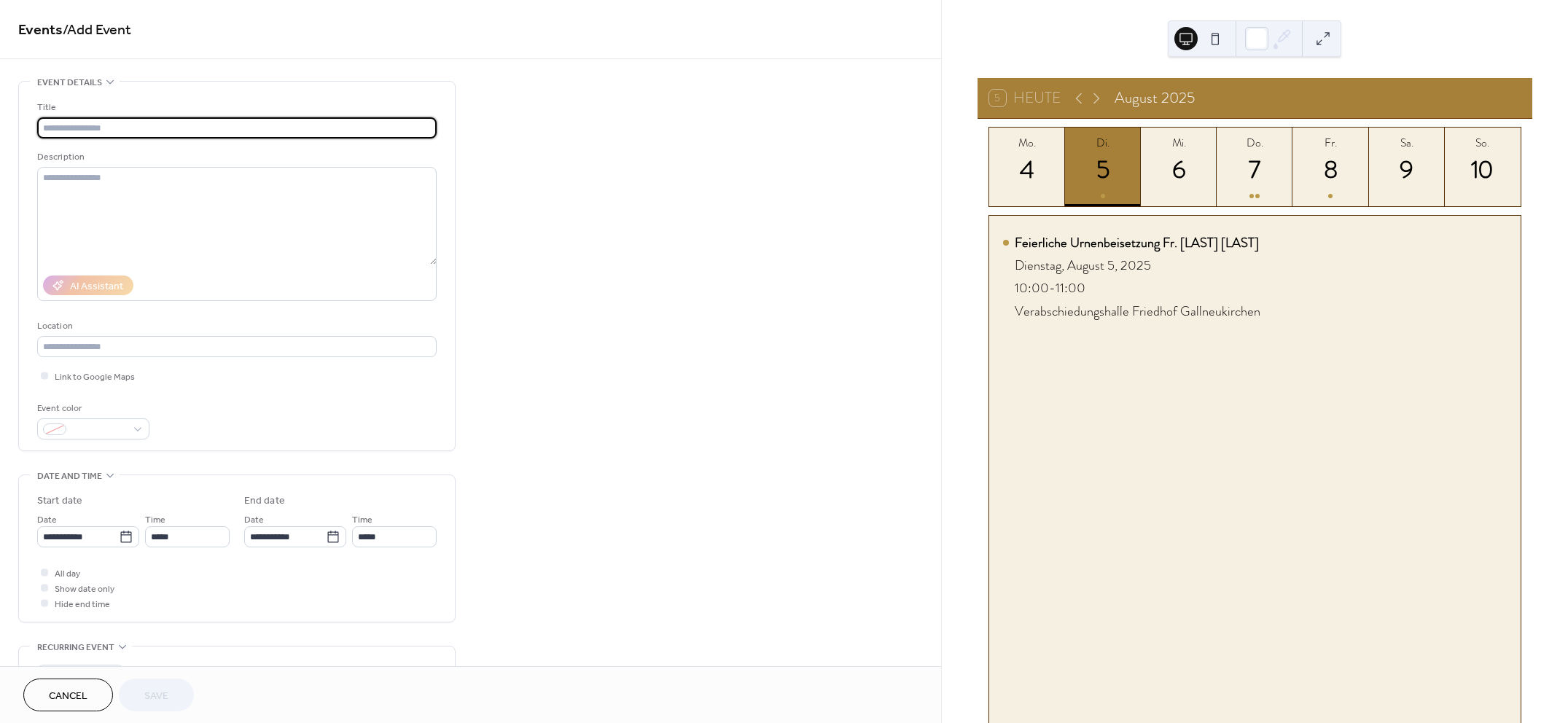 scroll, scrollTop: 0, scrollLeft: 0, axis: both 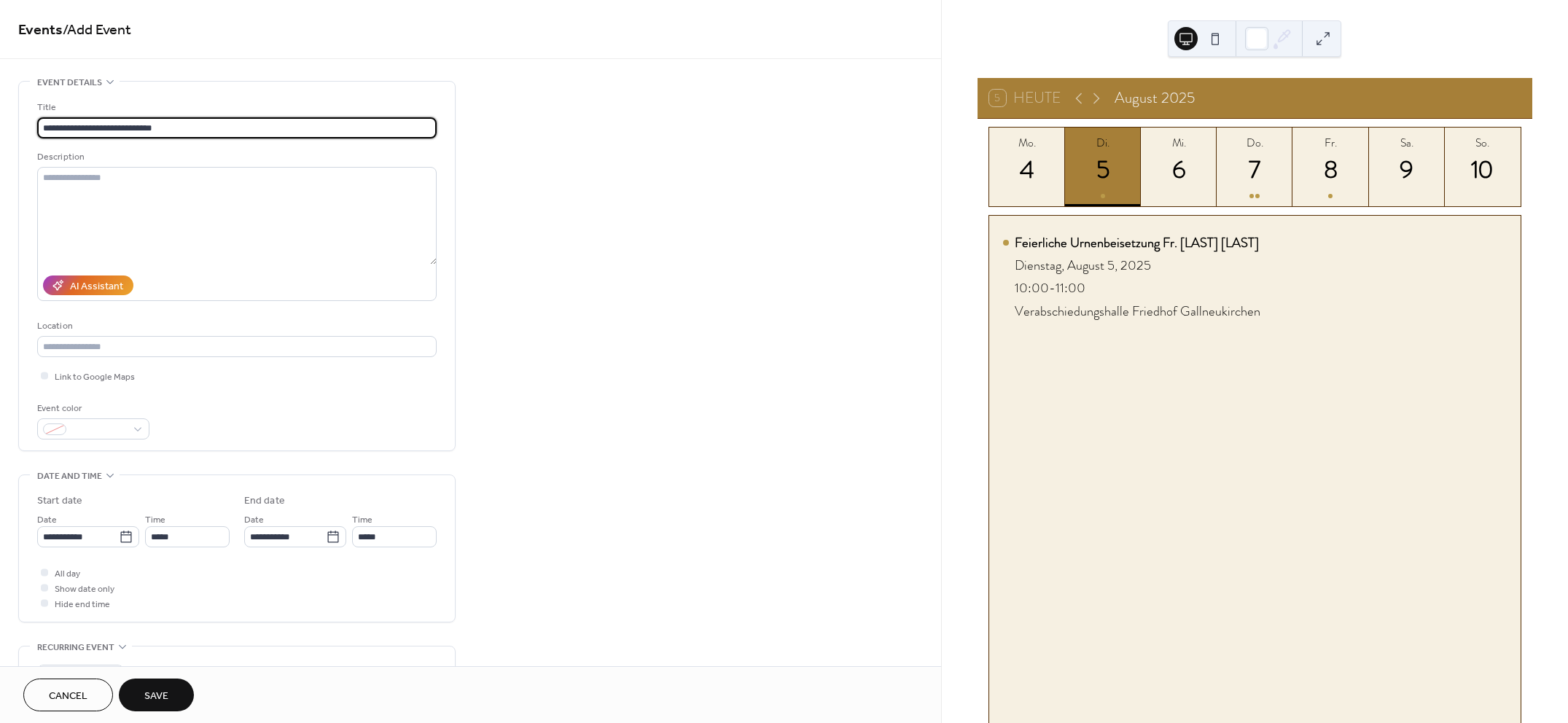 click on "**********" at bounding box center (237, 128) 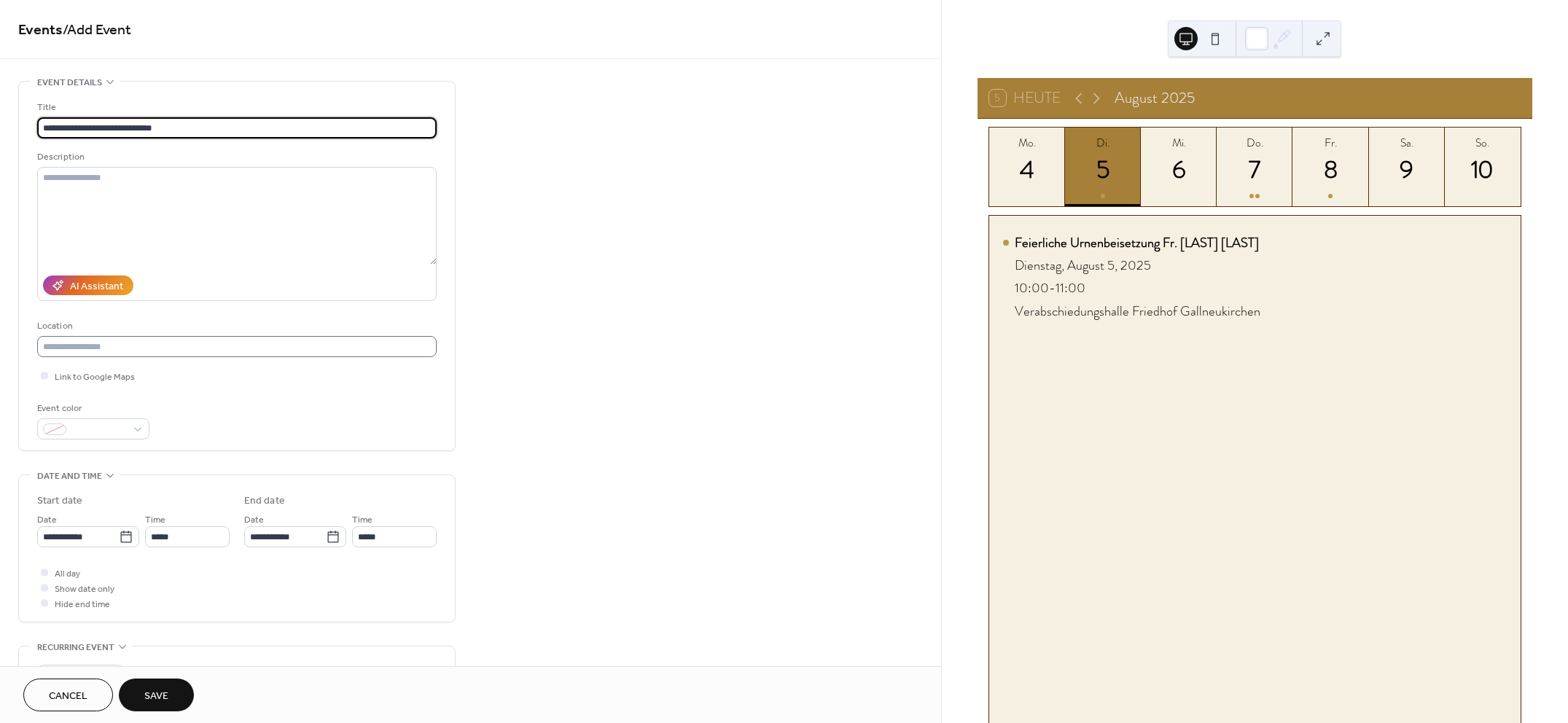 type on "**********" 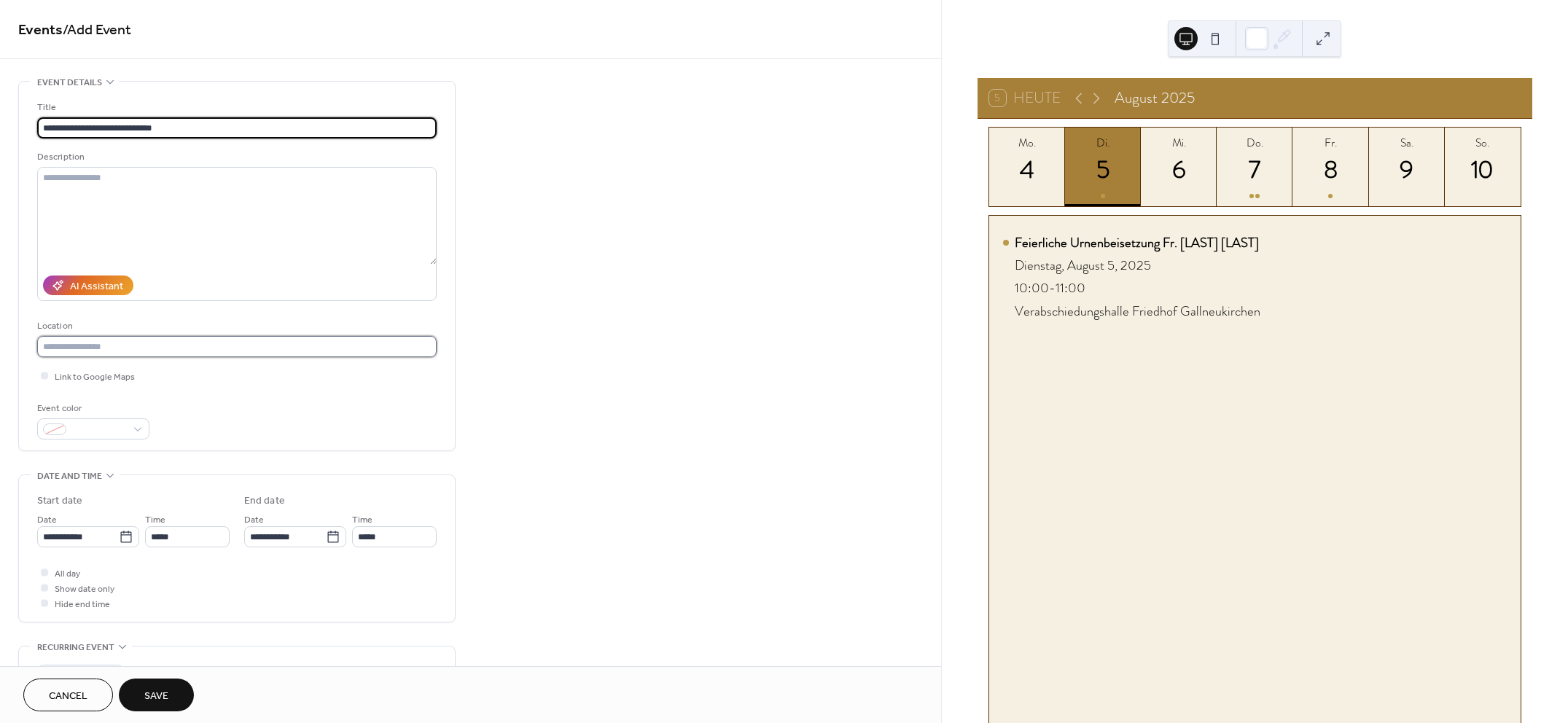 click at bounding box center (237, 346) 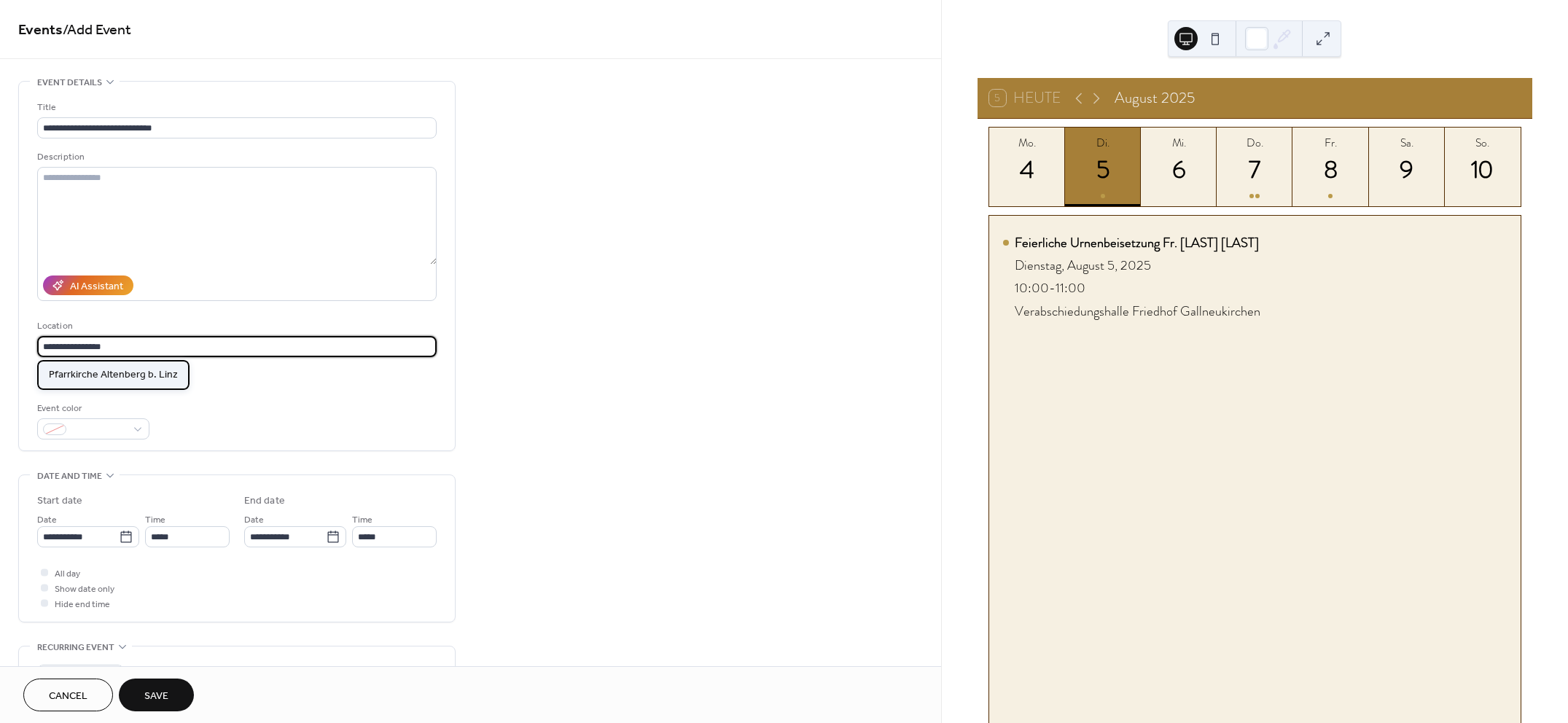 click on "Pfarrkirche Altenberg b. Linz" at bounding box center [113, 375] 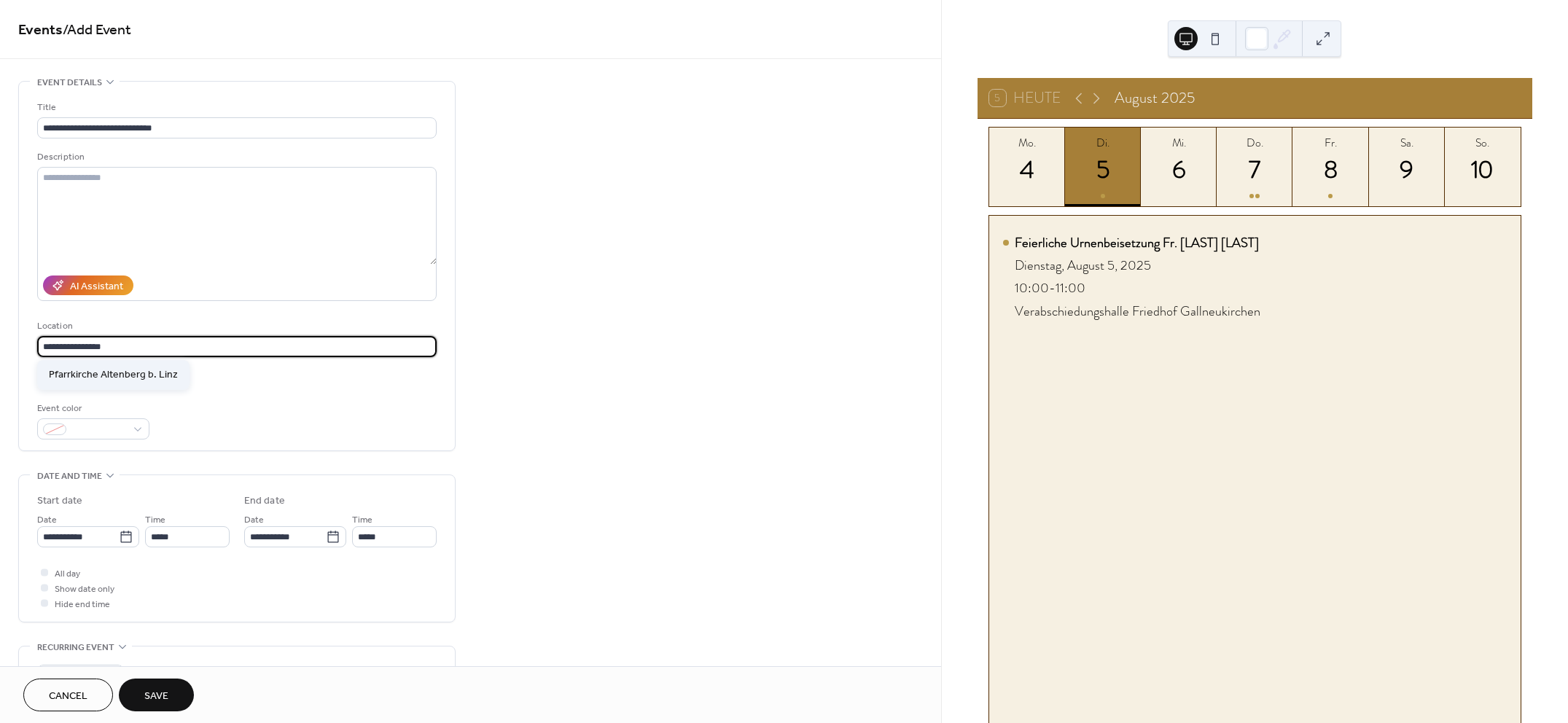 type on "**********" 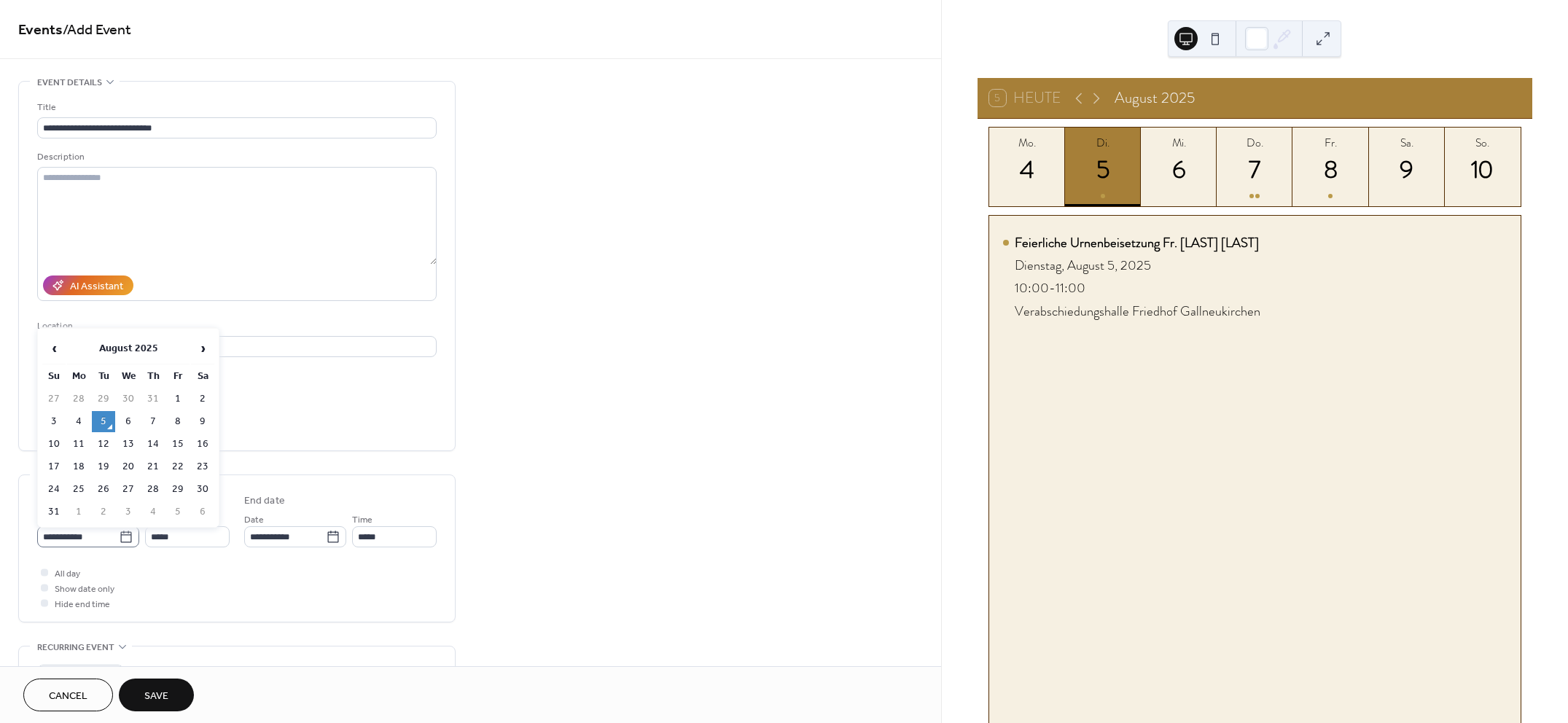 click 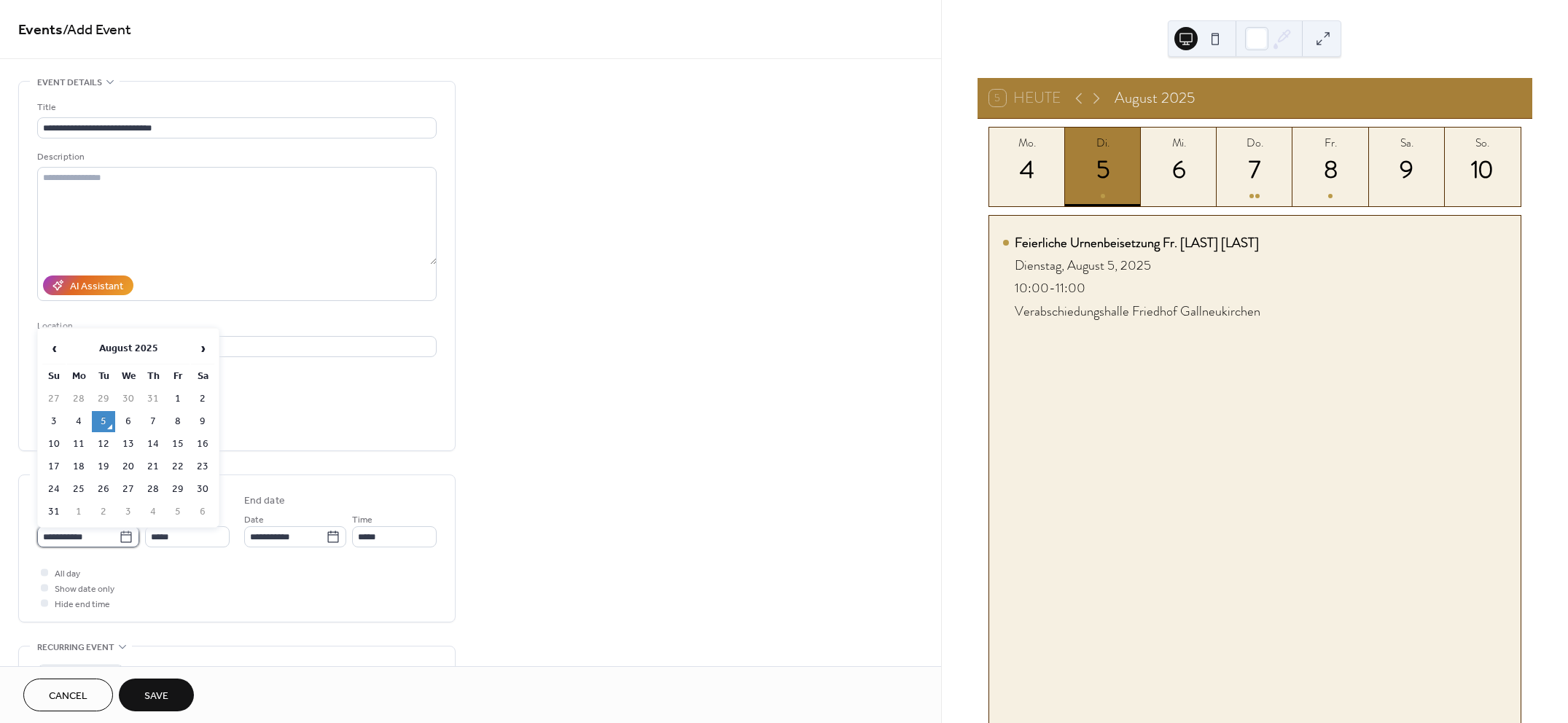click on "**********" at bounding box center (78, 536) 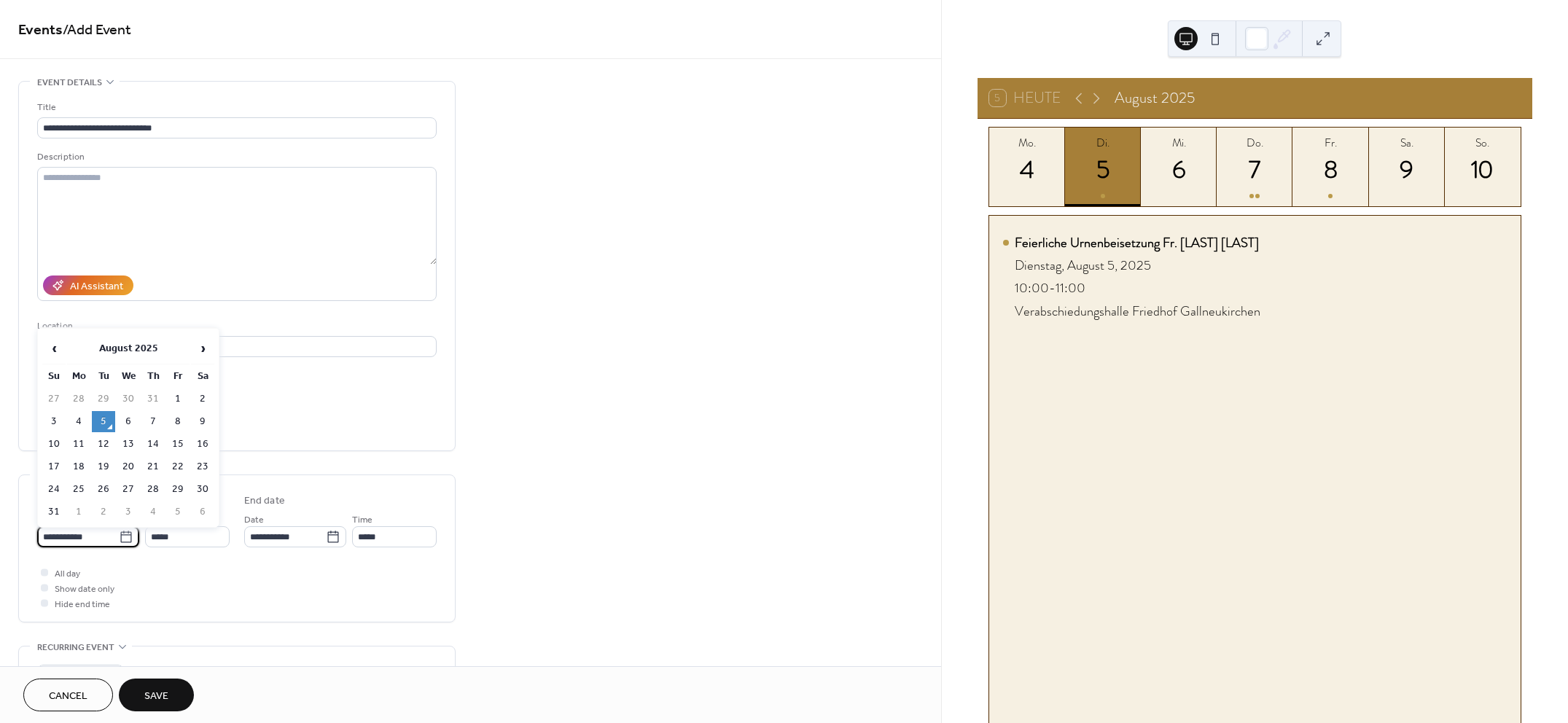 click on "28" at bounding box center (153, 489) 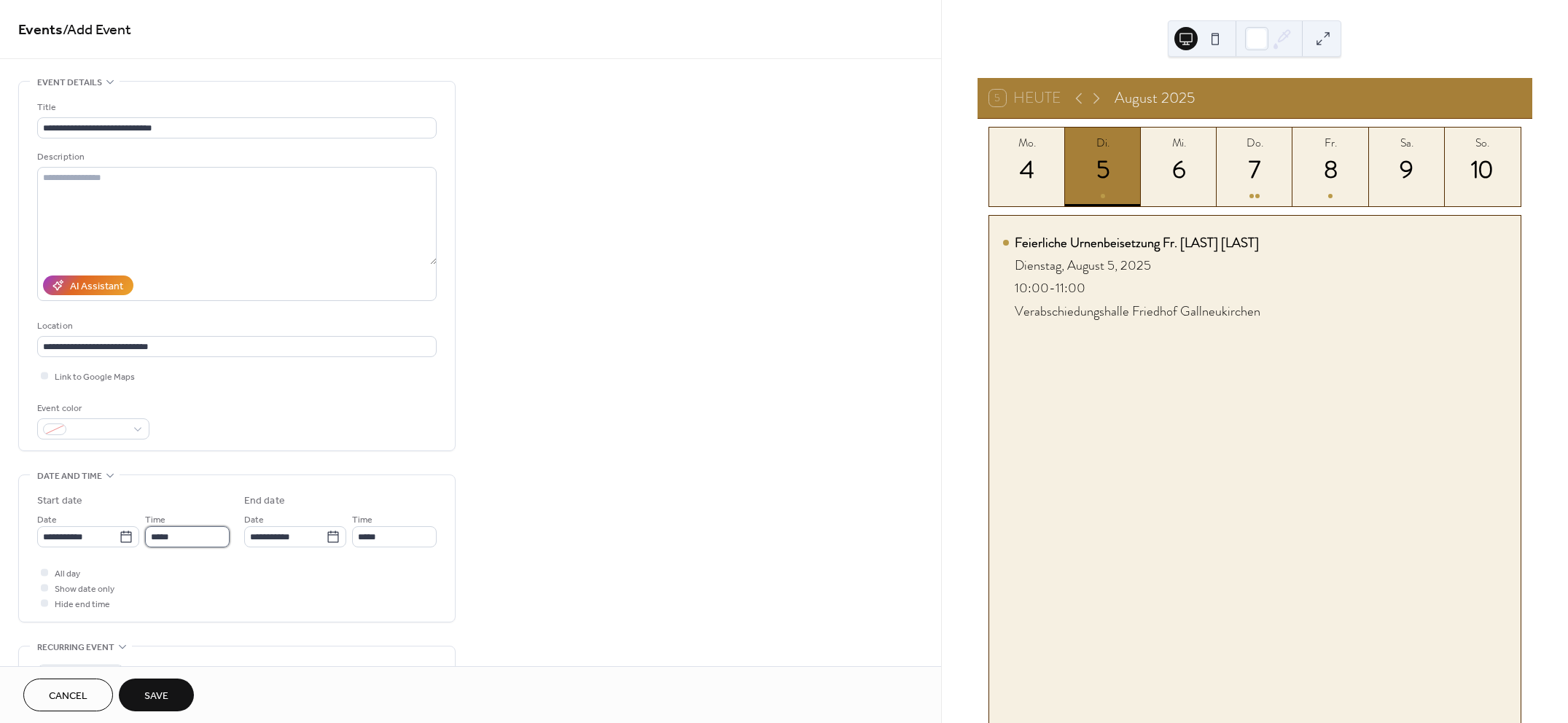 click on "*****" at bounding box center [187, 536] 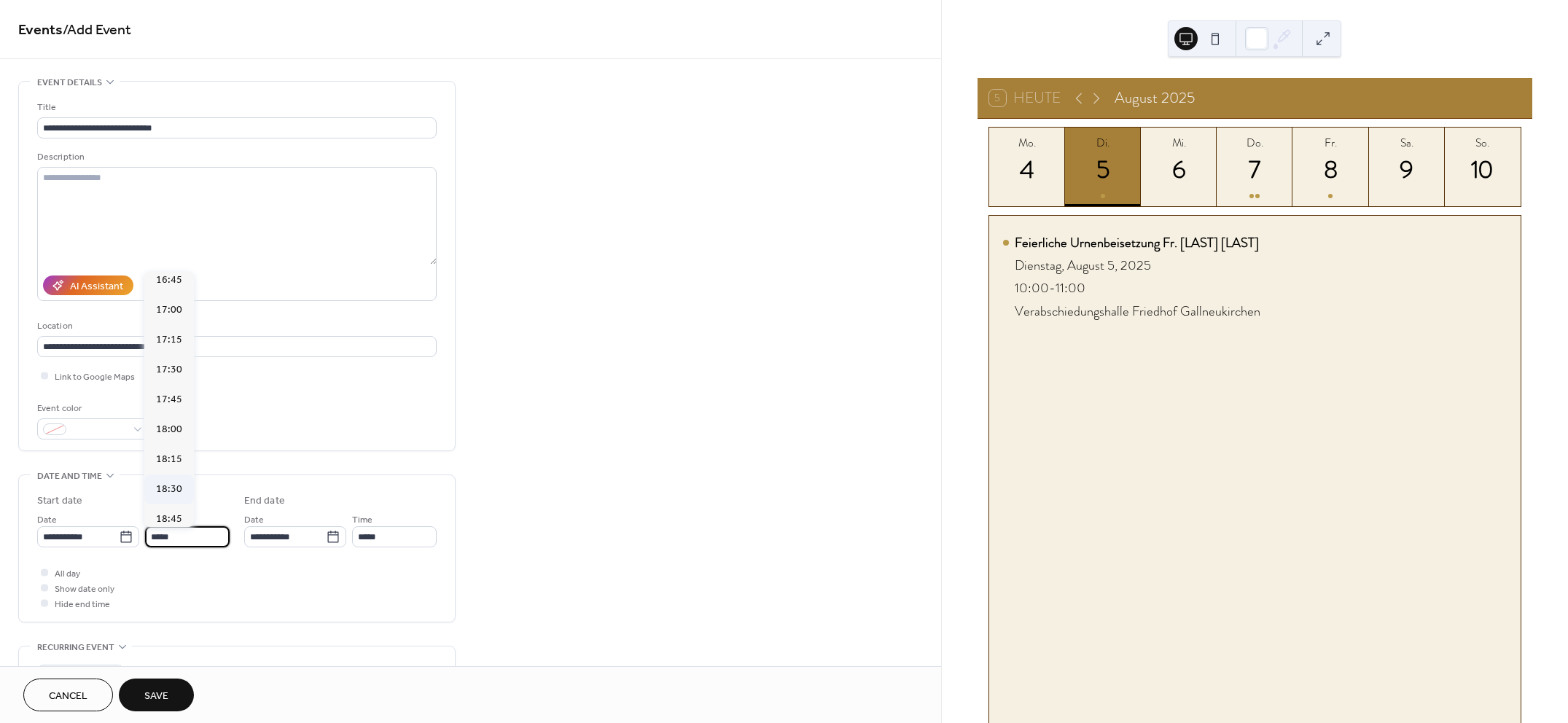 scroll, scrollTop: 2019, scrollLeft: 0, axis: vertical 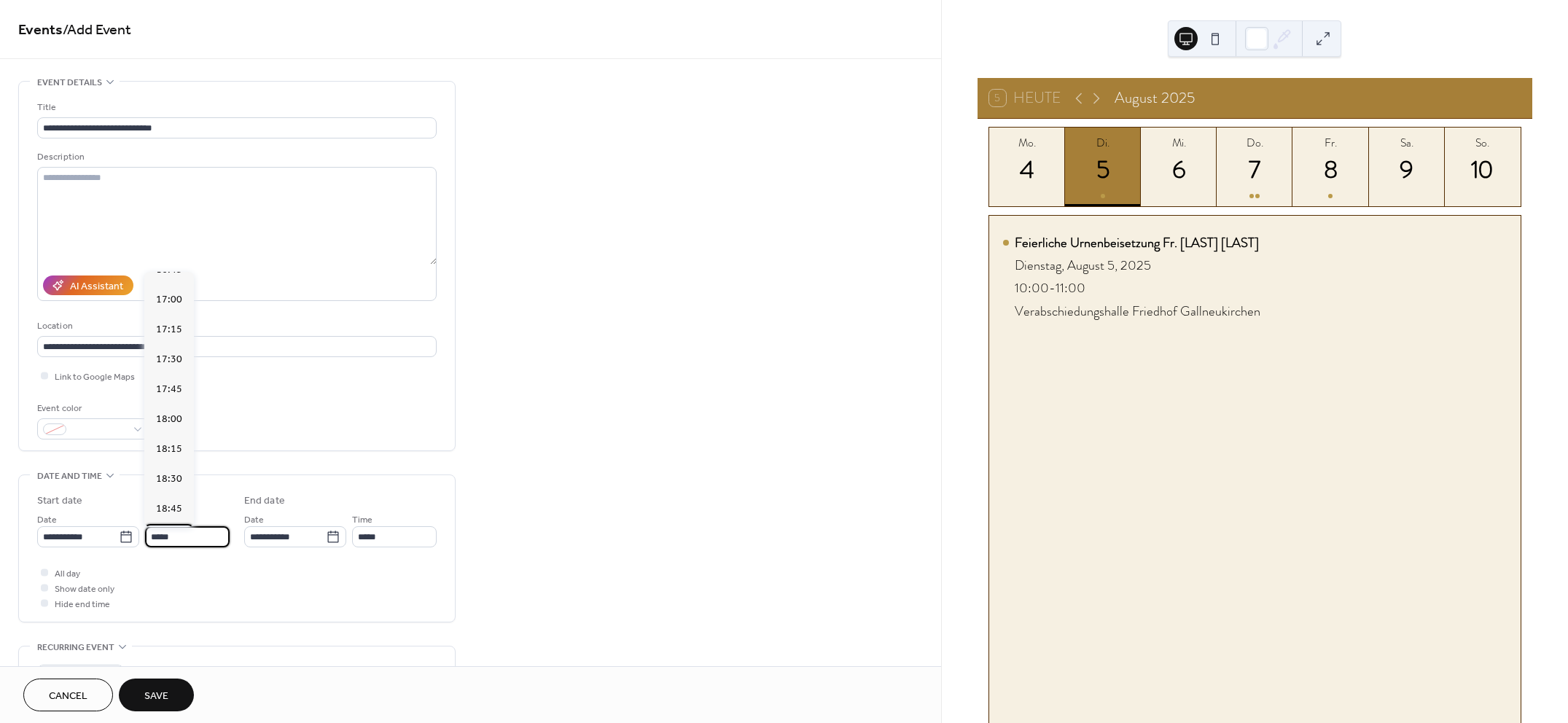 click on "19:00" at bounding box center (169, 538) 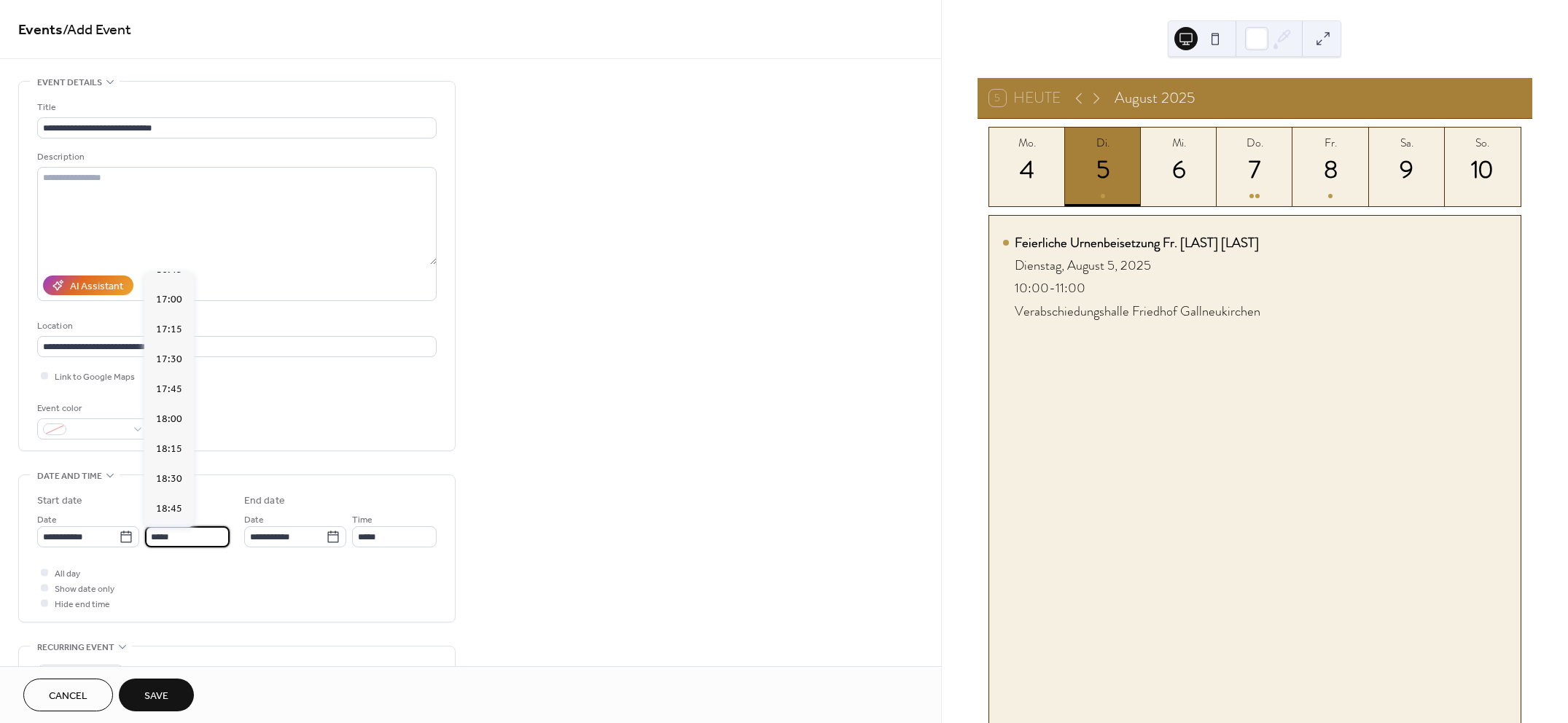 type on "*****" 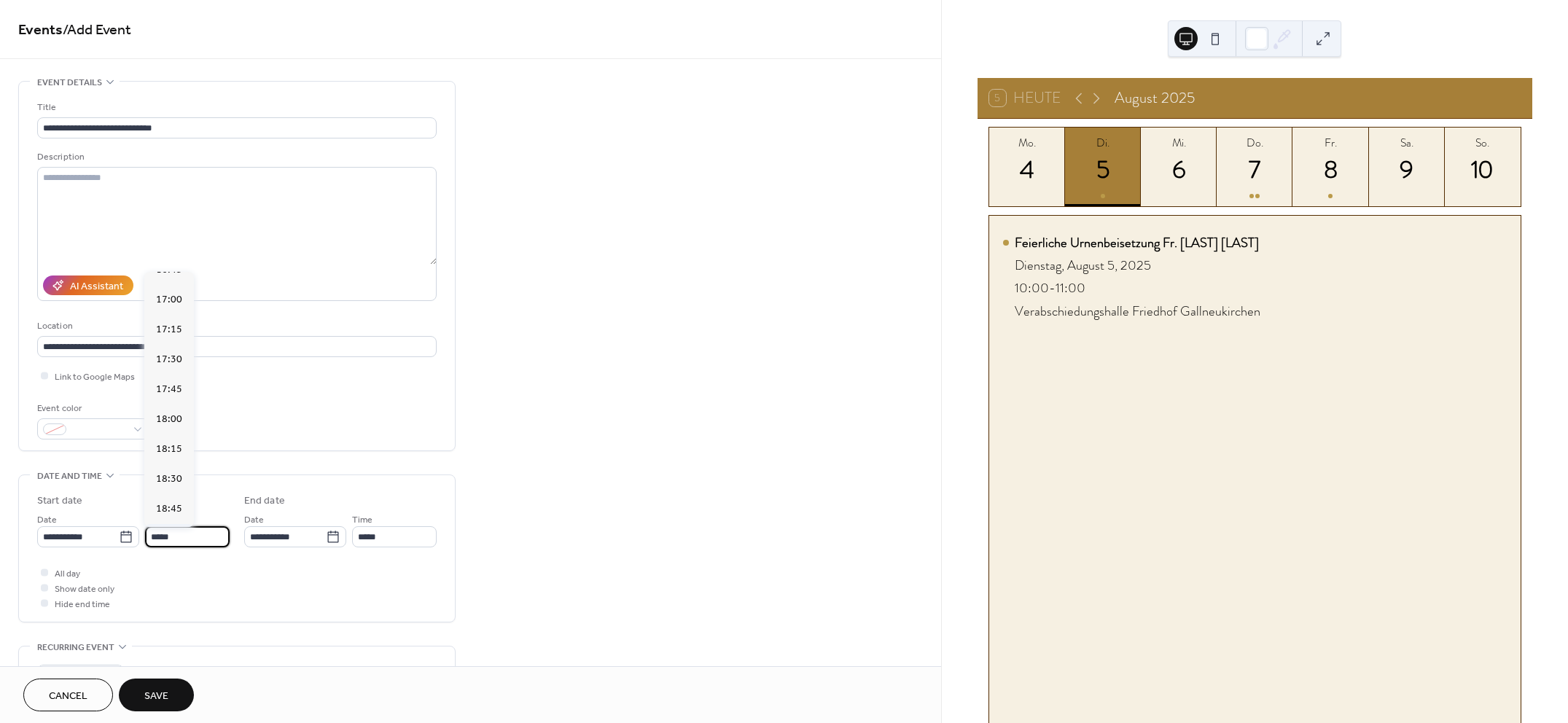 type on "*****" 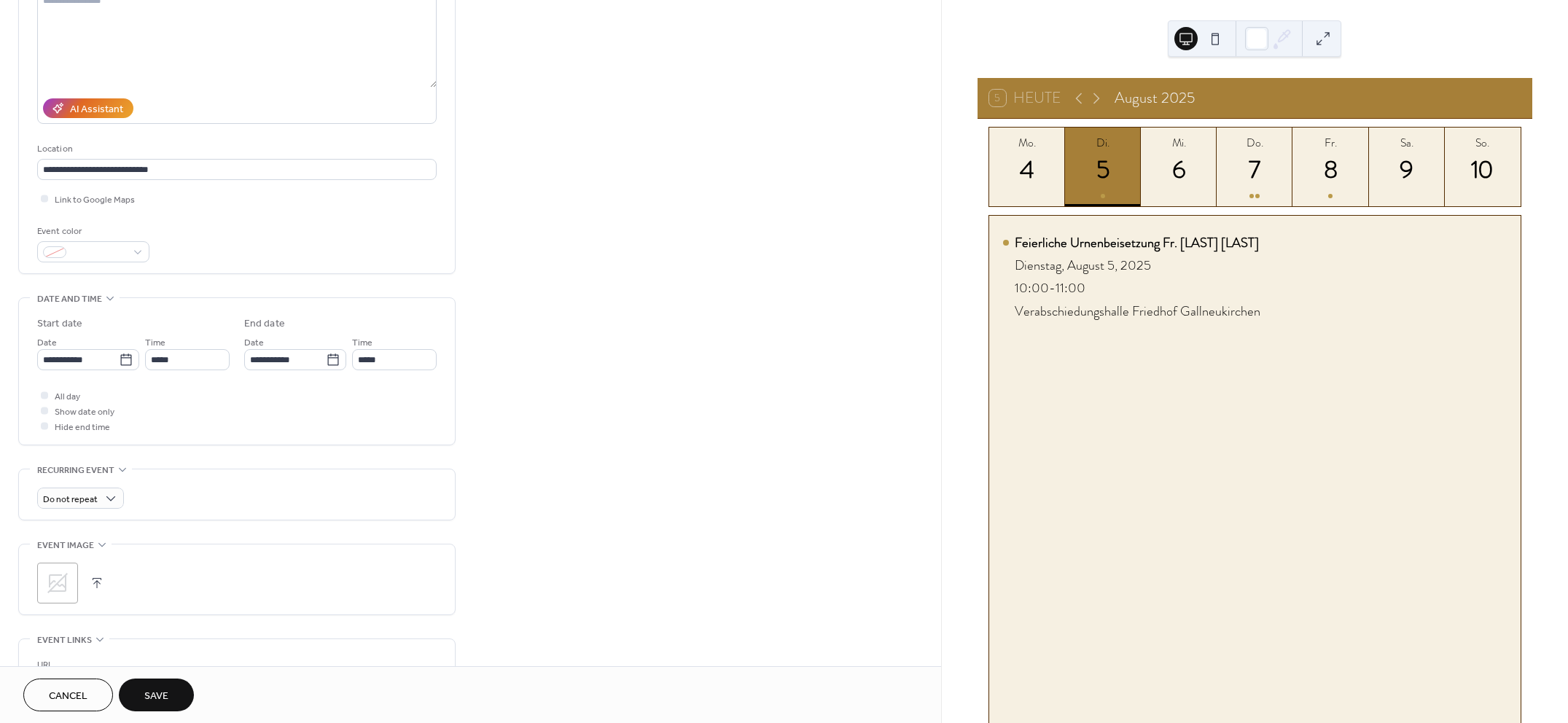 scroll, scrollTop: 182, scrollLeft: 0, axis: vertical 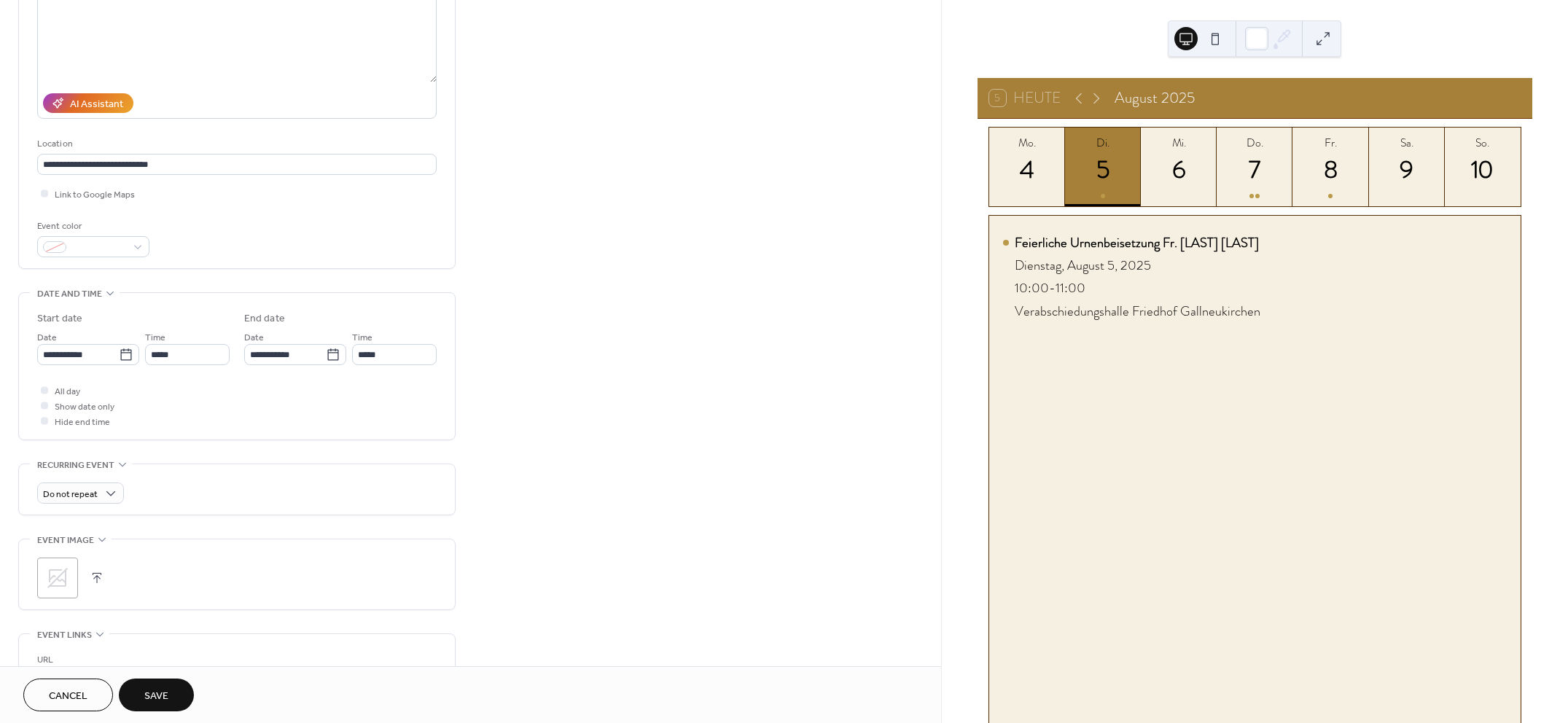 click on ";" at bounding box center [58, 578] 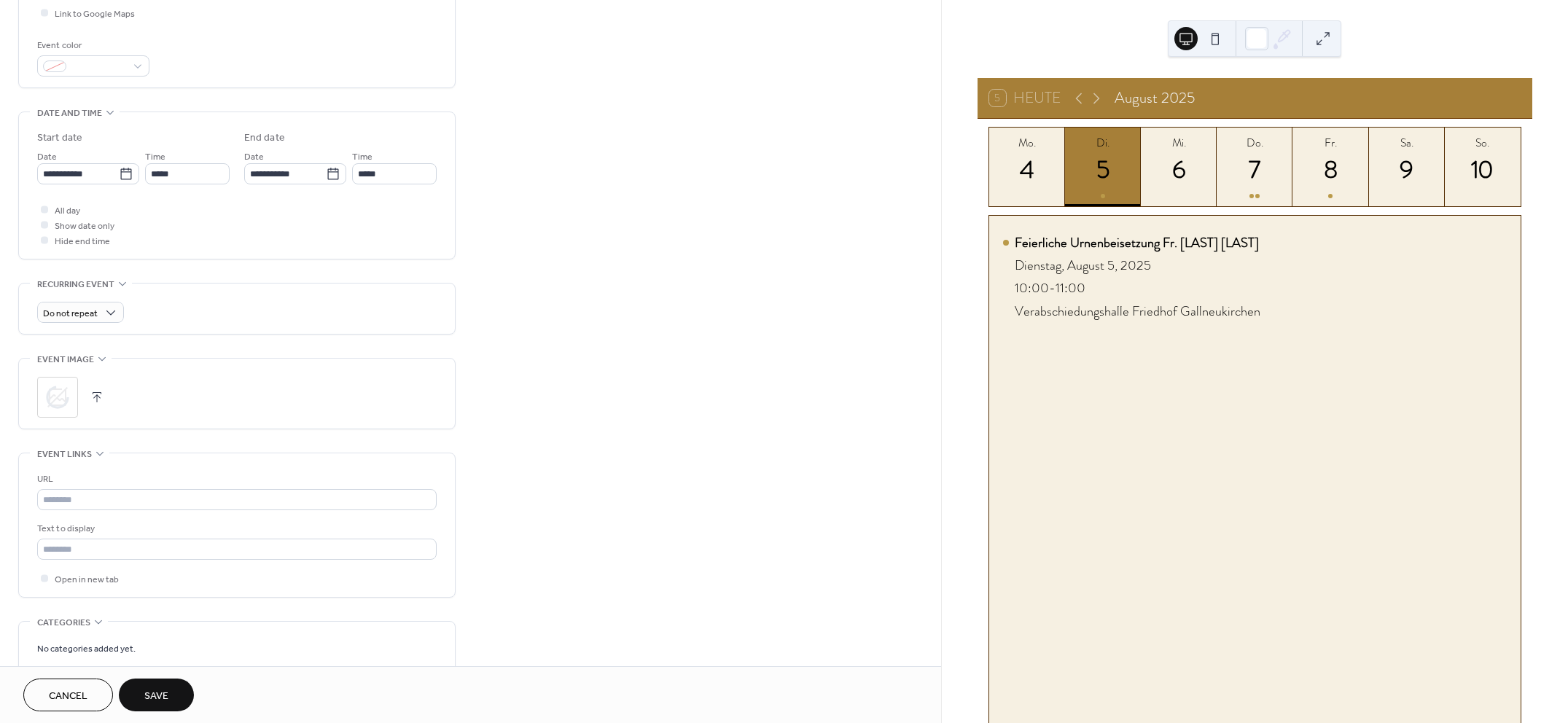 scroll, scrollTop: 364, scrollLeft: 0, axis: vertical 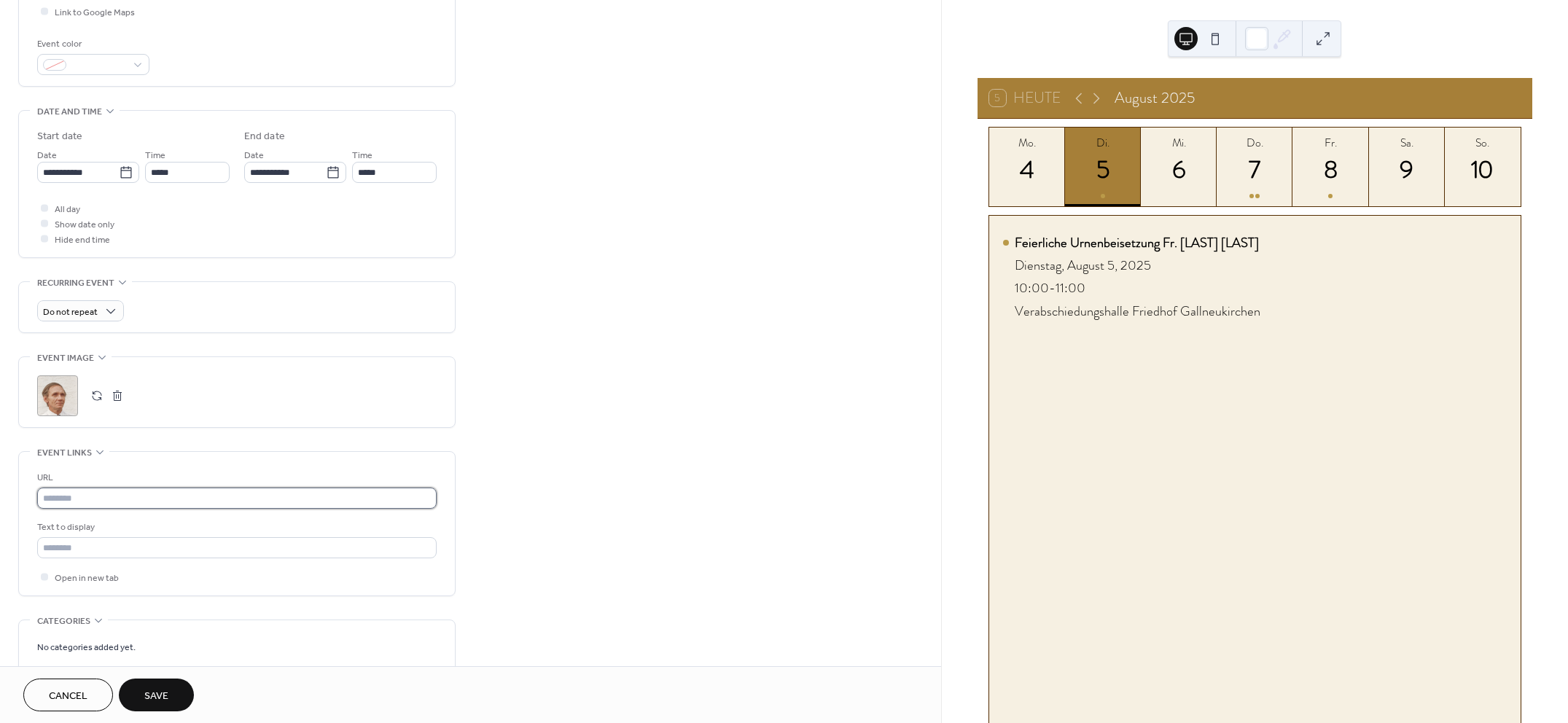 click at bounding box center (237, 498) 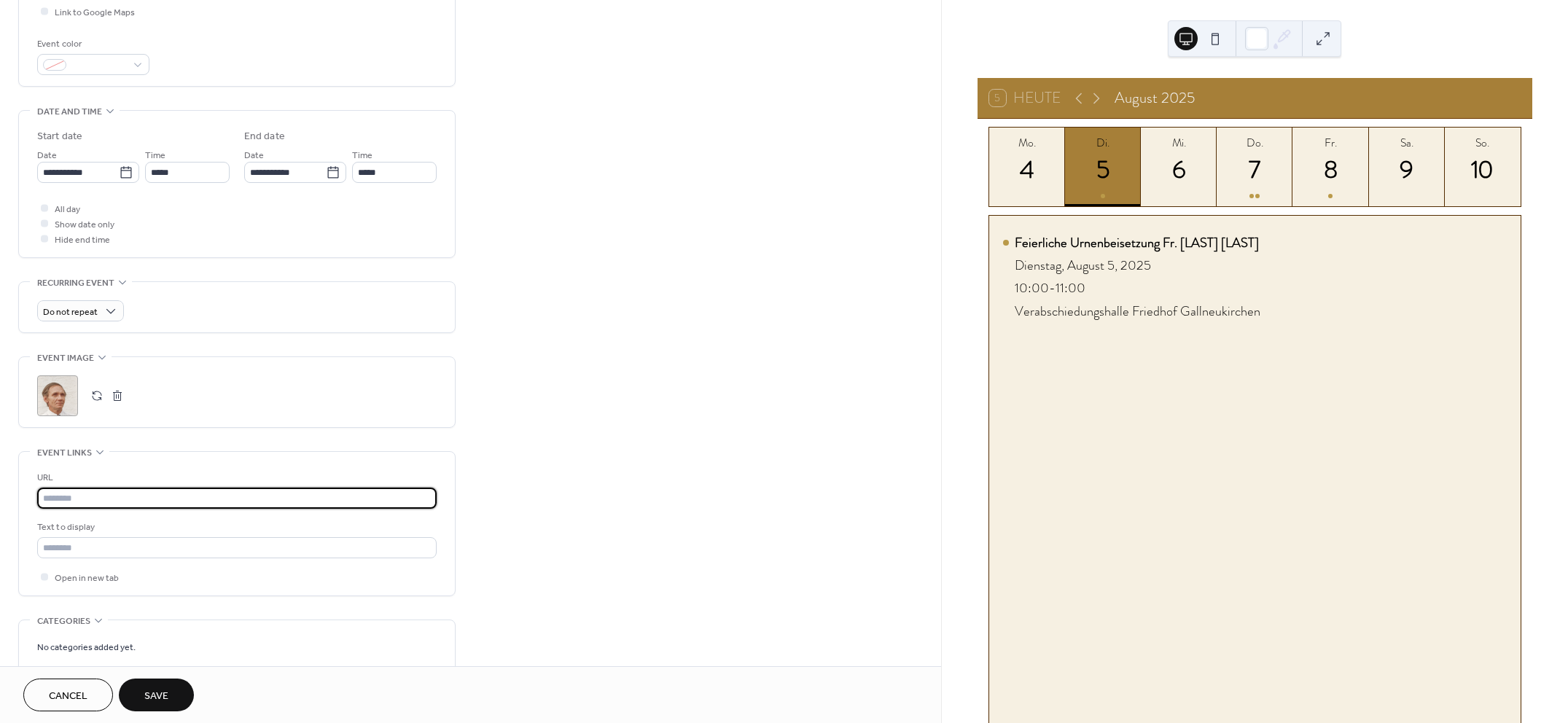paste on "**********" 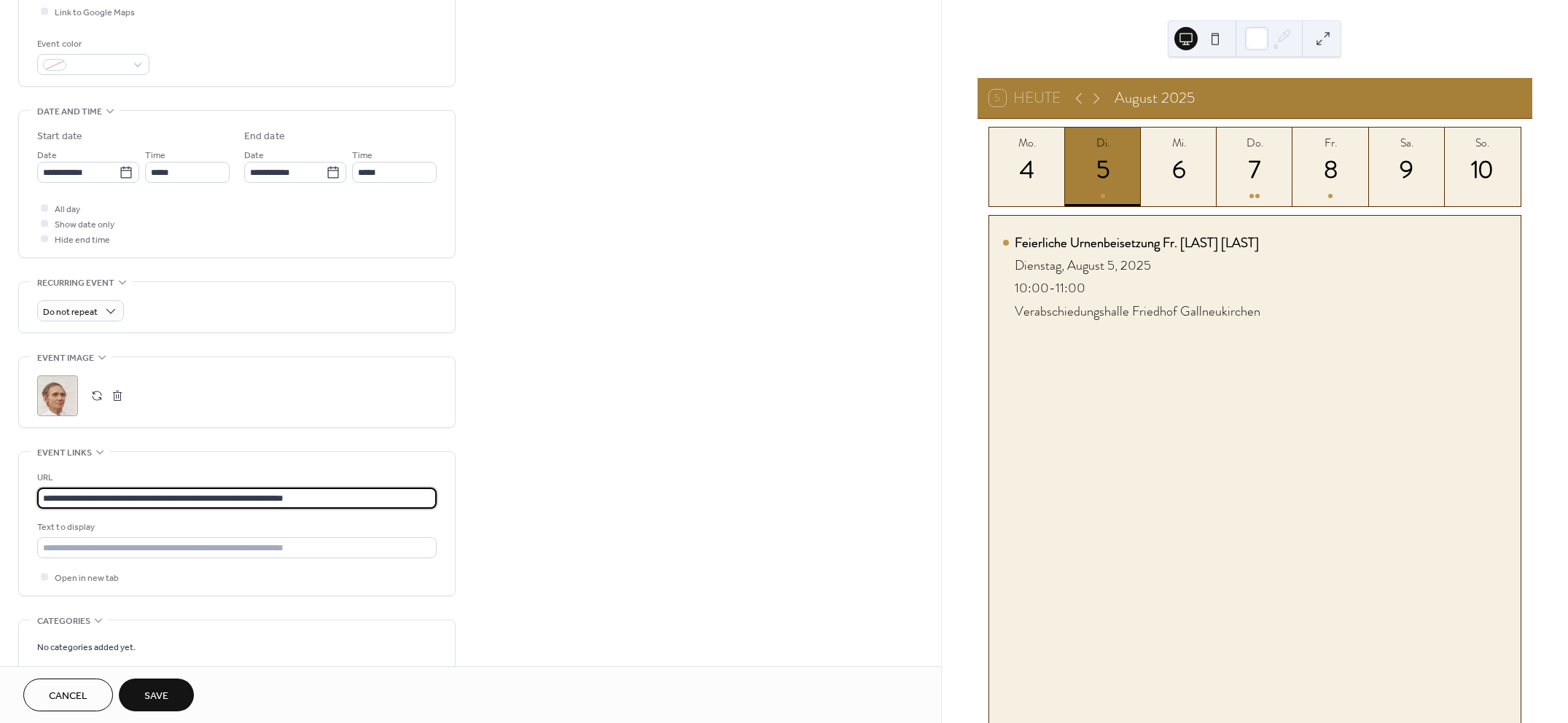 type on "**********" 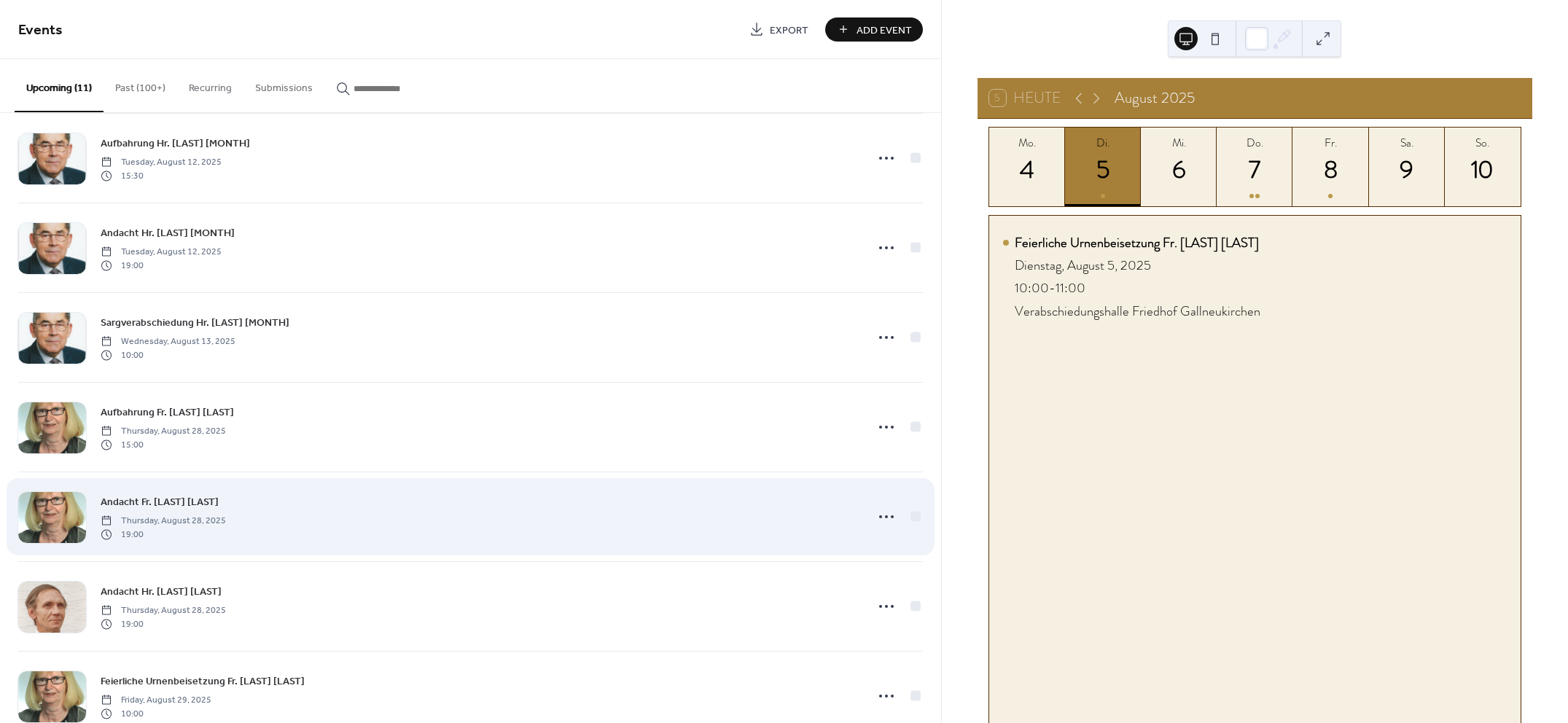 scroll, scrollTop: 420, scrollLeft: 0, axis: vertical 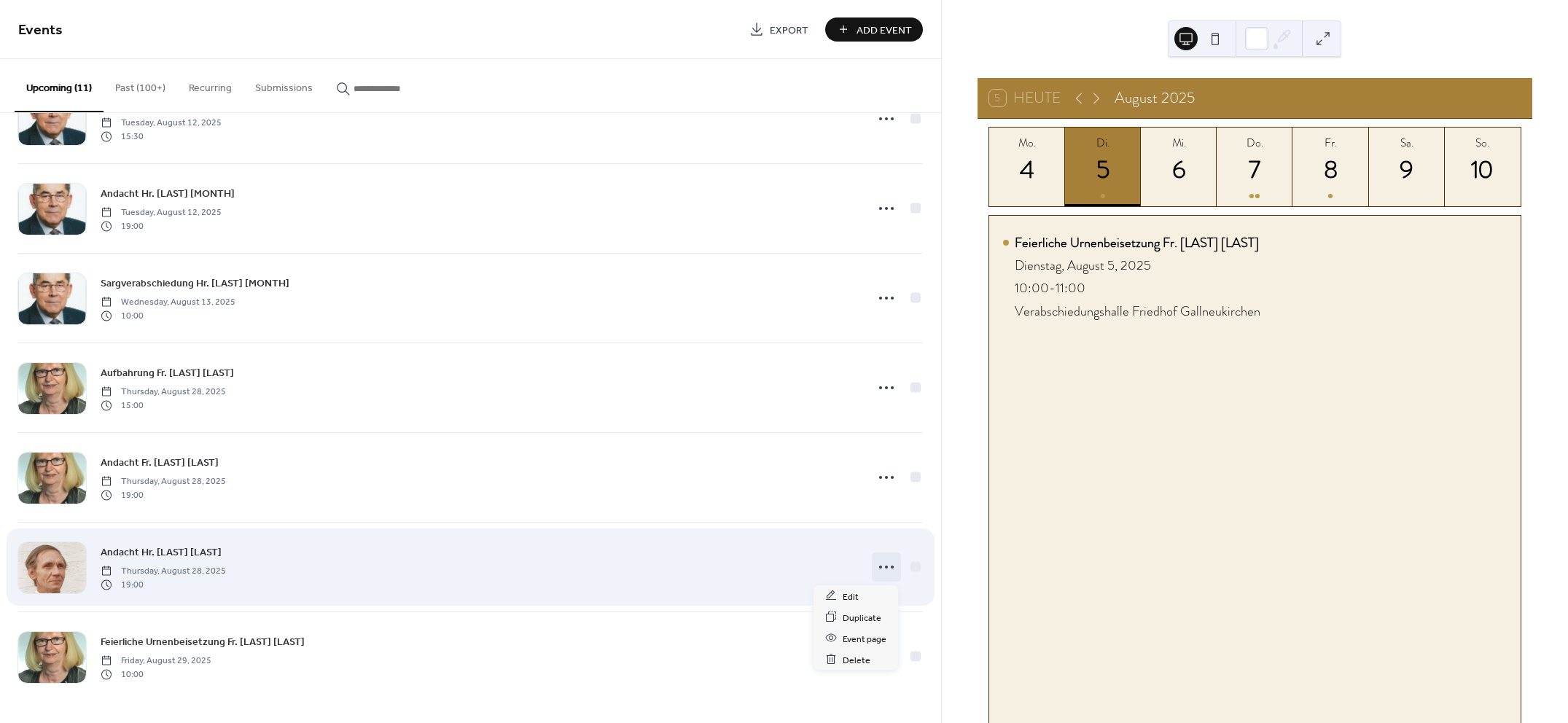 click 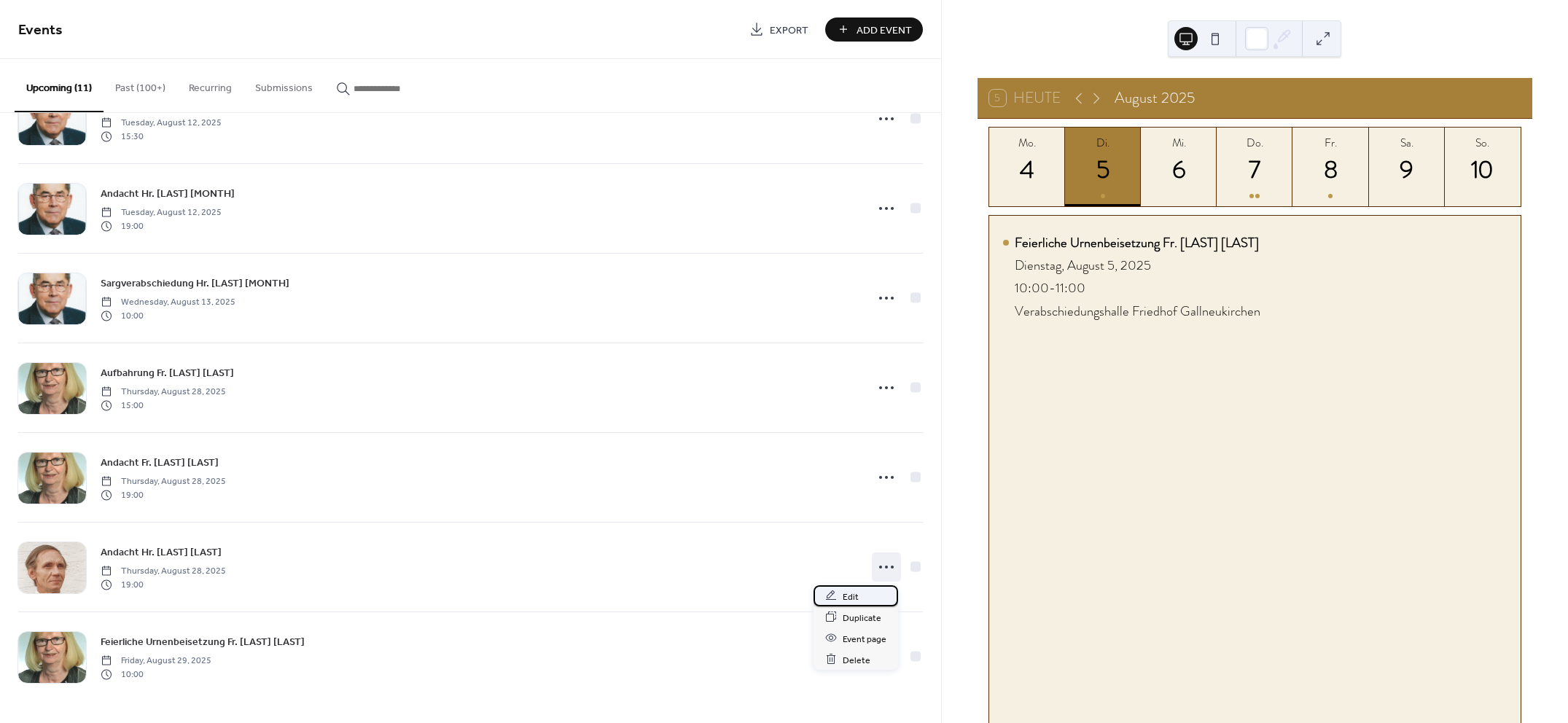click on "Edit" at bounding box center [851, 596] 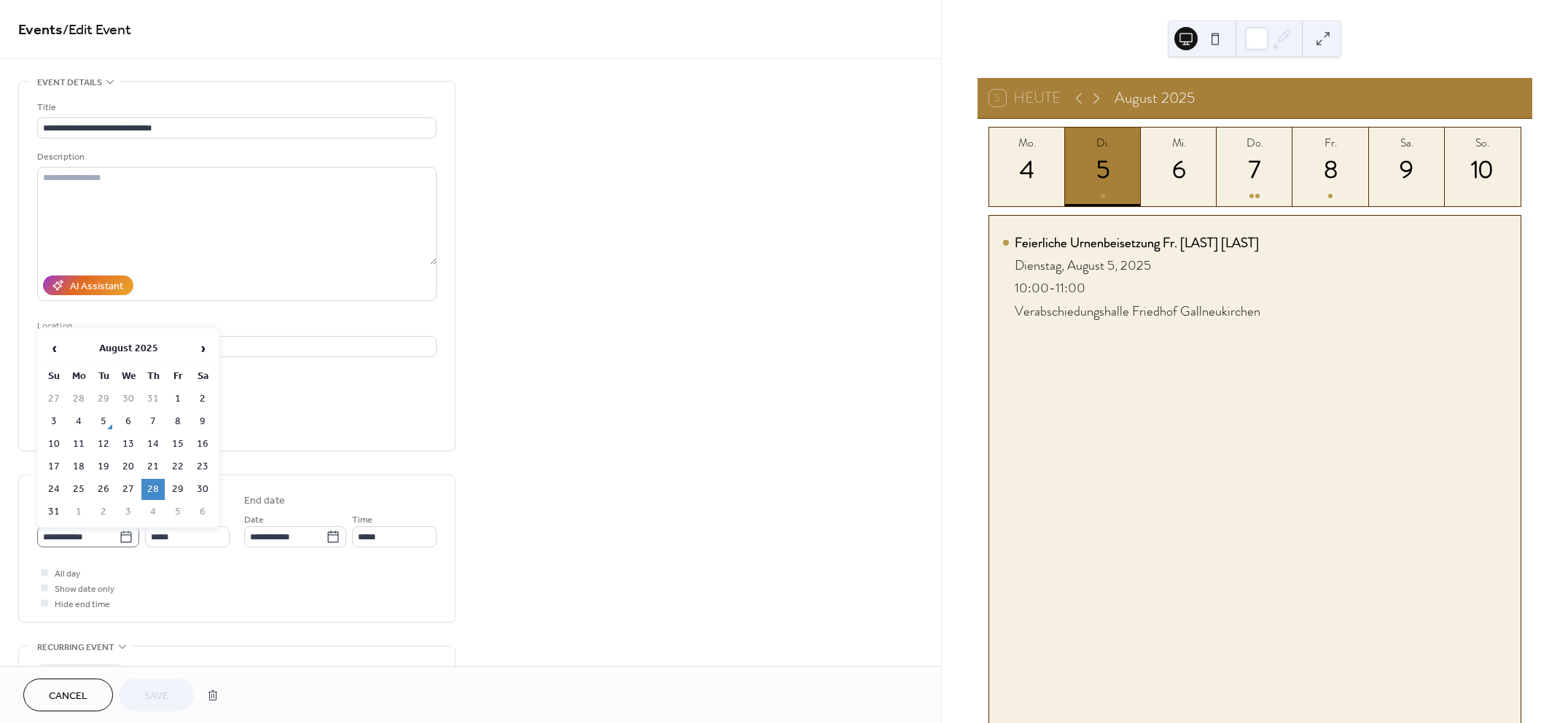 click 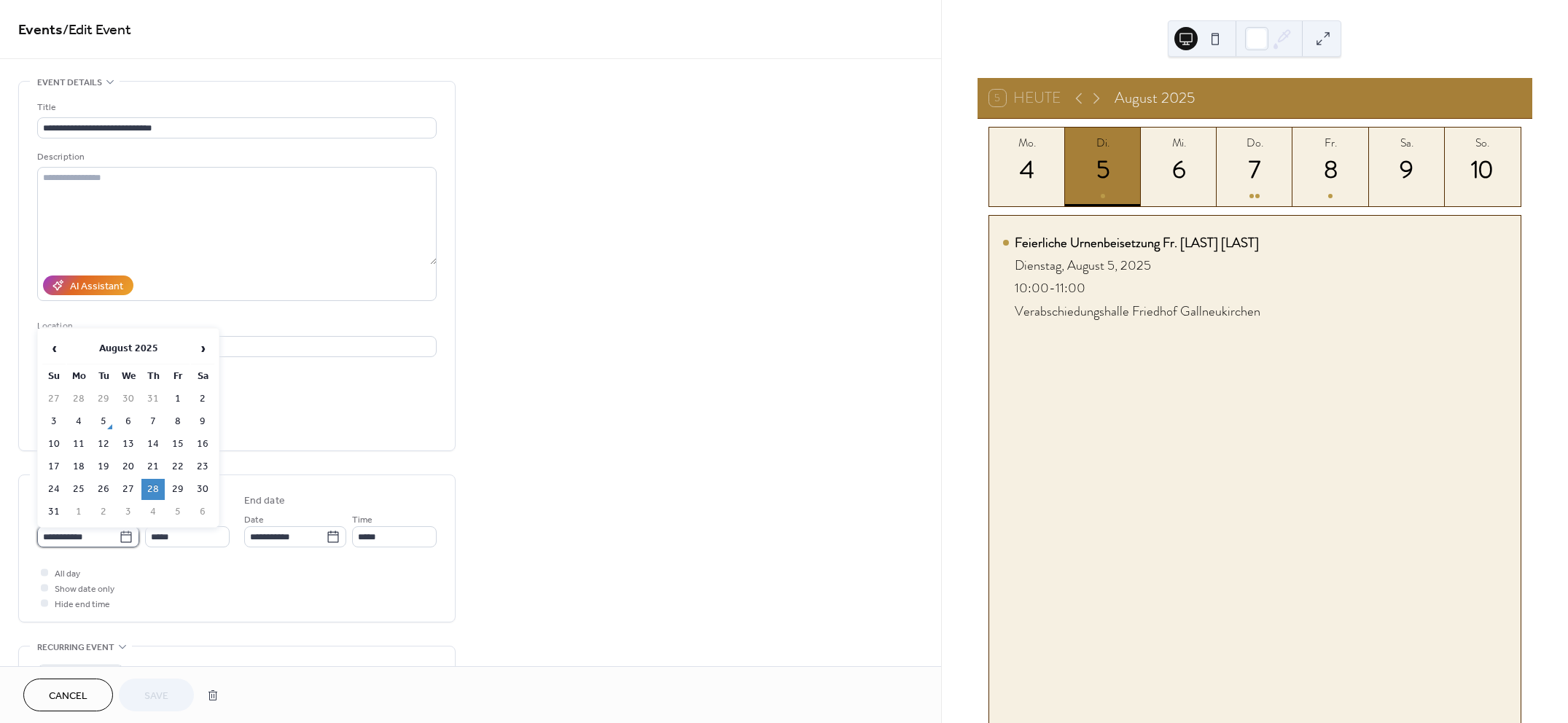 click on "**********" at bounding box center [78, 536] 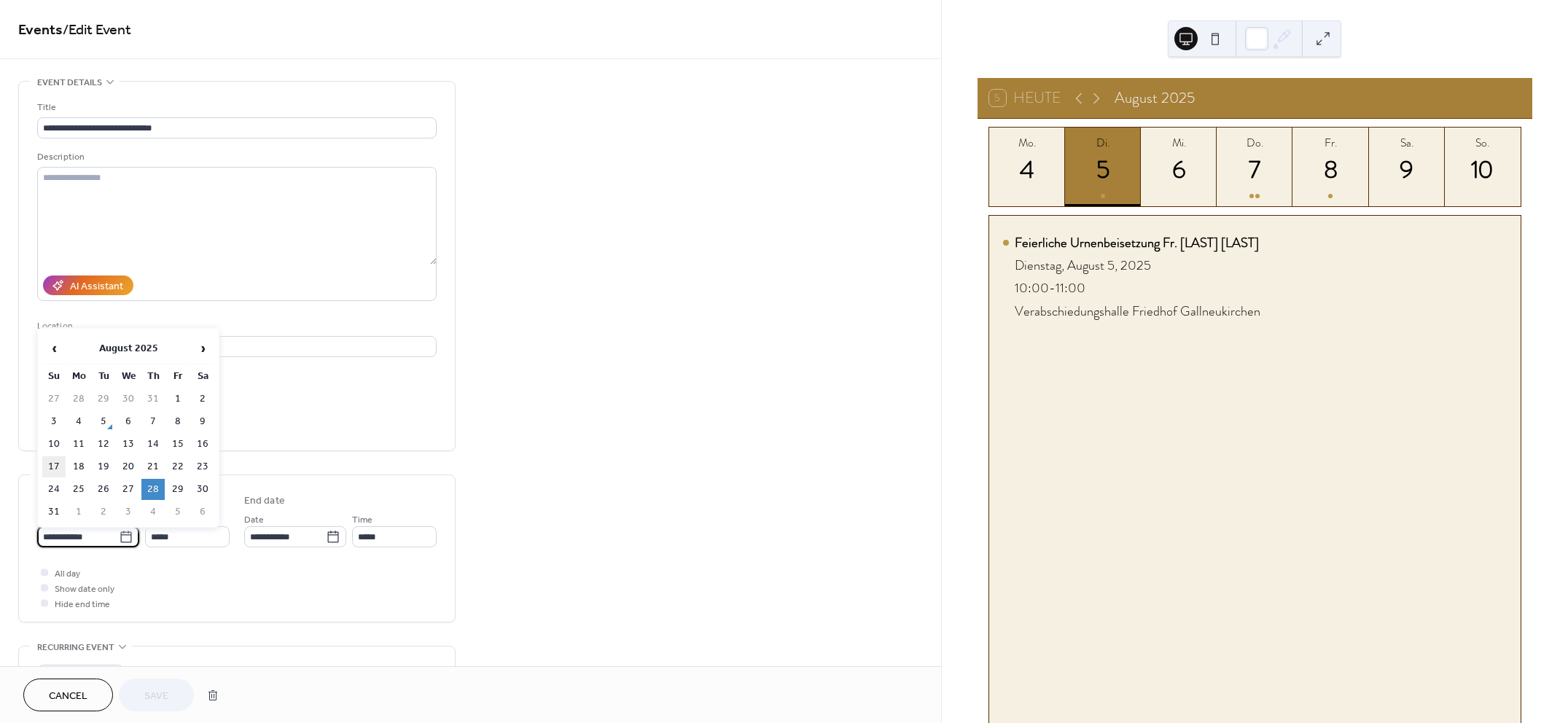 click on "17" at bounding box center (54, 466) 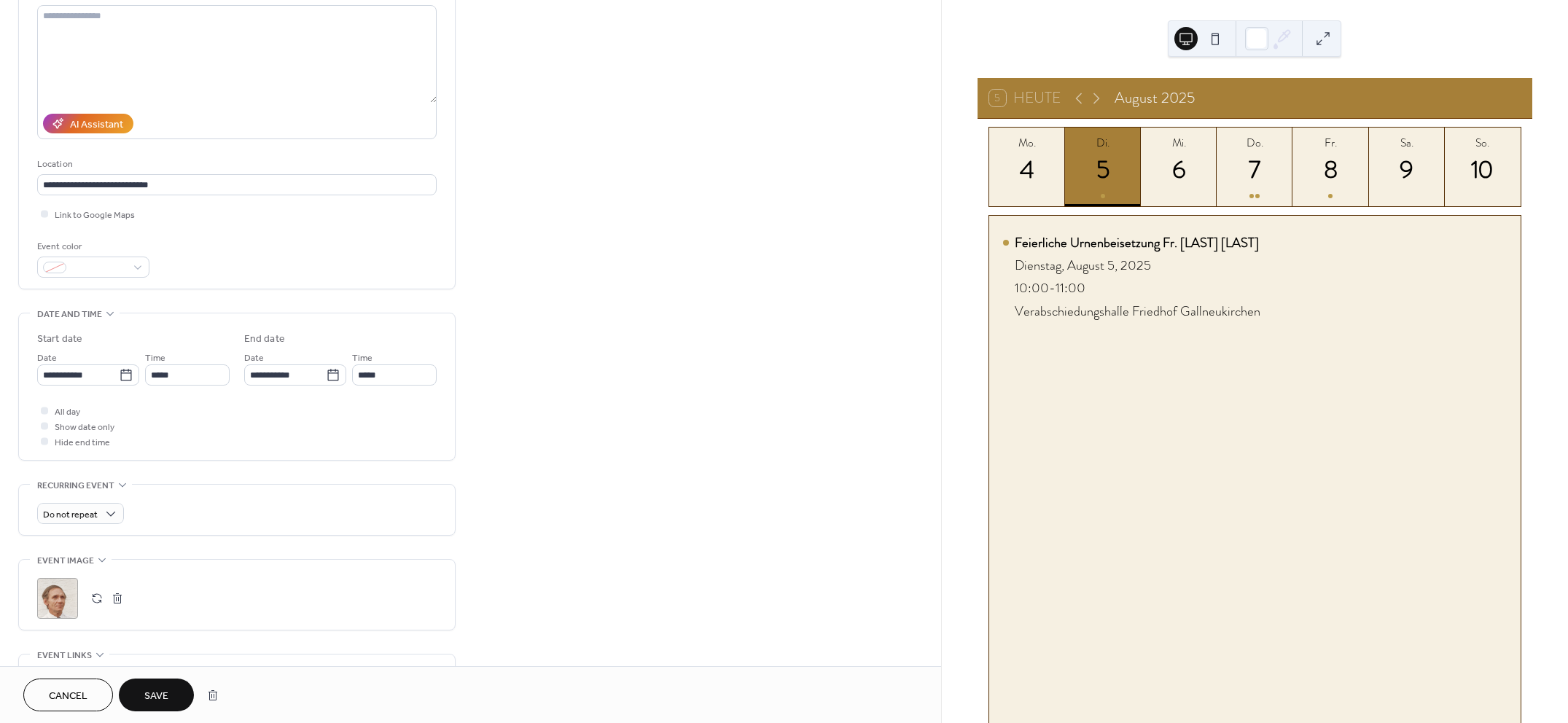 scroll, scrollTop: 182, scrollLeft: 0, axis: vertical 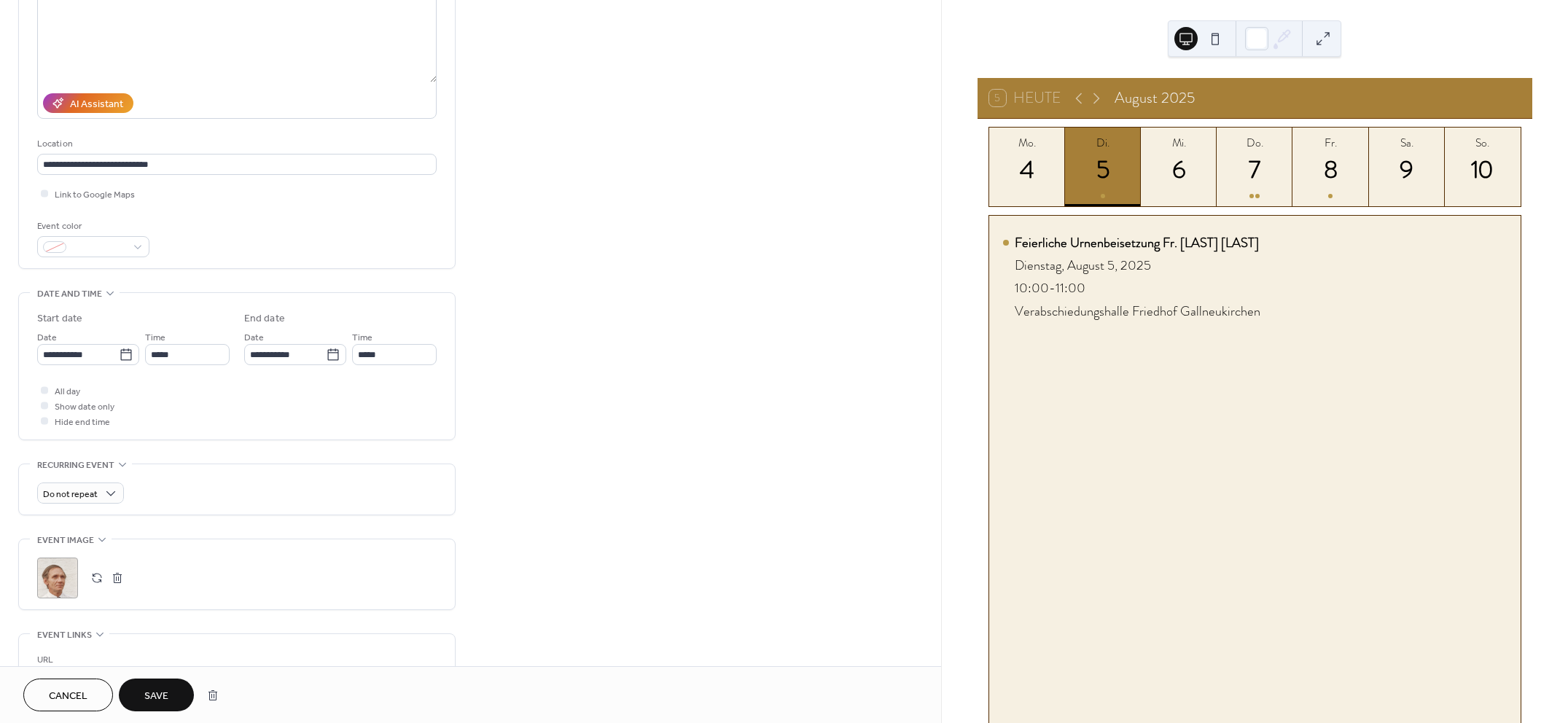click on "Save" at bounding box center (156, 696) 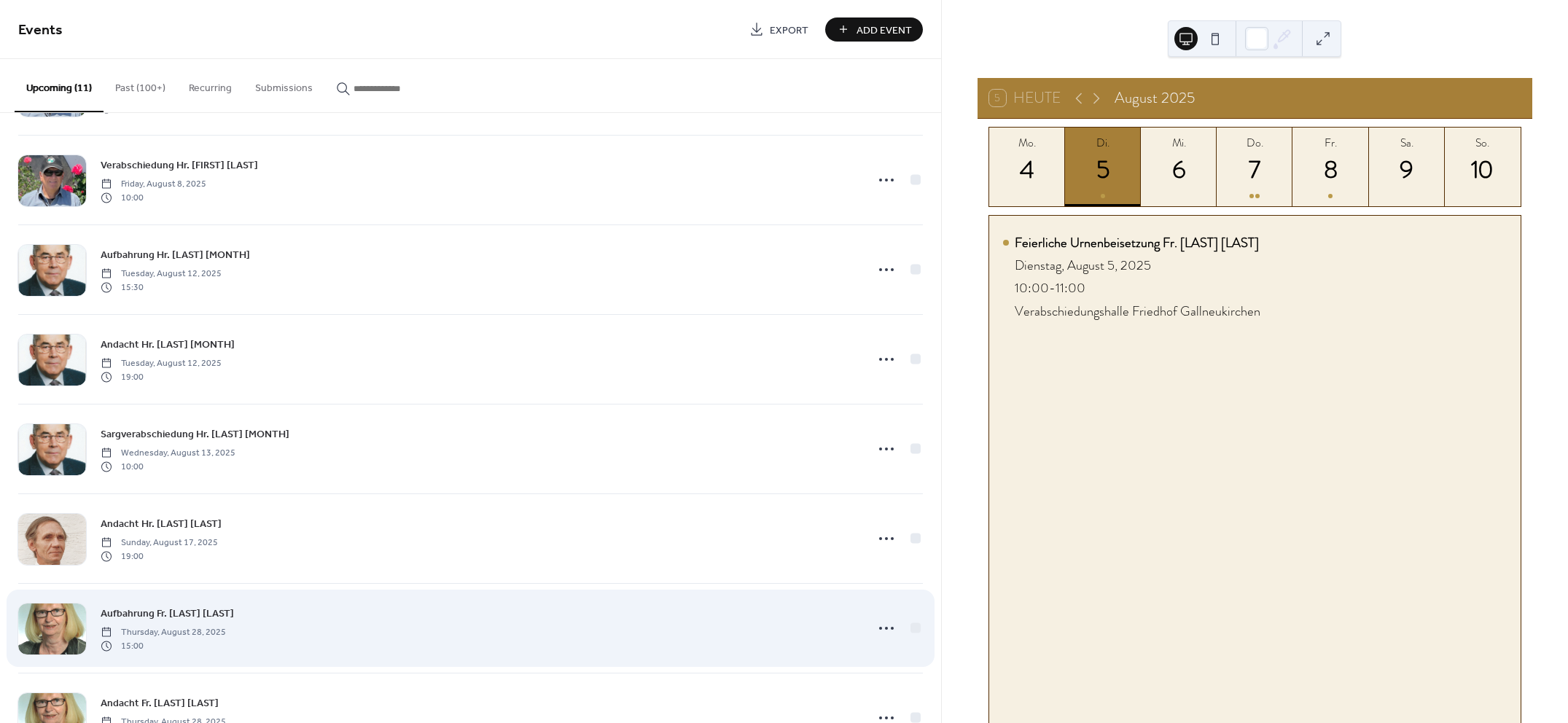 scroll, scrollTop: 273, scrollLeft: 0, axis: vertical 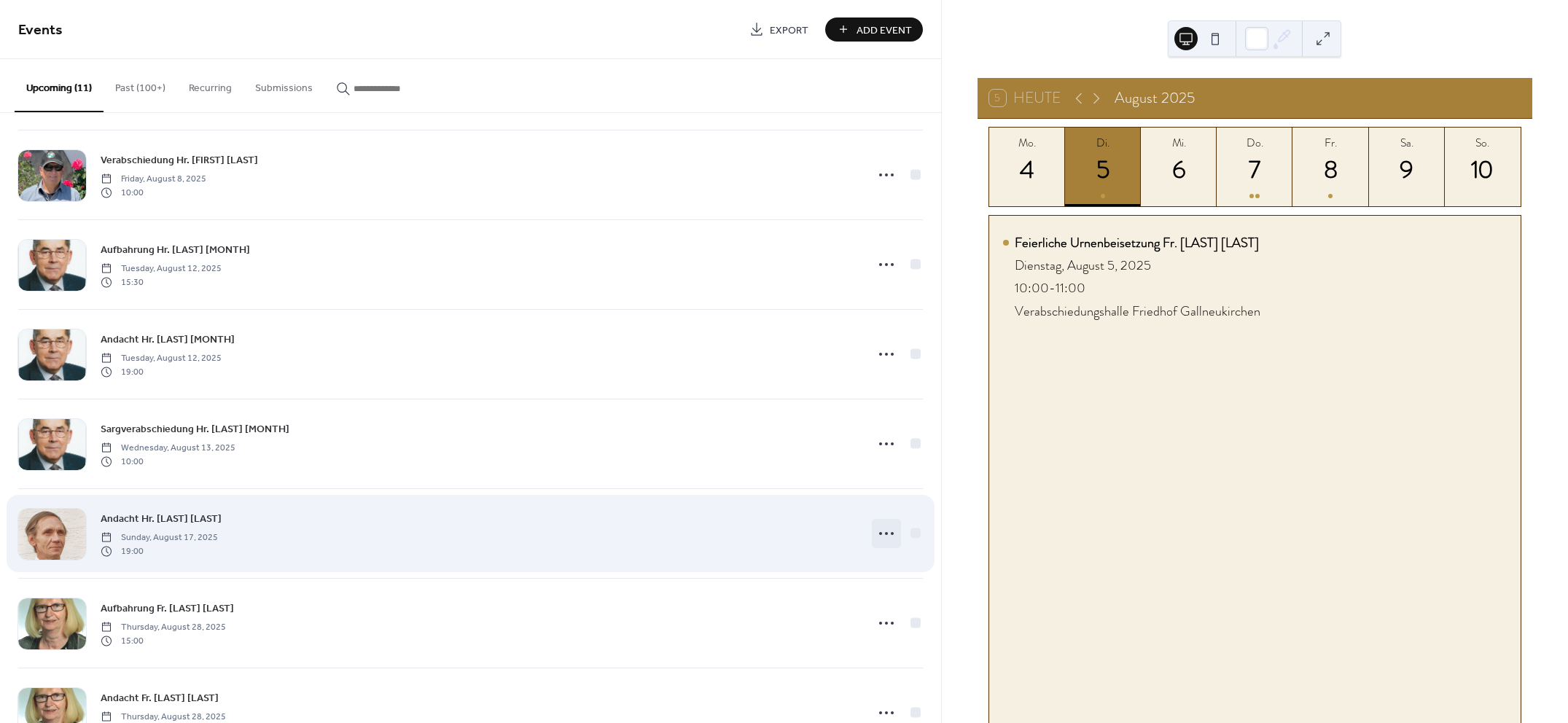click 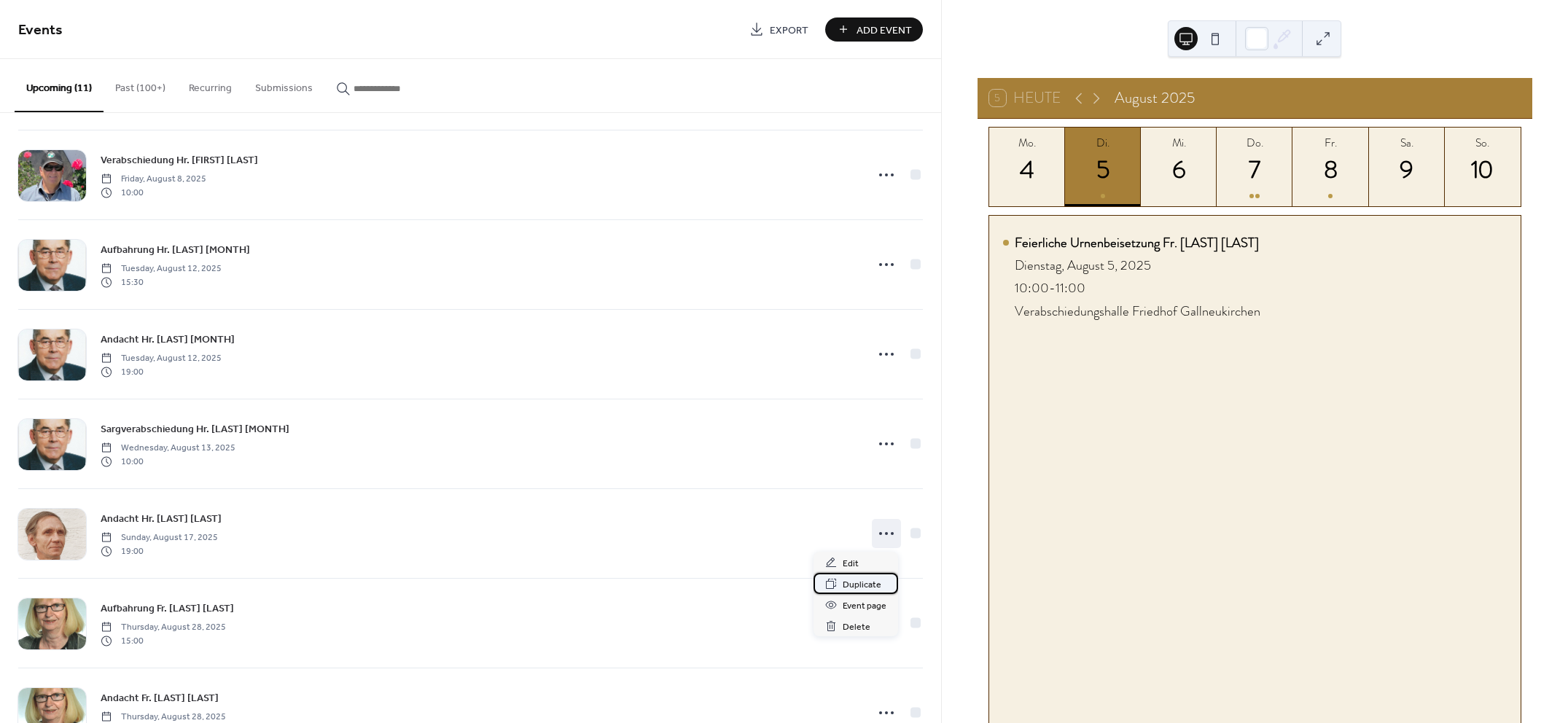 click on "Duplicate" at bounding box center [862, 585] 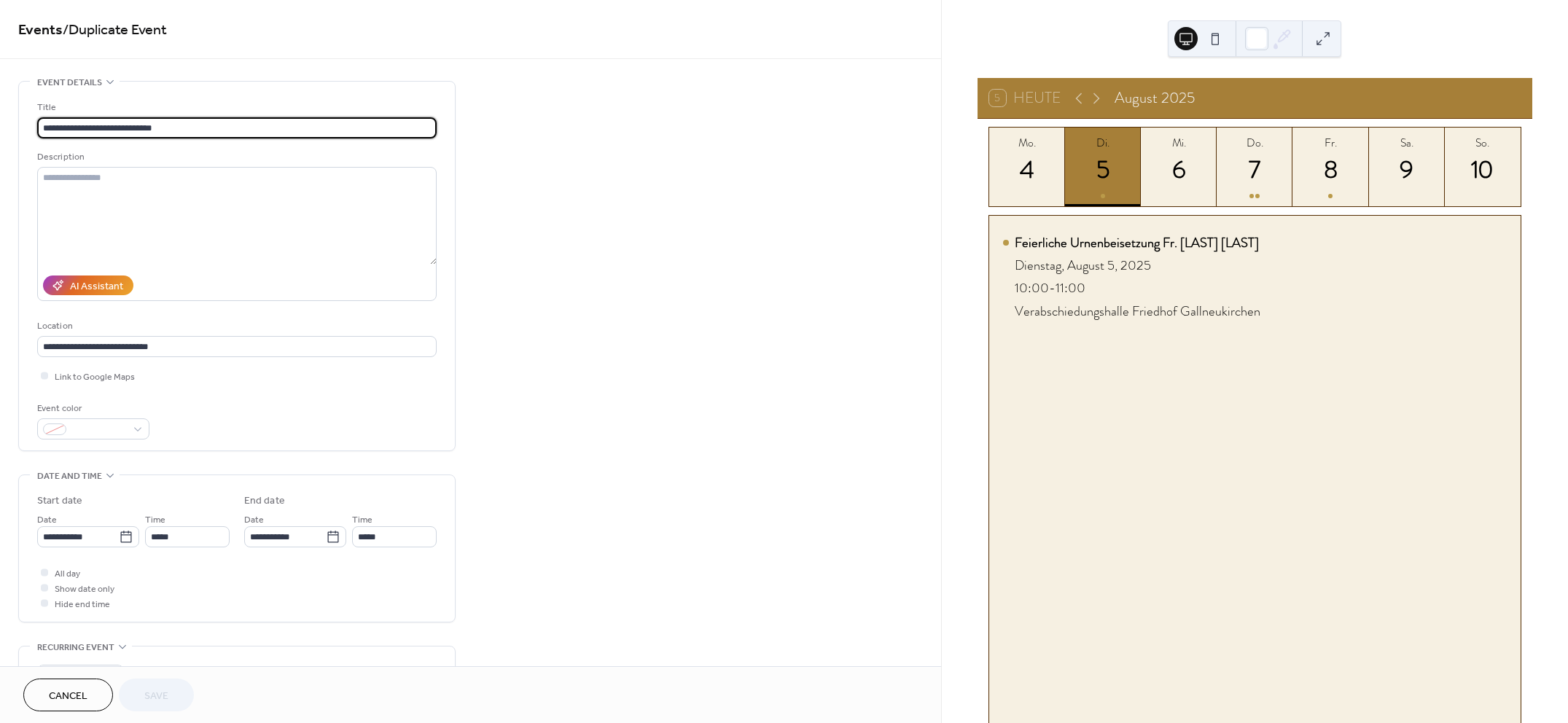 drag, startPoint x: 76, startPoint y: 128, endPoint x: 38, endPoint y: 125, distance: 38.118237 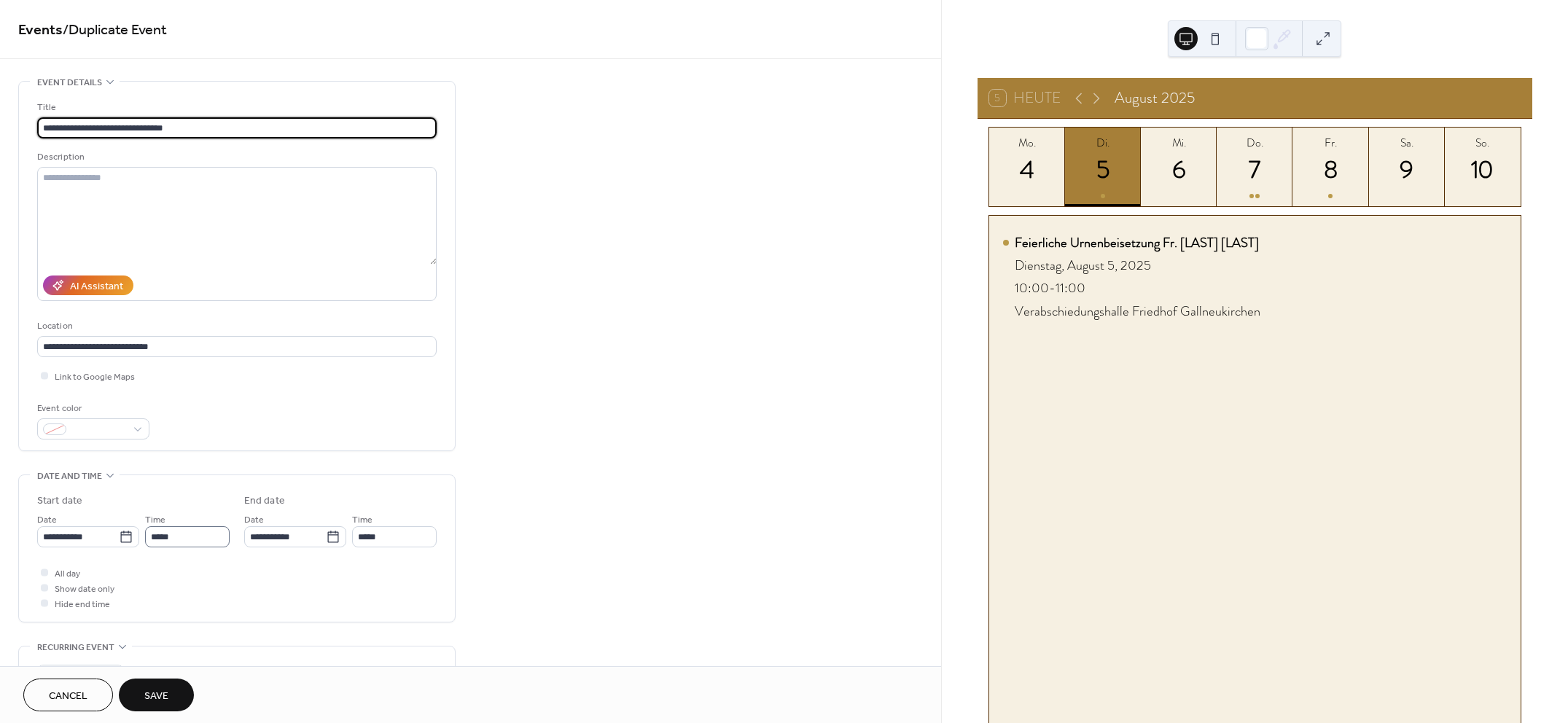 type on "**********" 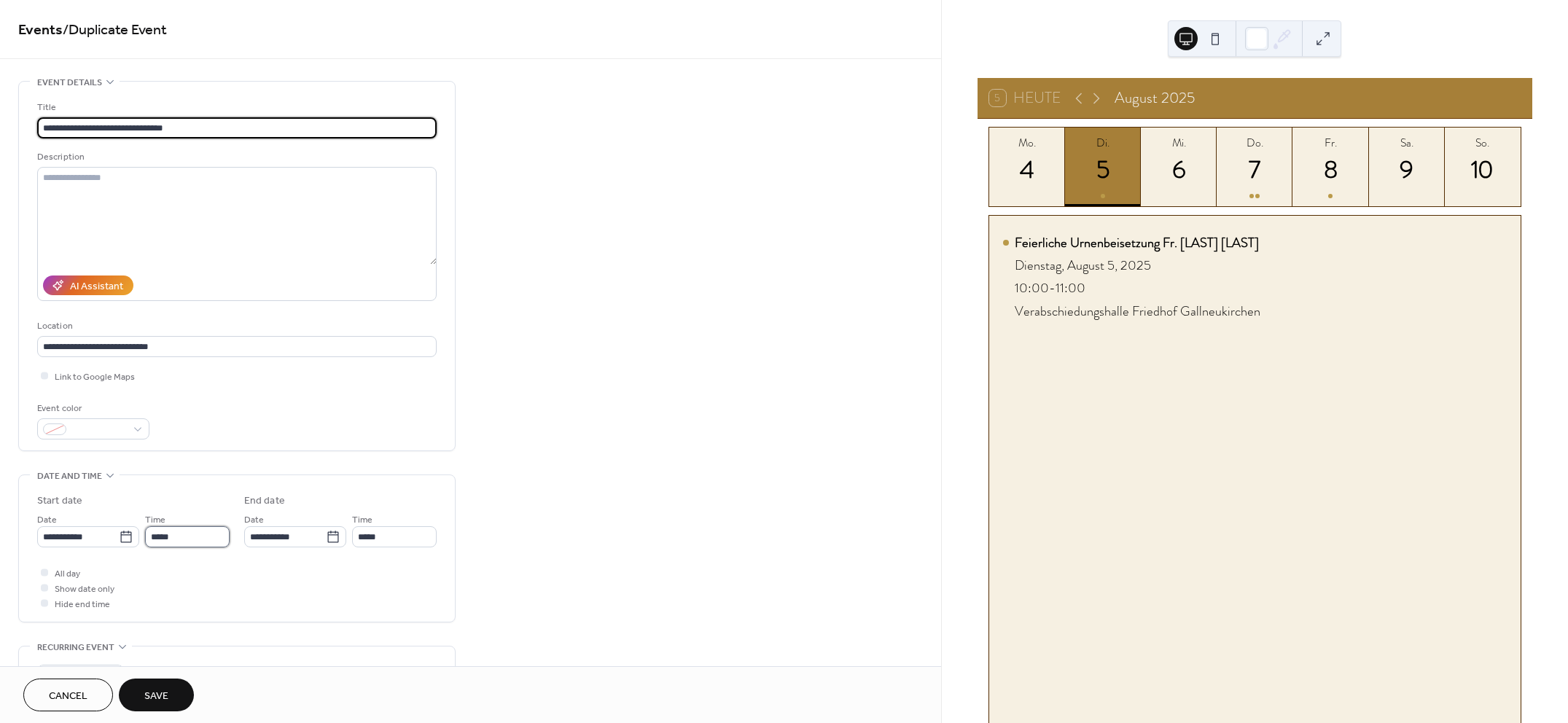click on "*****" at bounding box center (187, 536) 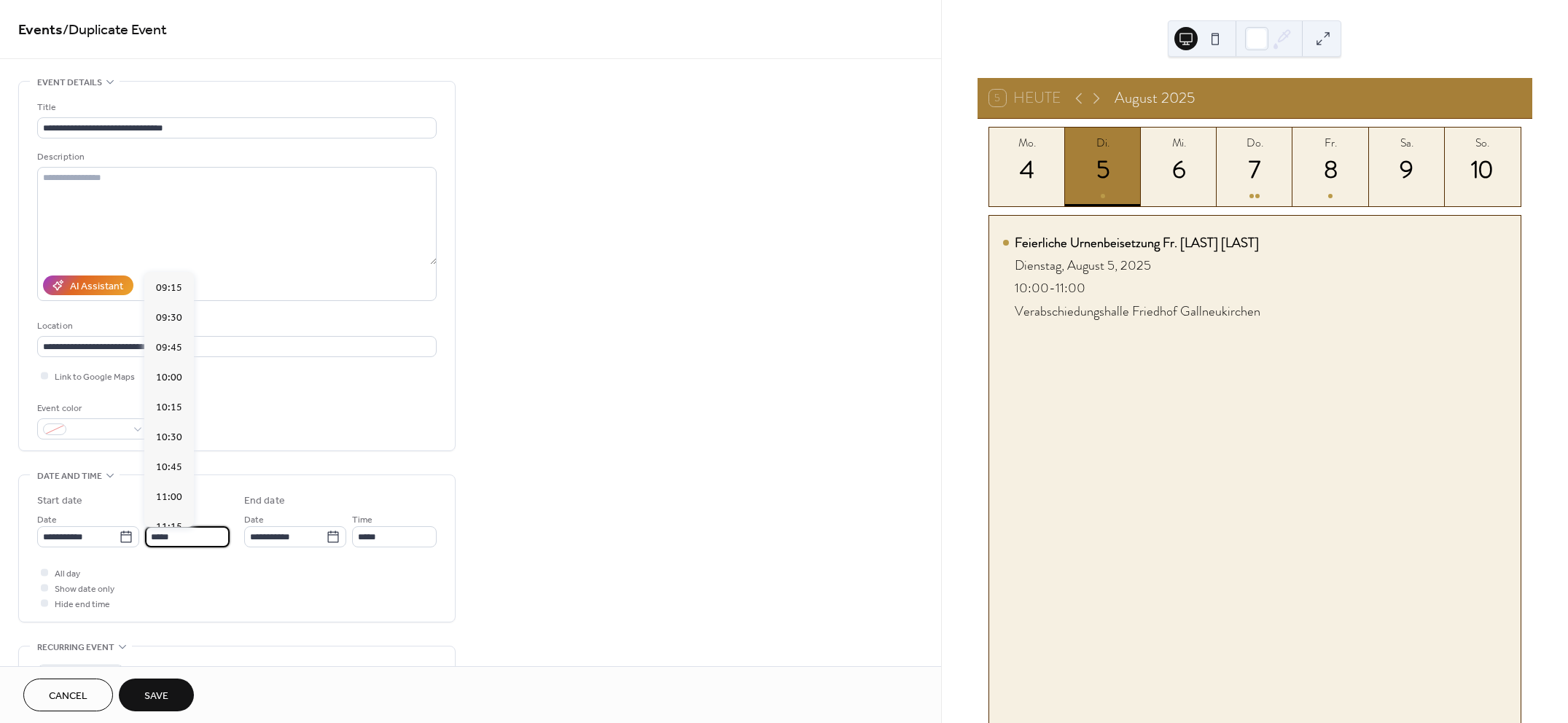 scroll, scrollTop: 1093, scrollLeft: 0, axis: vertical 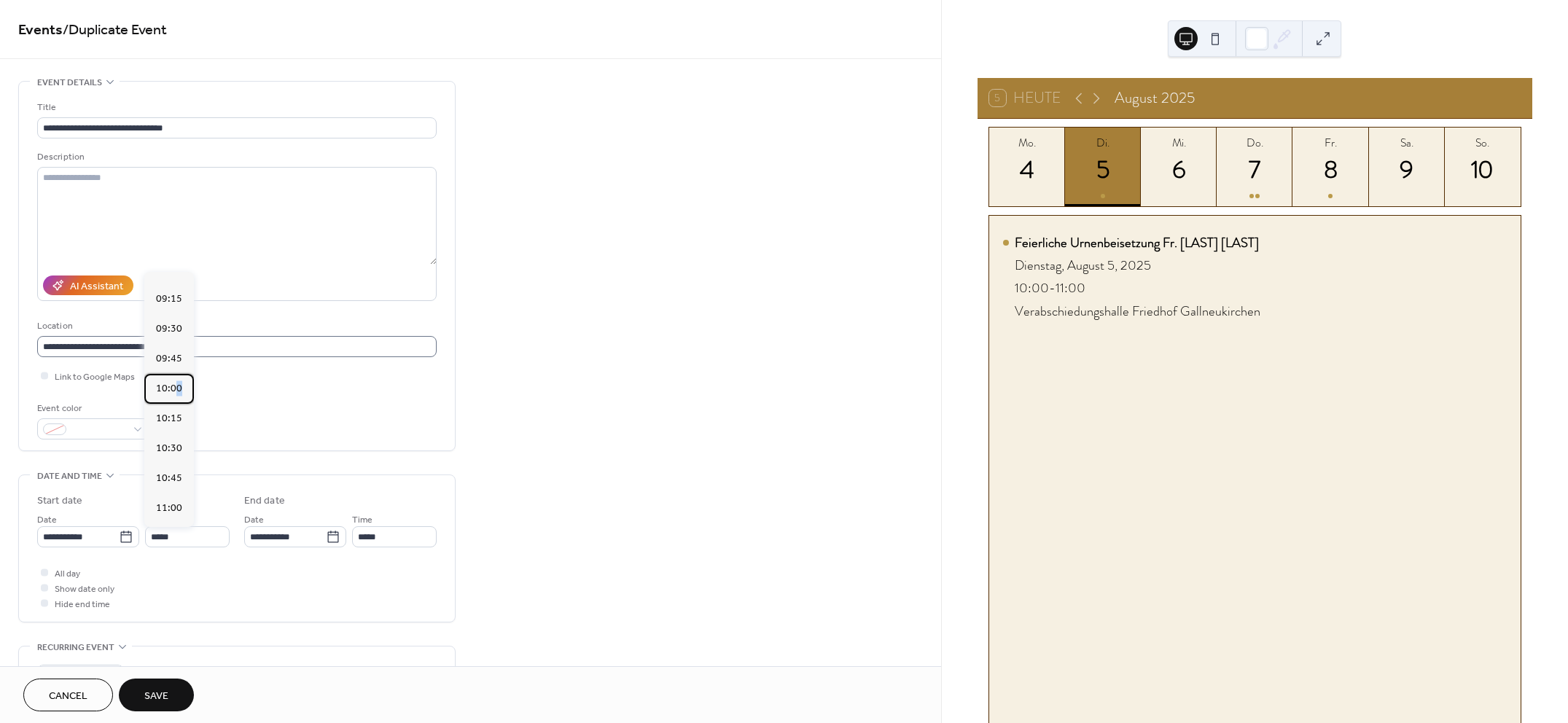 click on "10:00" at bounding box center [169, 388] 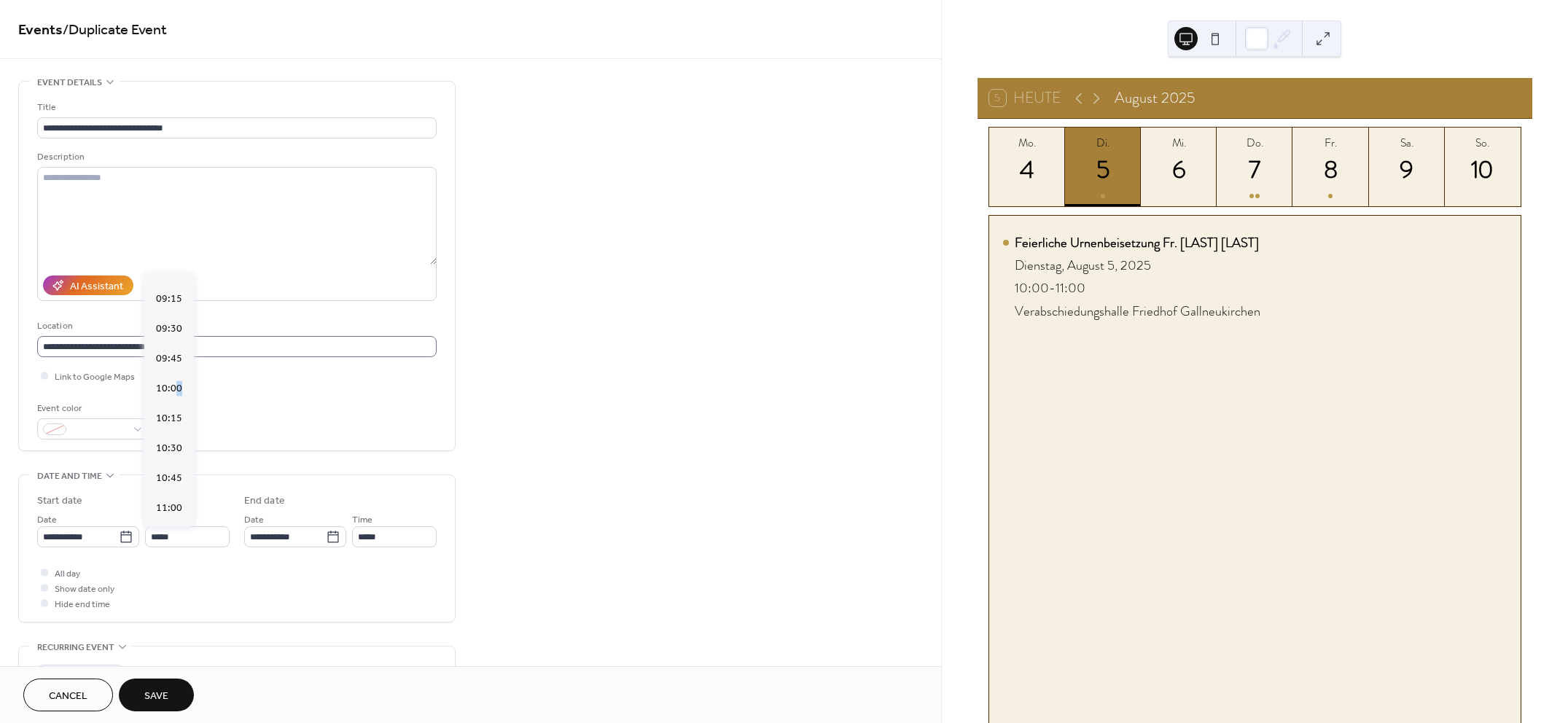 type on "*****" 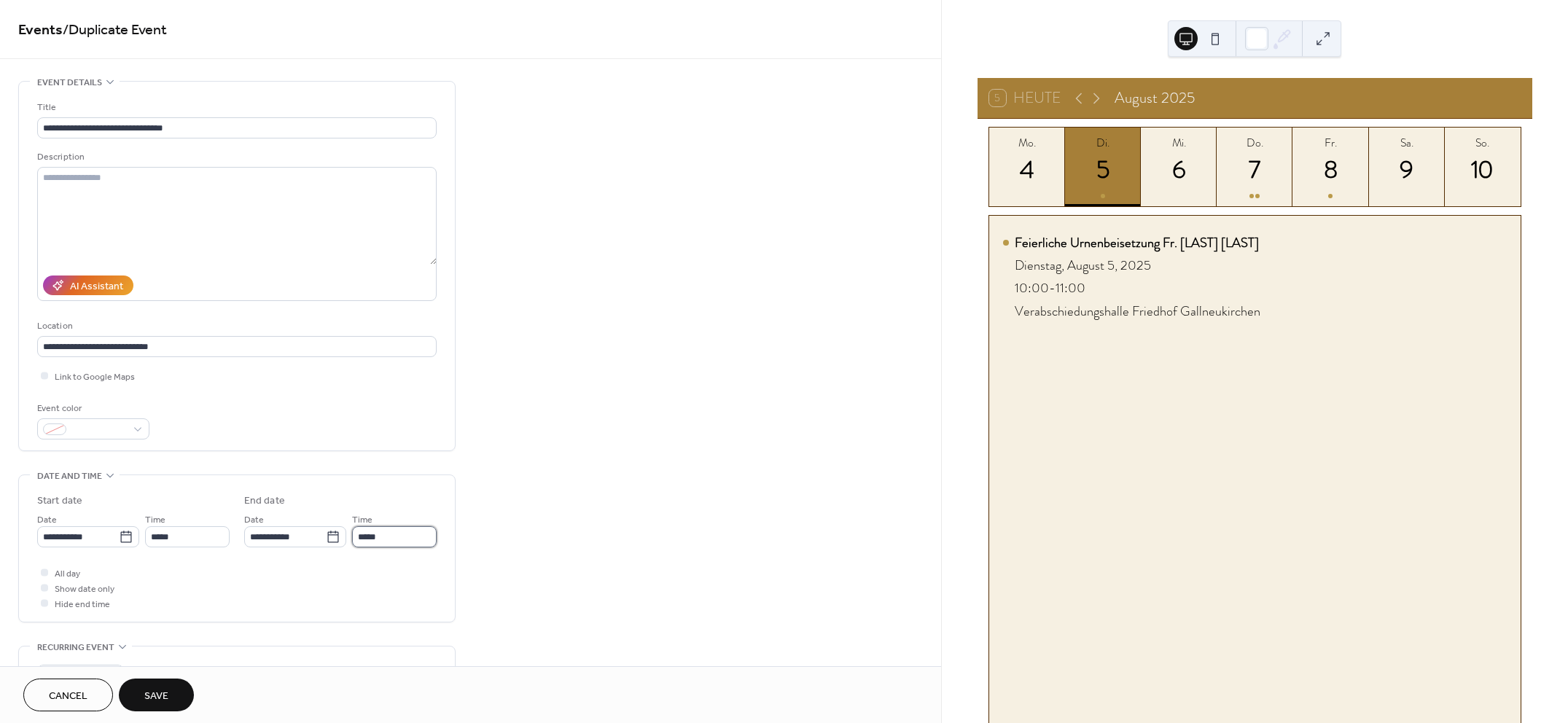click on "*****" at bounding box center (394, 536) 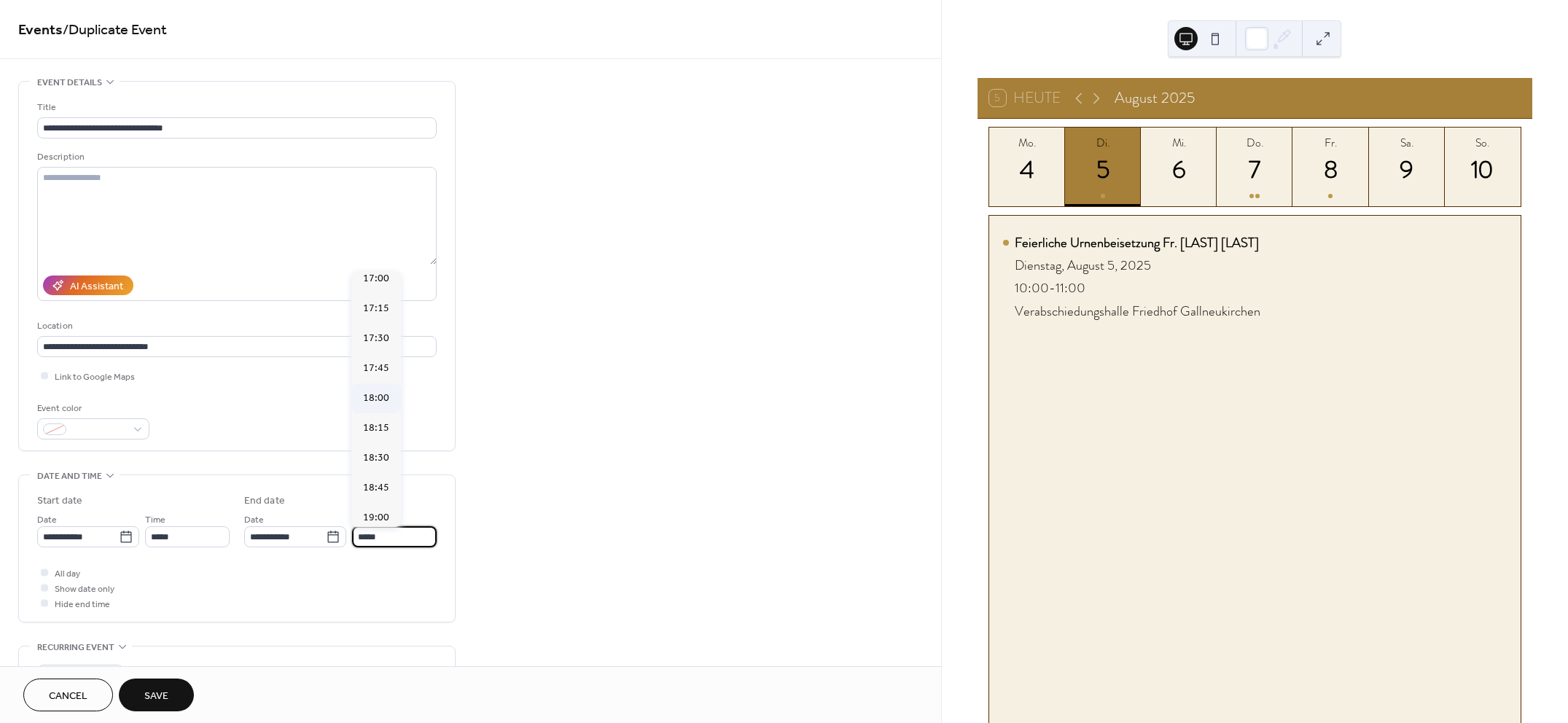 scroll, scrollTop: 820, scrollLeft: 0, axis: vertical 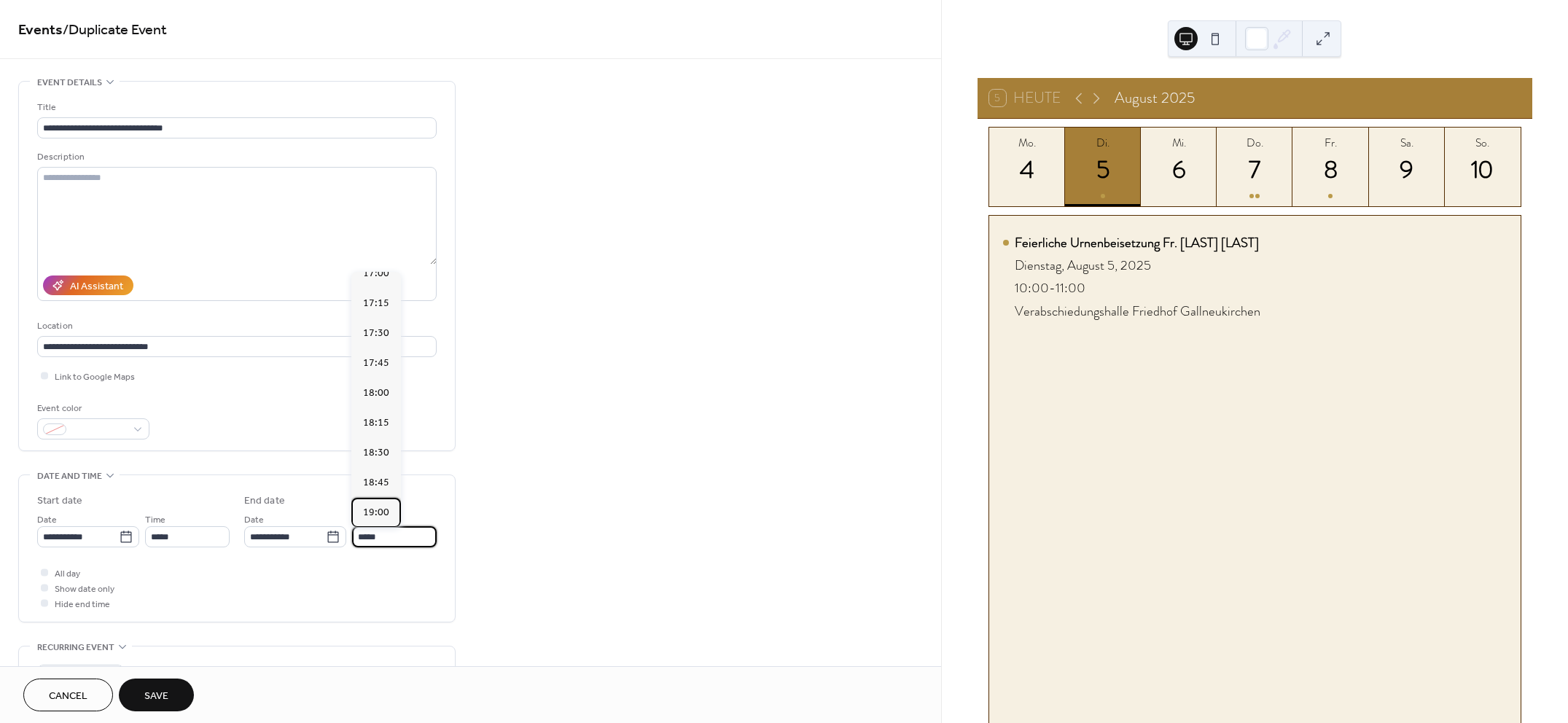 click on "19:00" at bounding box center [376, 512] 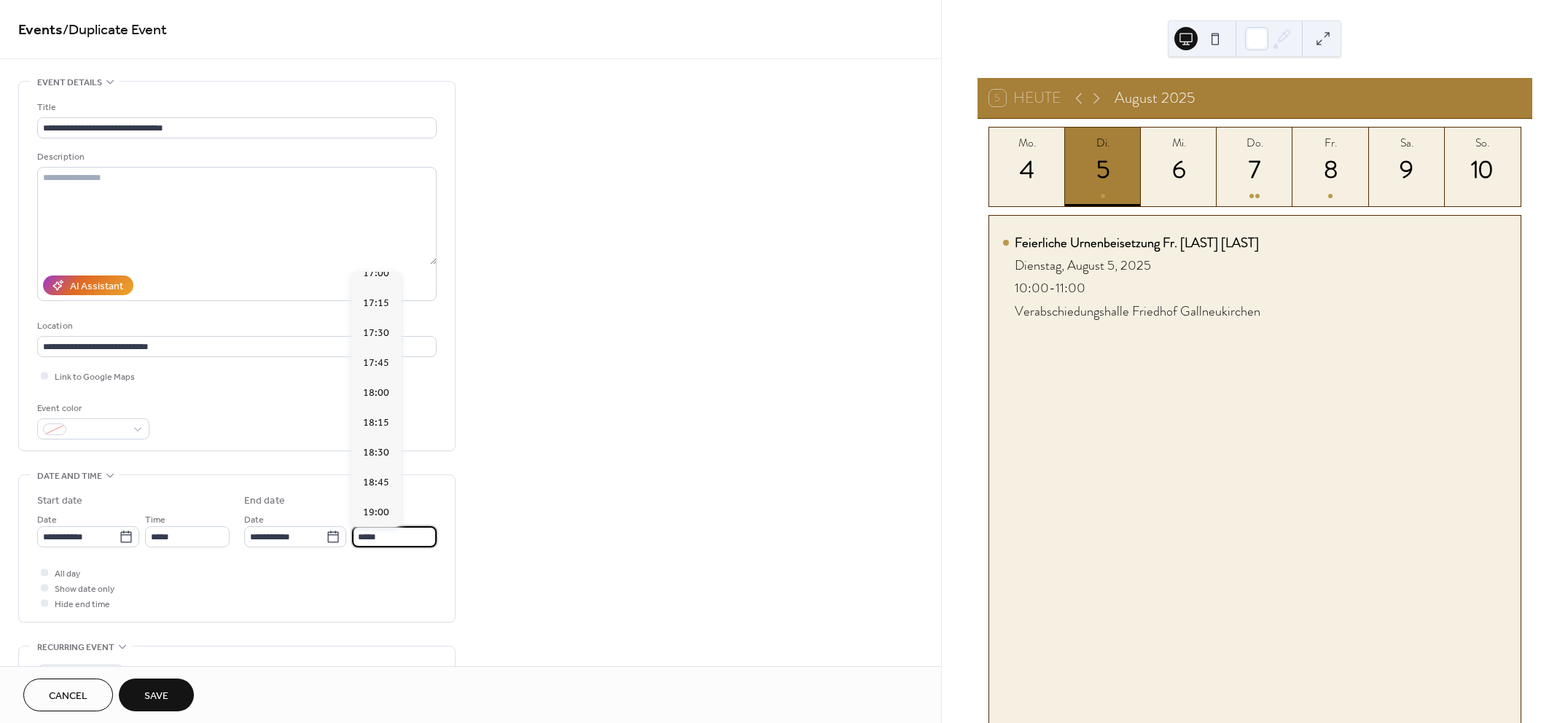 type on "*****" 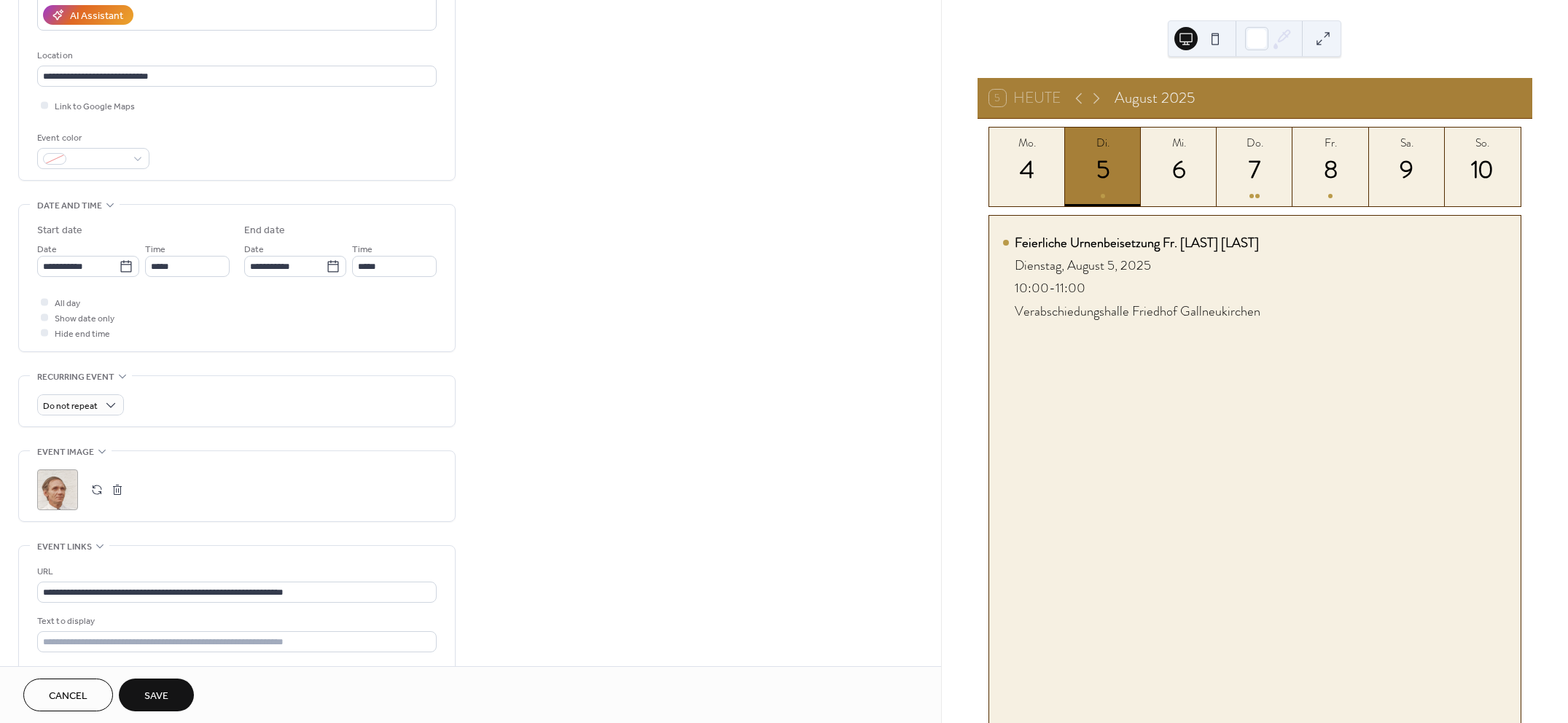 scroll, scrollTop: 273, scrollLeft: 0, axis: vertical 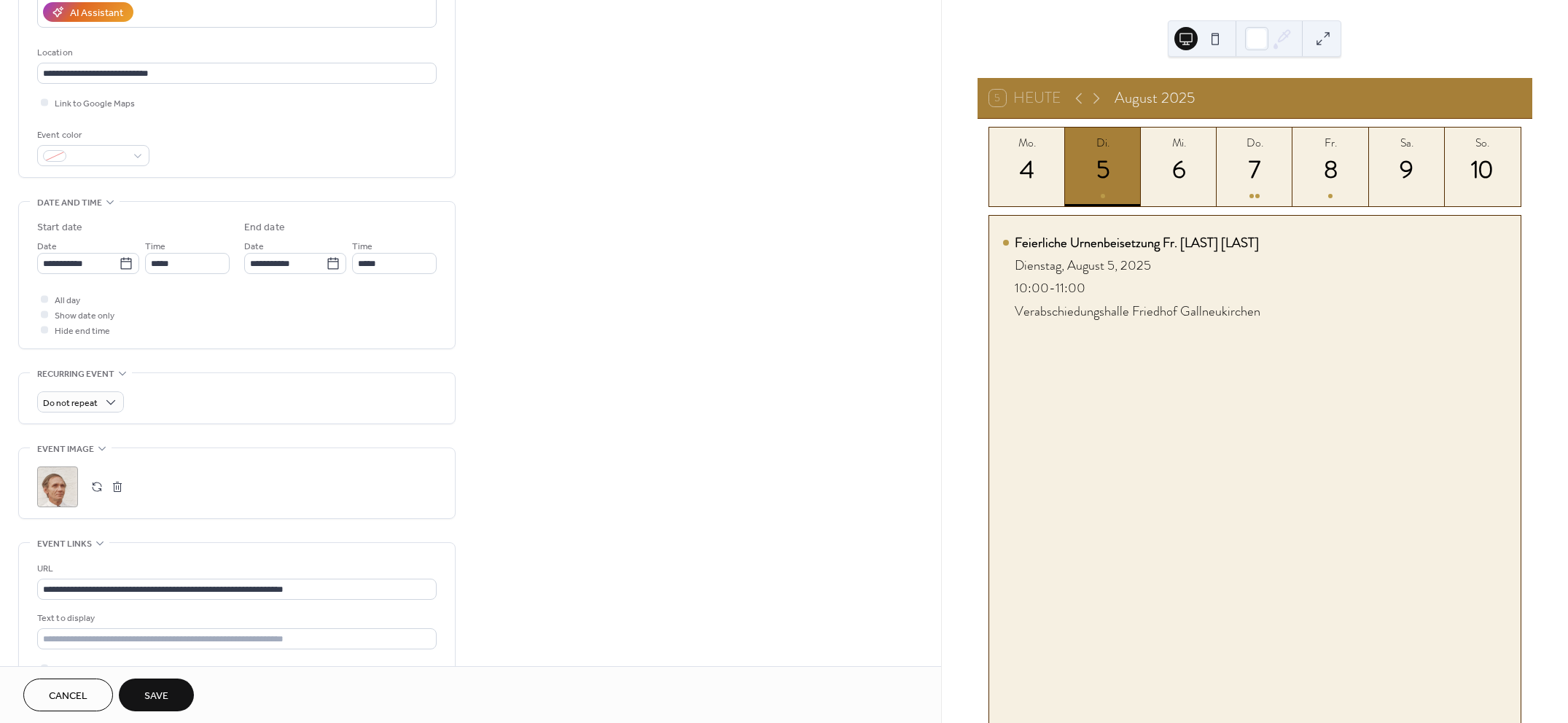 click on "Save" at bounding box center [156, 696] 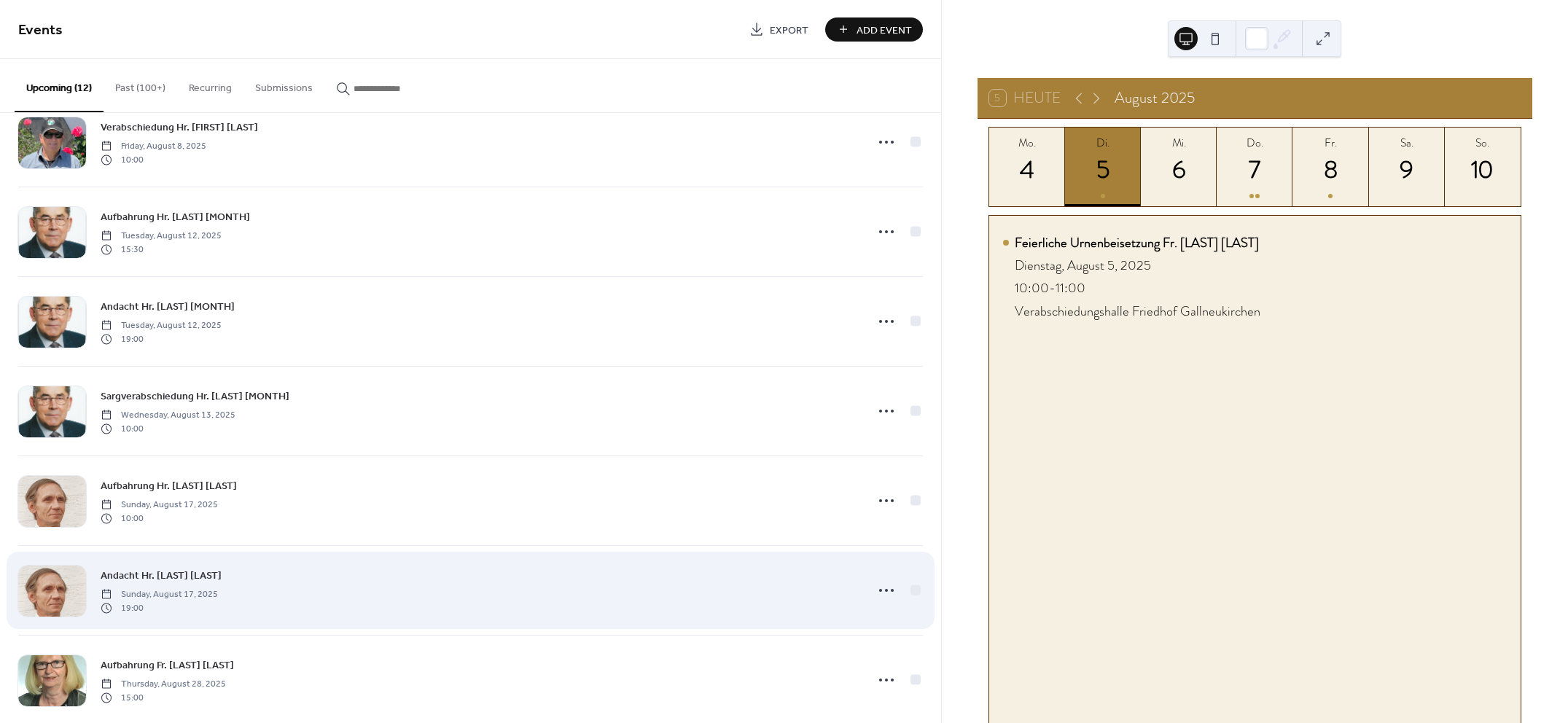 scroll, scrollTop: 364, scrollLeft: 0, axis: vertical 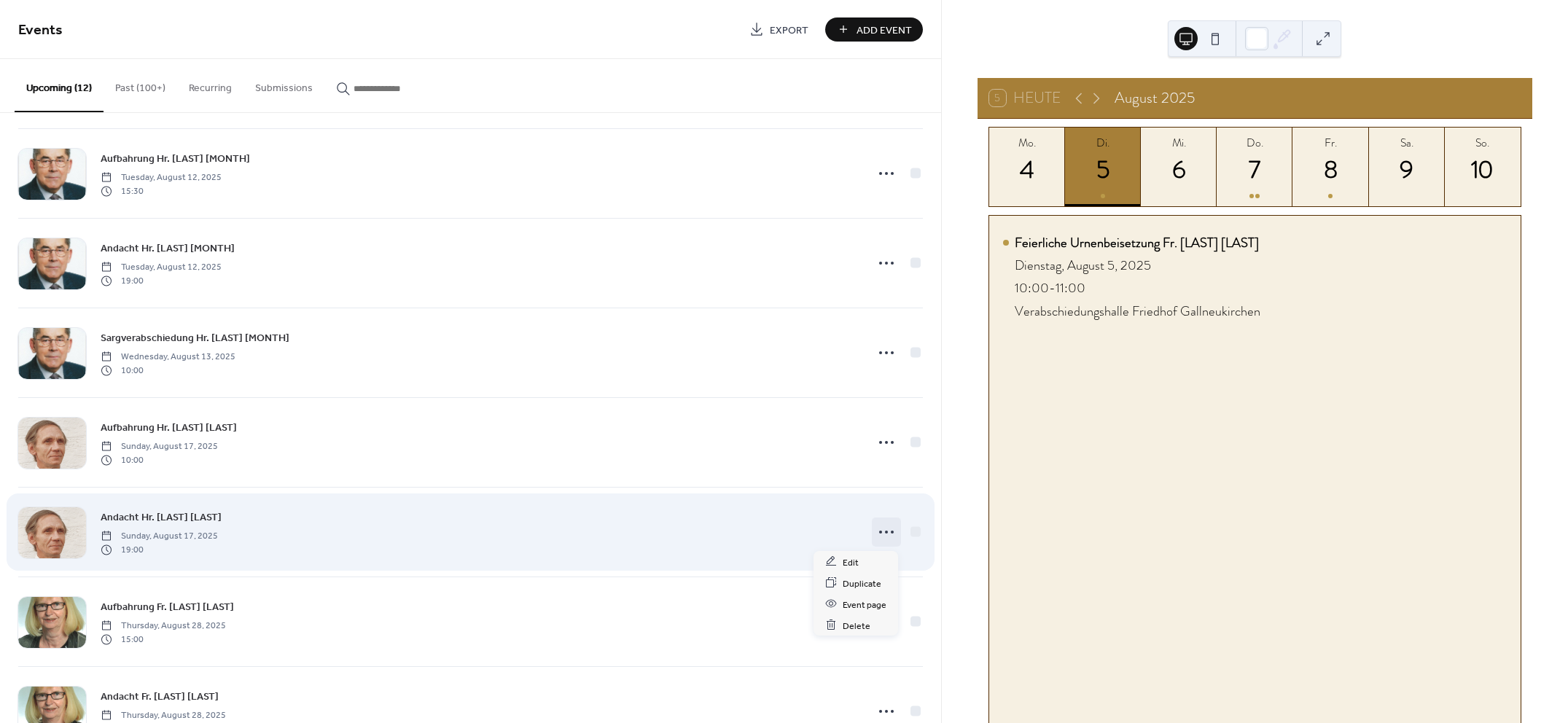 click 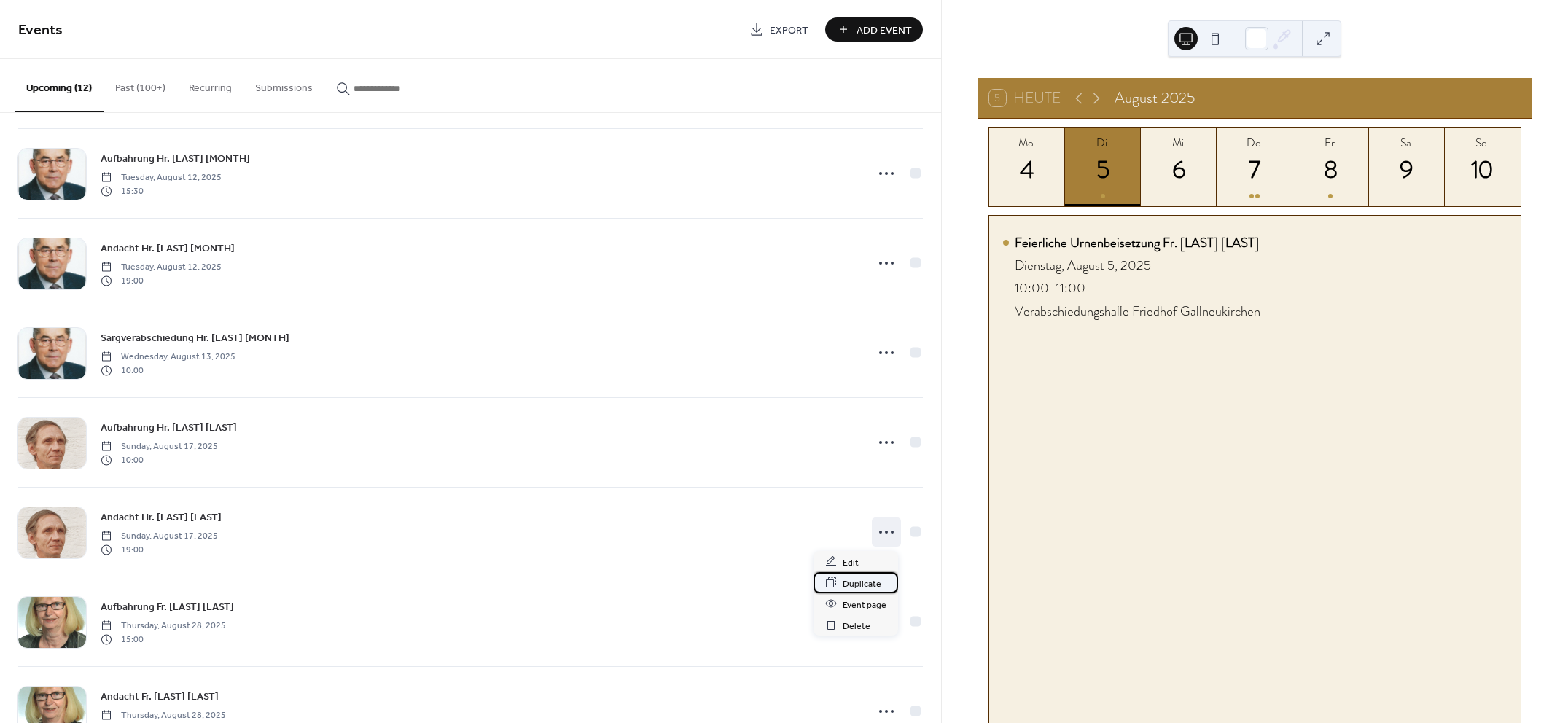 click on "Duplicate" at bounding box center (862, 583) 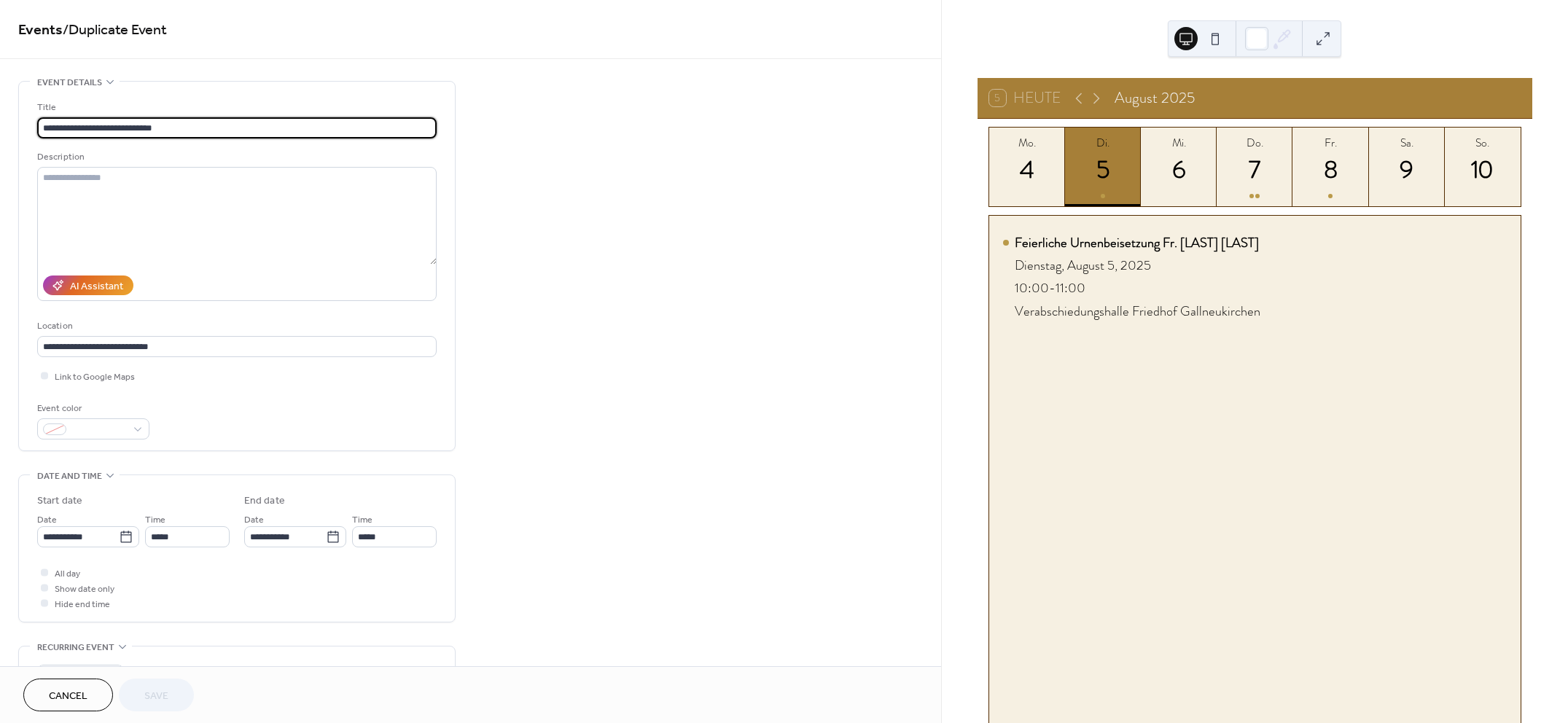 drag, startPoint x: 77, startPoint y: 122, endPoint x: -47, endPoint y: 131, distance: 124.32618 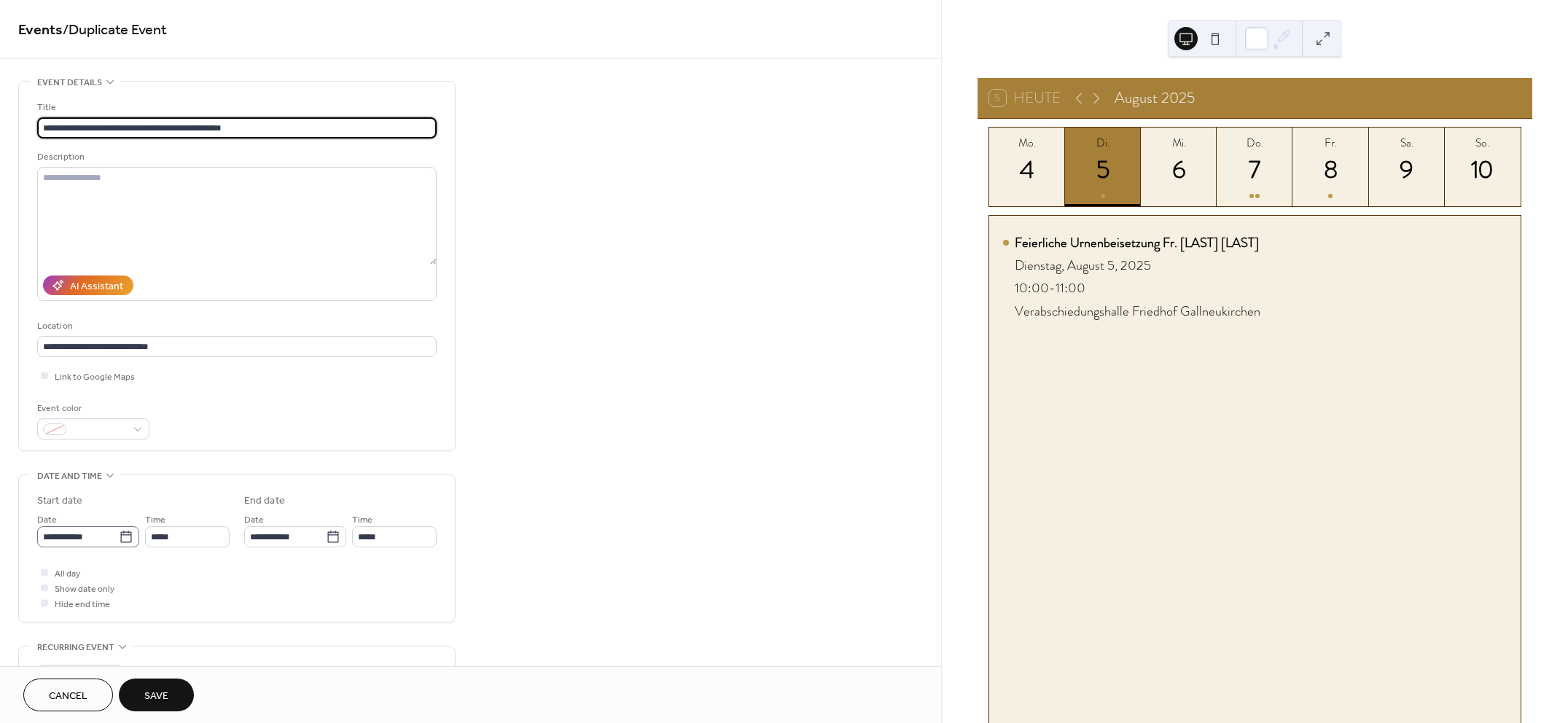 type on "**********" 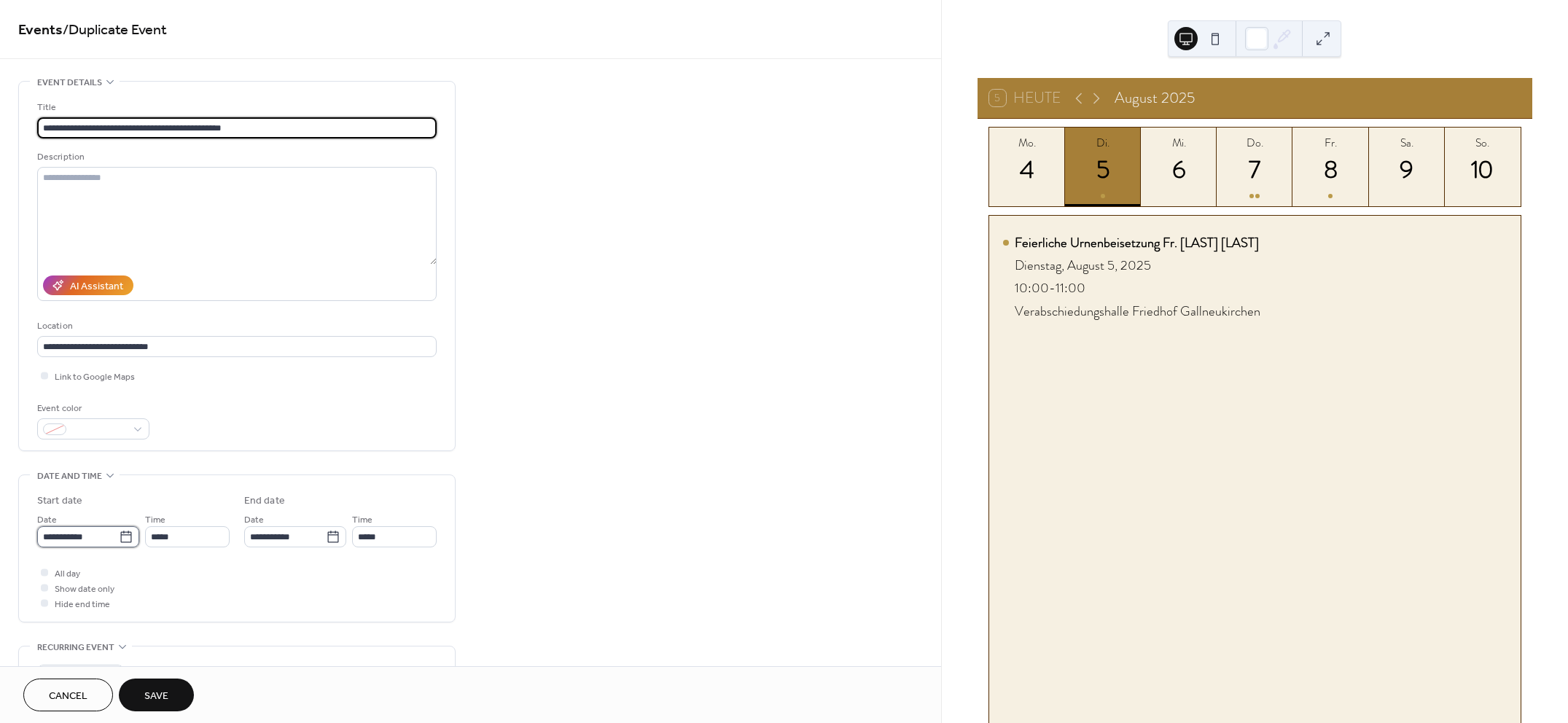 click on "**********" at bounding box center (78, 536) 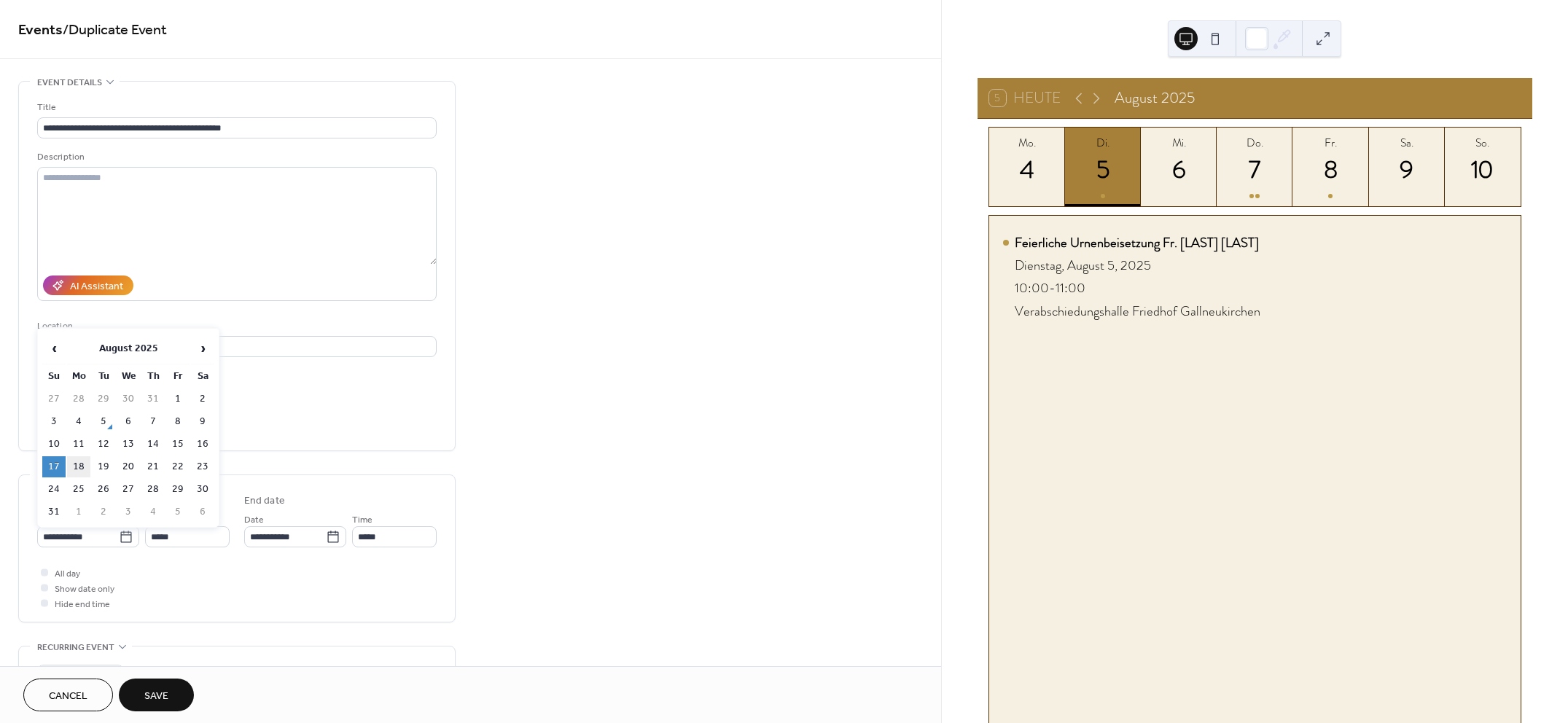 click on "18" at bounding box center (79, 466) 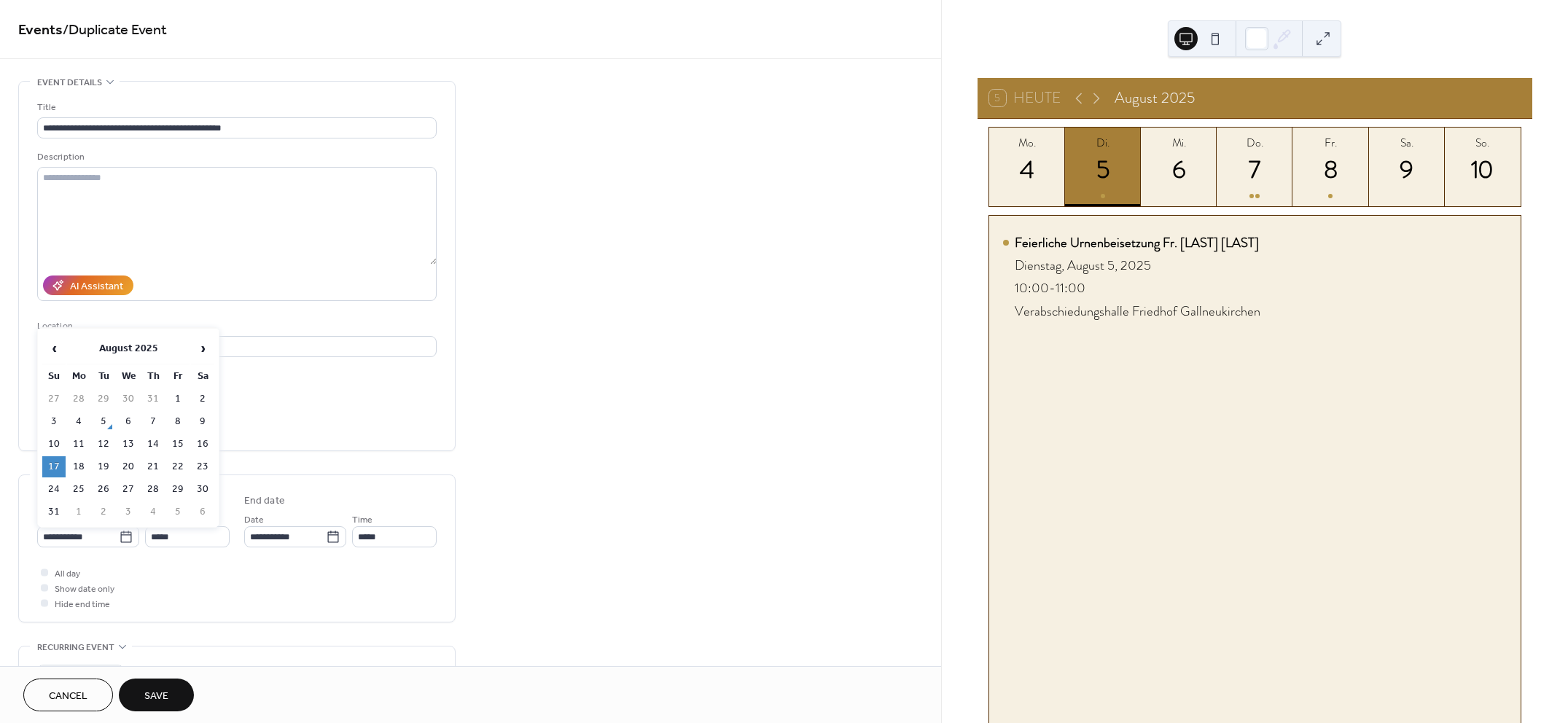 type on "**********" 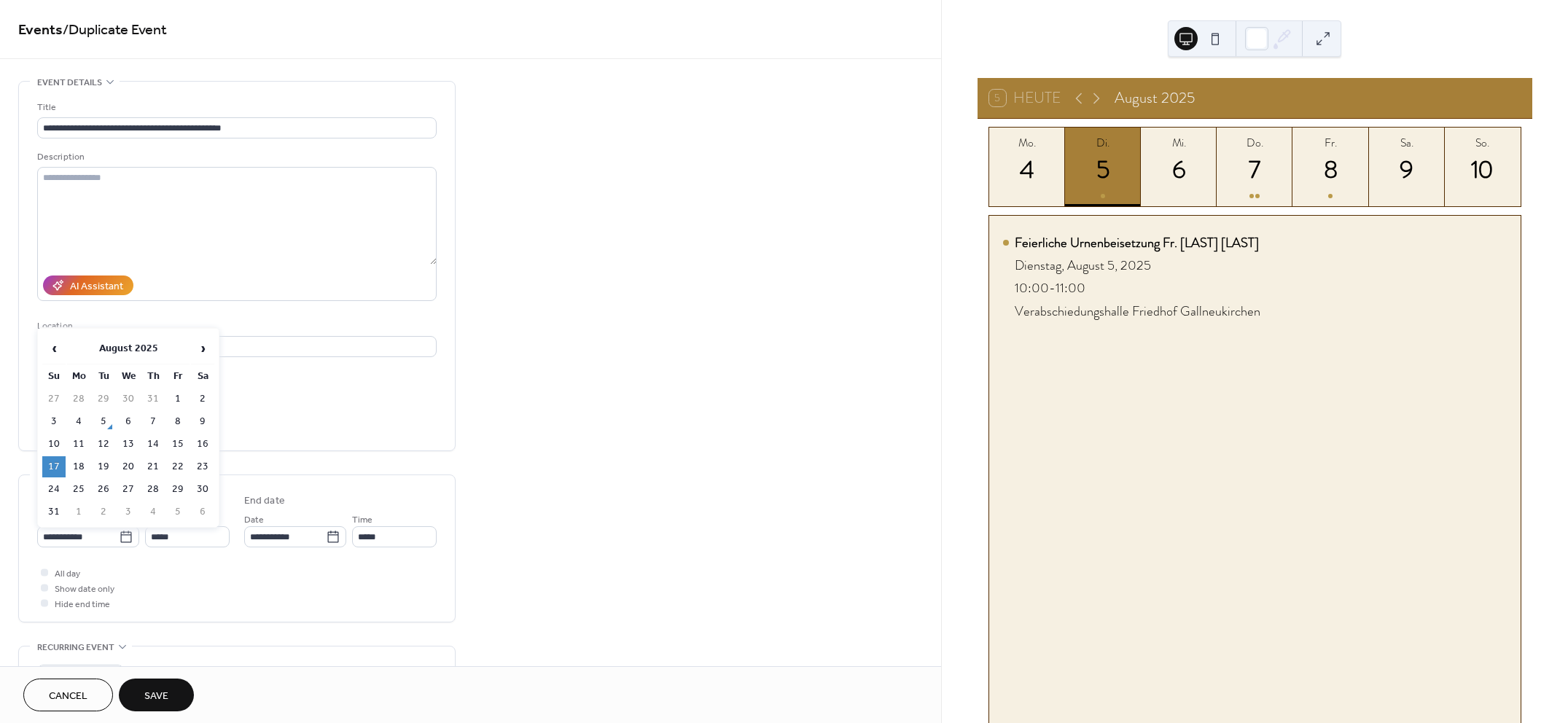 type on "**********" 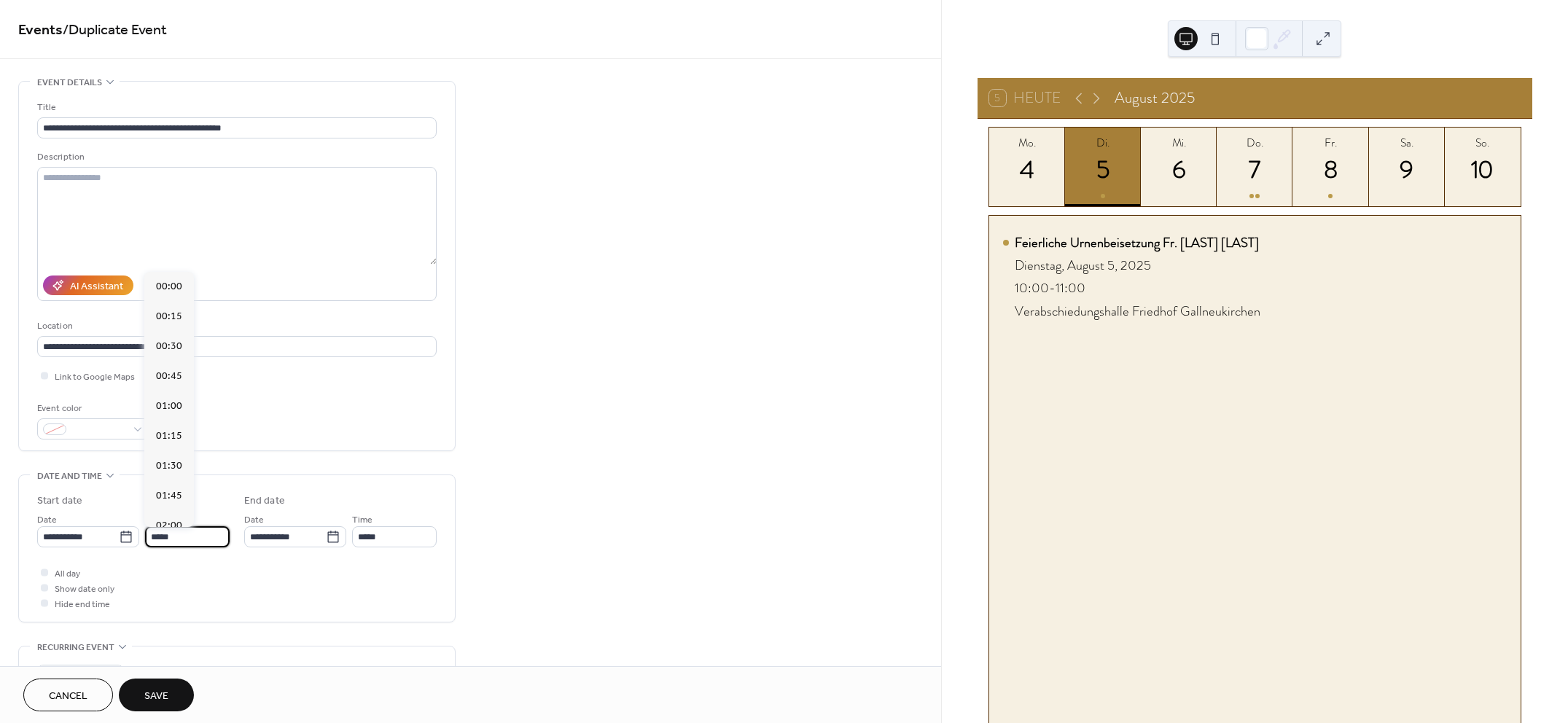 click on "*****" at bounding box center (187, 536) 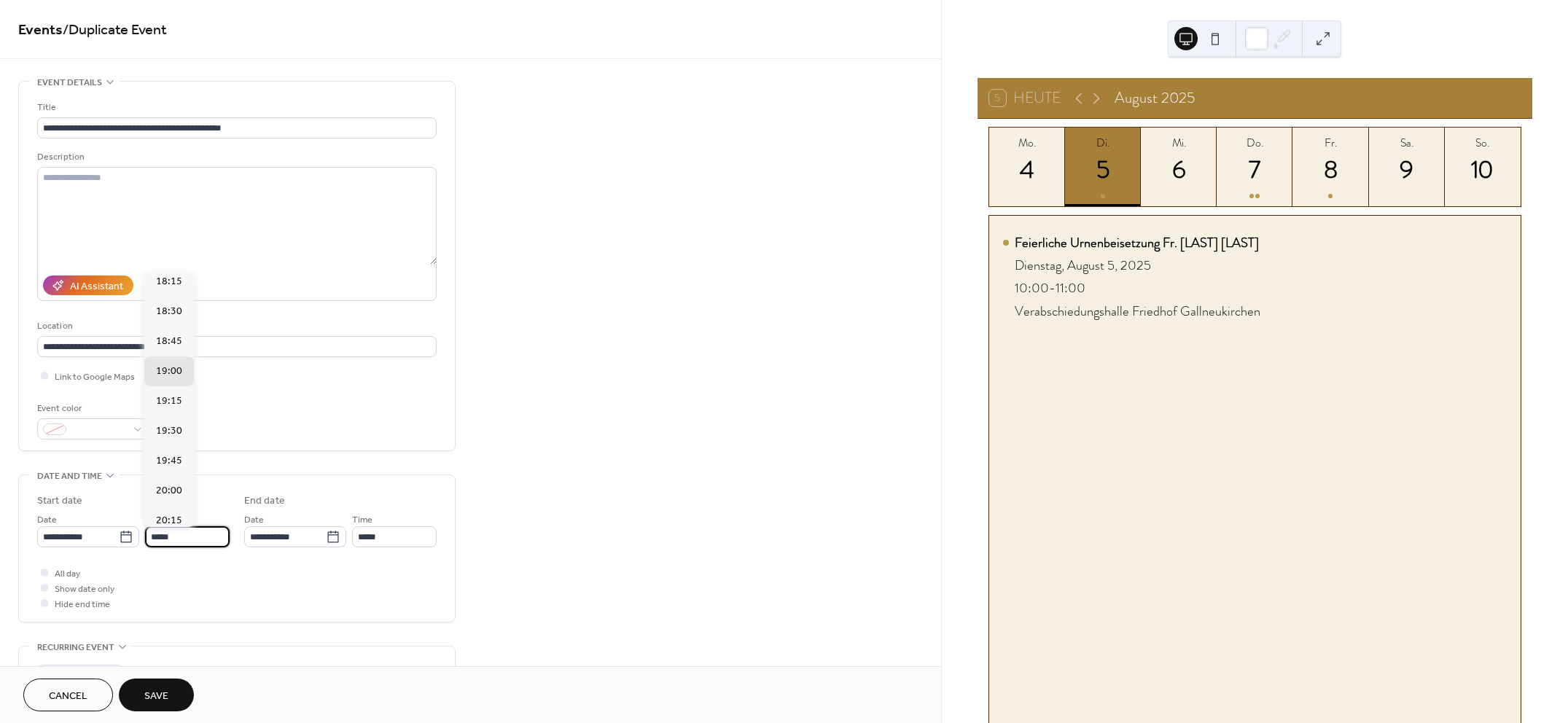 drag, startPoint x: 185, startPoint y: 539, endPoint x: 87, endPoint y: 551, distance: 98.73196 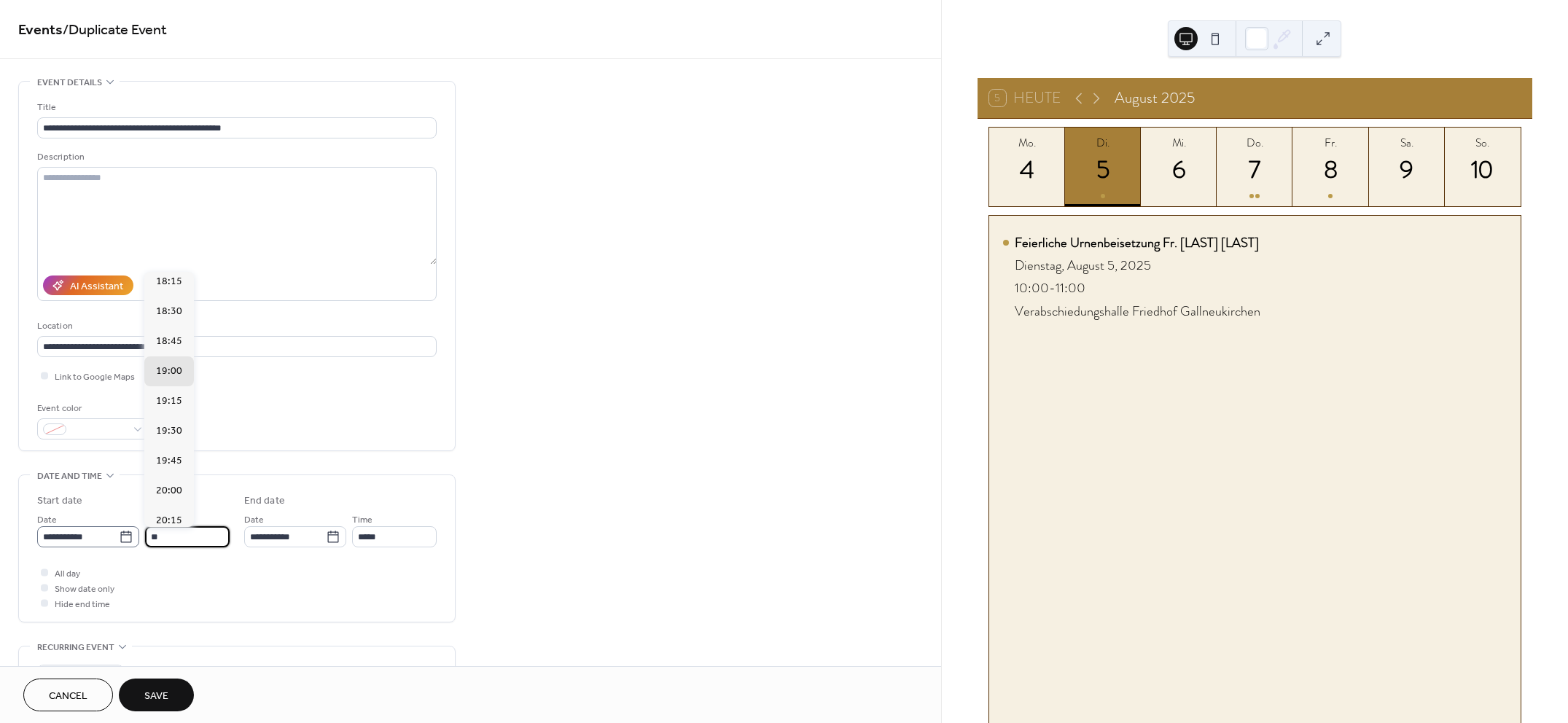 scroll, scrollTop: 1150, scrollLeft: 0, axis: vertical 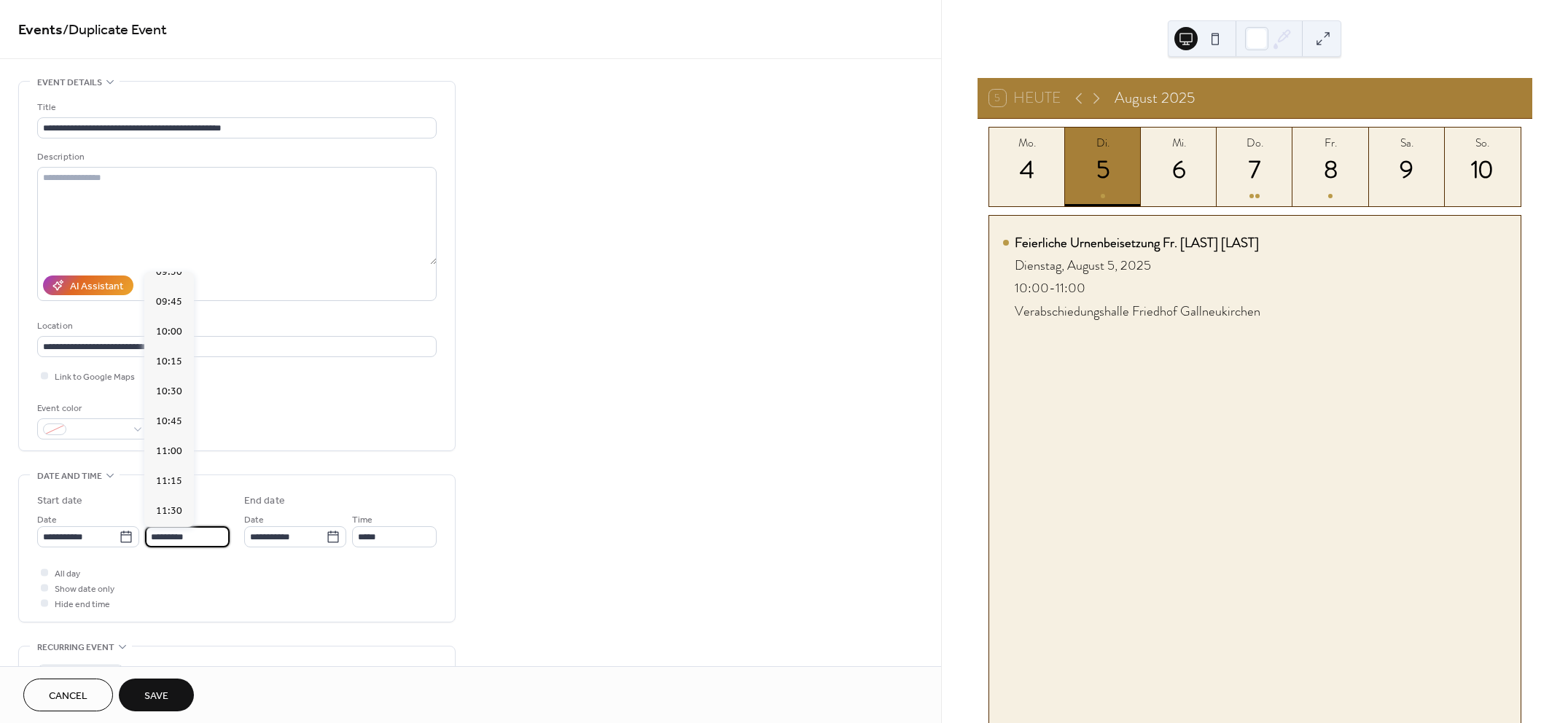 type on "*****" 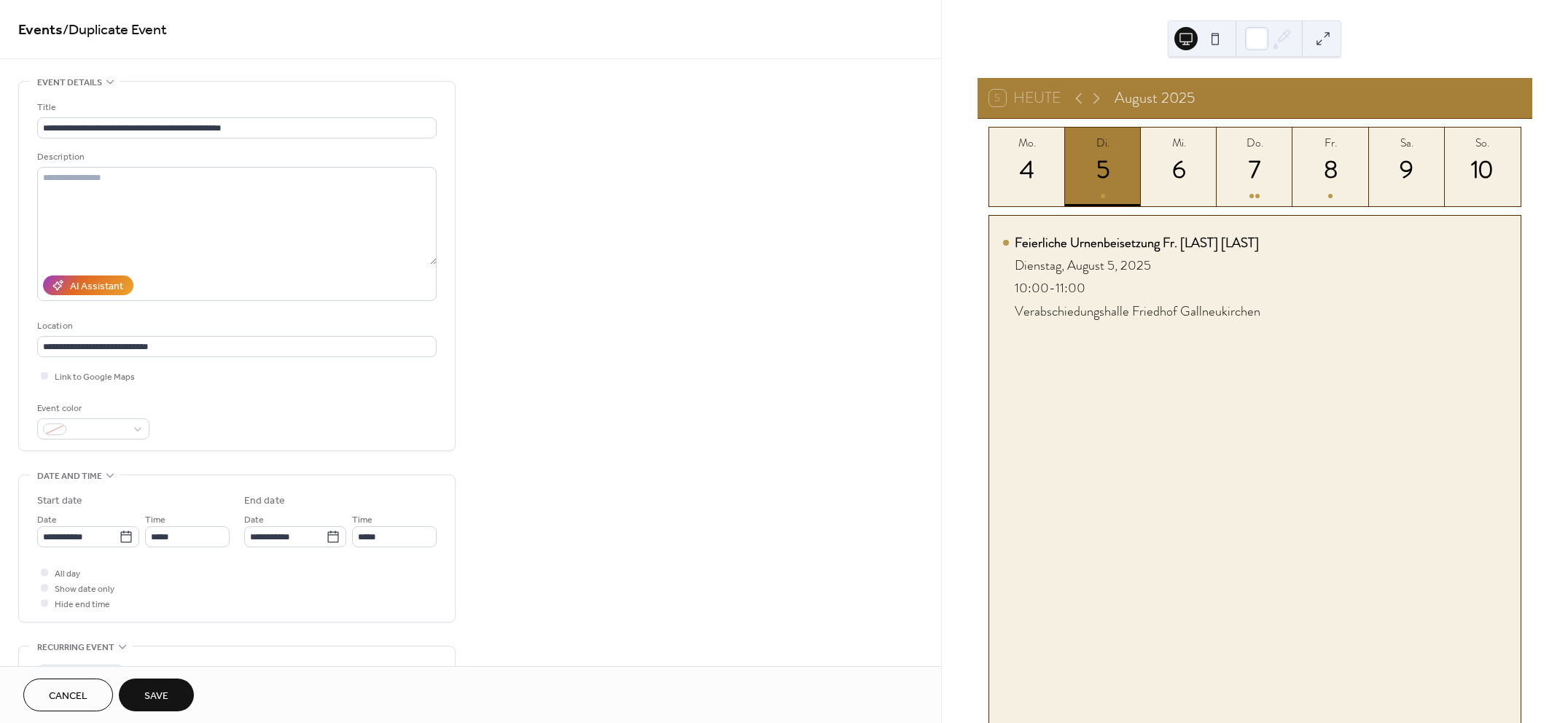 click on "All day Show date only Hide end time" at bounding box center (237, 587) 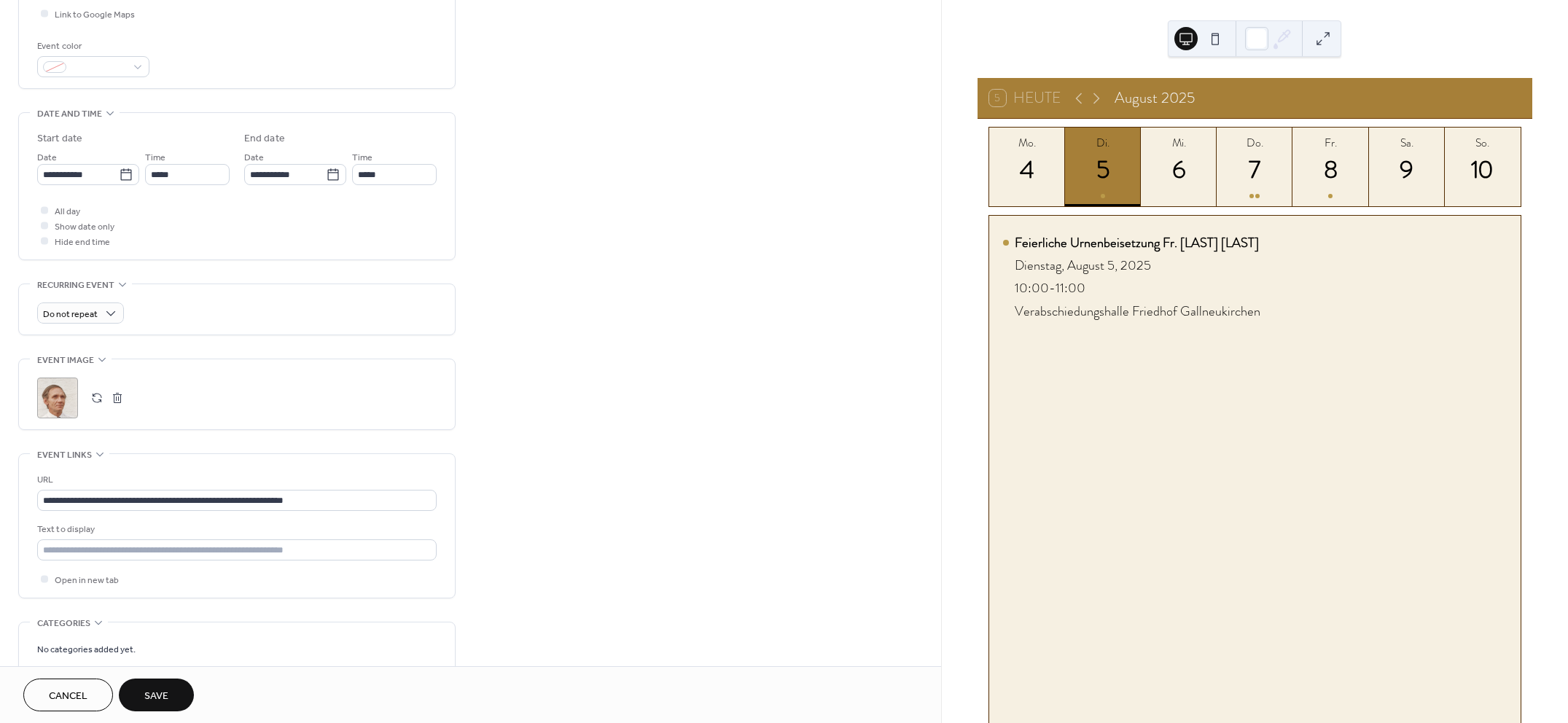 scroll, scrollTop: 364, scrollLeft: 0, axis: vertical 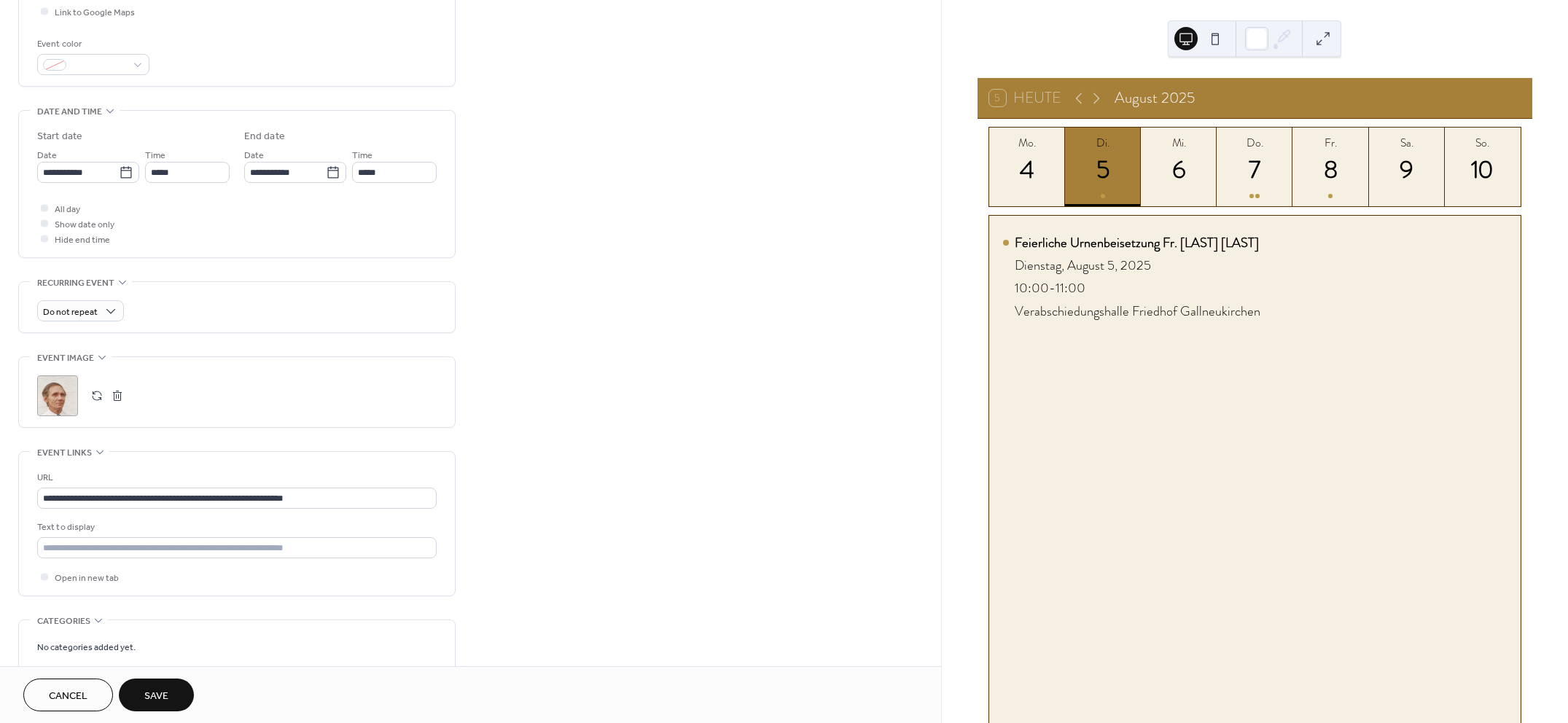 click on "Save" at bounding box center [156, 696] 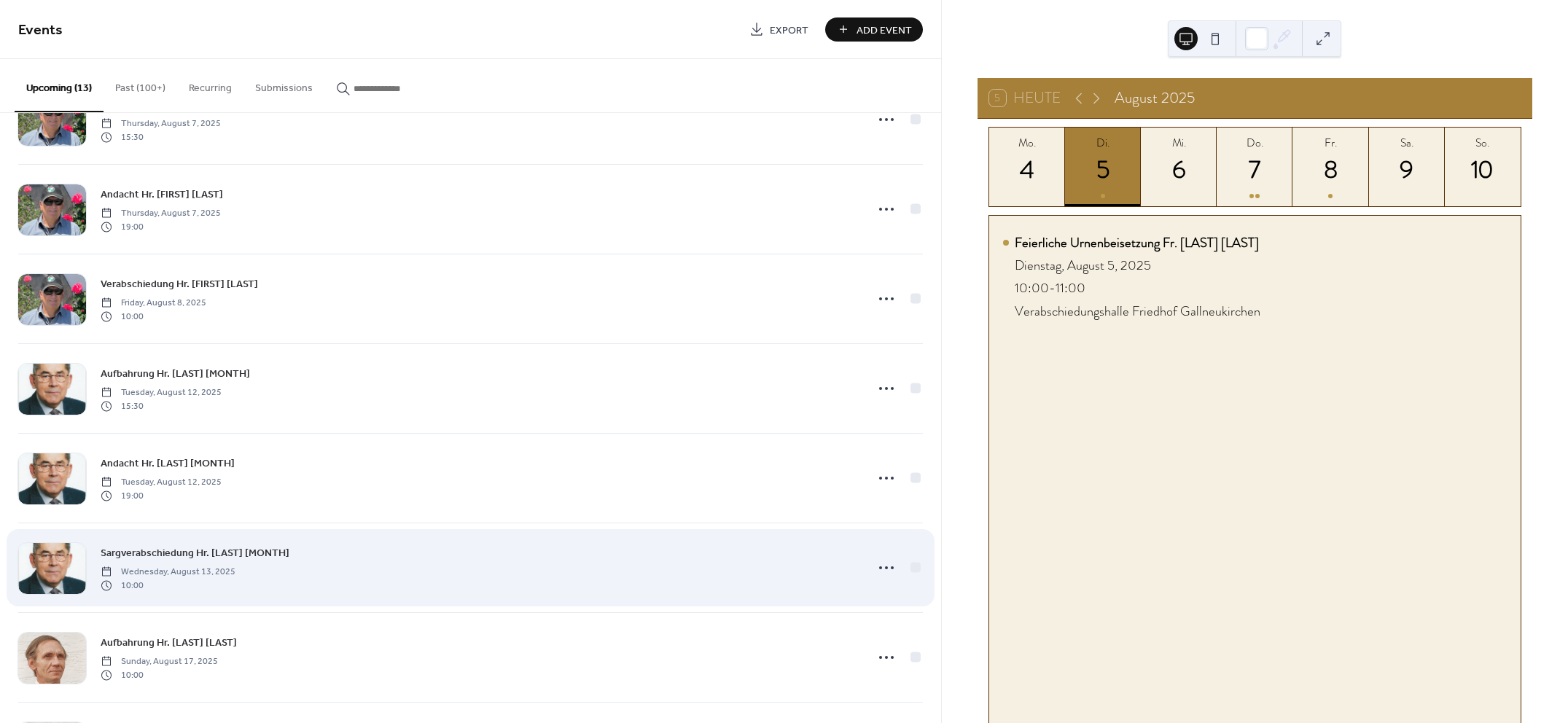 scroll, scrollTop: 144, scrollLeft: 0, axis: vertical 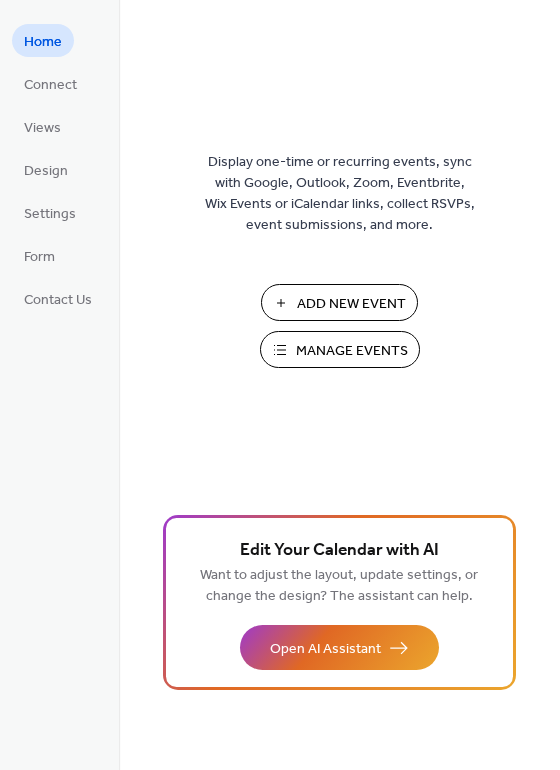 click on "Add New Event" at bounding box center (351, 304) 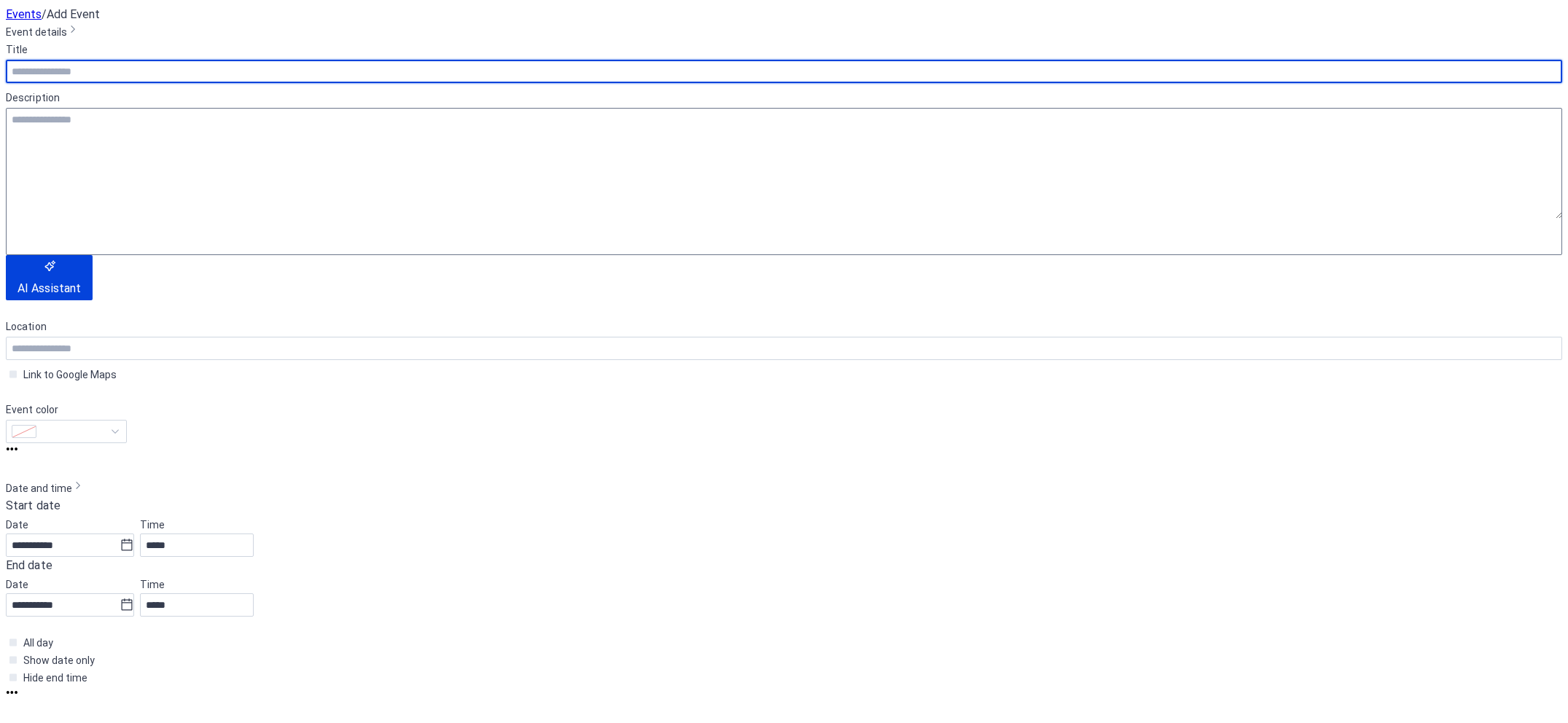 scroll, scrollTop: 0, scrollLeft: 0, axis: both 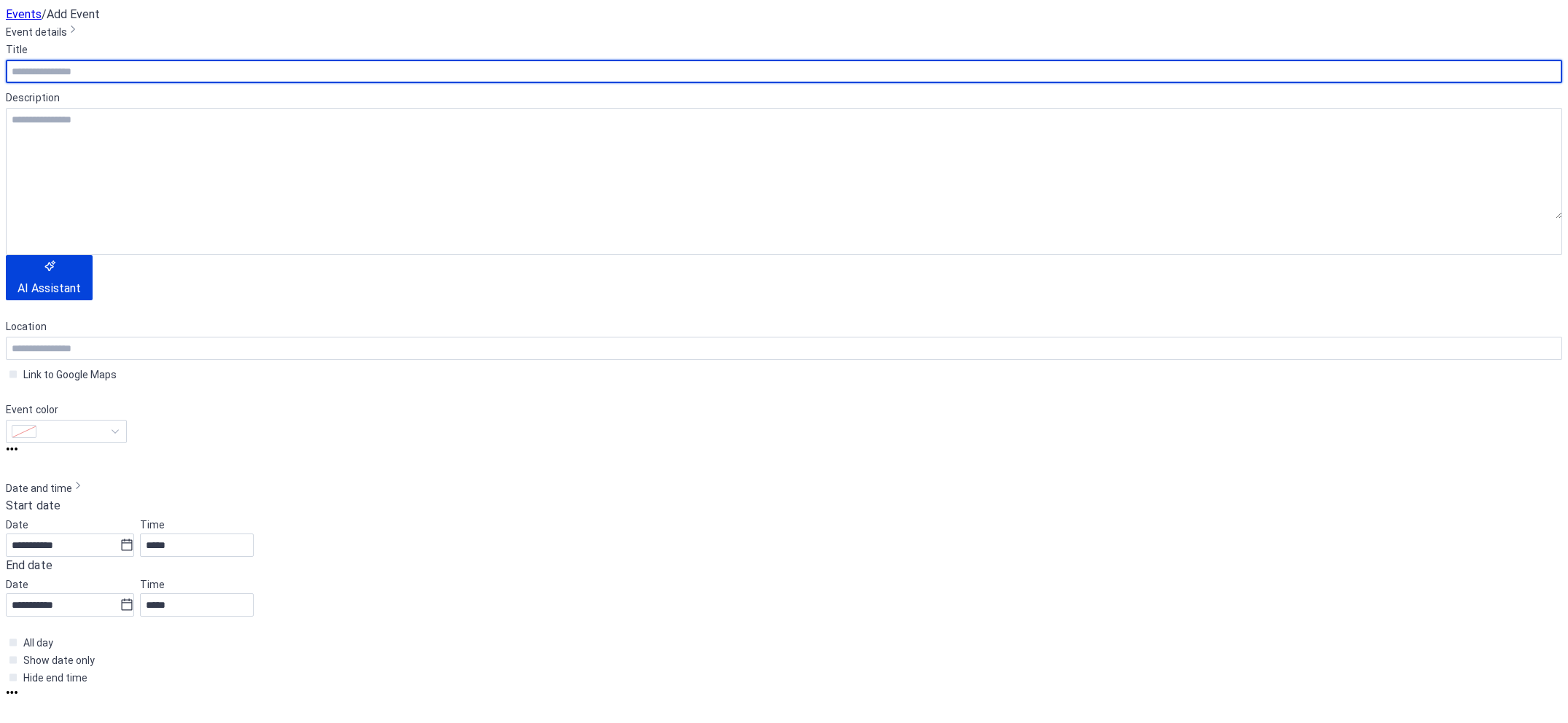 click at bounding box center (784, 71) 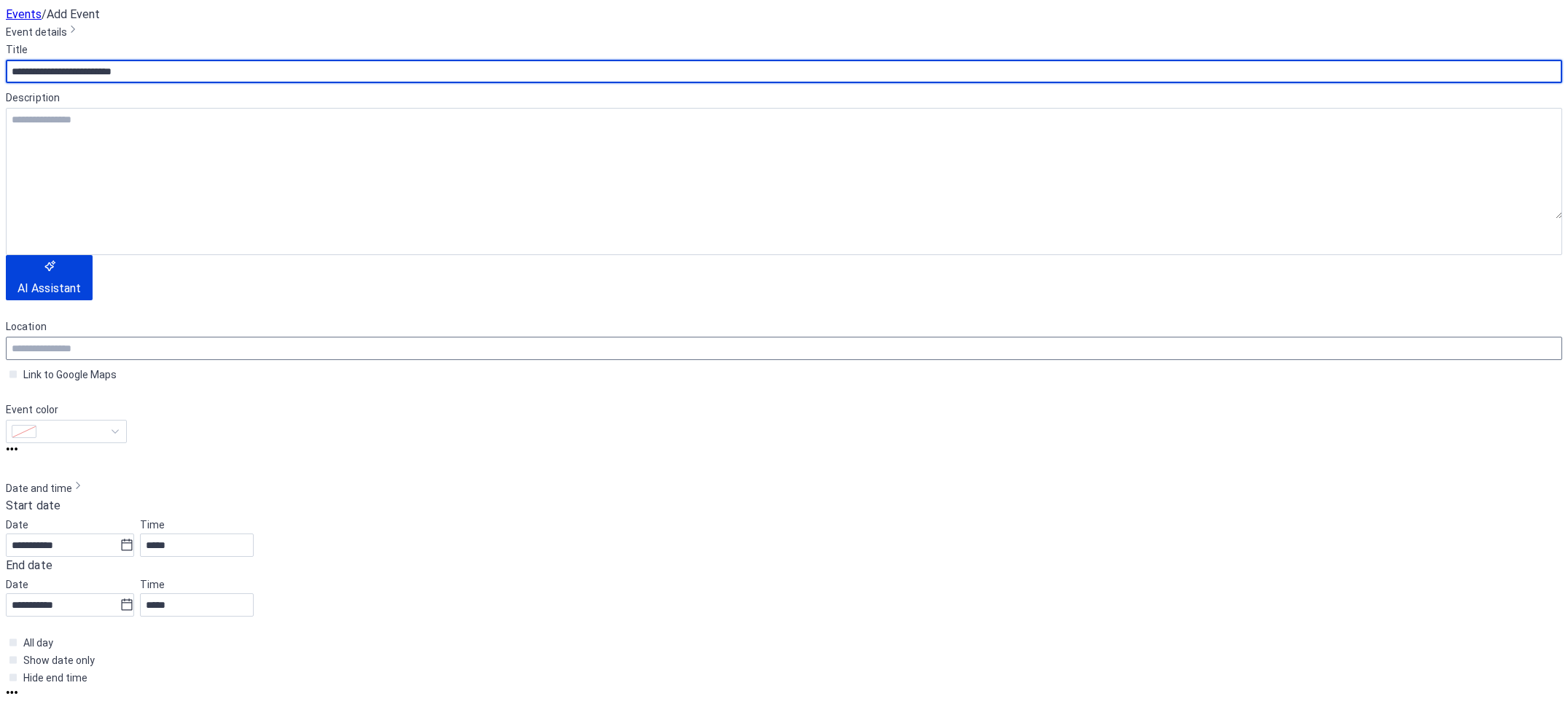 type on "**********" 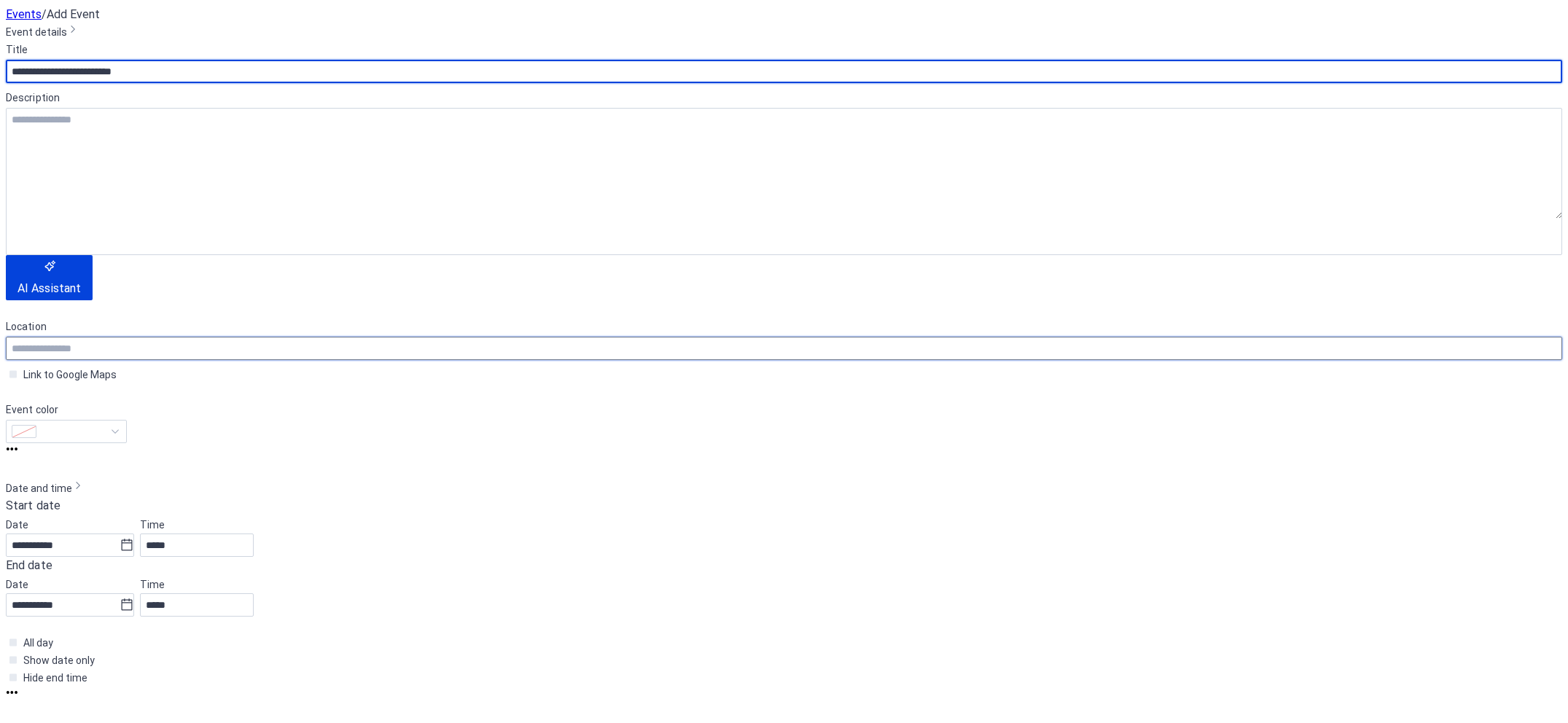 click at bounding box center [237, 346] 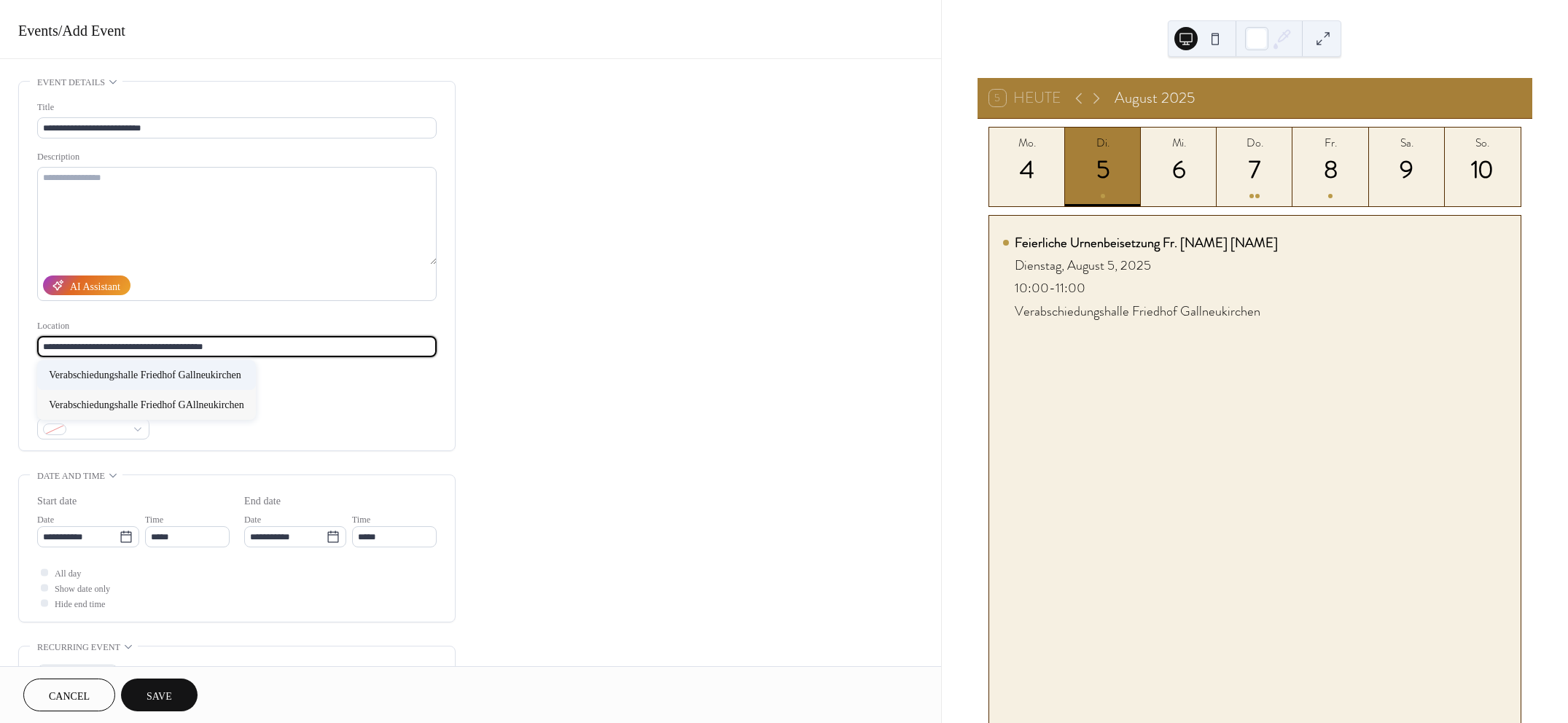 type on "**********" 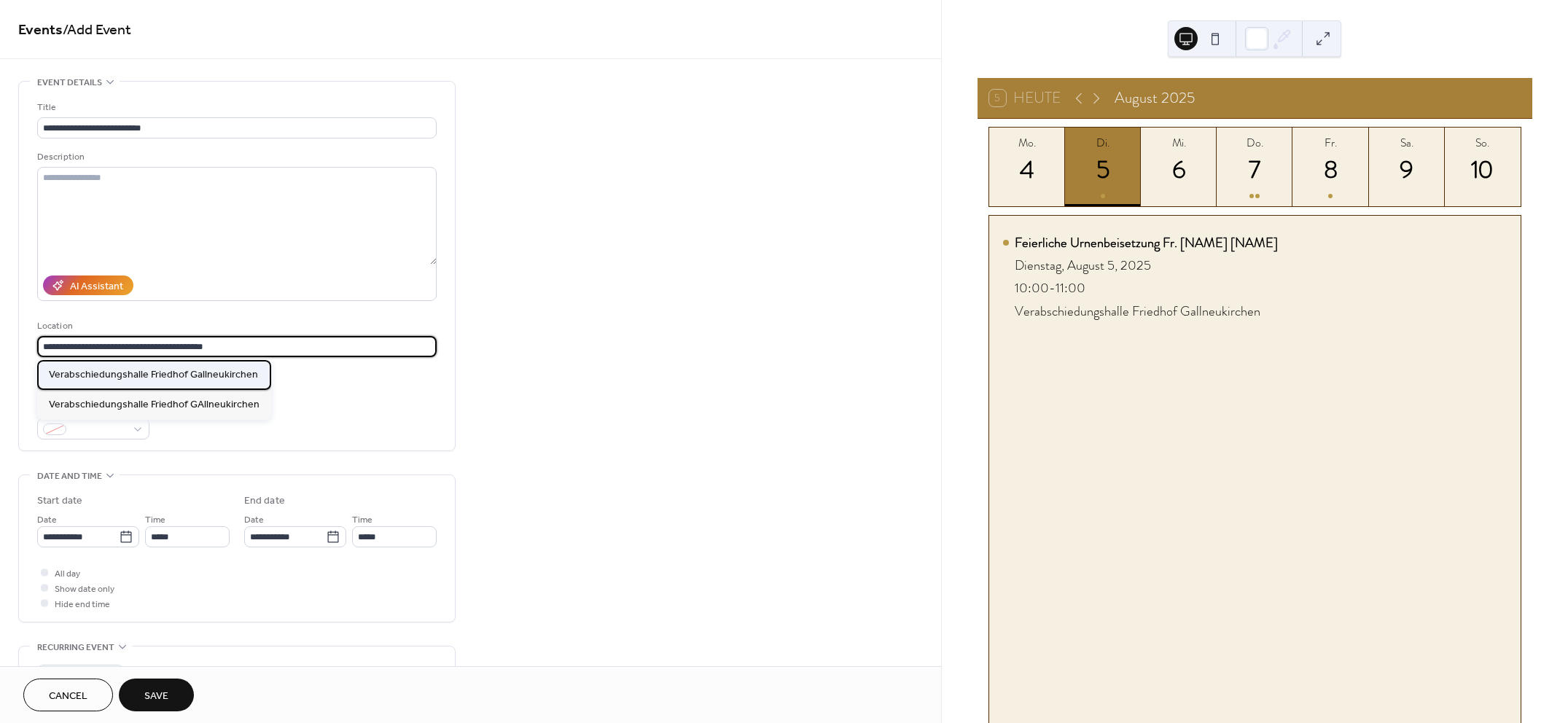 click on "Verabschiedungshalle Friedhof Gallneukirchen" at bounding box center [153, 375] 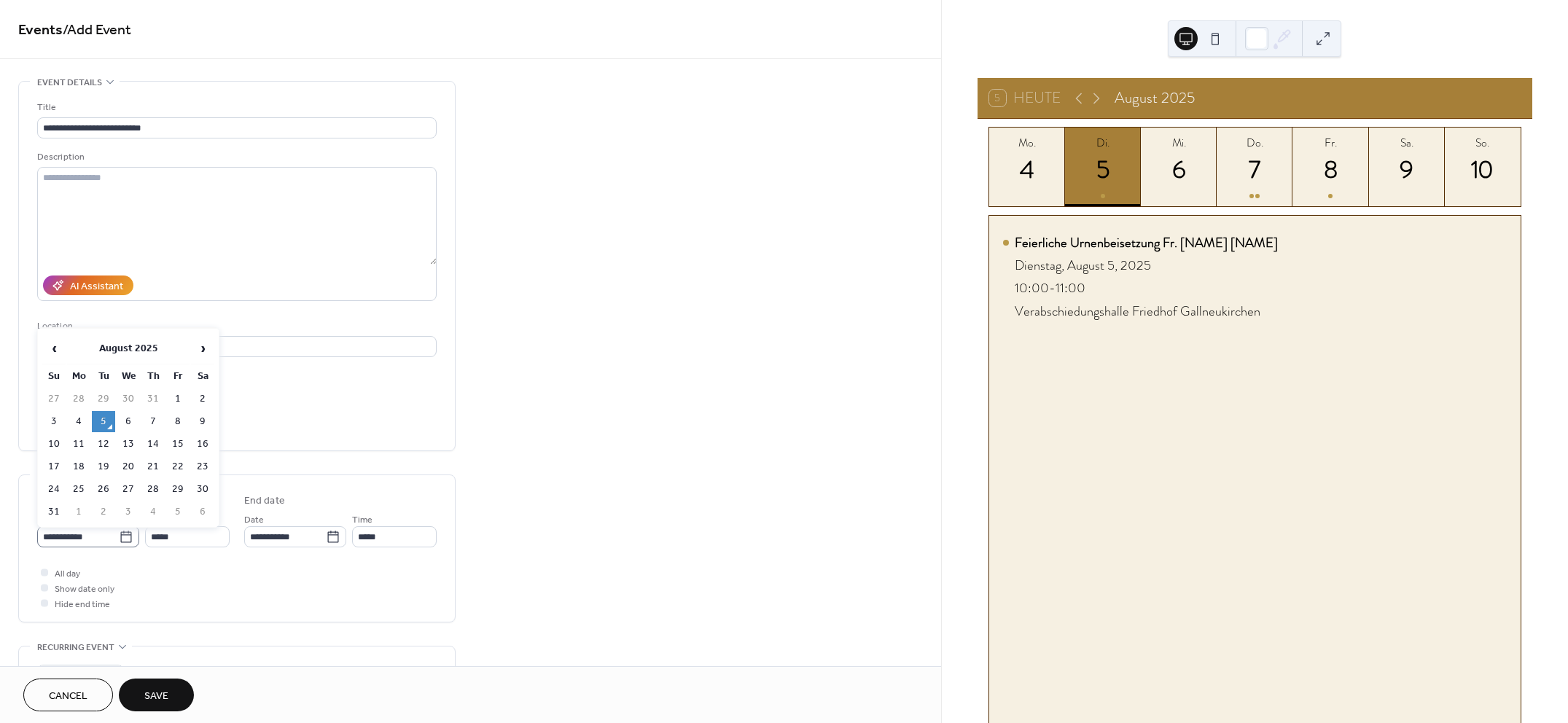 click 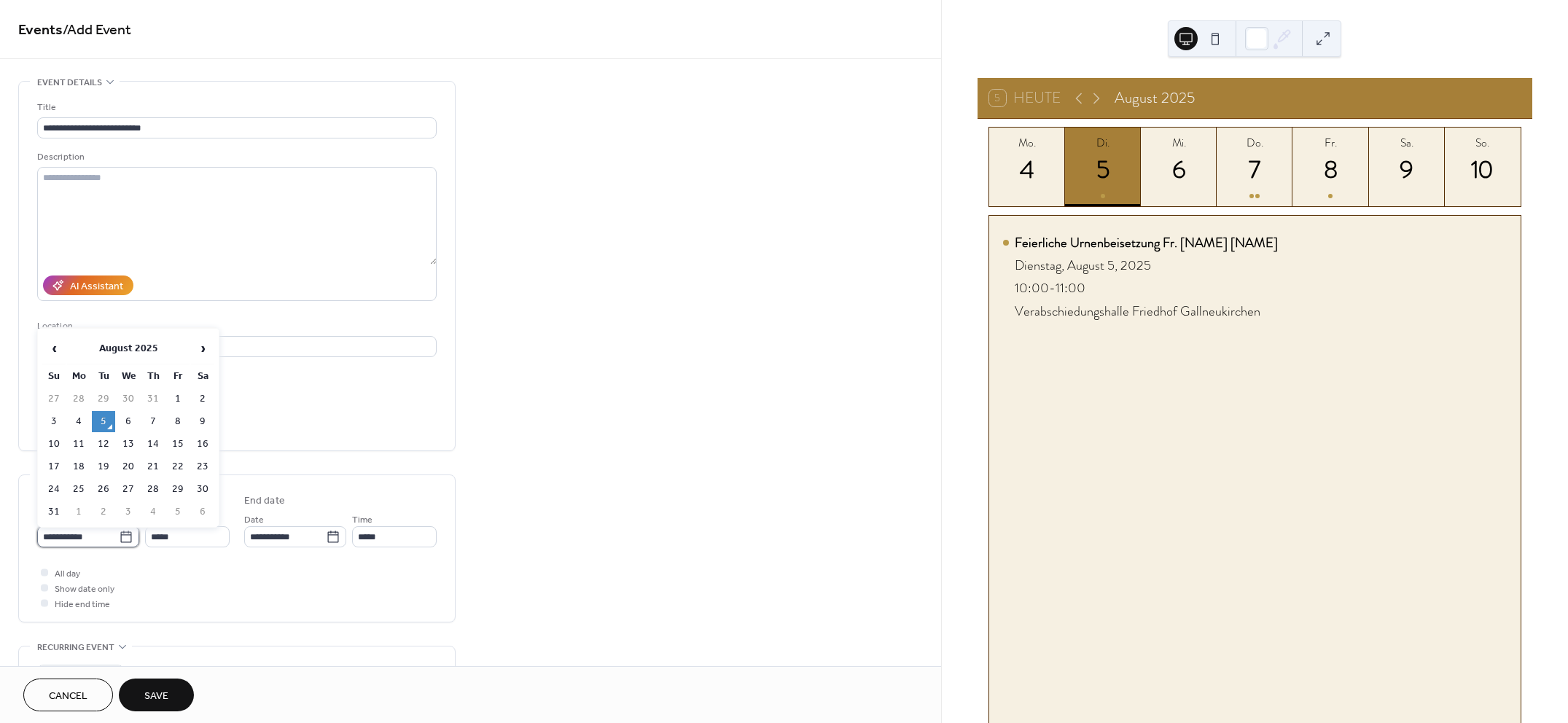 click on "**********" at bounding box center [78, 536] 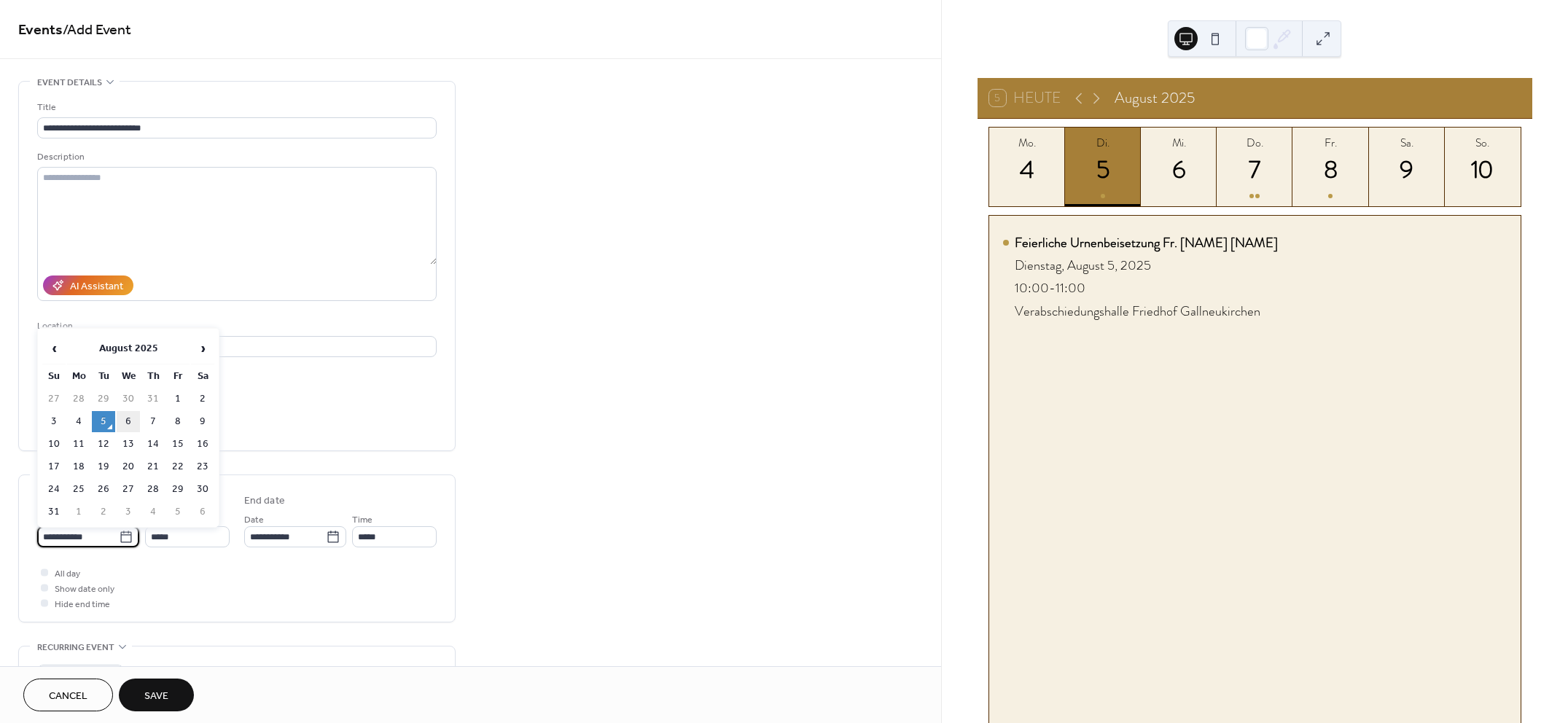 click on "6" at bounding box center [128, 421] 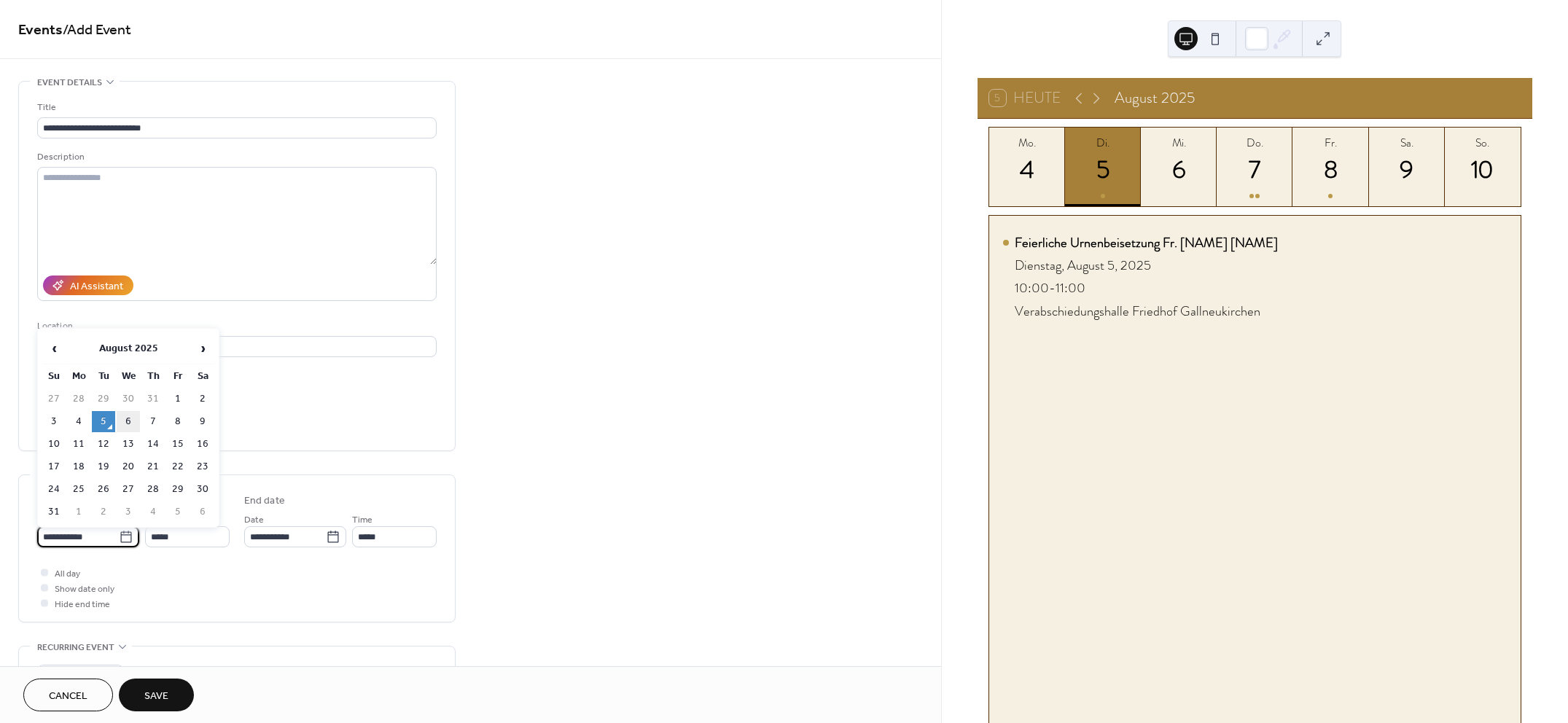 type on "**********" 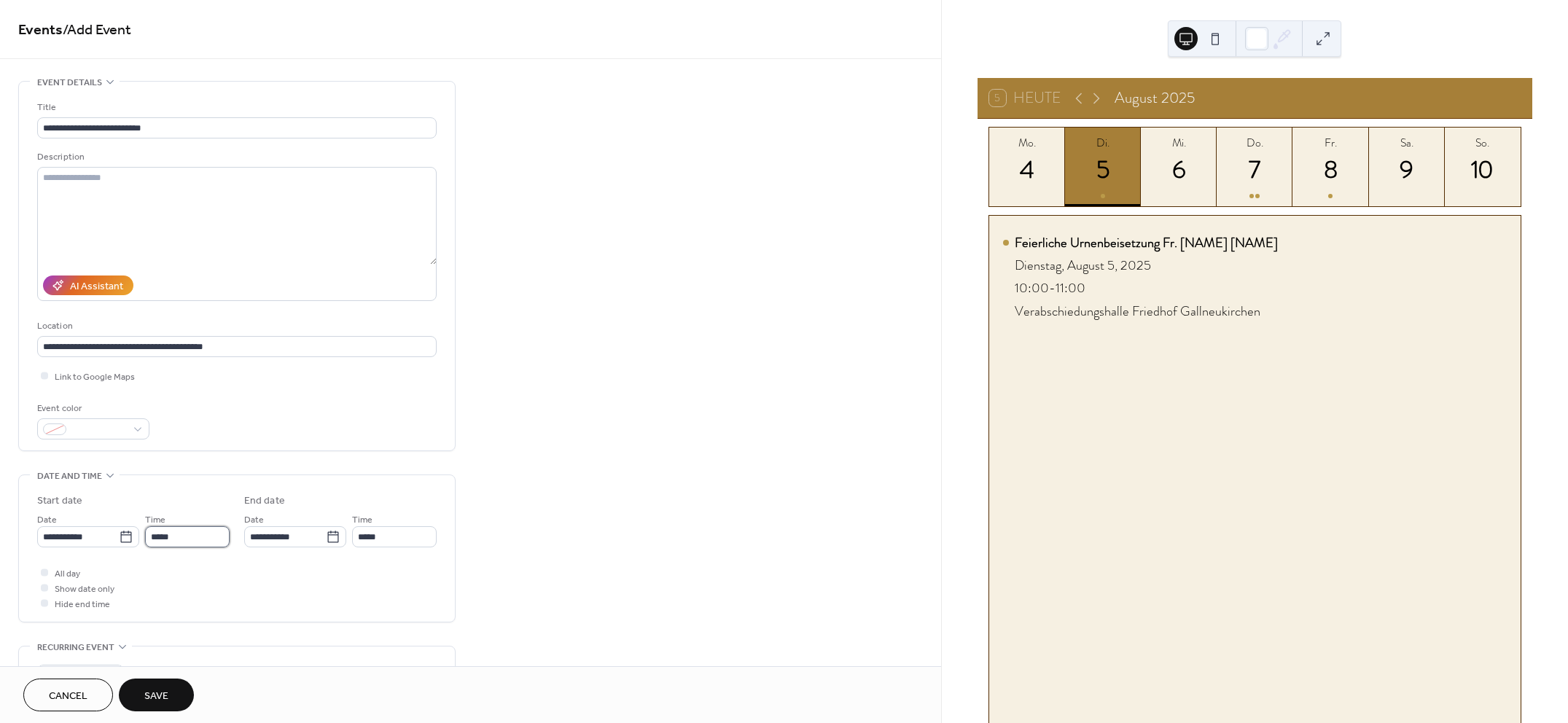 click on "*****" at bounding box center (187, 536) 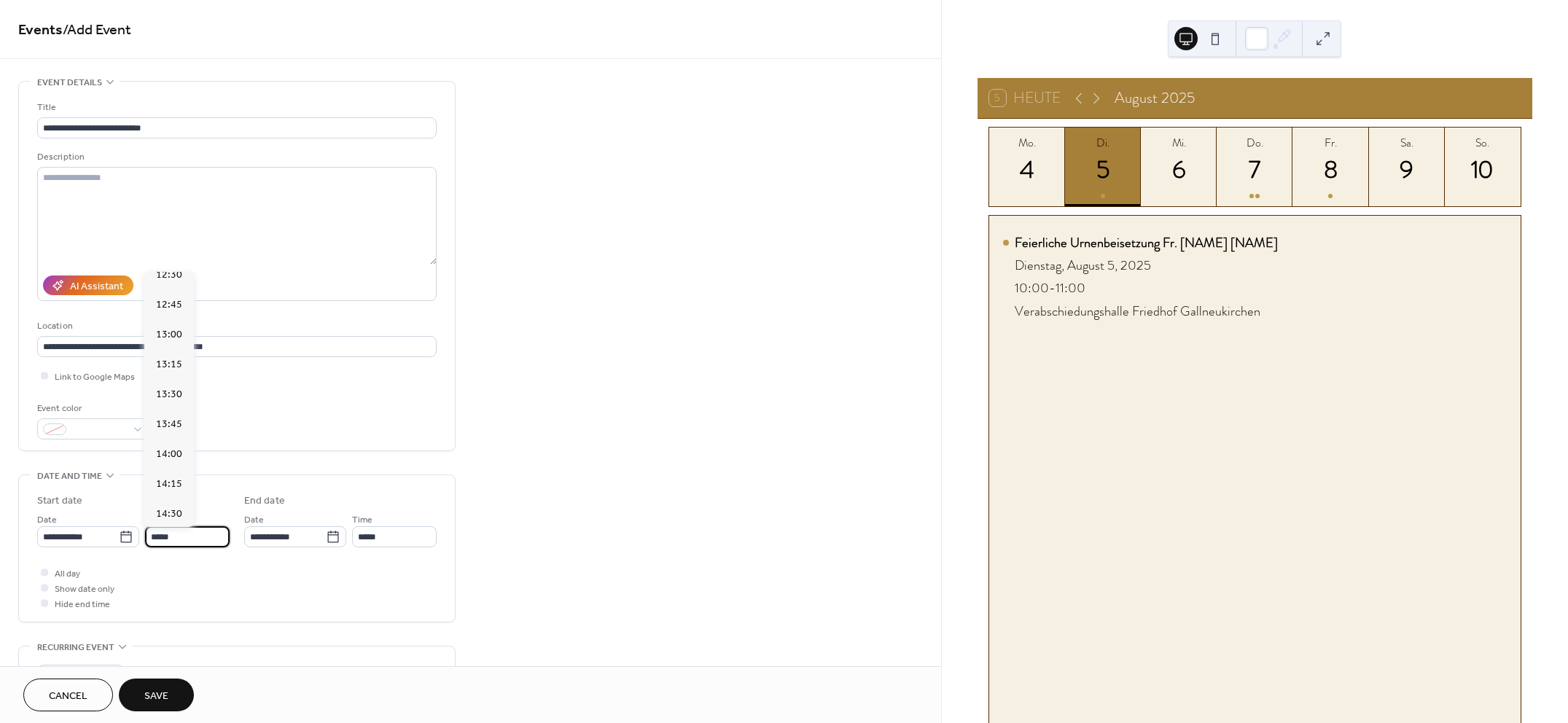 scroll, scrollTop: 1654, scrollLeft: 0, axis: vertical 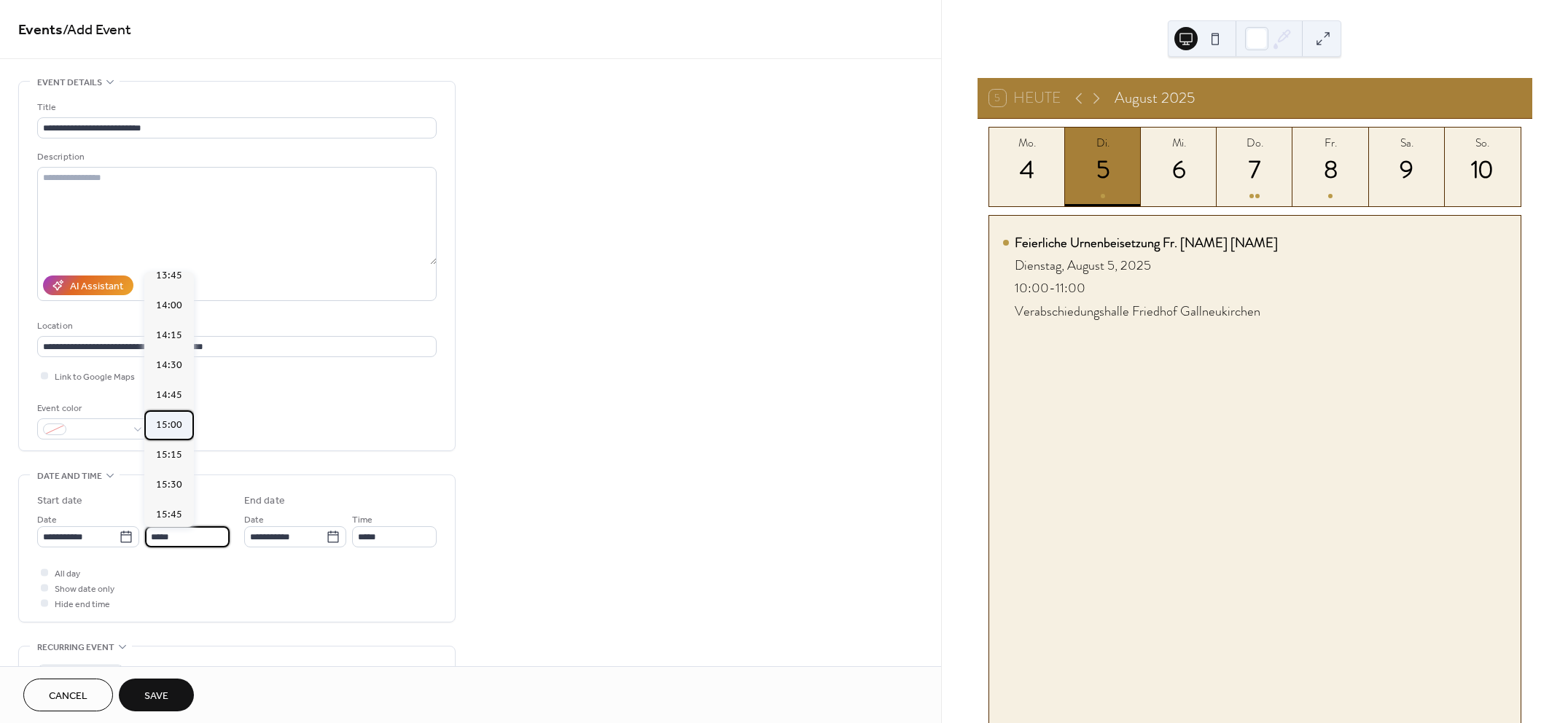 click on "15:00" at bounding box center [169, 424] 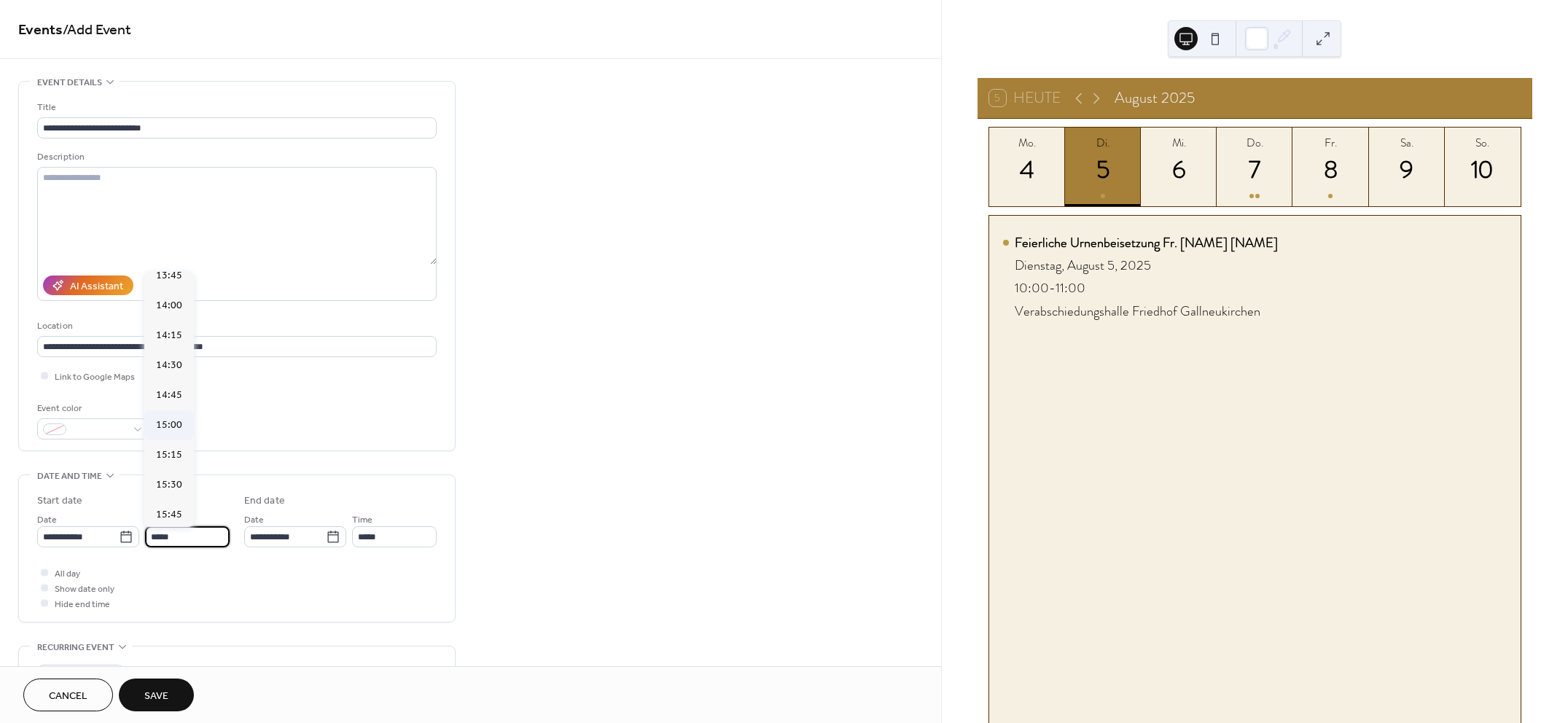 type on "*****" 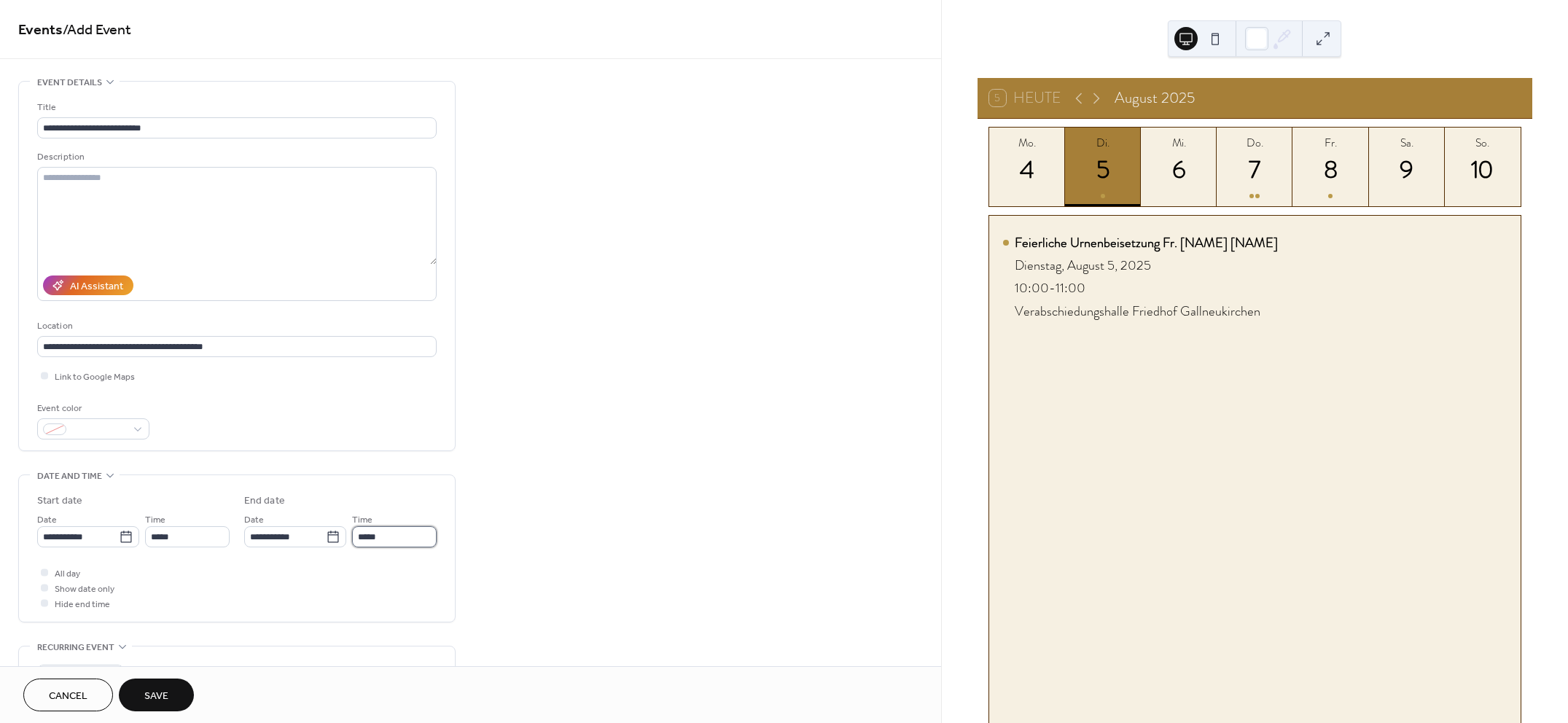 click on "*****" at bounding box center [394, 536] 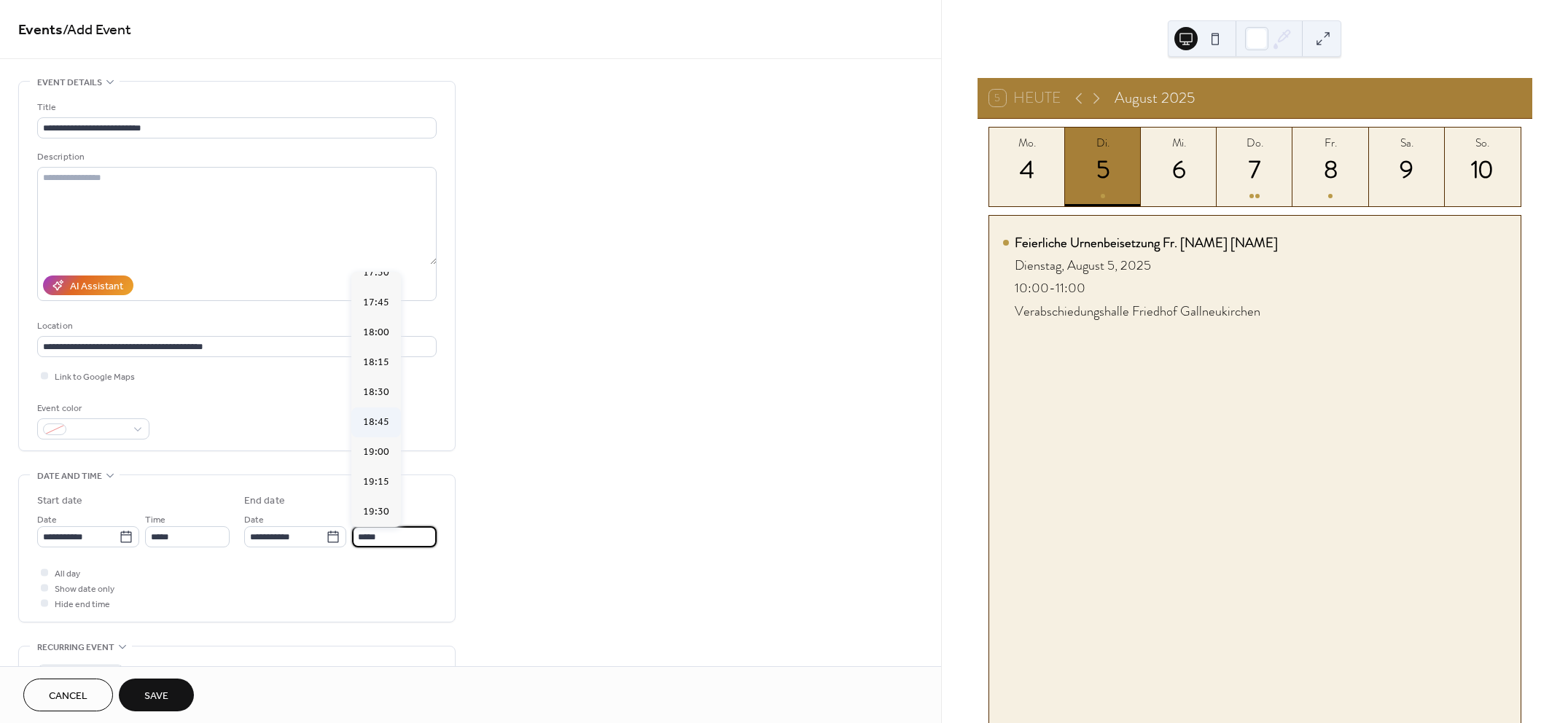 scroll, scrollTop: 364, scrollLeft: 0, axis: vertical 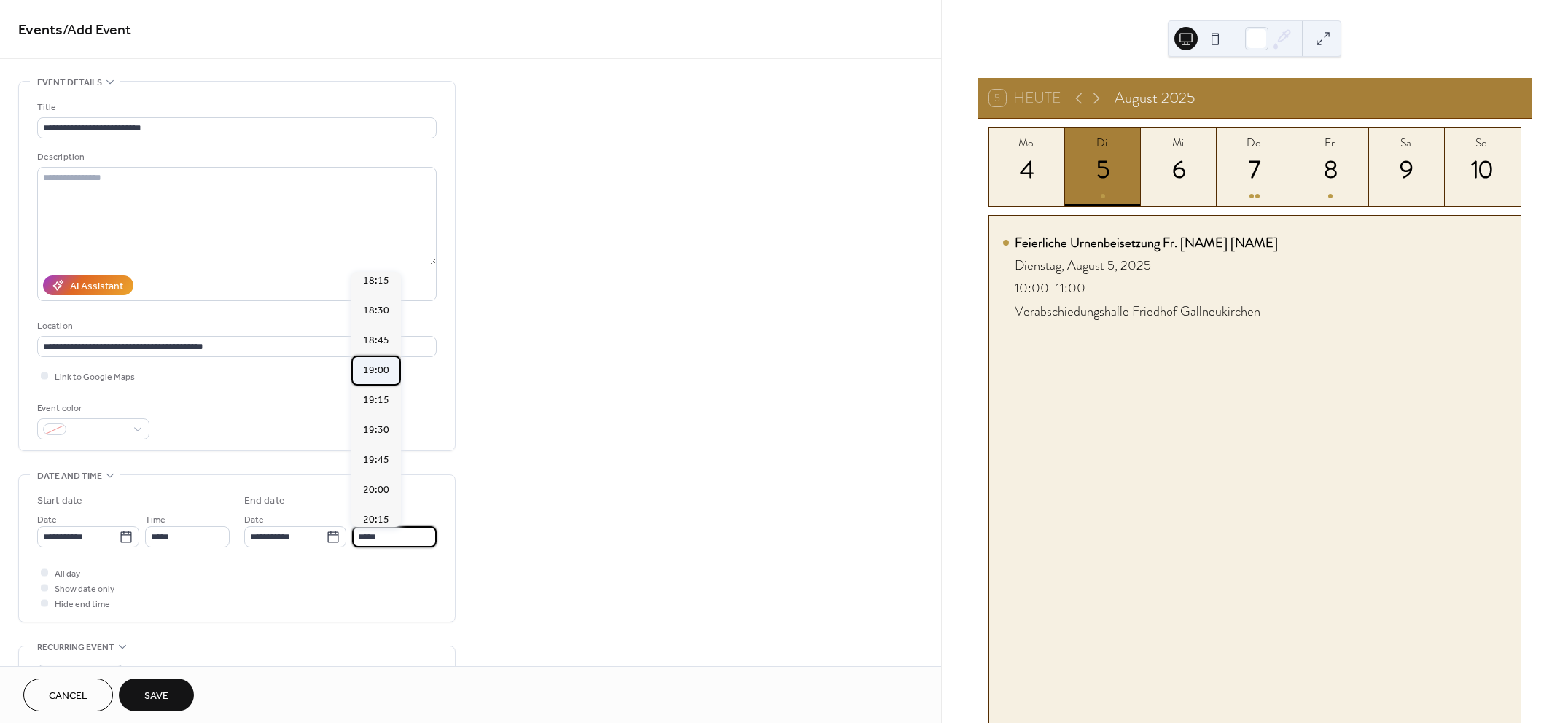 click on "19:00" at bounding box center [376, 370] 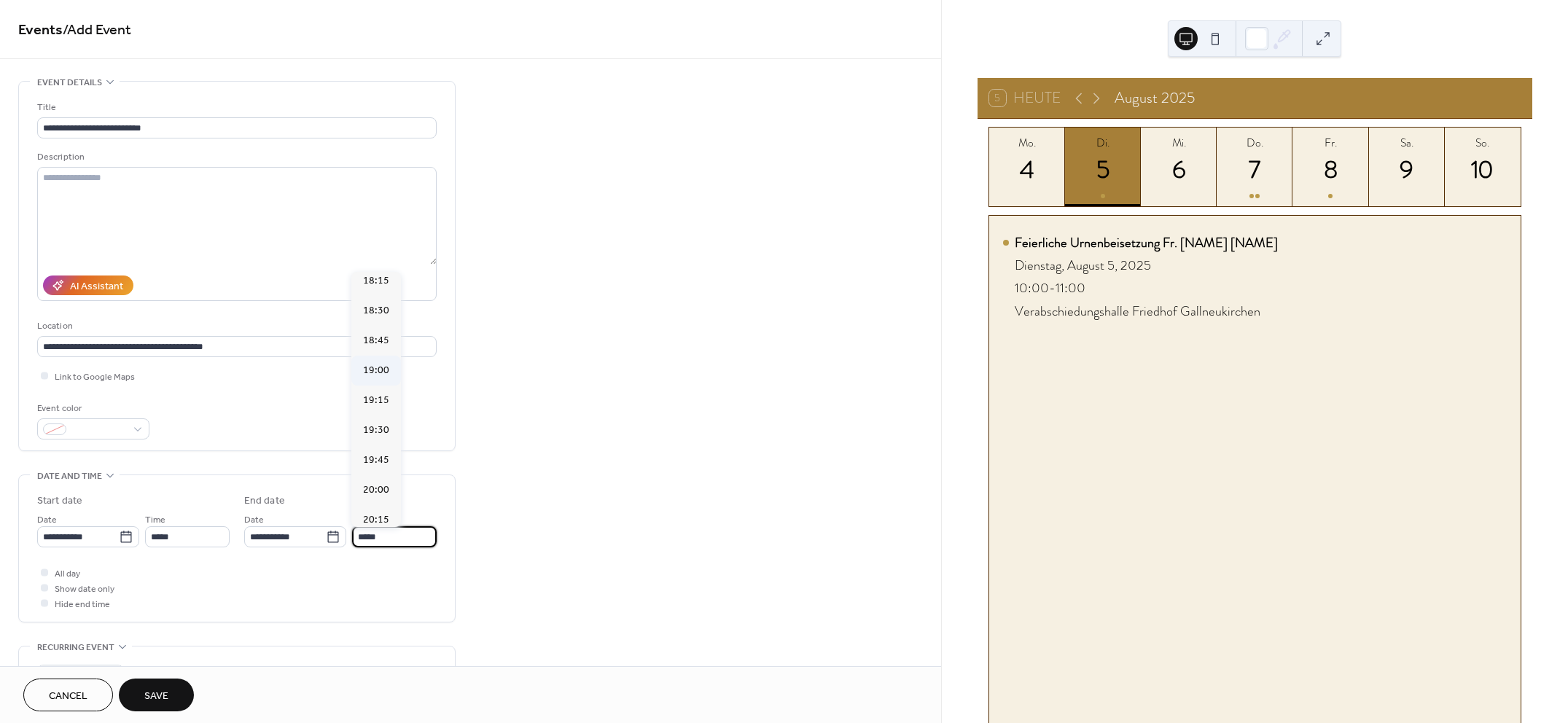 type on "*****" 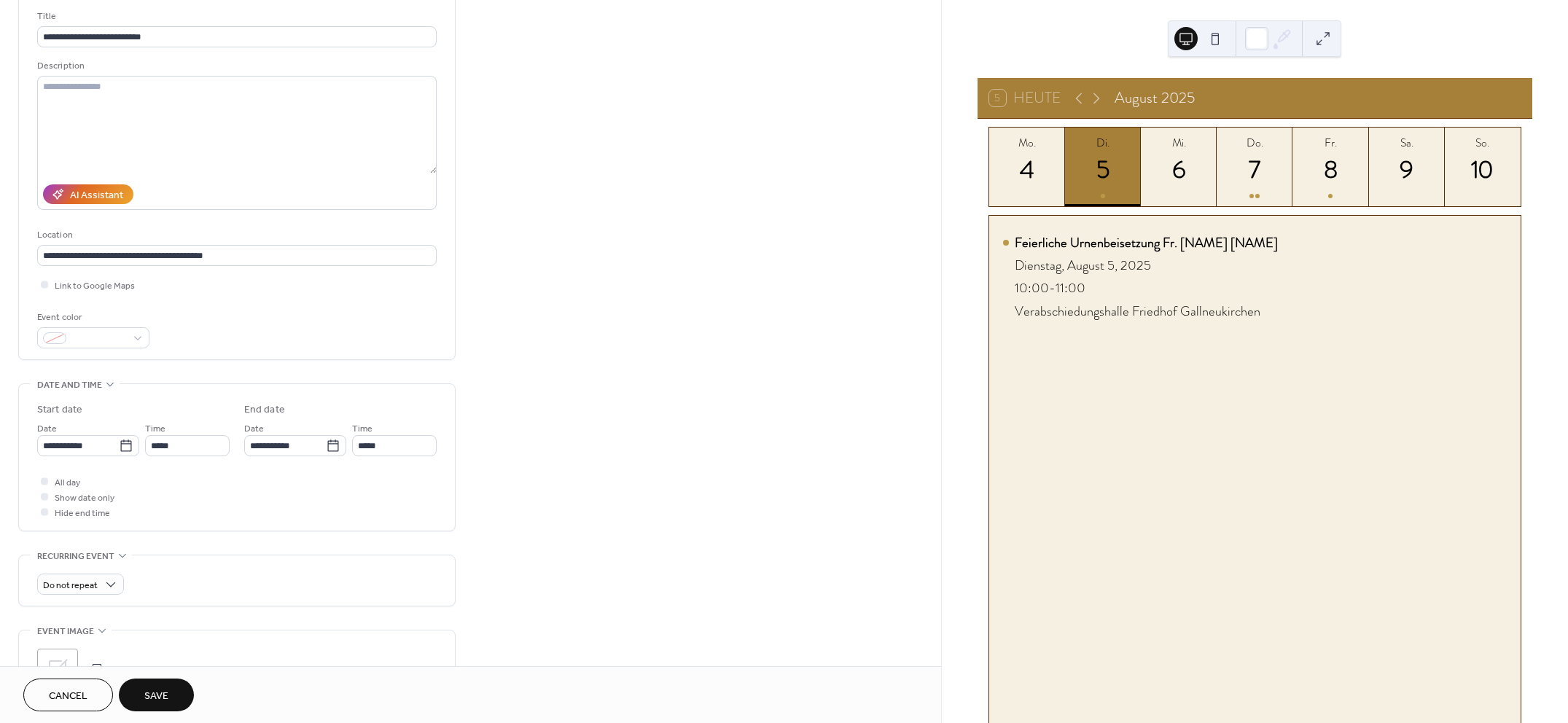 scroll, scrollTop: 182, scrollLeft: 0, axis: vertical 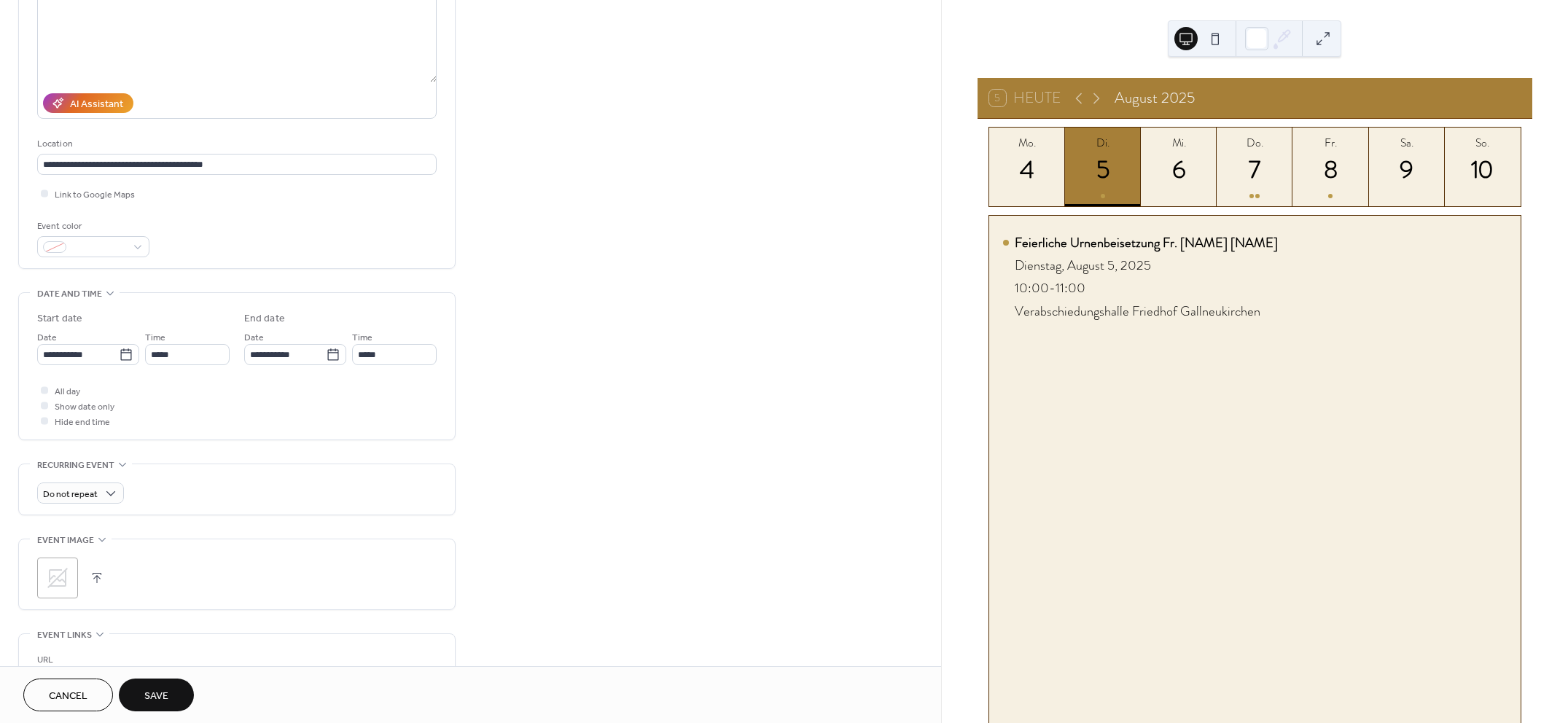 click 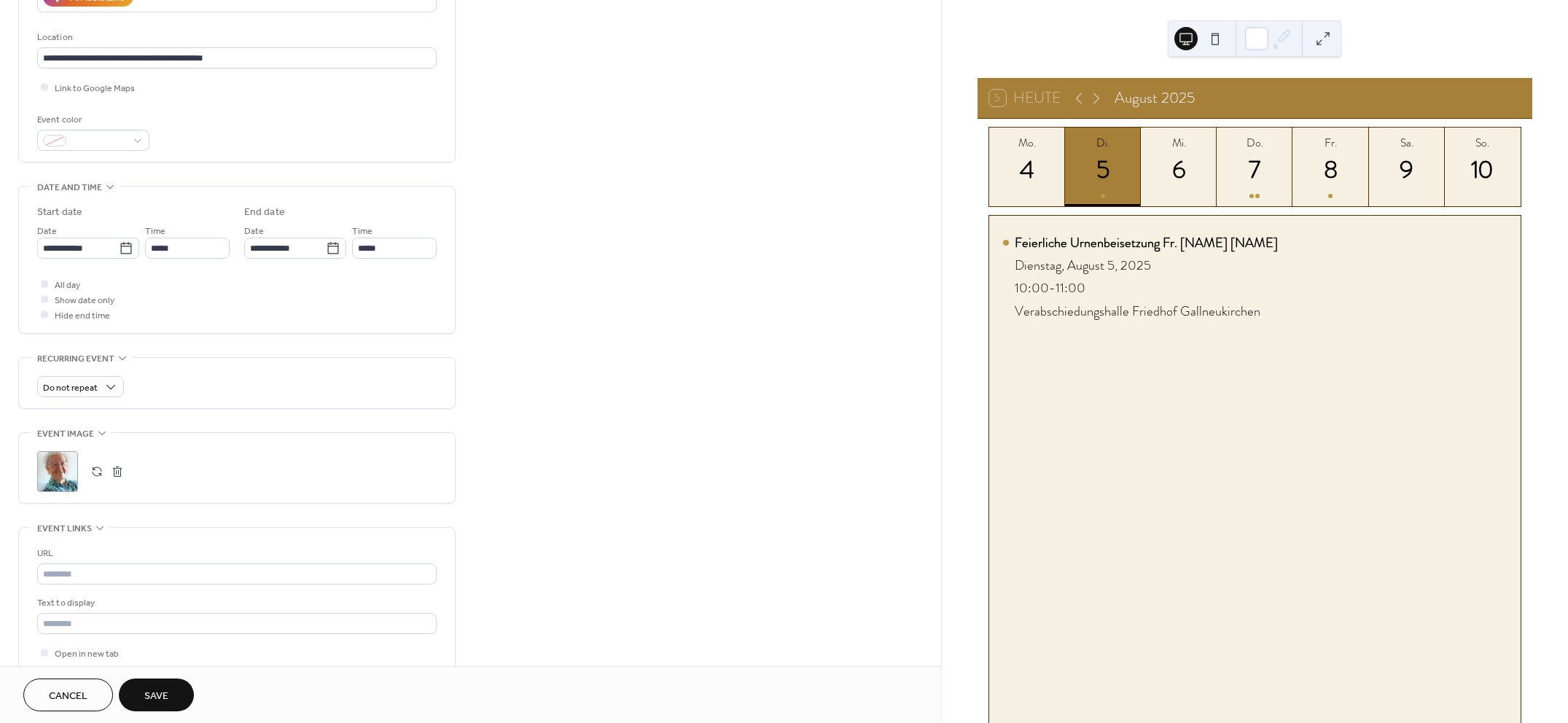 scroll, scrollTop: 364, scrollLeft: 0, axis: vertical 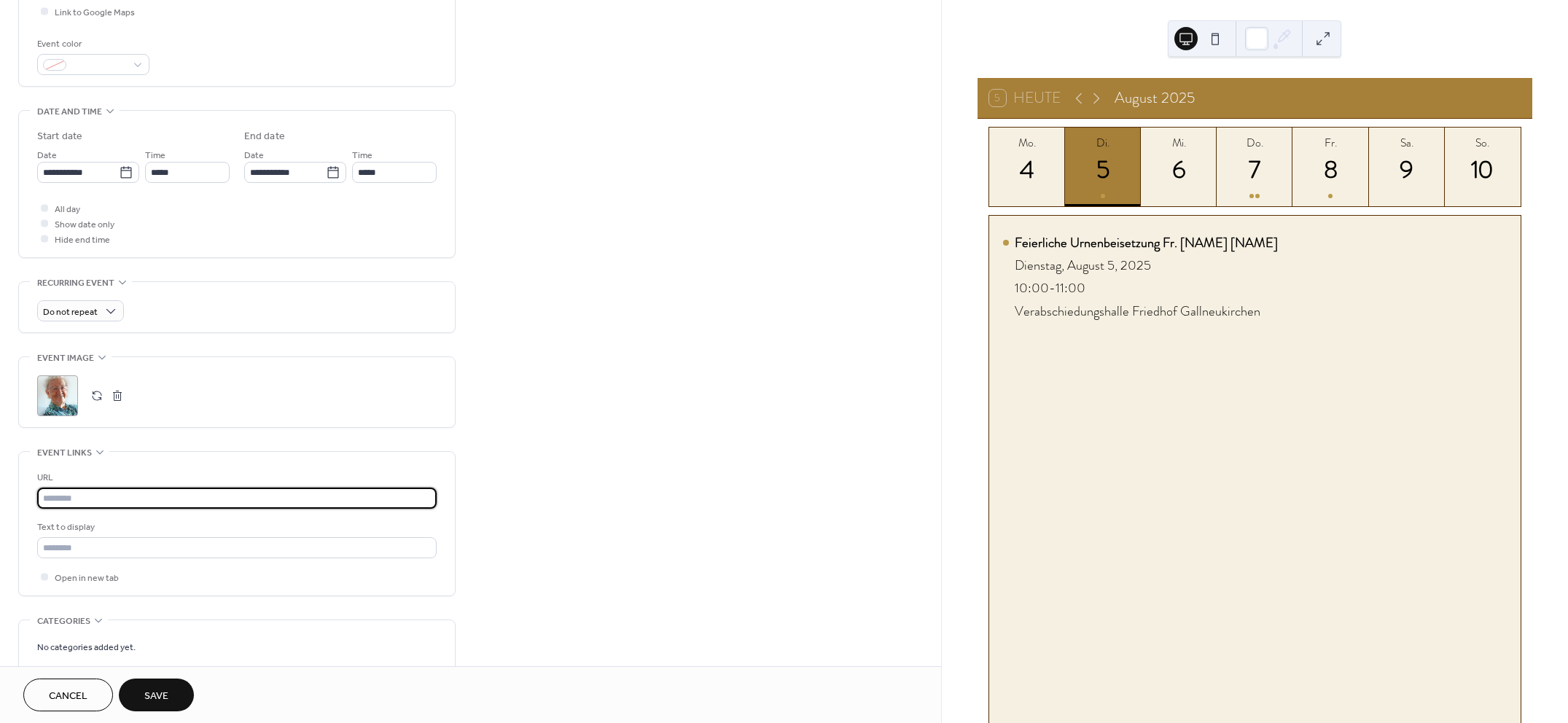 click at bounding box center [237, 498] 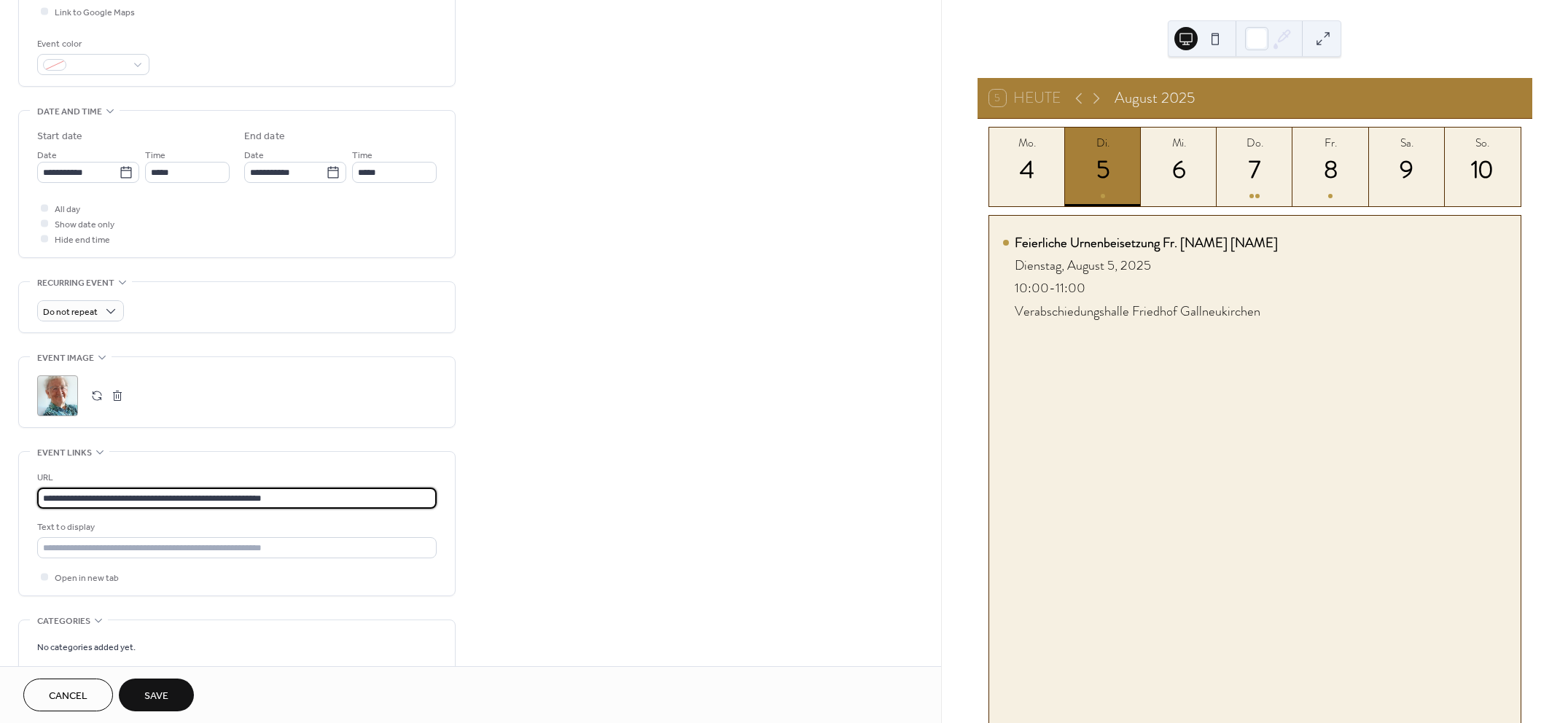 type on "**********" 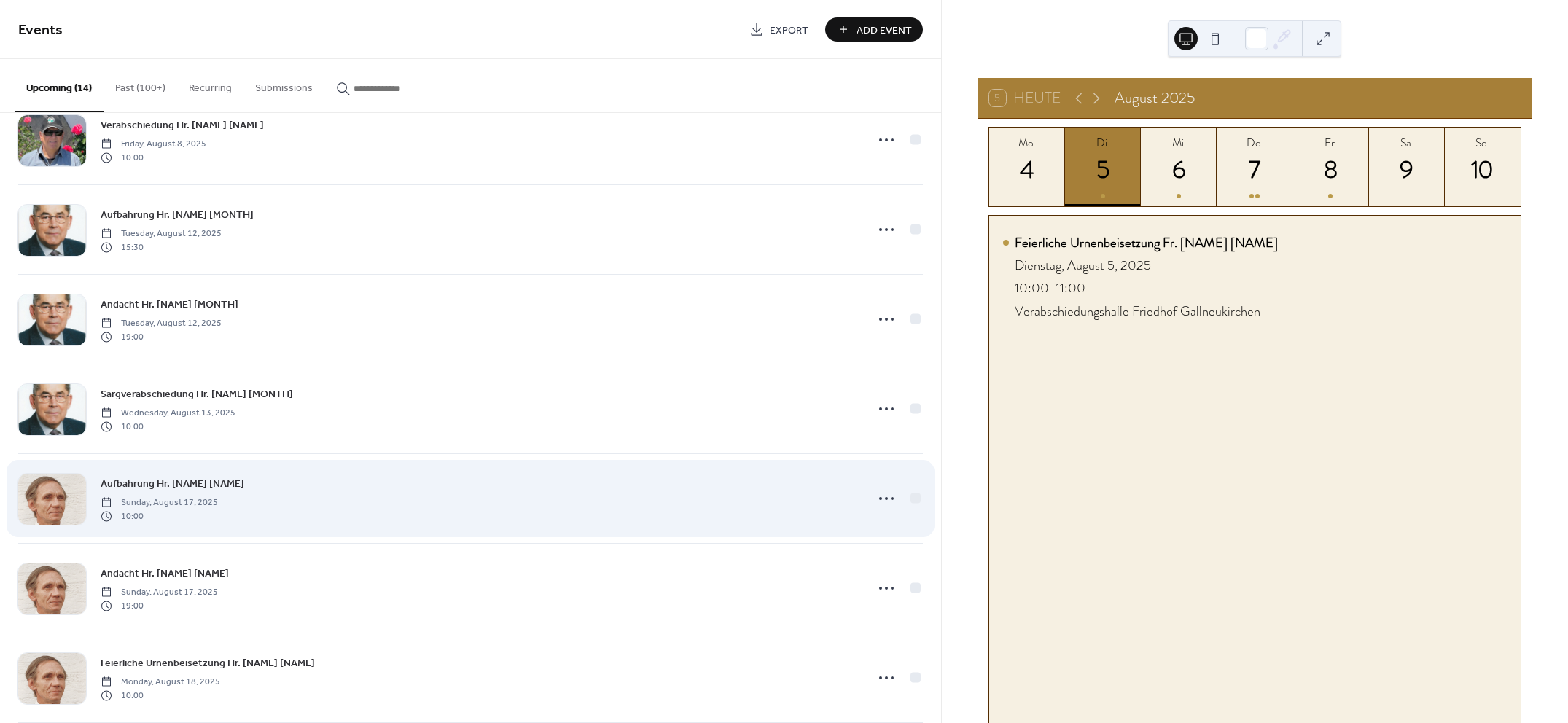 scroll, scrollTop: 456, scrollLeft: 0, axis: vertical 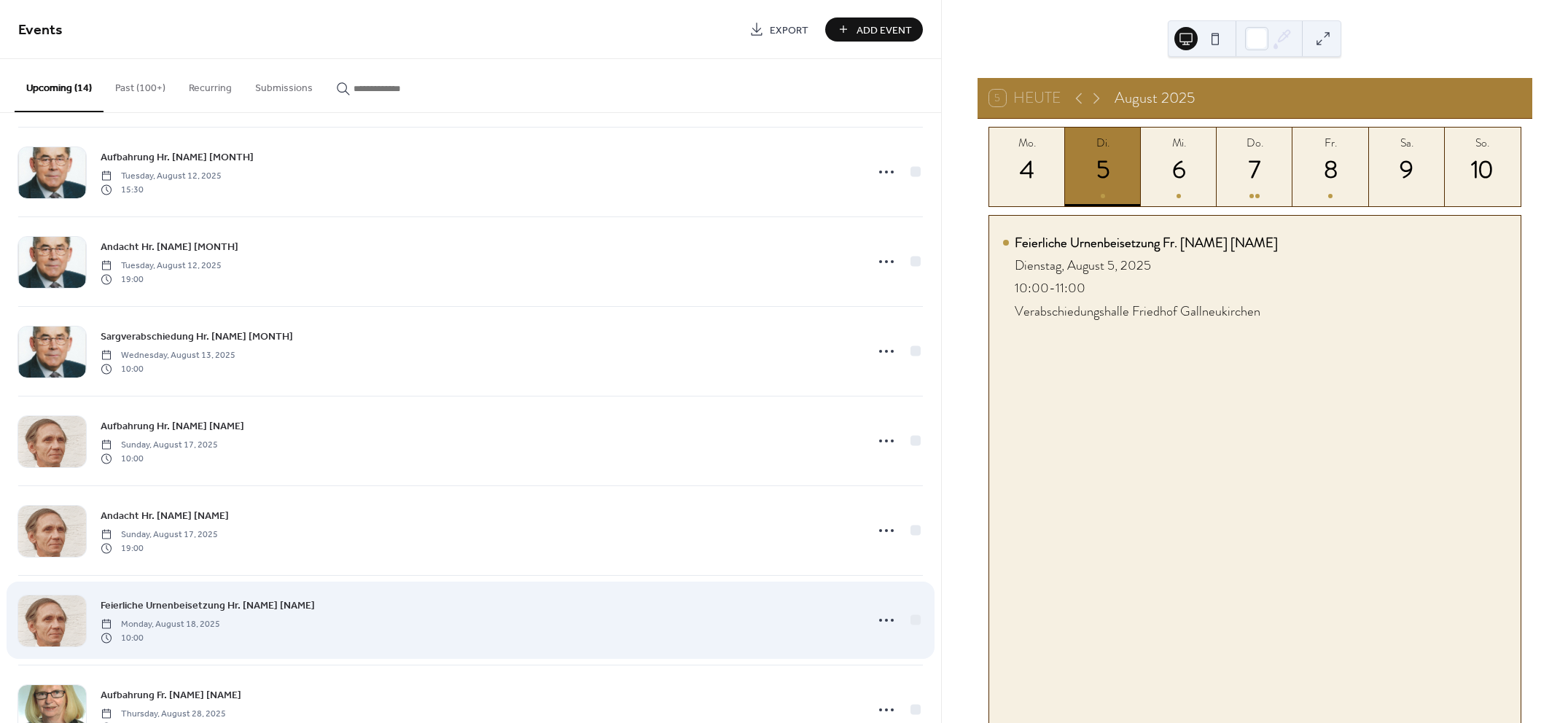 click on "Feierliche Urnenbeisetzung Hr. Wagenleitner Adolf Monday, August 18, 2025 10:00" at bounding box center (470, 620) 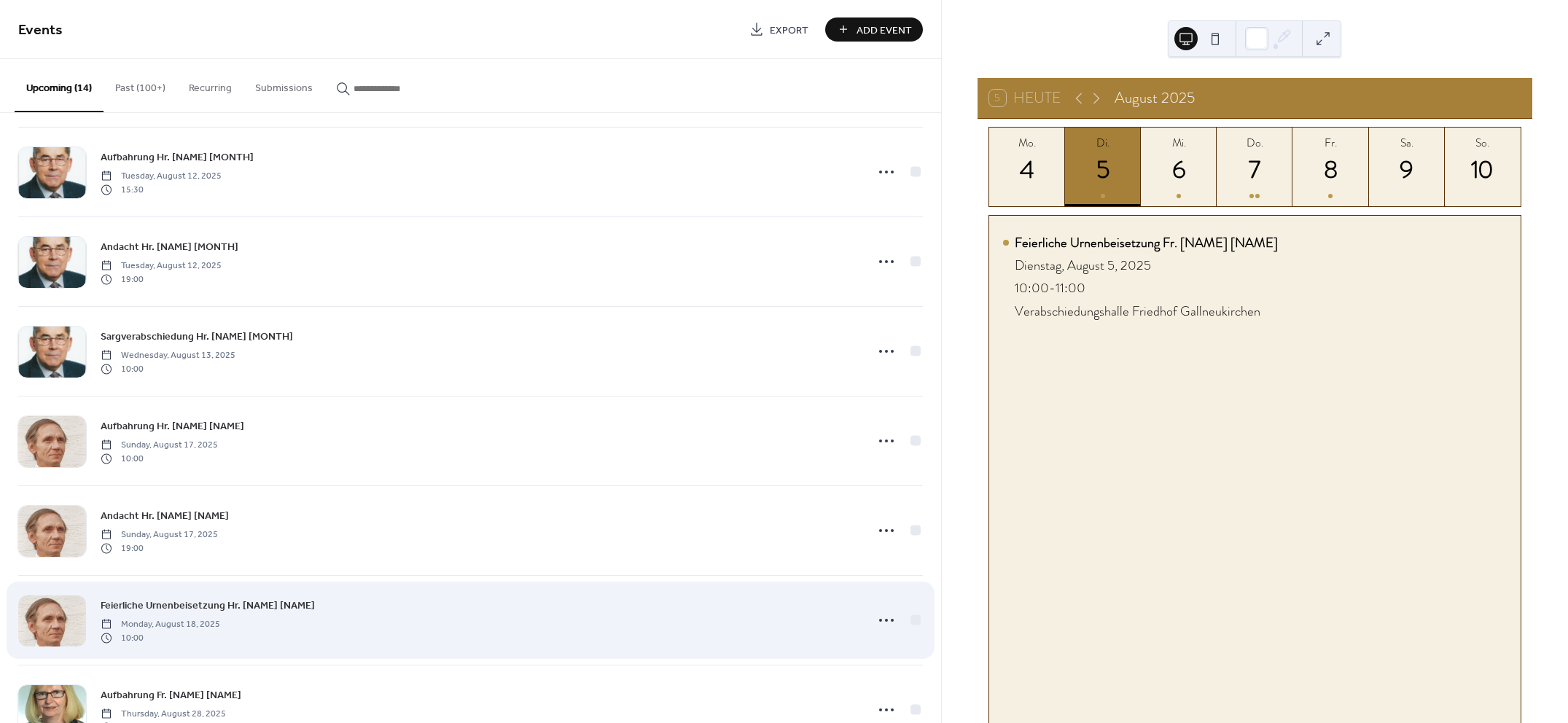 click at bounding box center (52, 621) 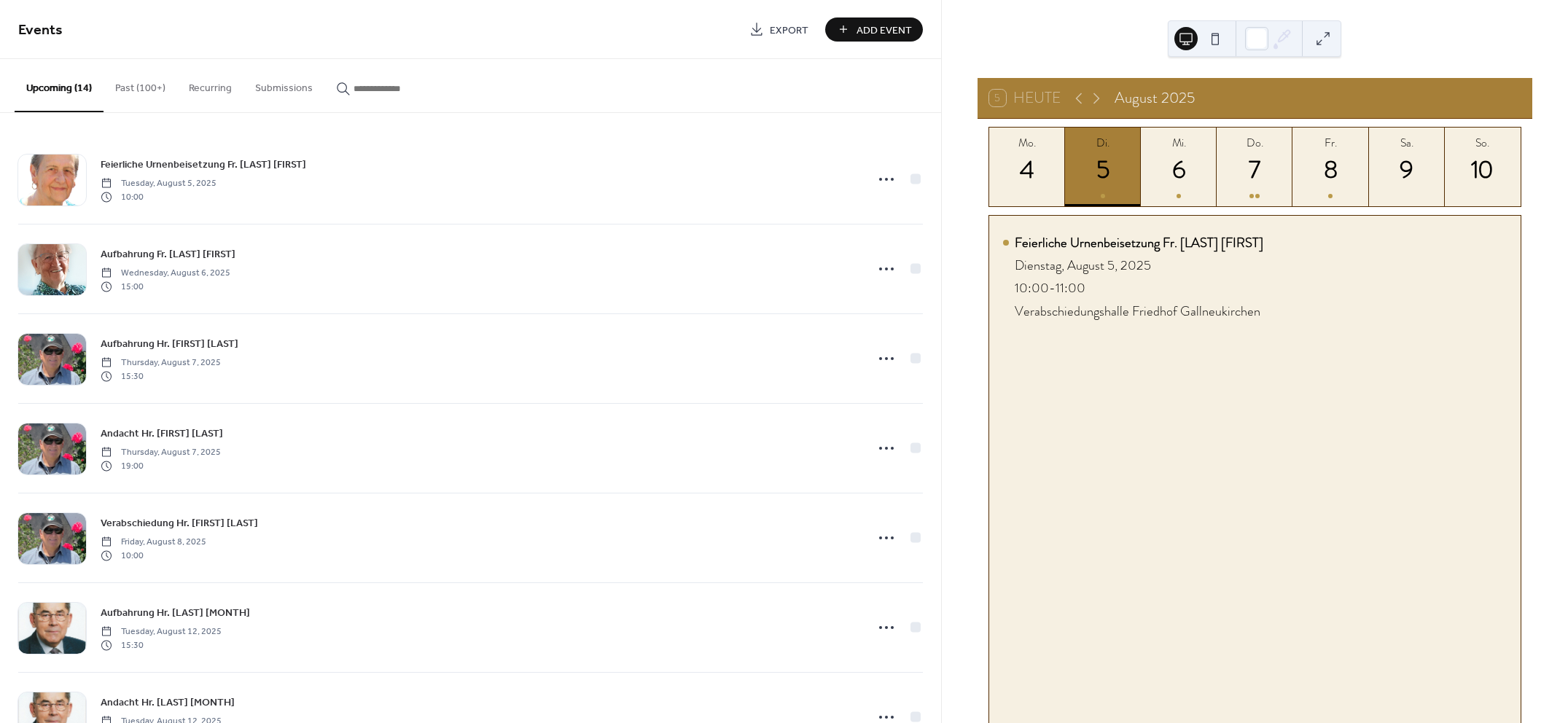 scroll, scrollTop: 0, scrollLeft: 0, axis: both 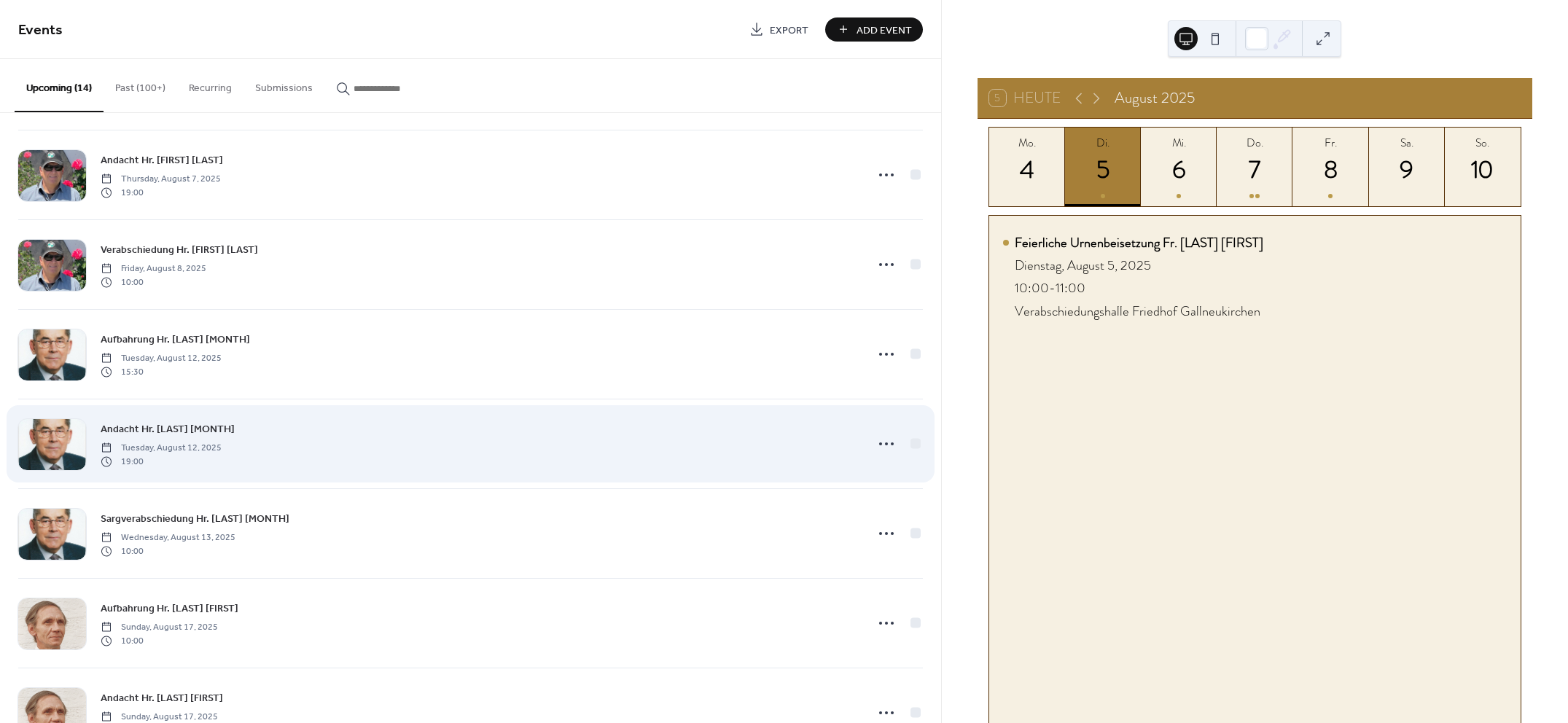 click on "Tuesday, August 12, 2025" at bounding box center [161, 448] 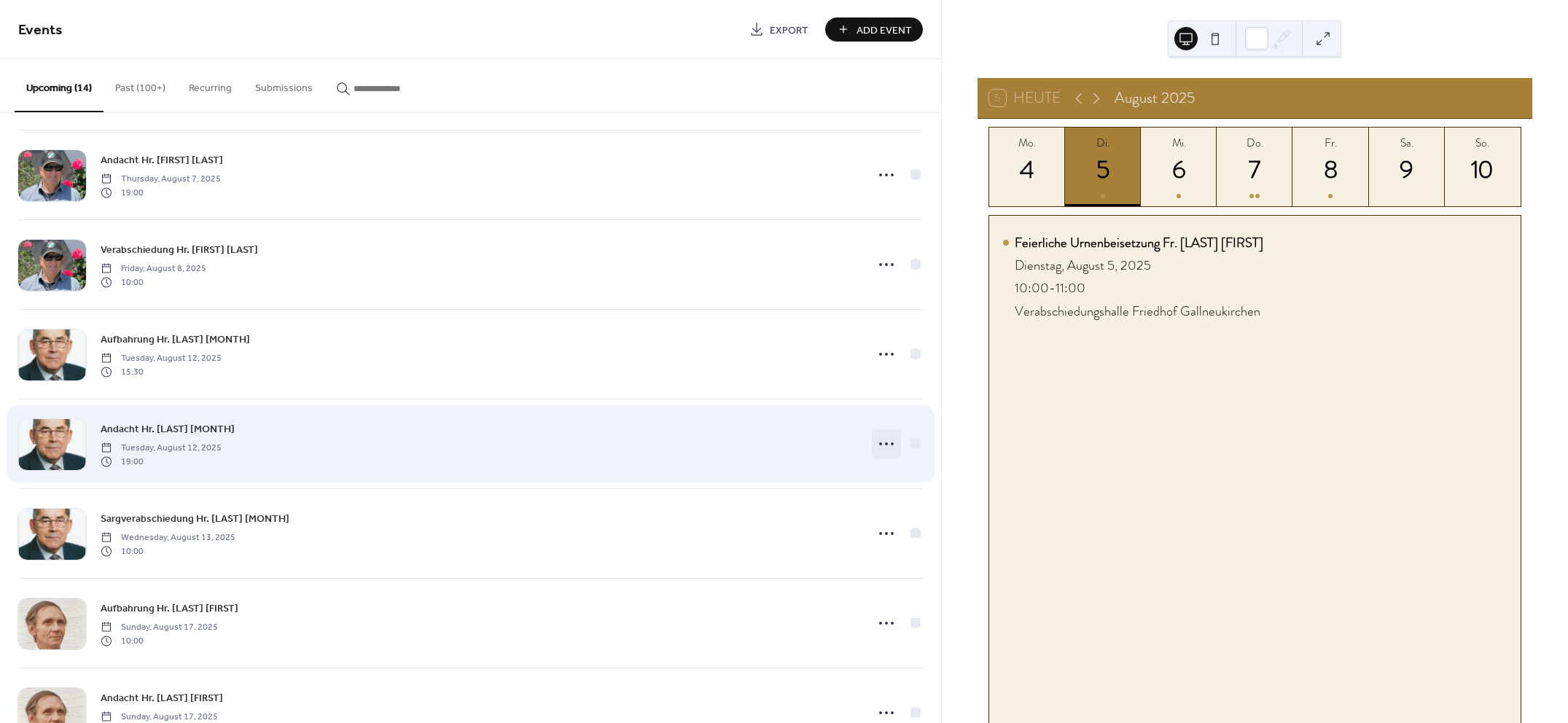 click 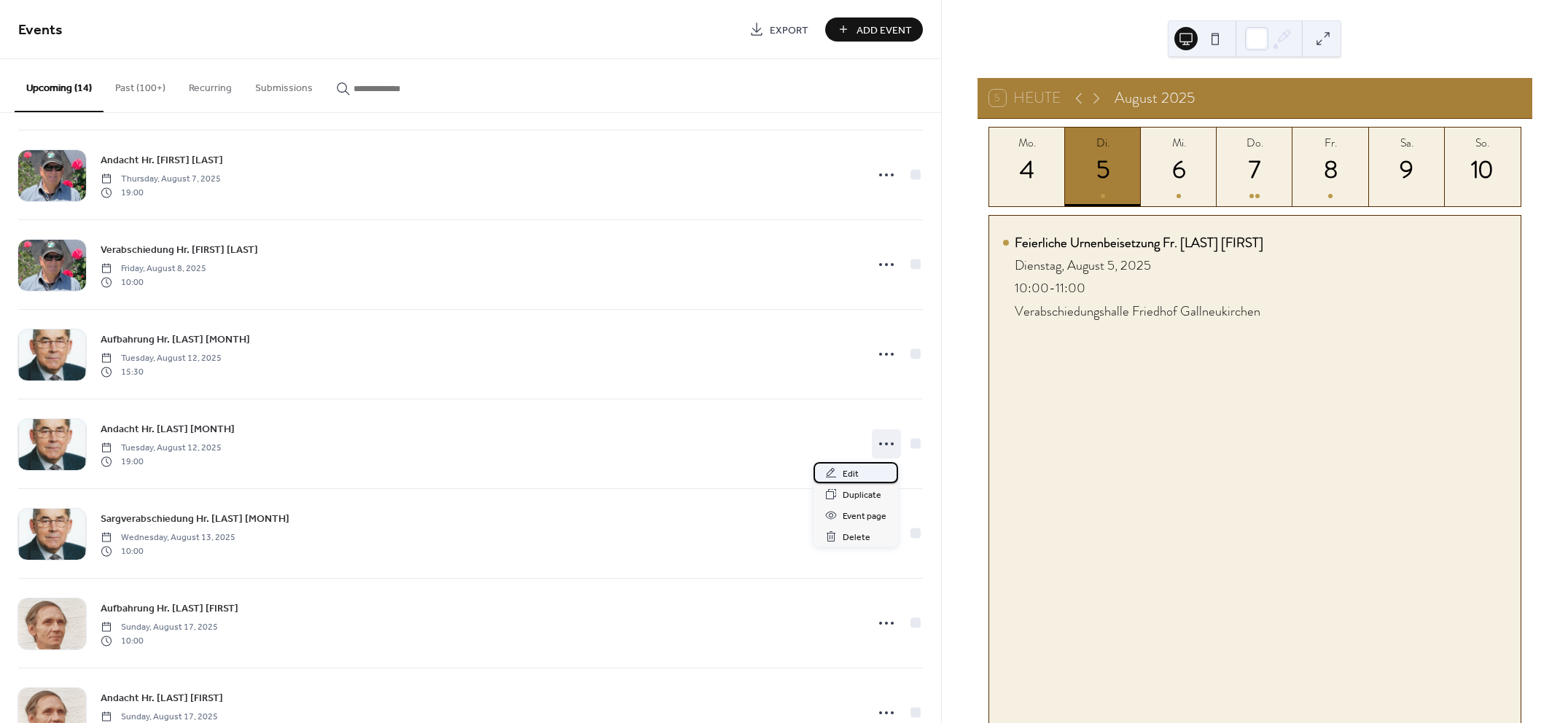click on "Edit" at bounding box center [851, 474] 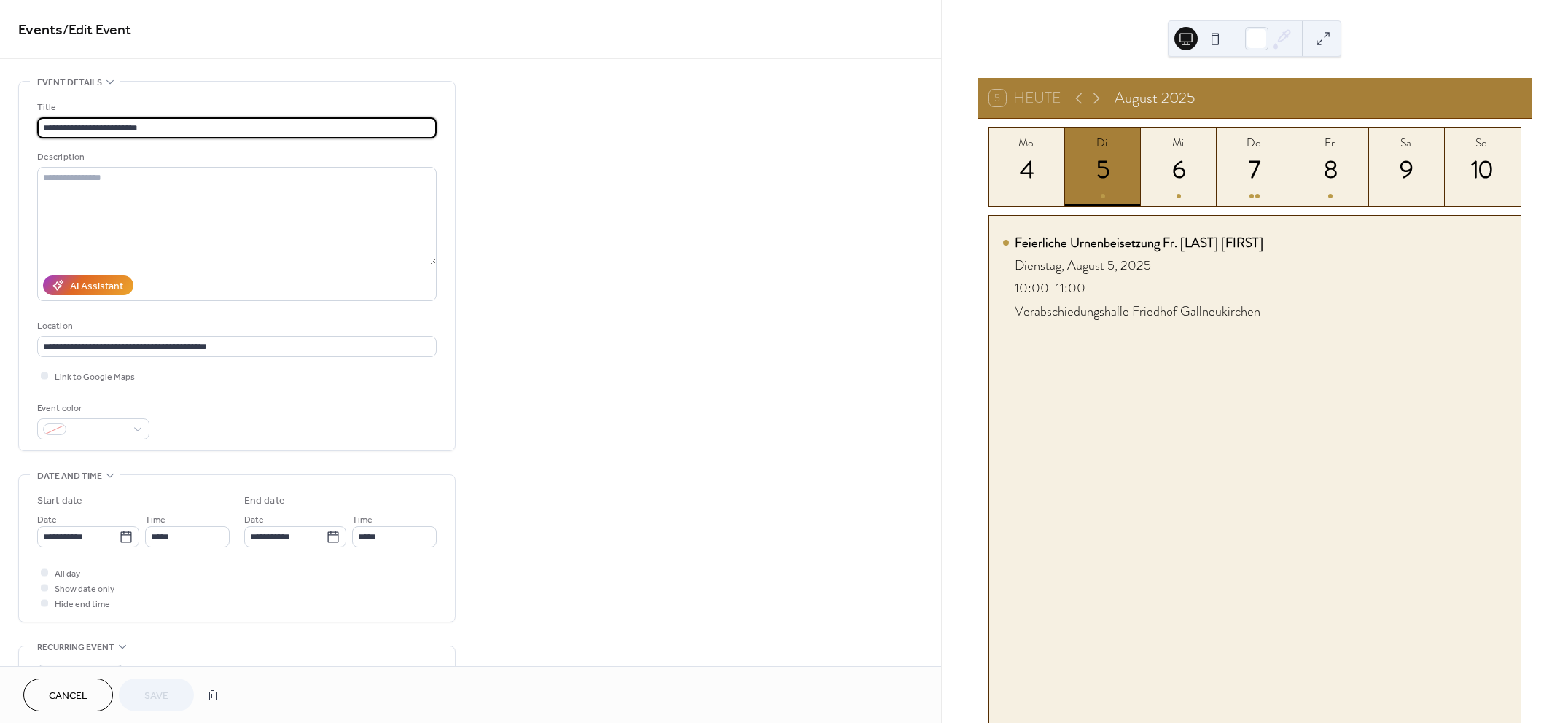 click on "Events" at bounding box center [40, 30] 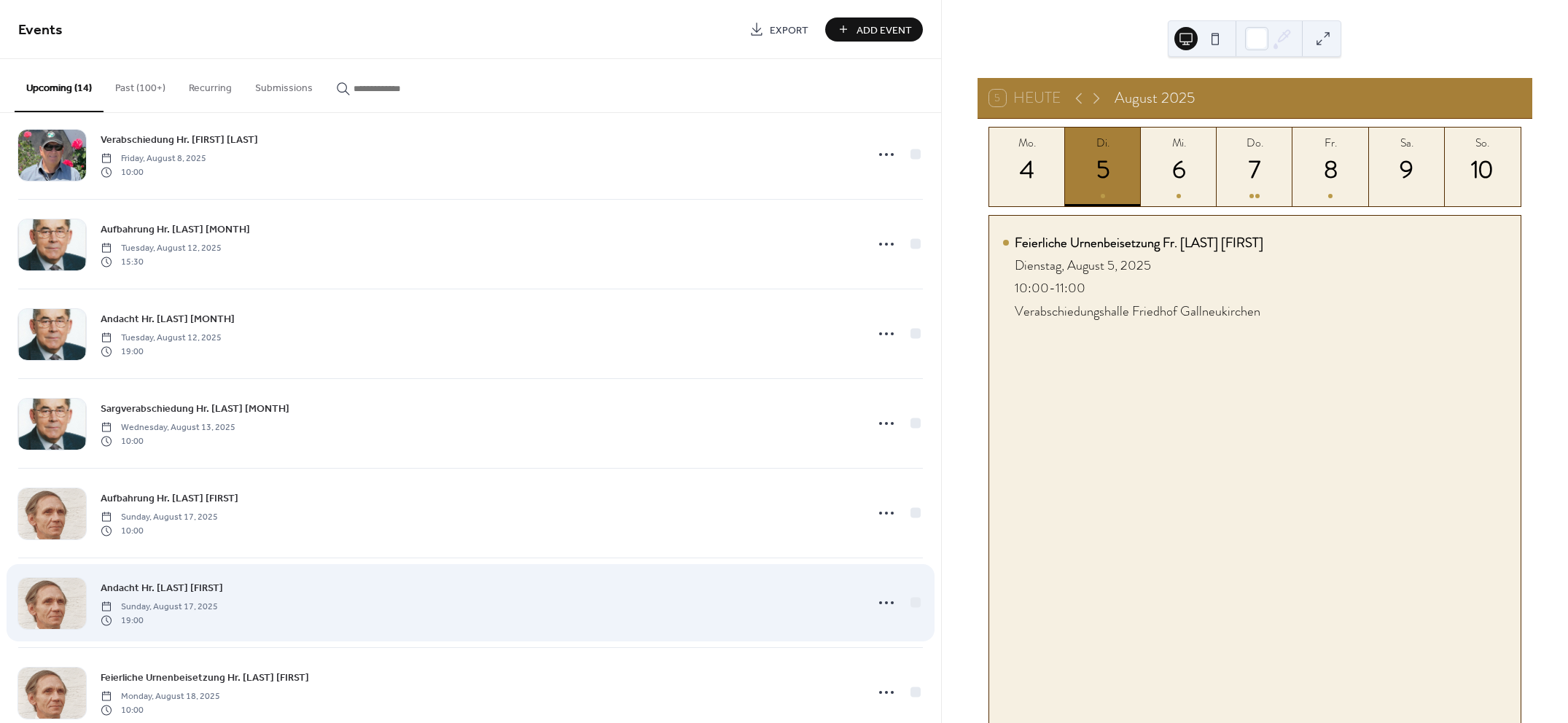 scroll, scrollTop: 456, scrollLeft: 0, axis: vertical 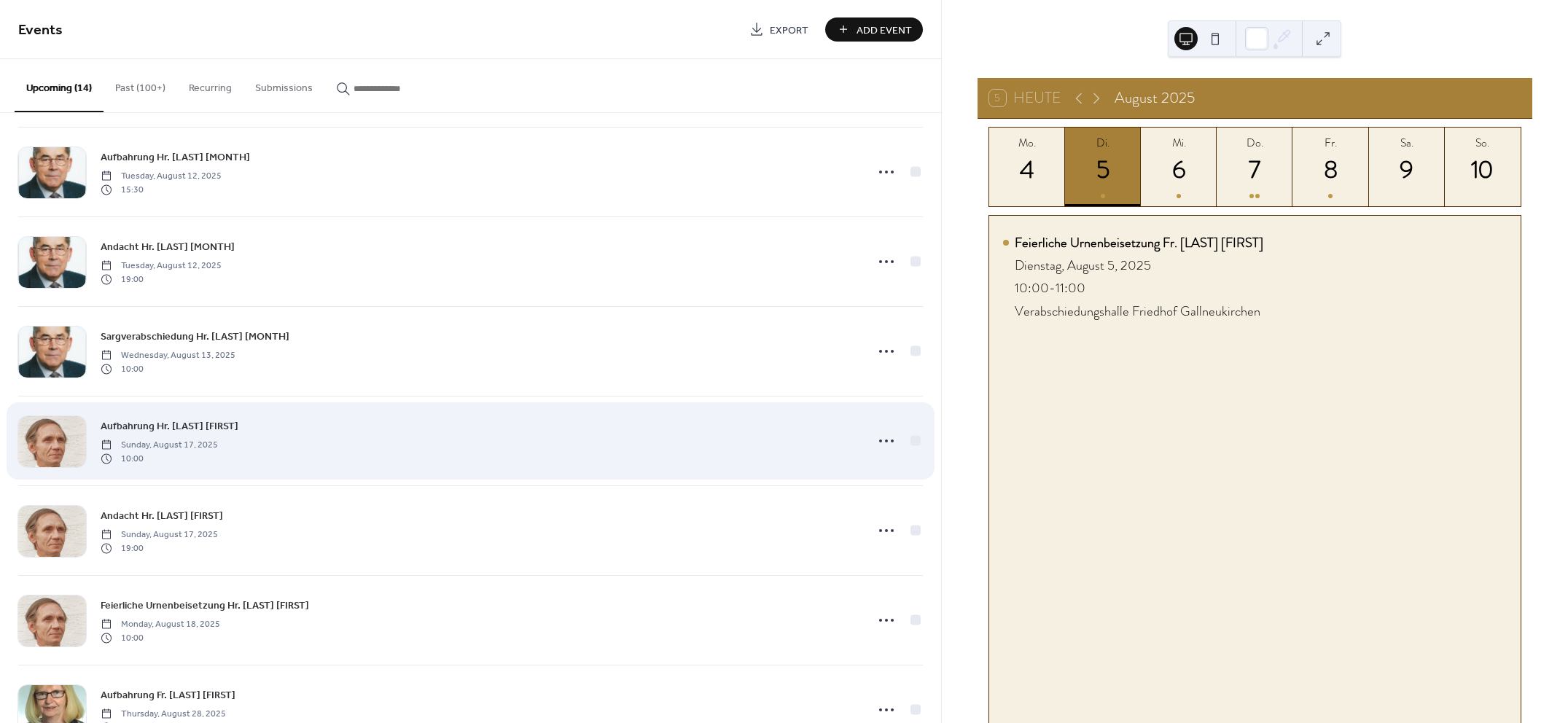 click on "Aufbahrung Hr. [LAST] [FIRST]" at bounding box center (169, 426) 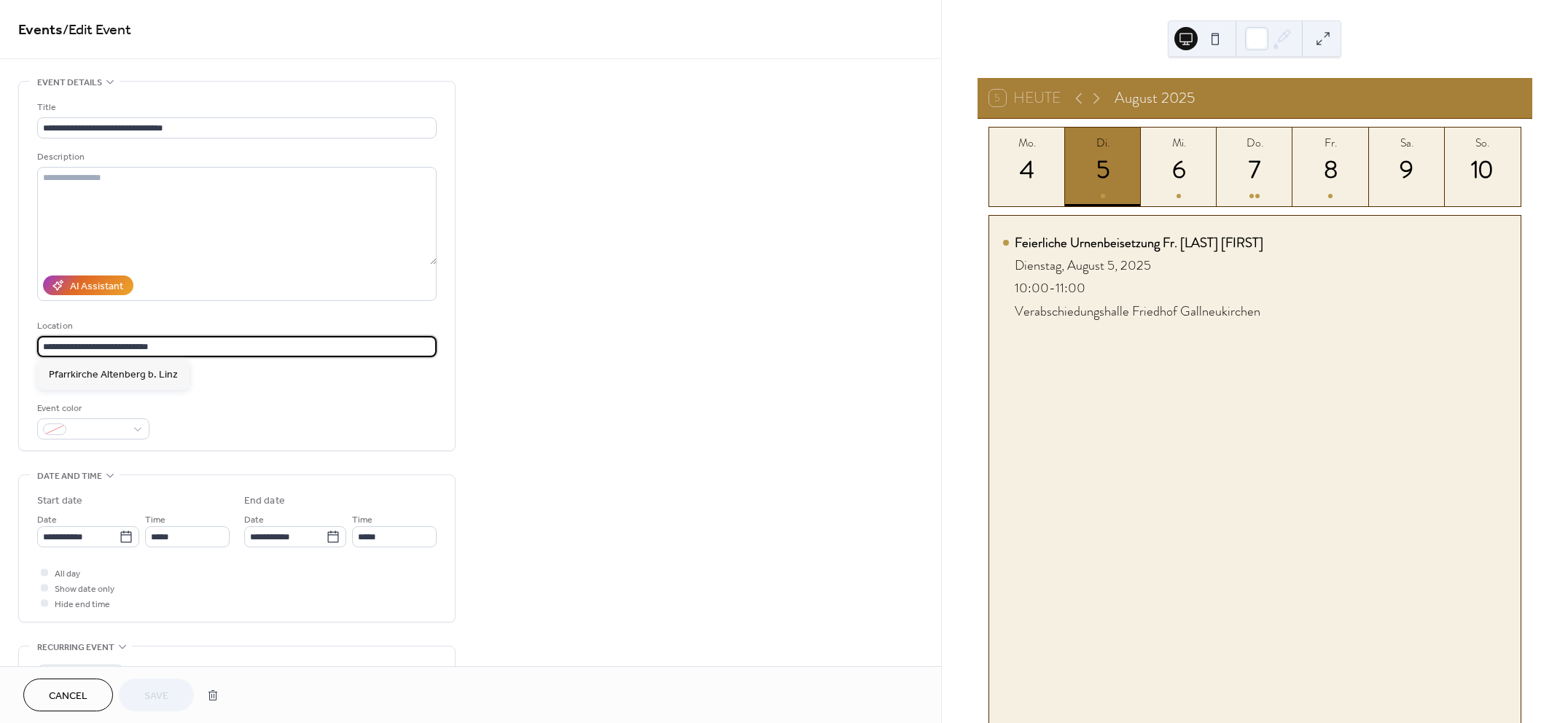 drag, startPoint x: 86, startPoint y: 343, endPoint x: -50, endPoint y: 347, distance: 136.05881 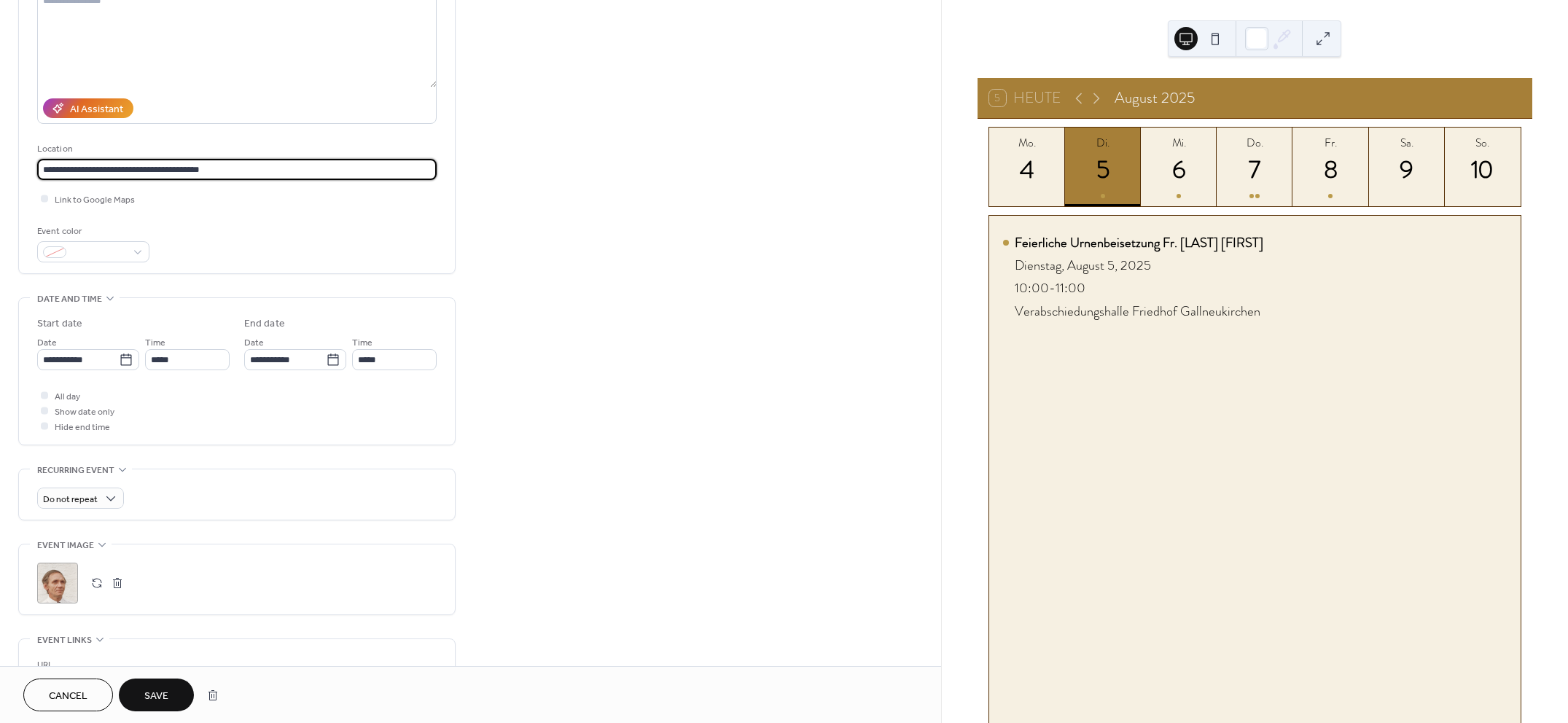 scroll, scrollTop: 182, scrollLeft: 0, axis: vertical 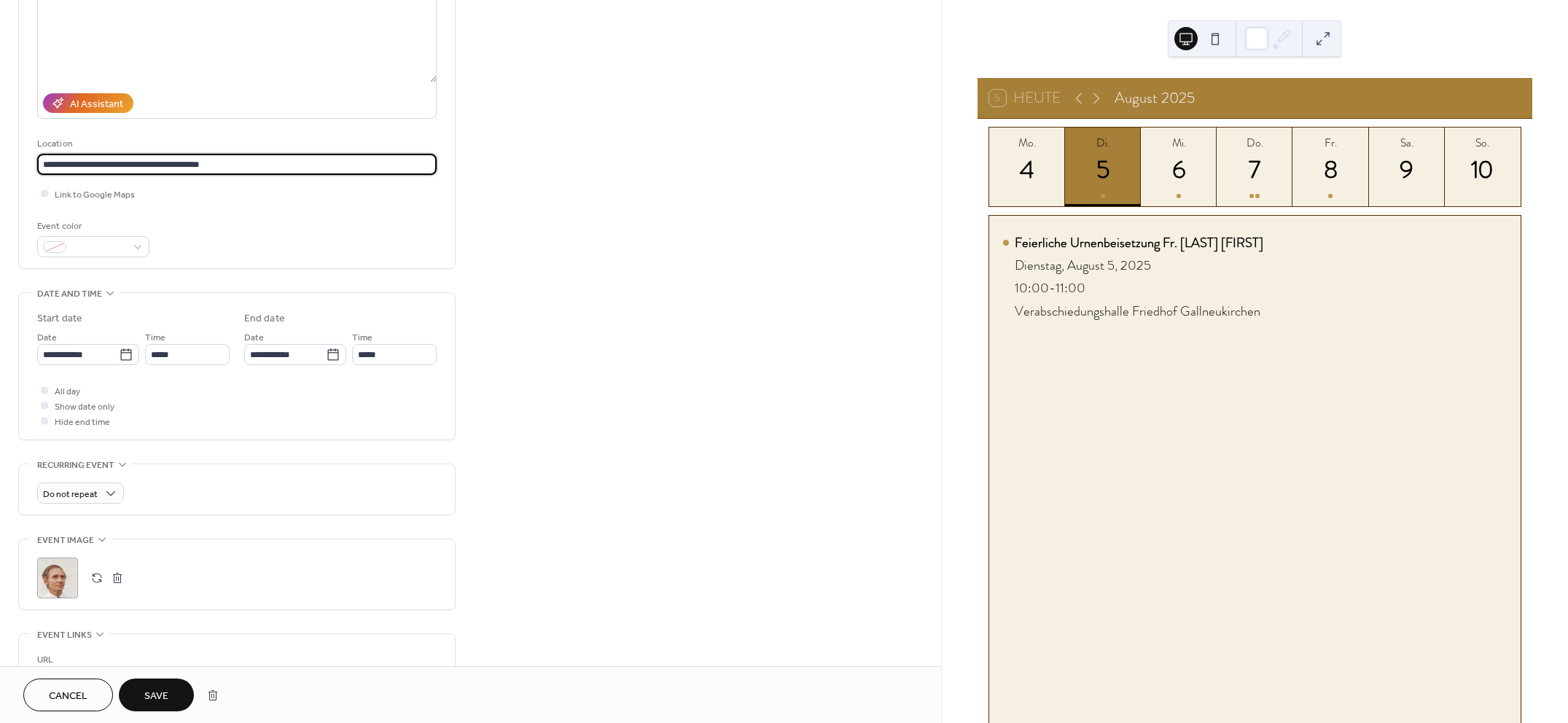 type on "**********" 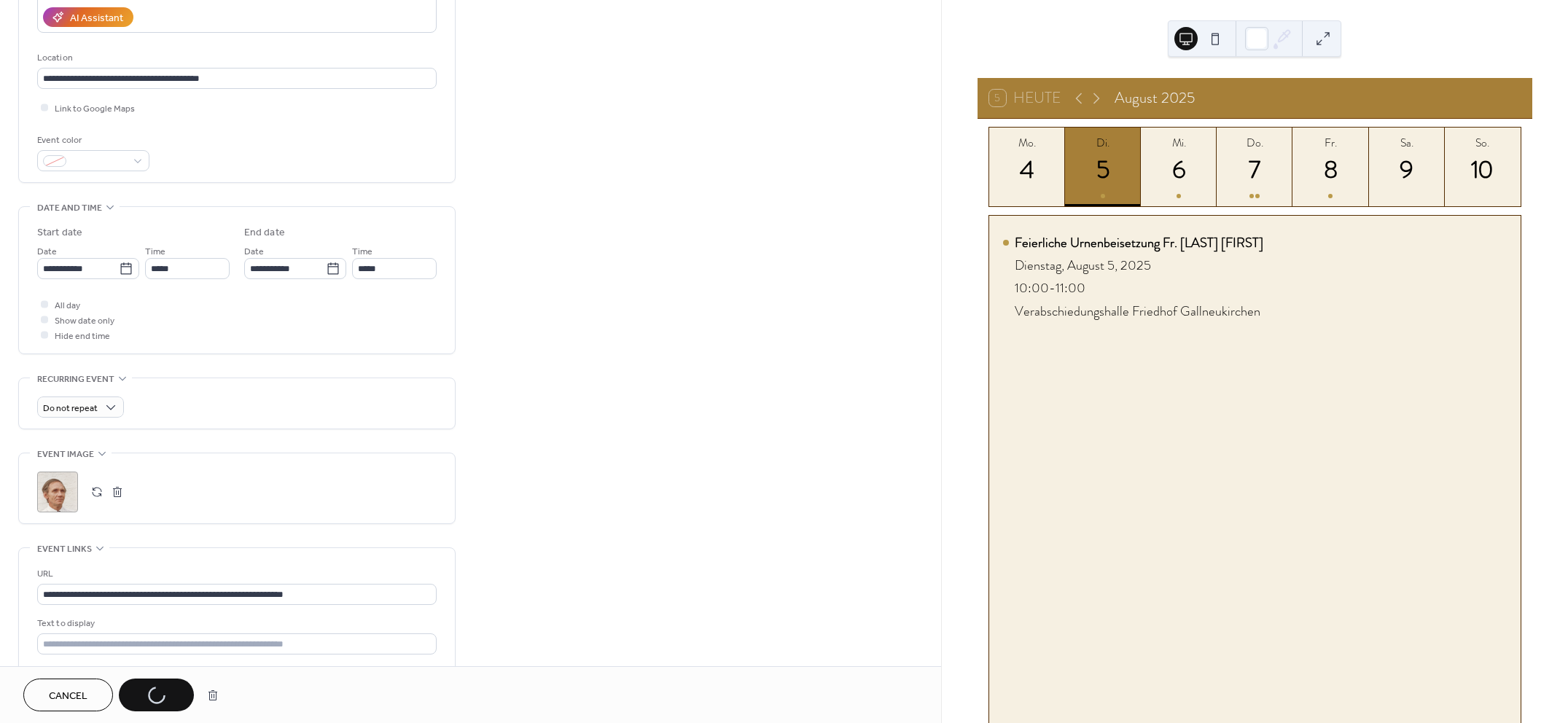 scroll, scrollTop: 273, scrollLeft: 0, axis: vertical 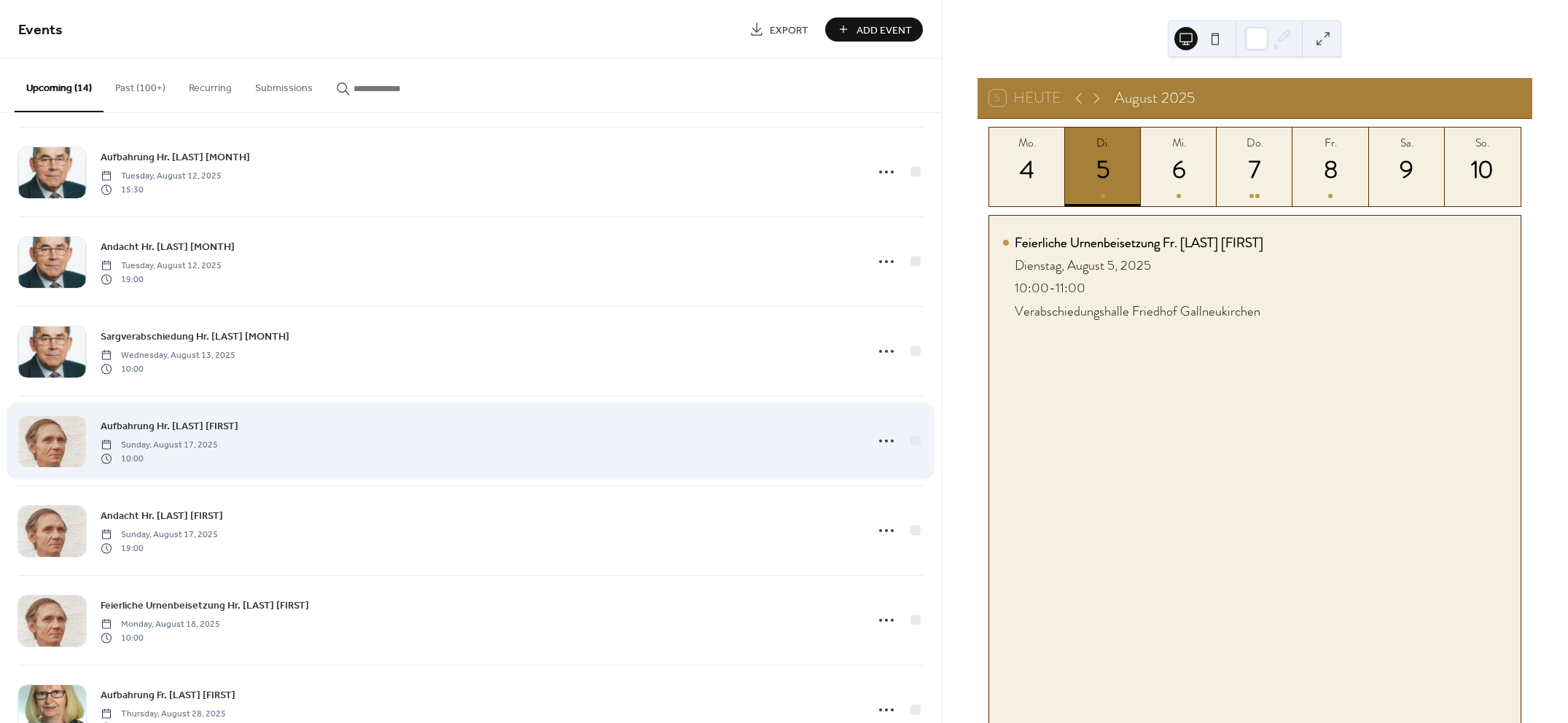 click at bounding box center [52, 442] 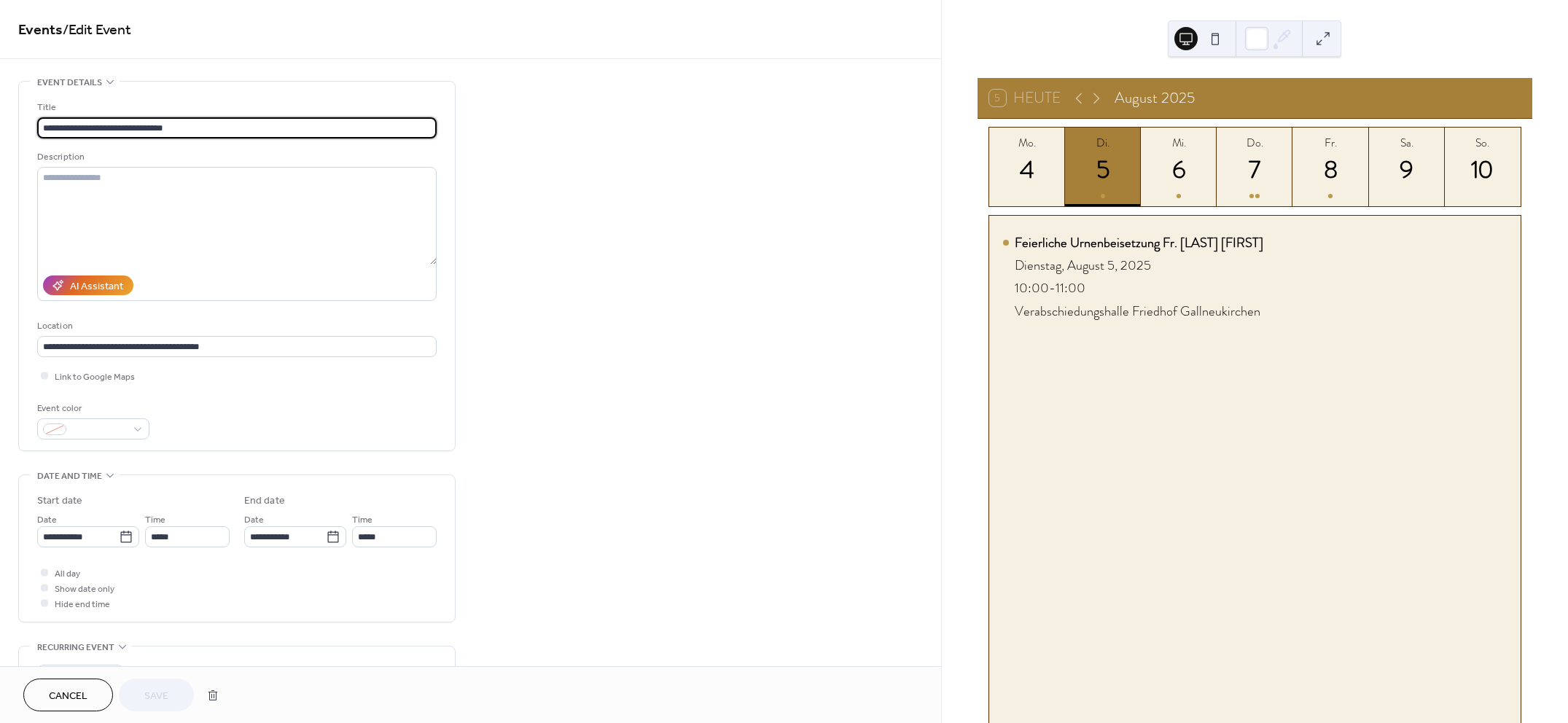 click on "Events" at bounding box center (40, 30) 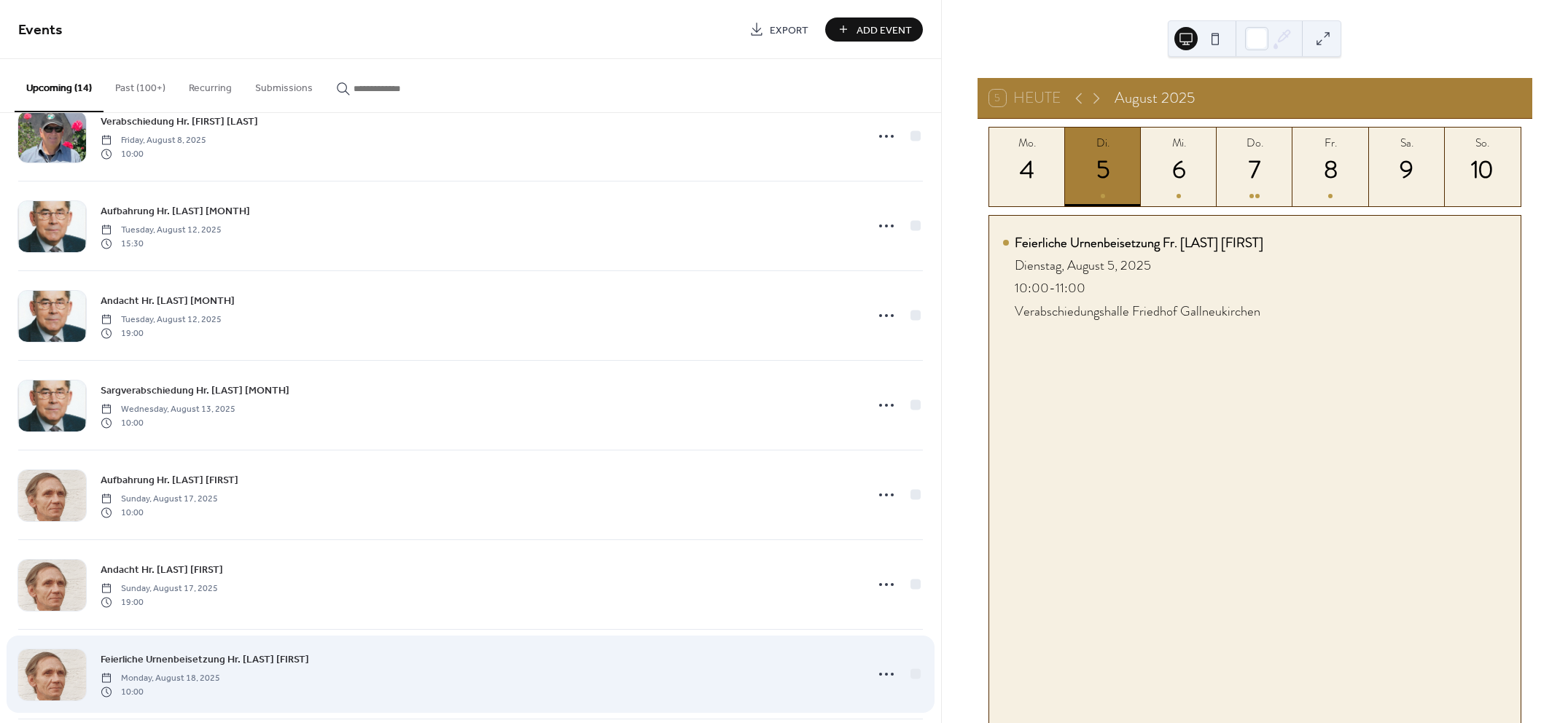 scroll, scrollTop: 547, scrollLeft: 0, axis: vertical 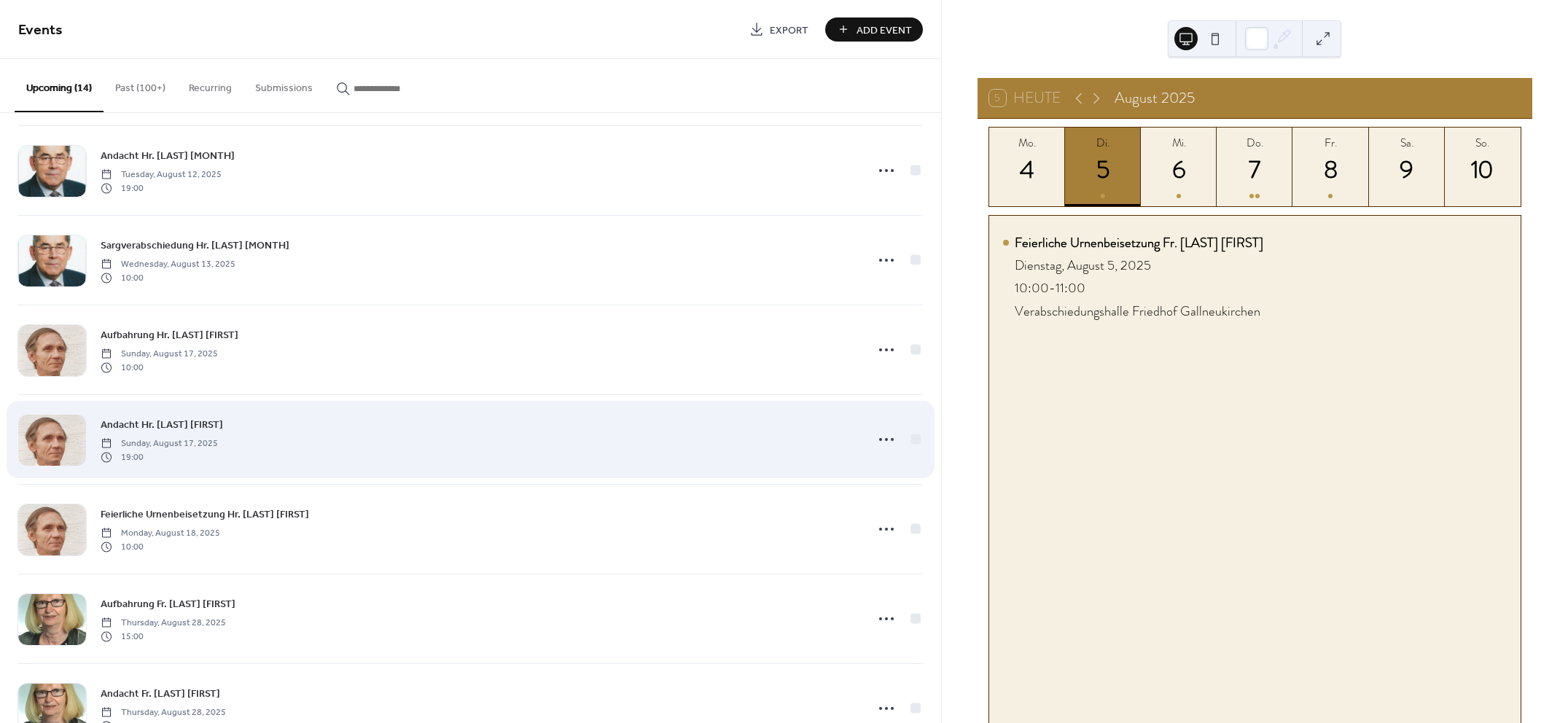 click at bounding box center [52, 440] 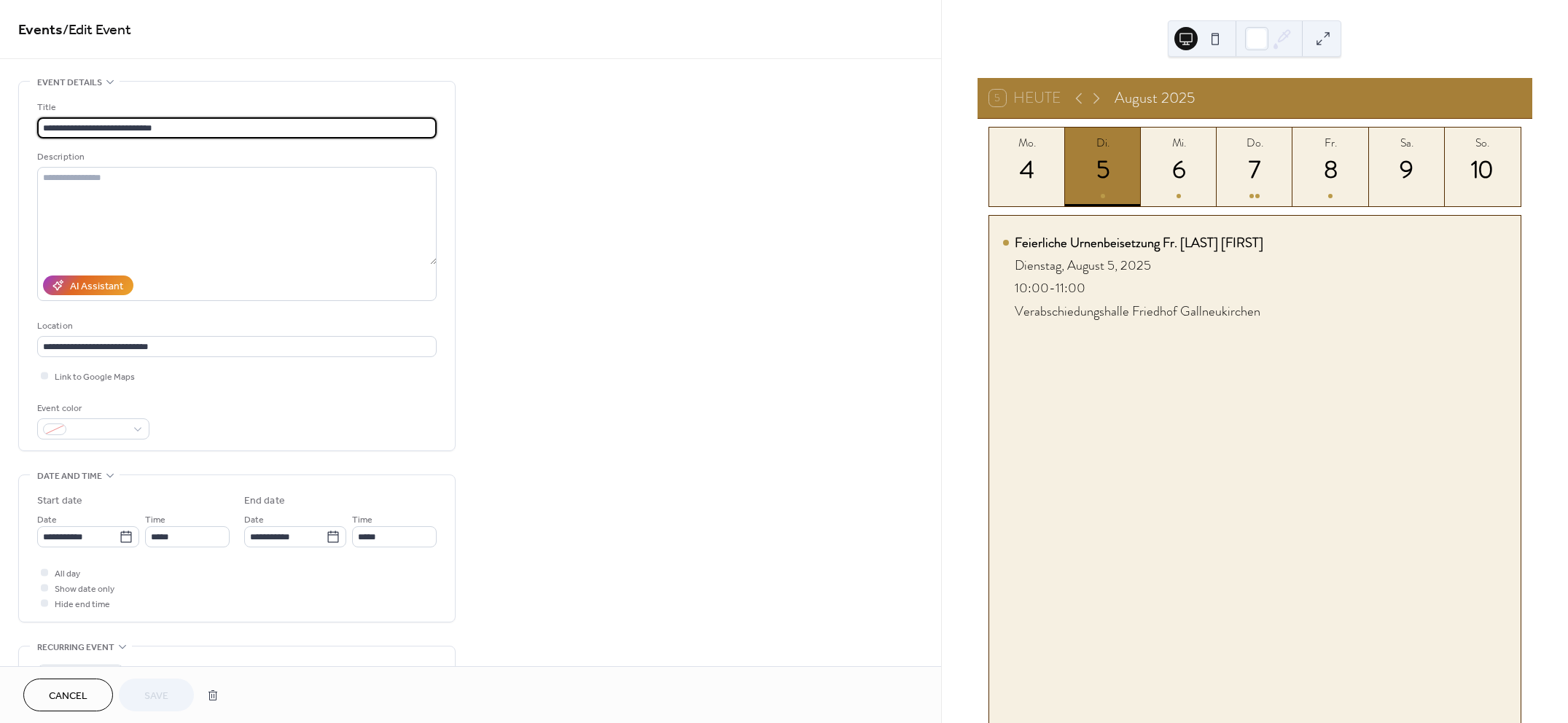 click on "Events" at bounding box center (40, 30) 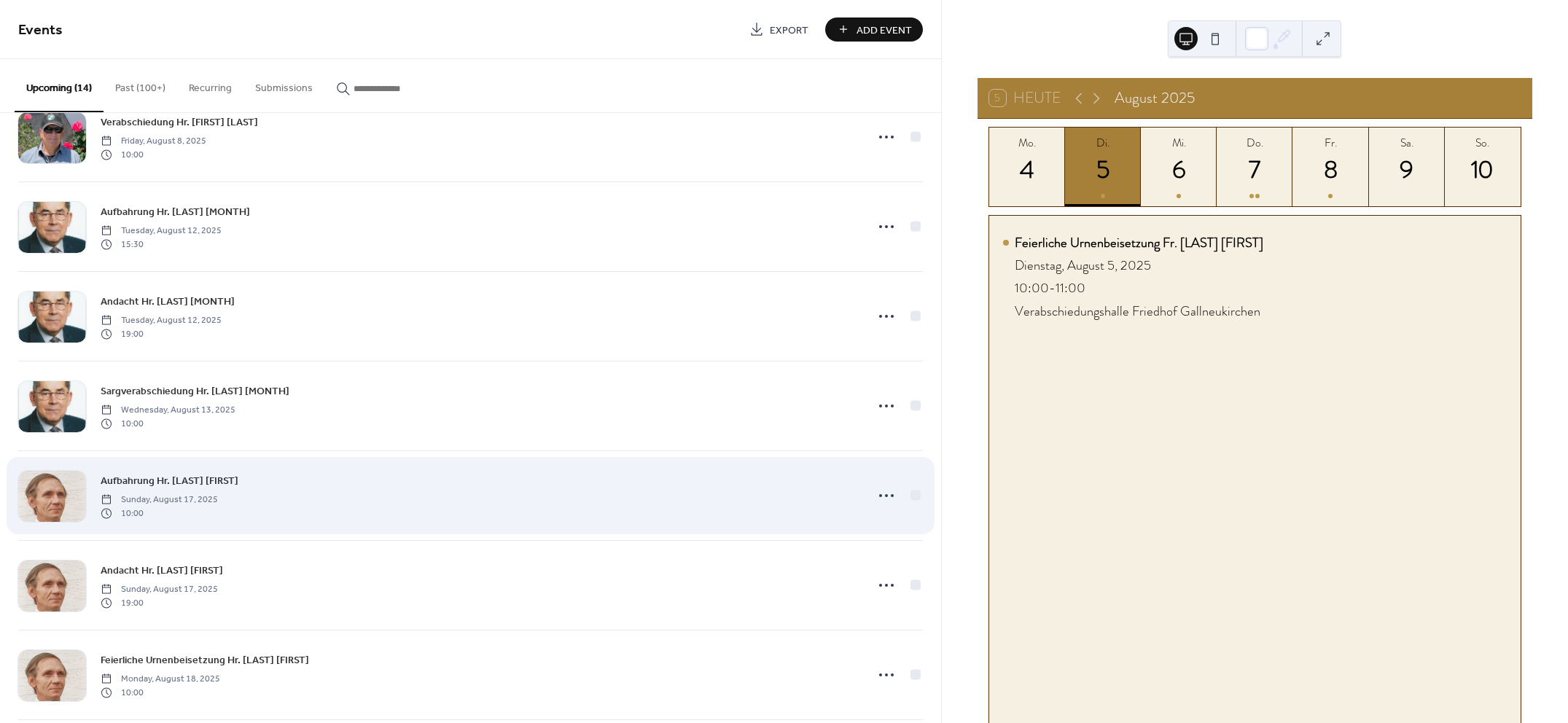 scroll, scrollTop: 547, scrollLeft: 0, axis: vertical 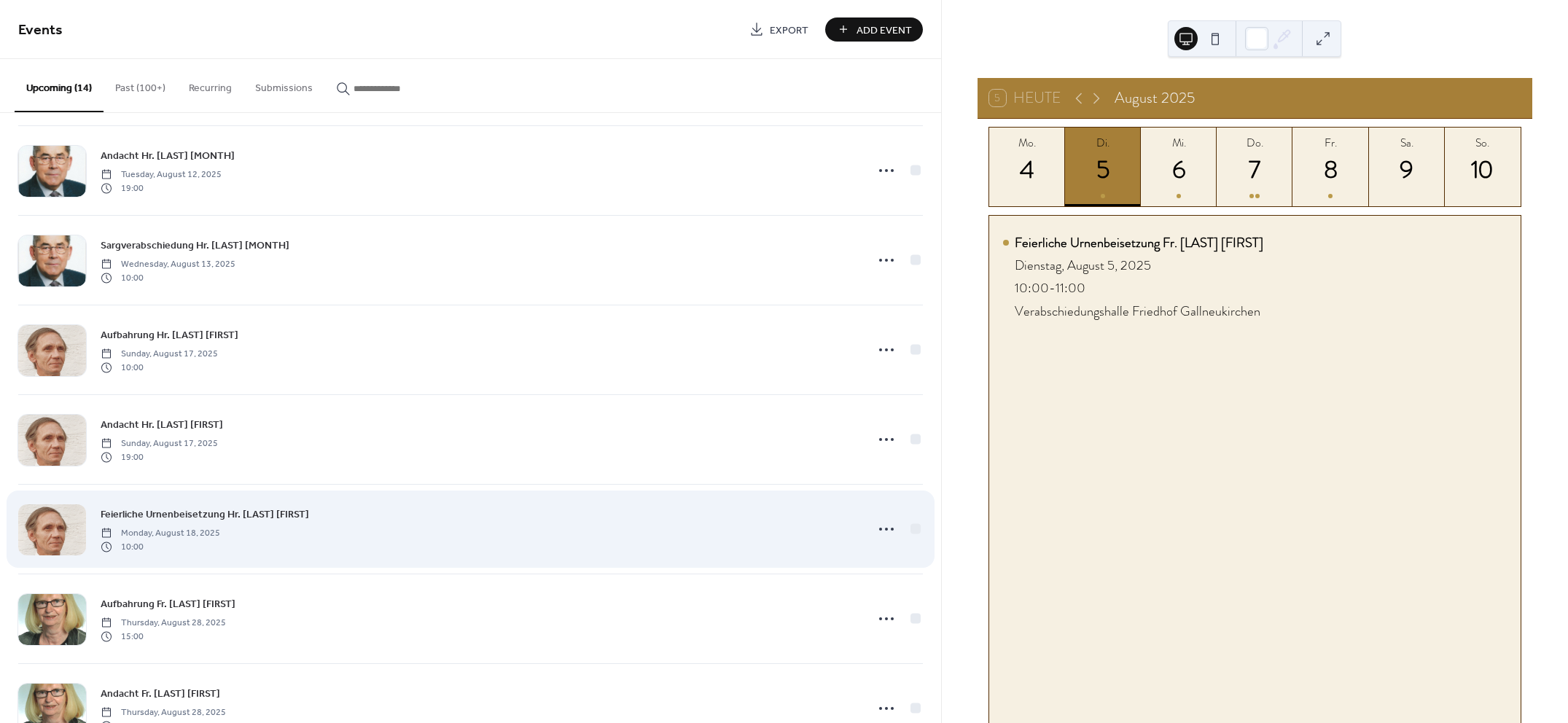 click at bounding box center (52, 530) 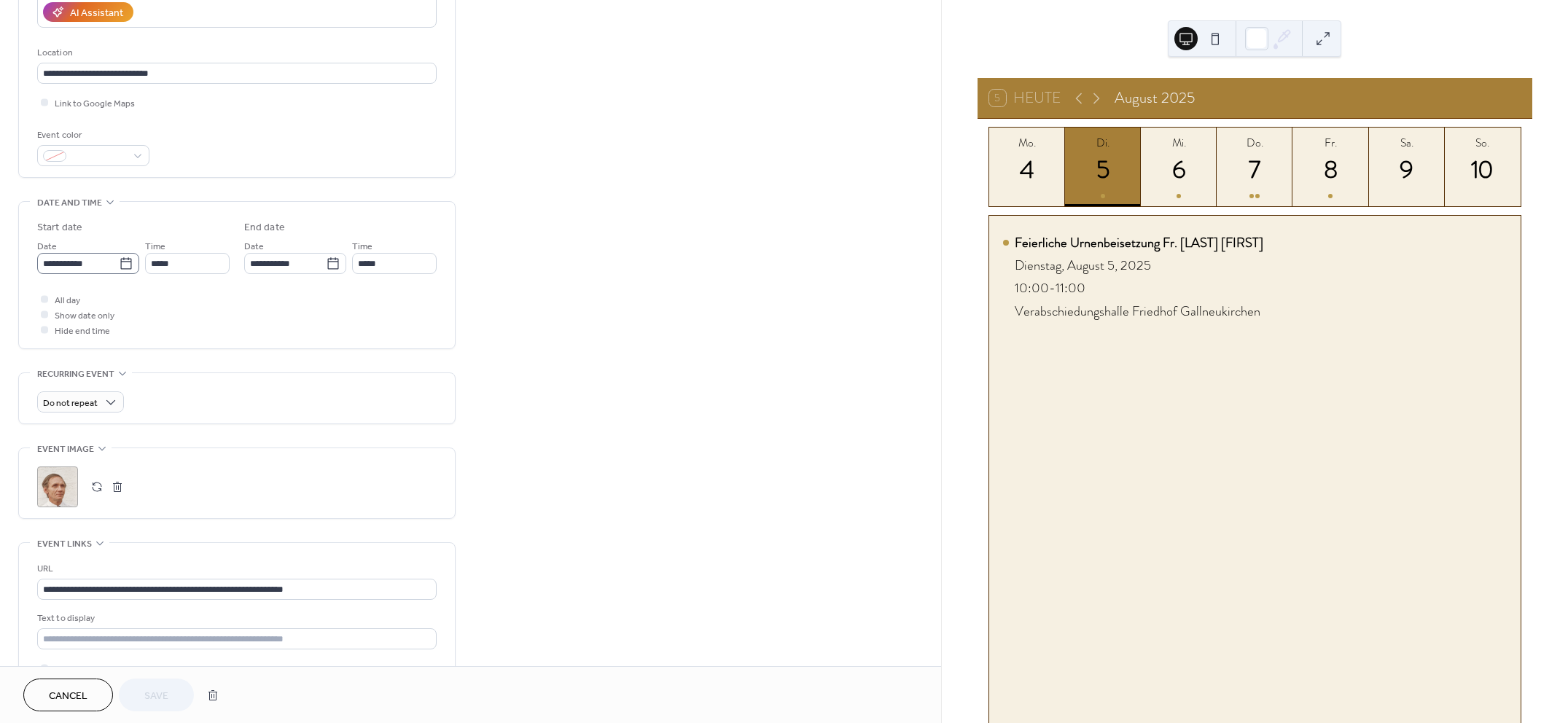 scroll, scrollTop: 0, scrollLeft: 0, axis: both 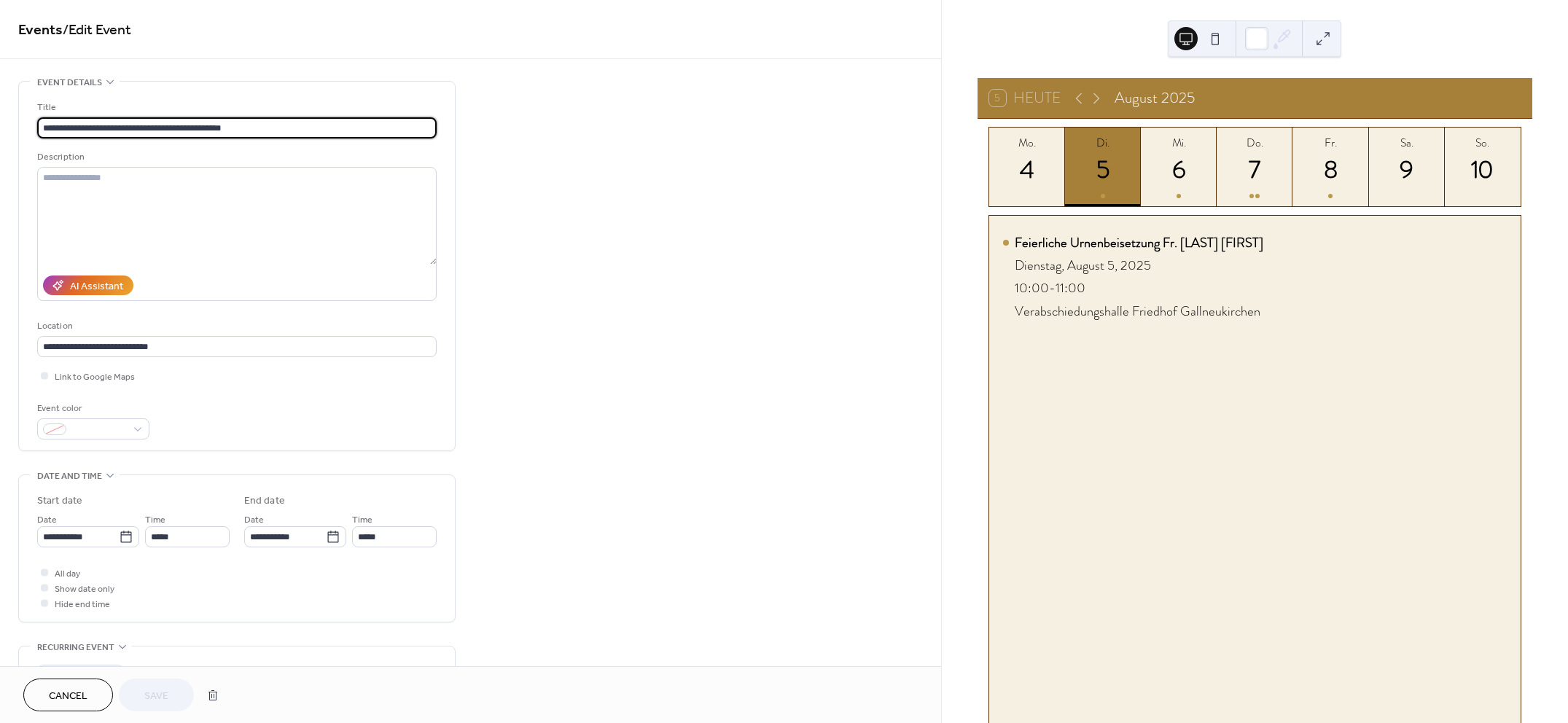 click on "Events" at bounding box center [40, 30] 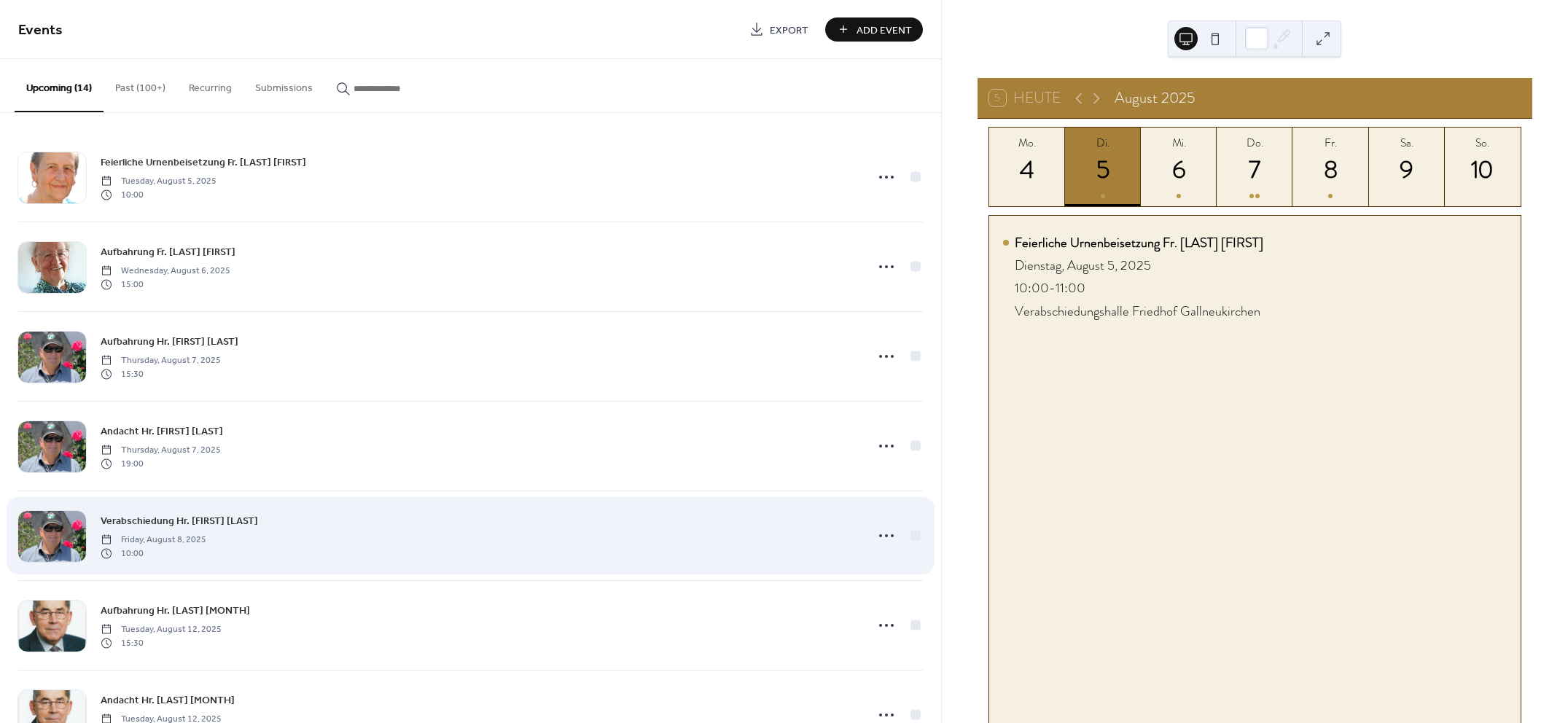 scroll, scrollTop: 0, scrollLeft: 0, axis: both 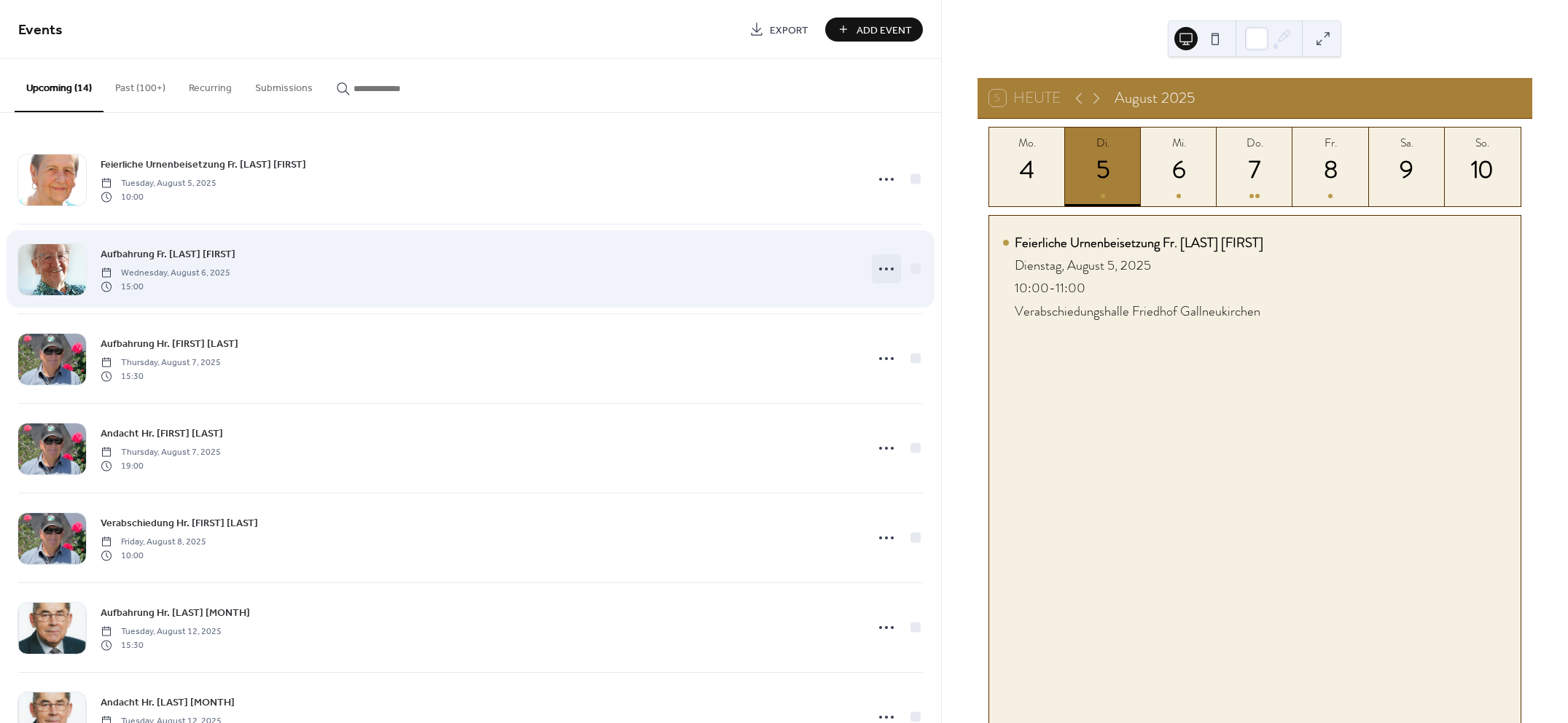 click 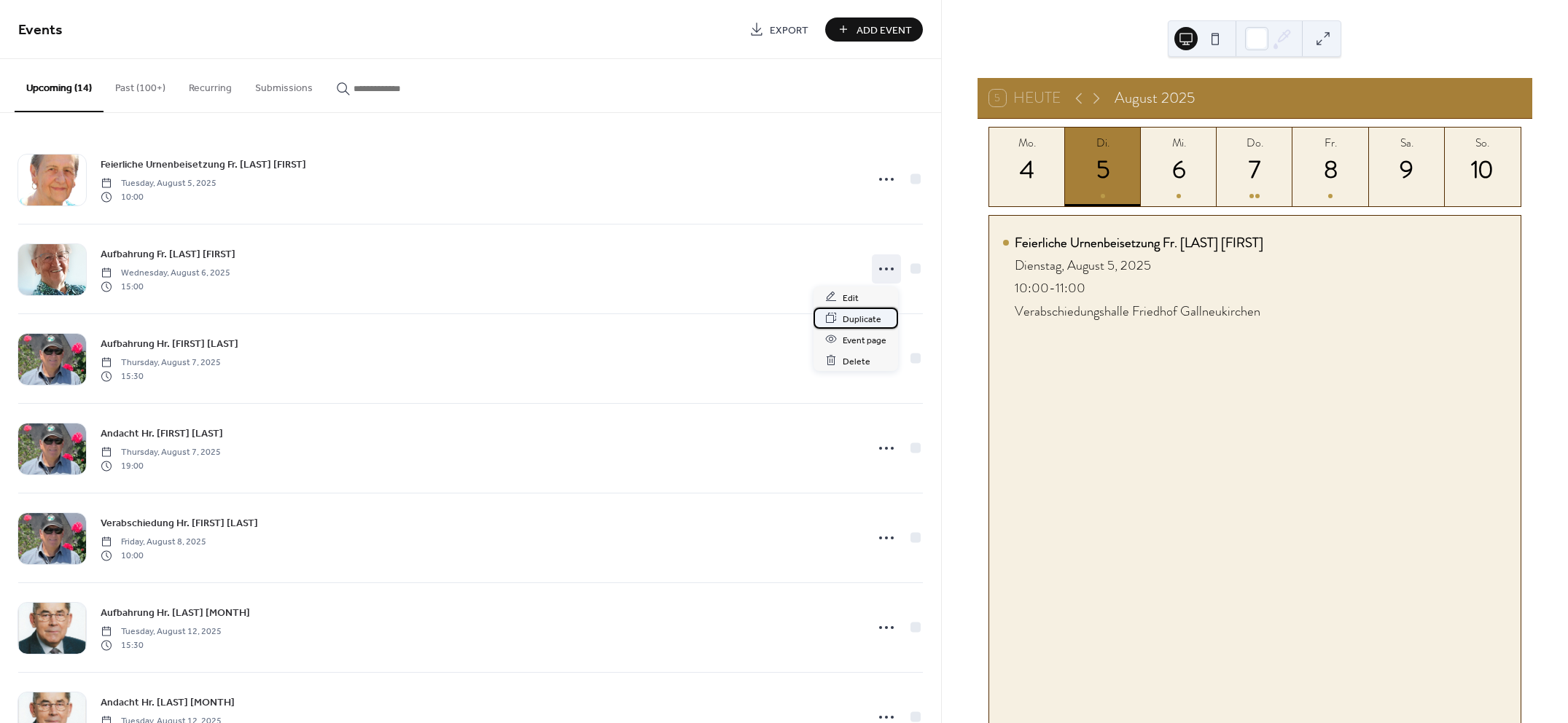 click on "Duplicate" at bounding box center [862, 318] 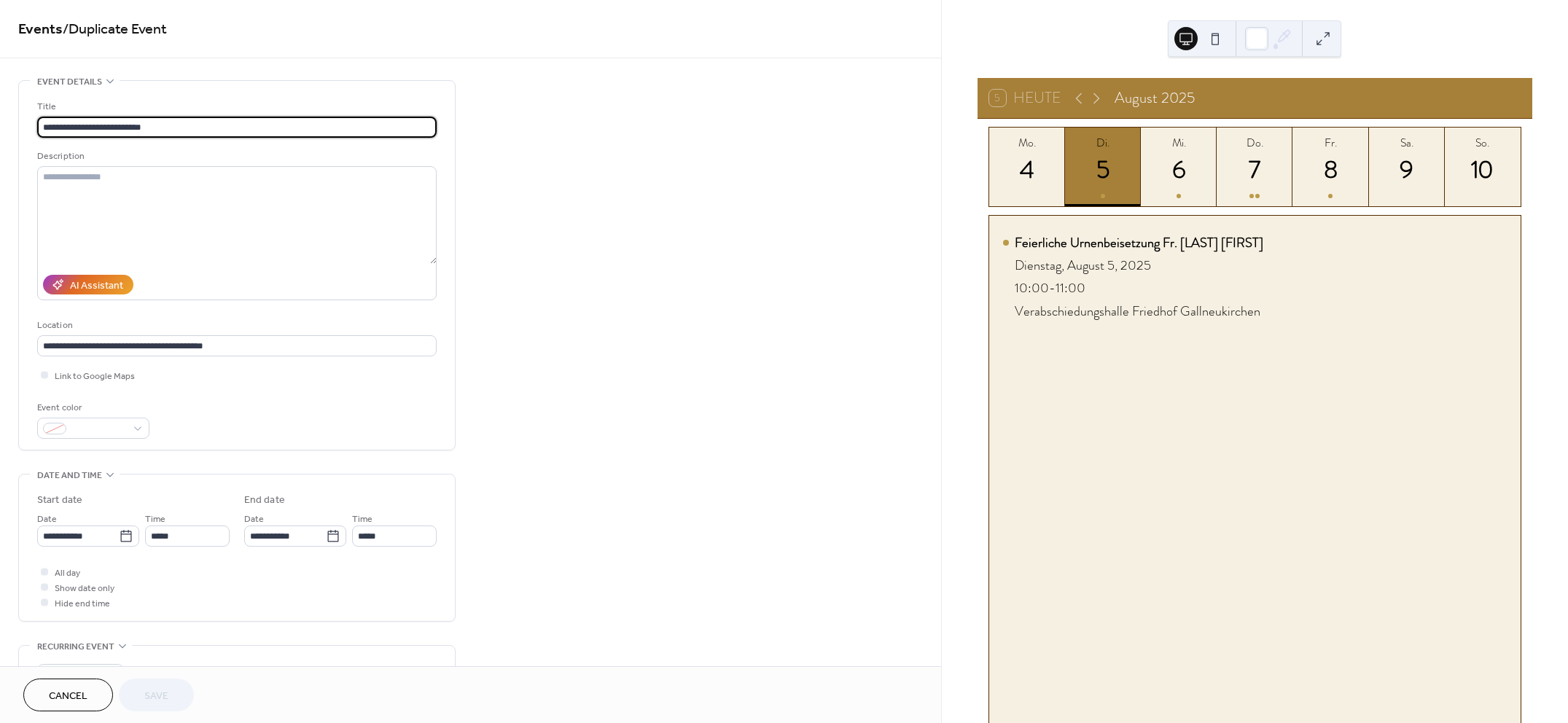 scroll, scrollTop: 0, scrollLeft: 0, axis: both 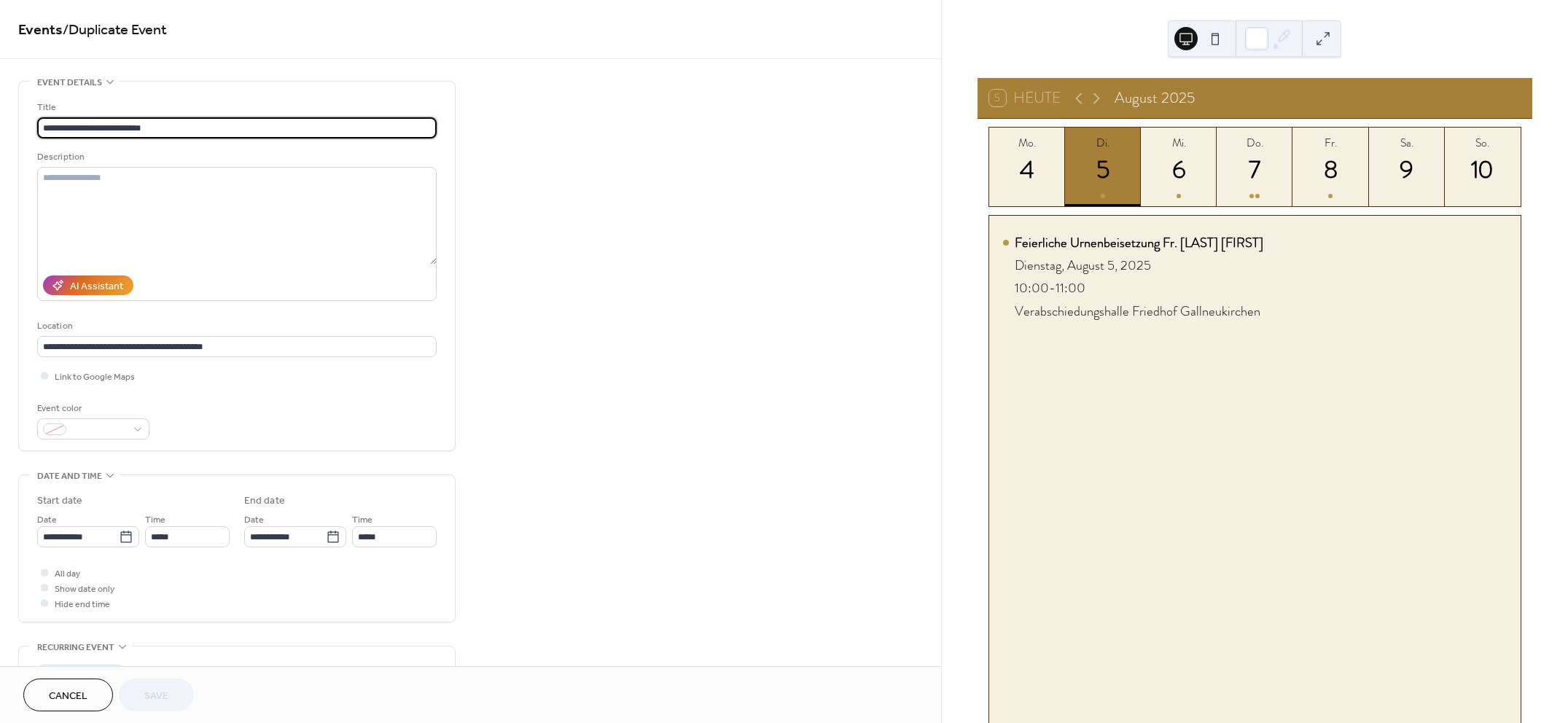 drag, startPoint x: 63, startPoint y: 126, endPoint x: -58, endPoint y: 133, distance: 121.20231 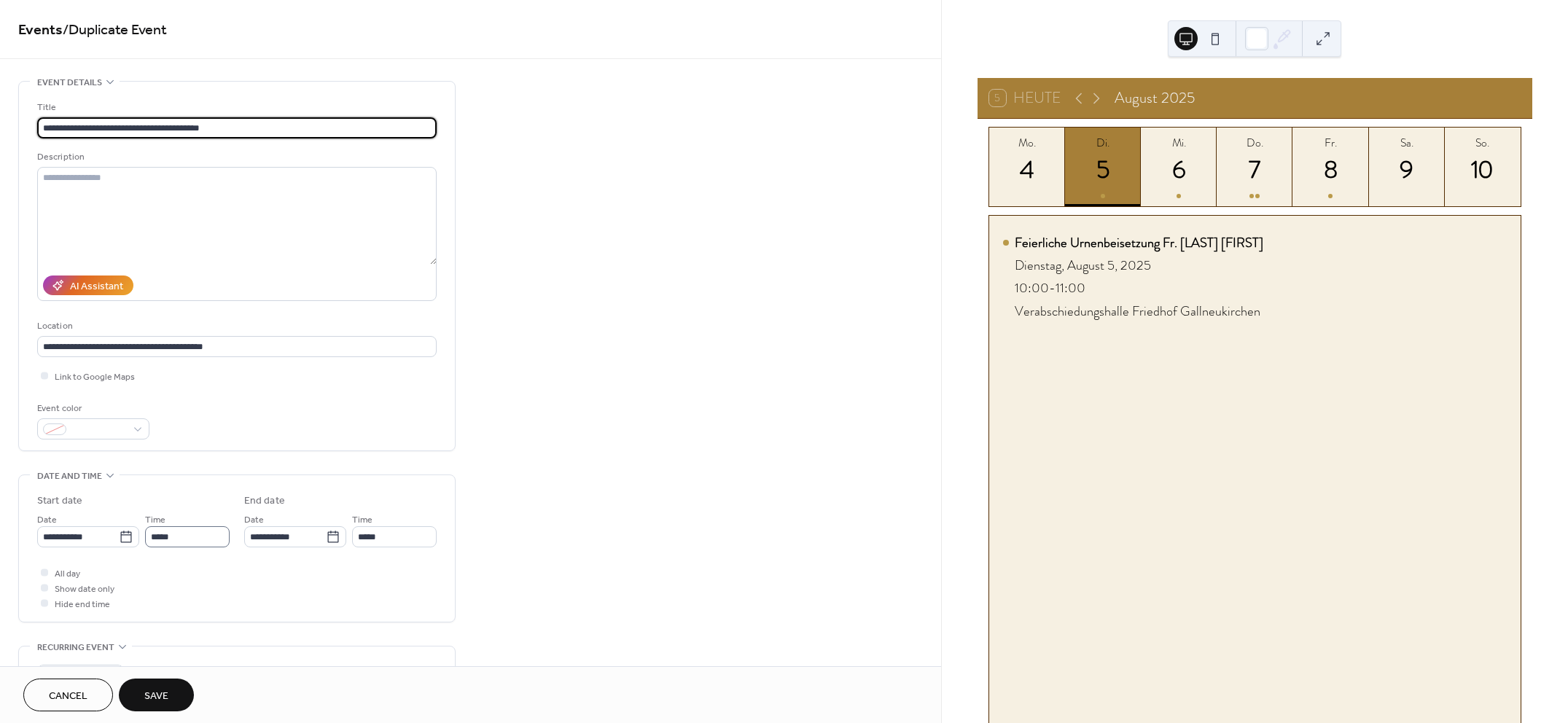 type on "**********" 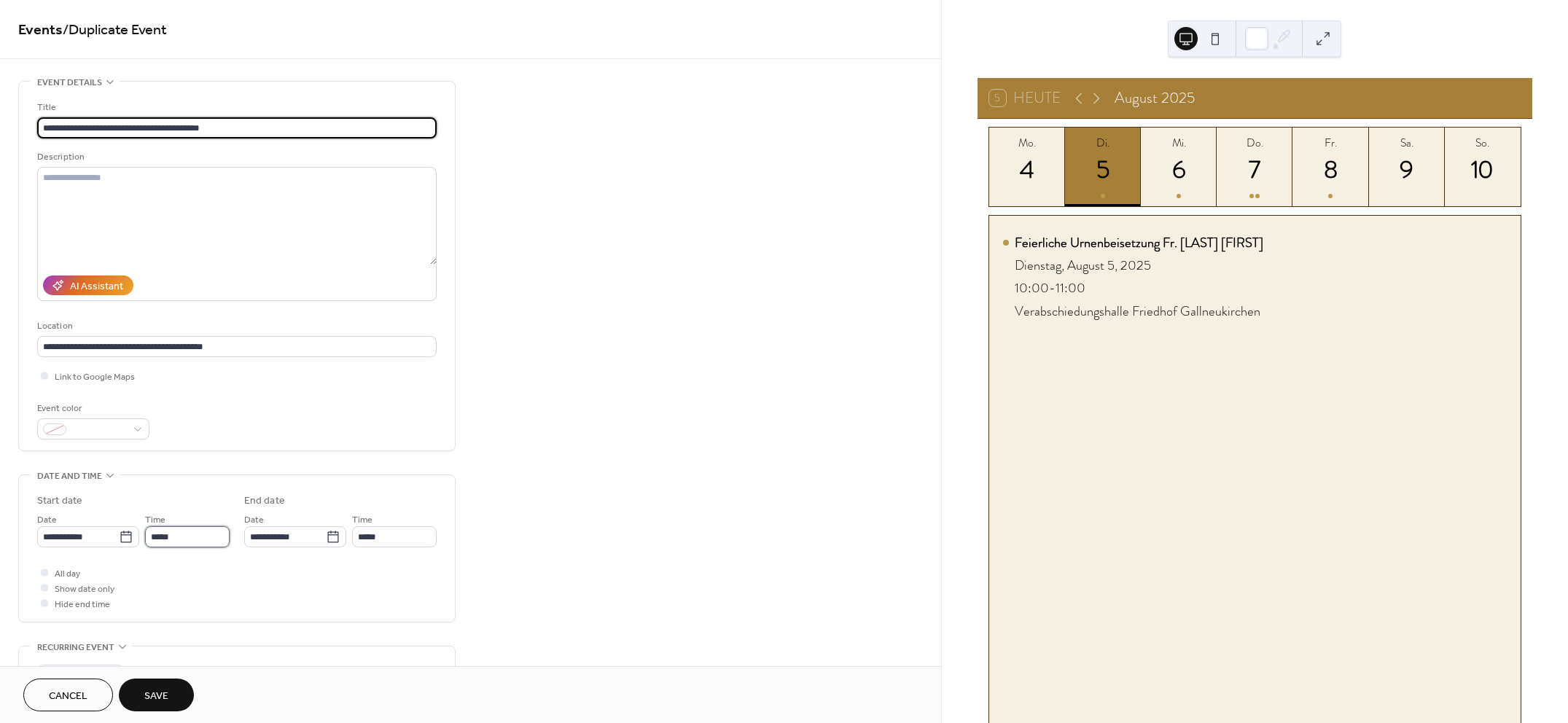 click on "*****" at bounding box center (187, 536) 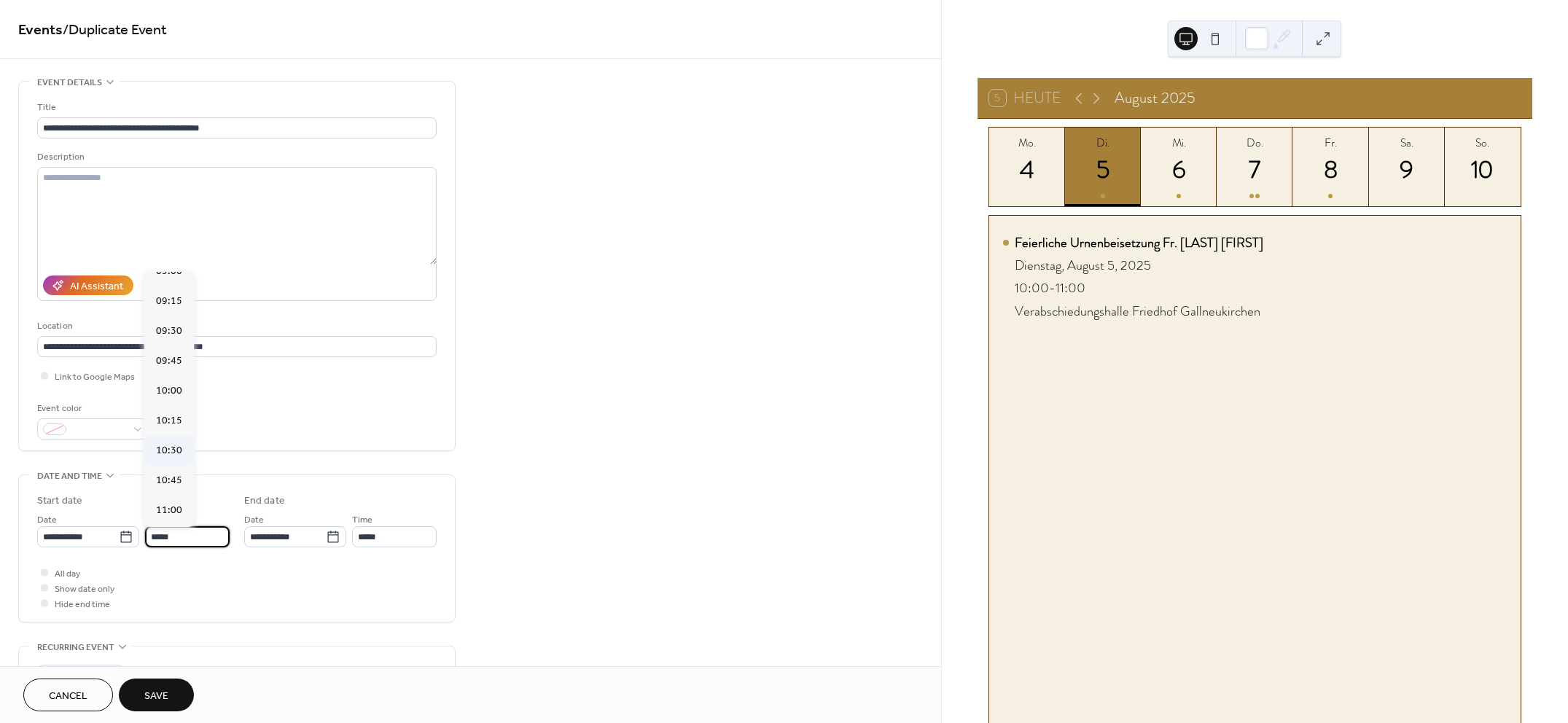 scroll, scrollTop: 1088, scrollLeft: 0, axis: vertical 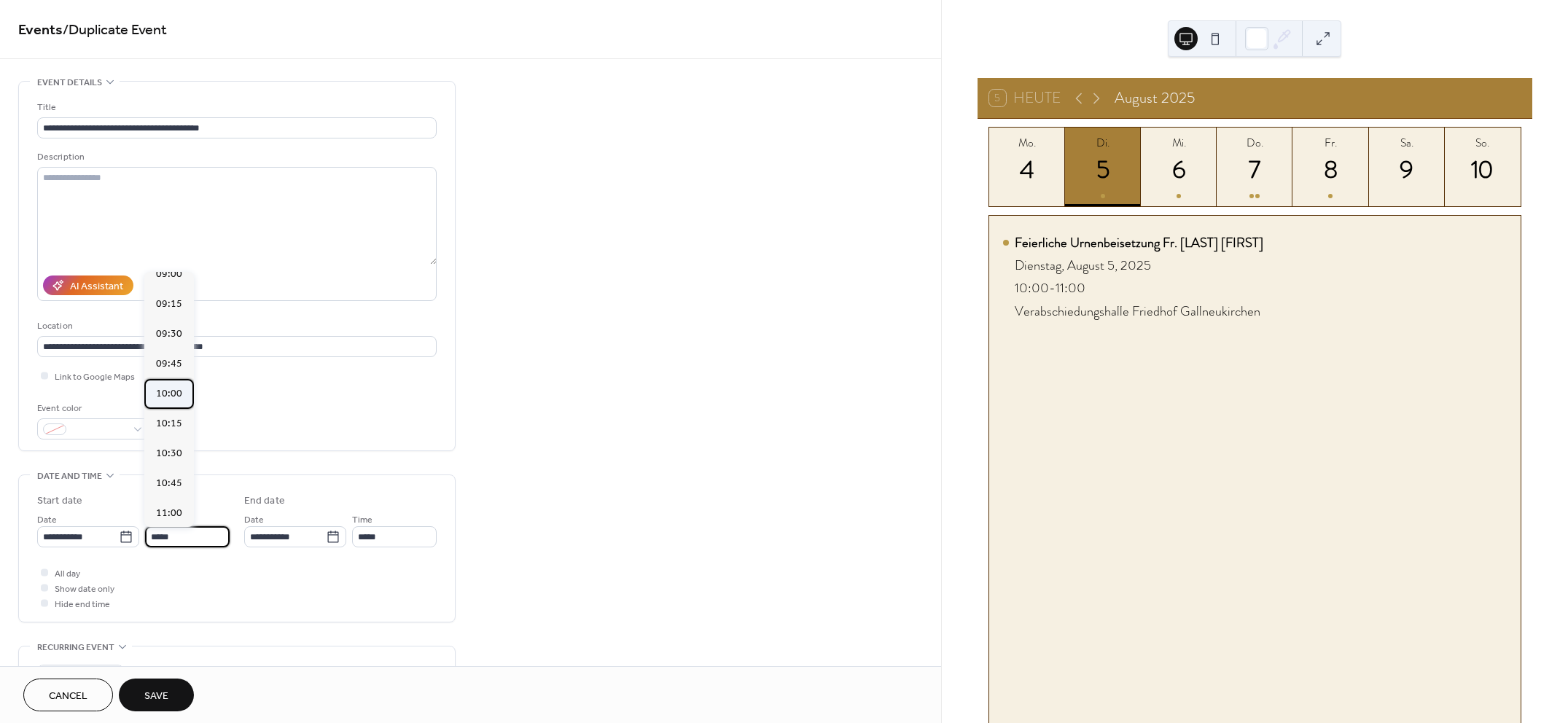 click on "10:00" at bounding box center [169, 393] 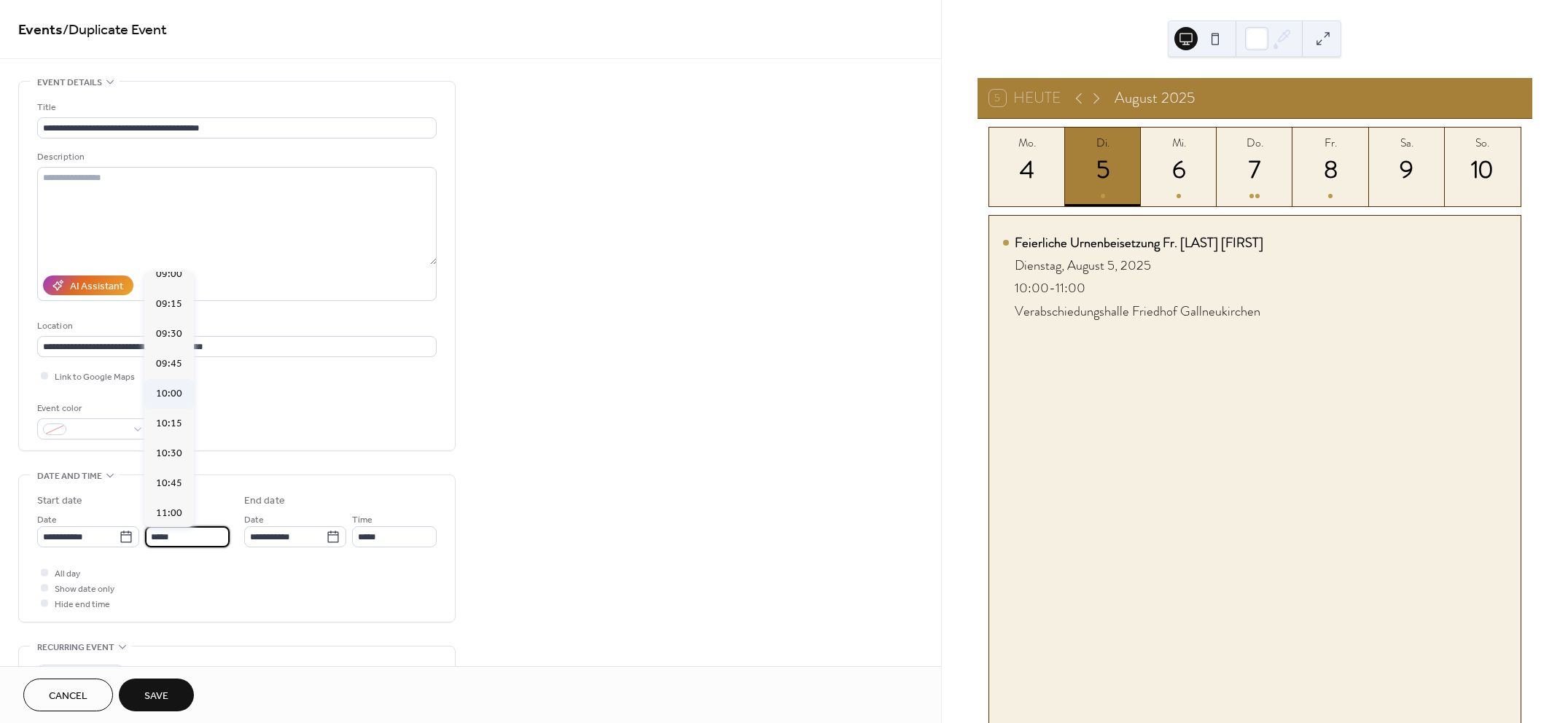 type on "*****" 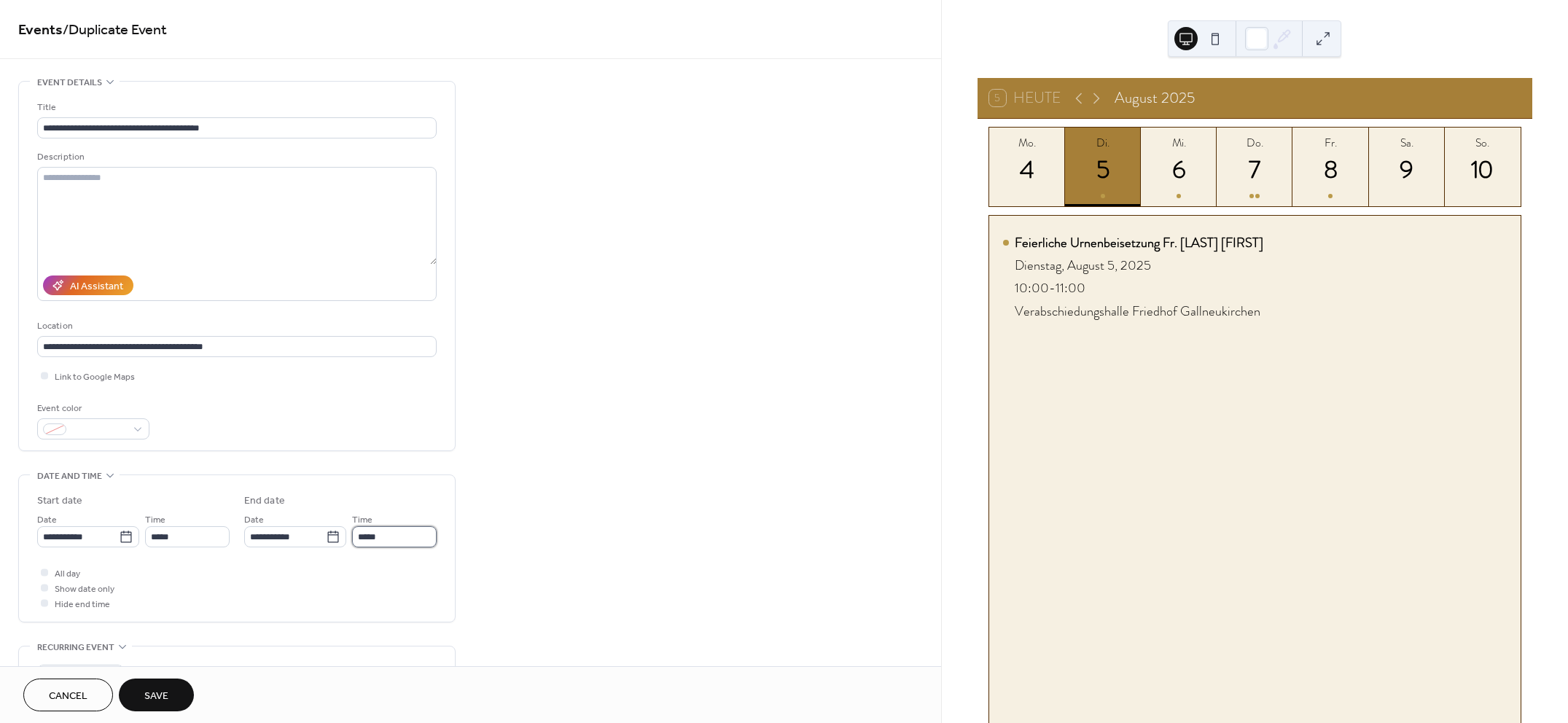 click on "*****" at bounding box center (394, 536) 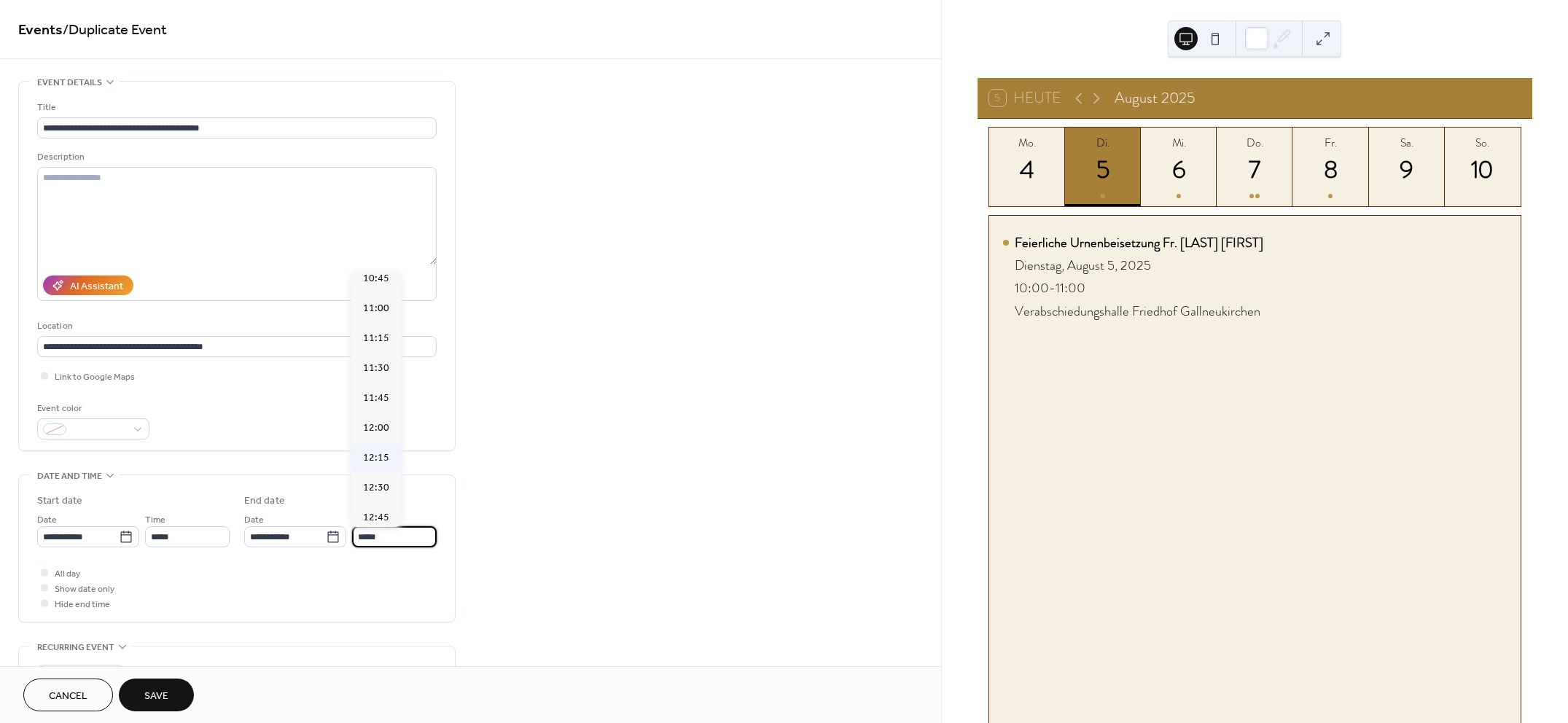 scroll, scrollTop: 67, scrollLeft: 0, axis: vertical 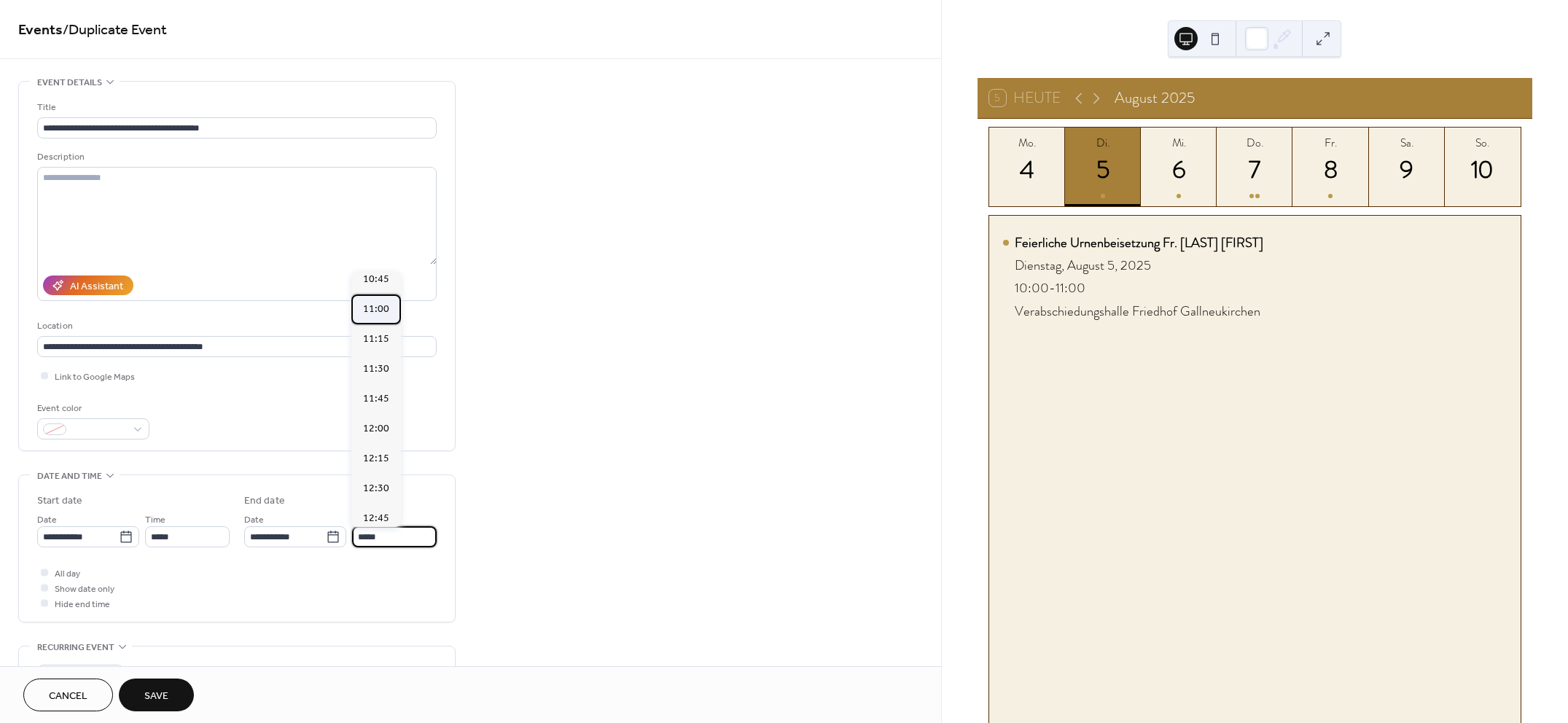 click on "11:00" at bounding box center [376, 308] 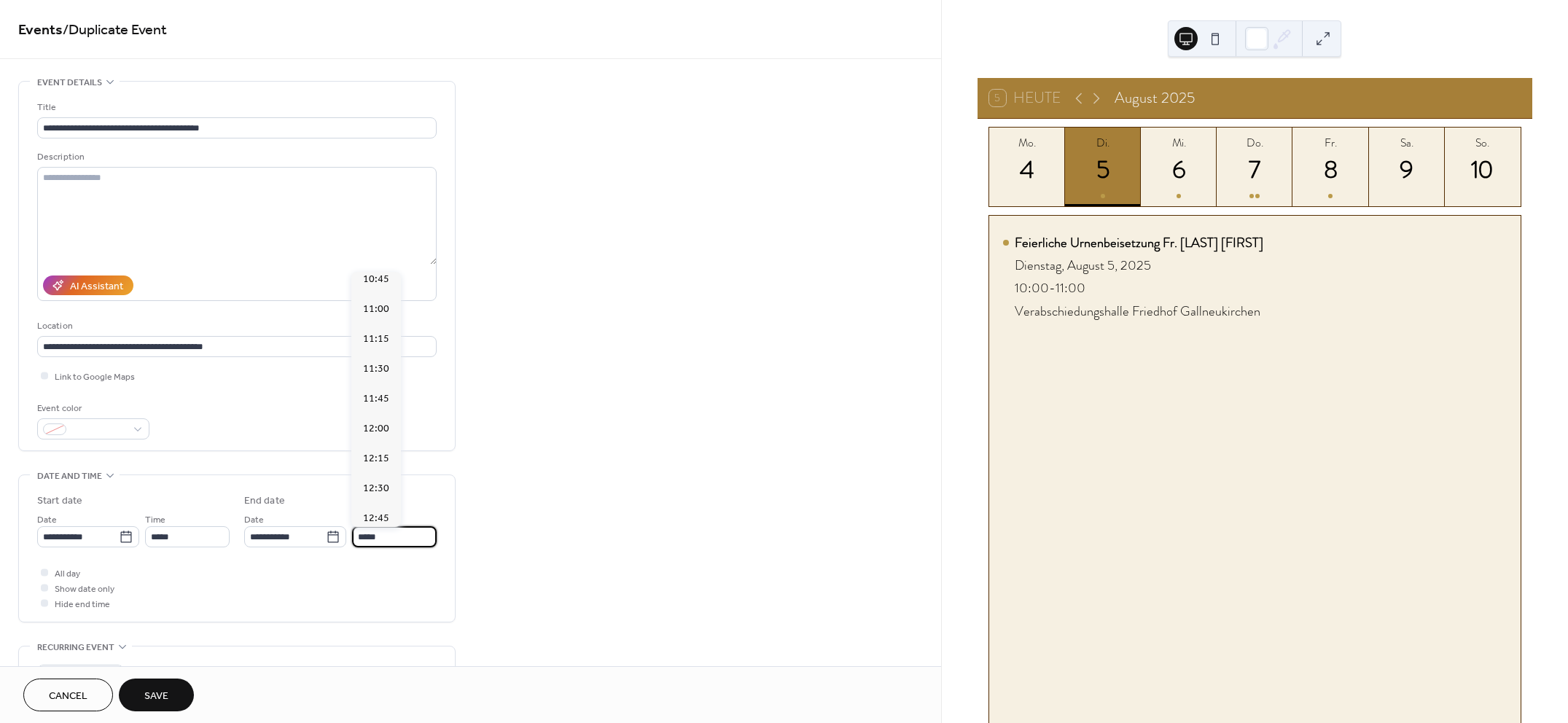 type on "*****" 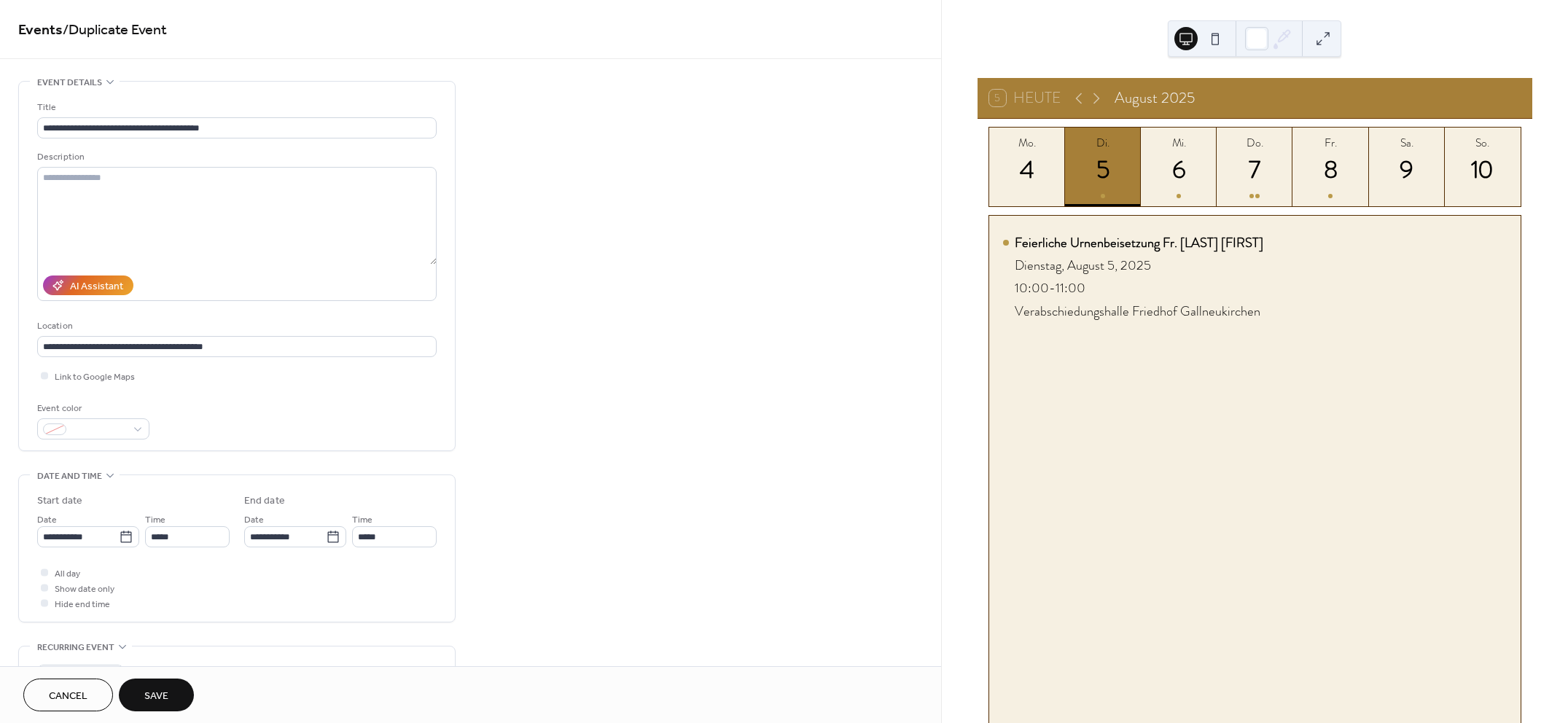 click on "Save" at bounding box center (156, 696) 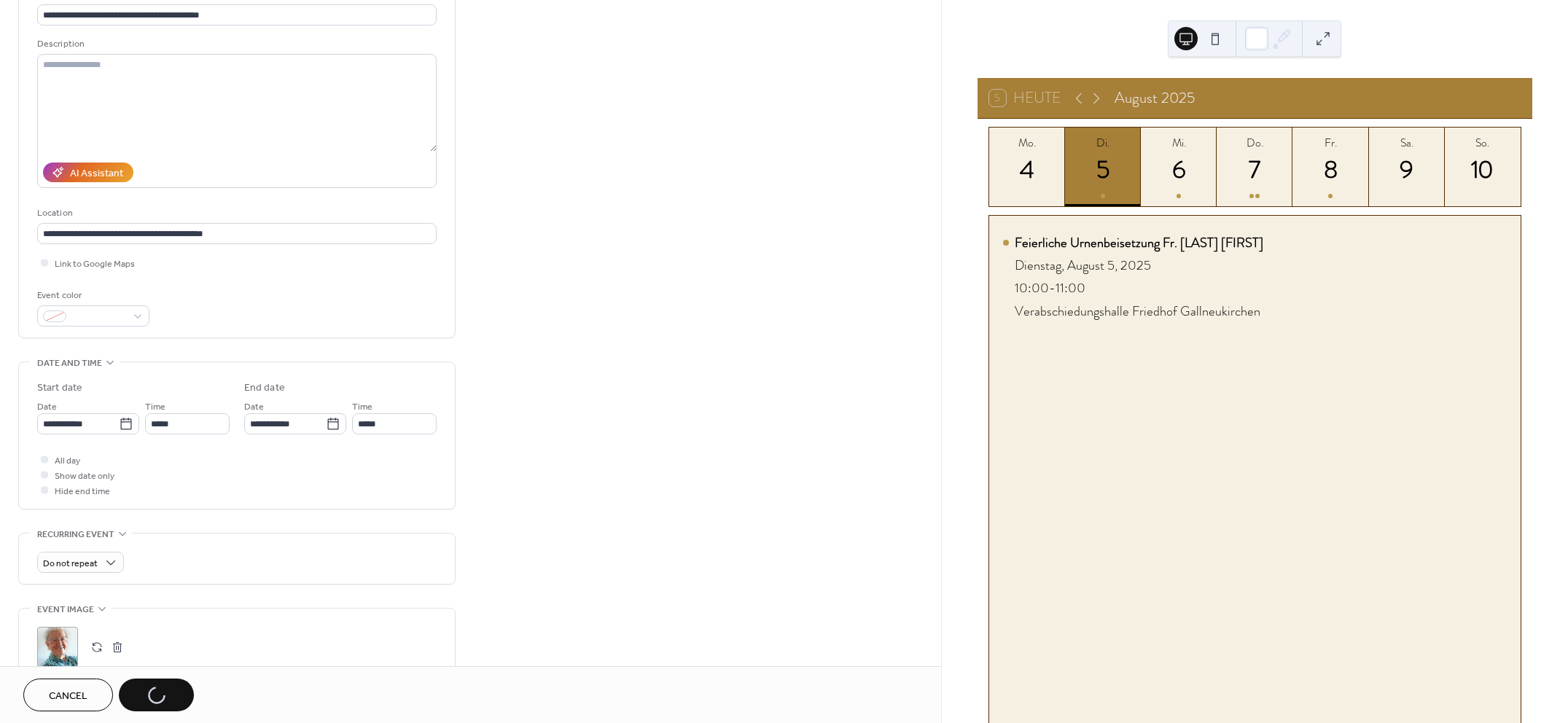 scroll, scrollTop: 182, scrollLeft: 0, axis: vertical 